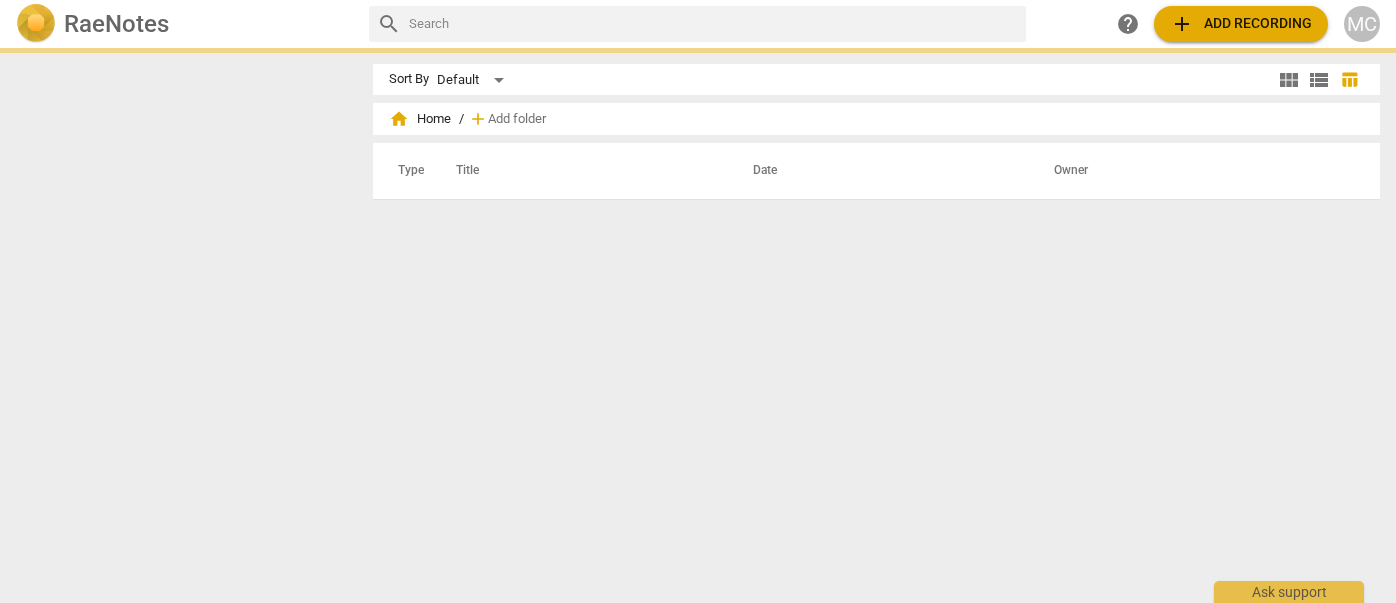 scroll, scrollTop: 0, scrollLeft: 0, axis: both 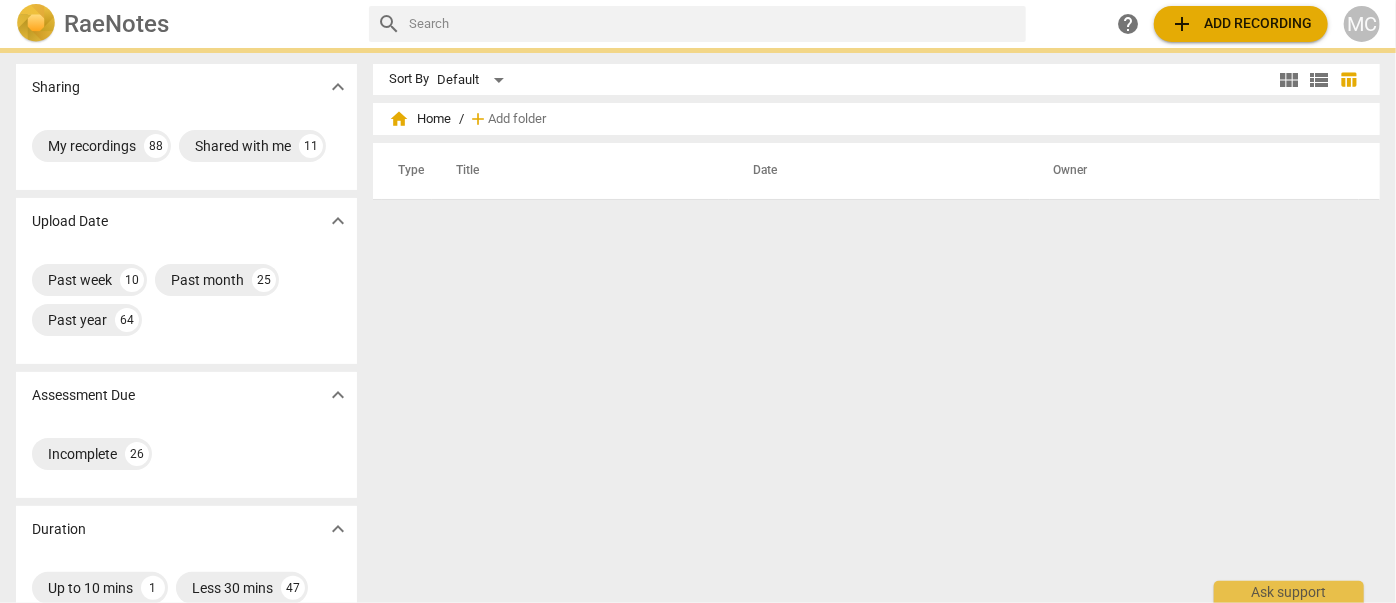 click at bounding box center (713, 24) 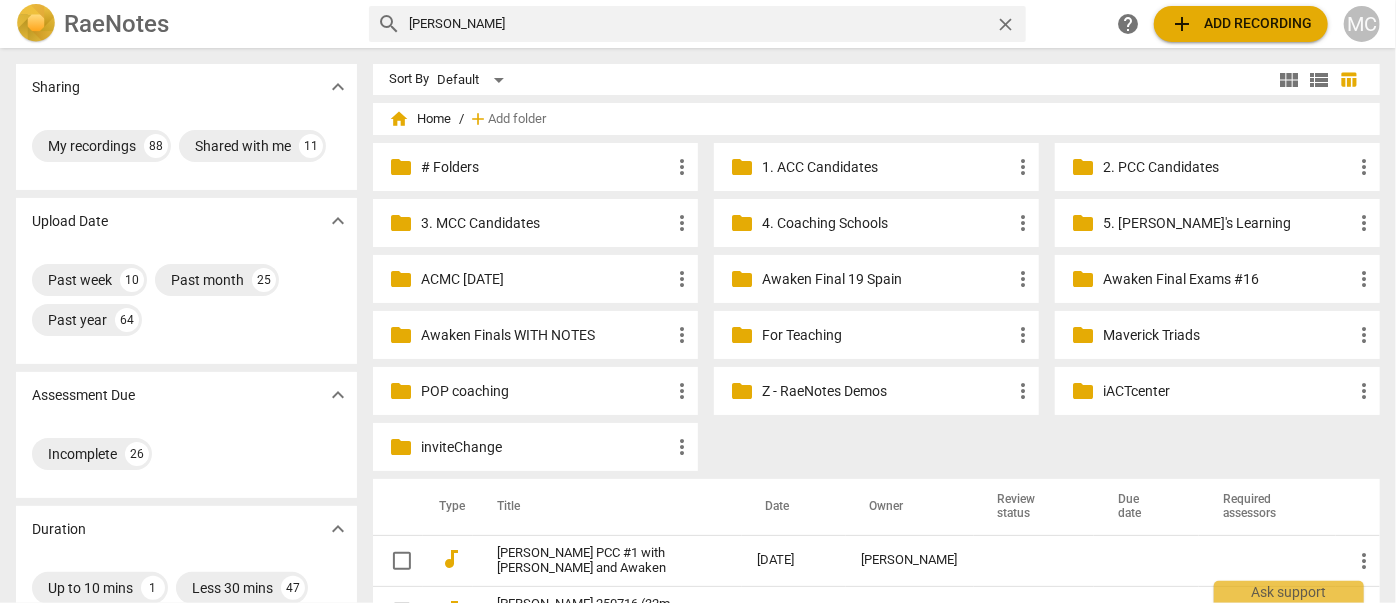 type on "[PERSON_NAME]" 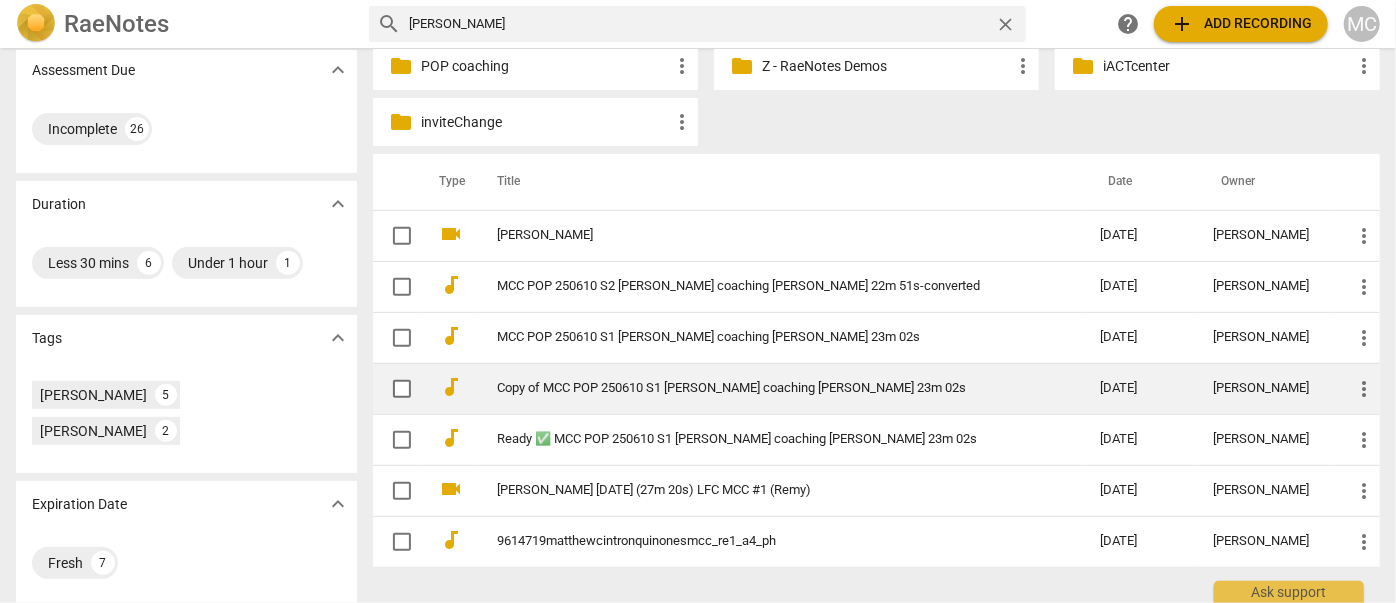 scroll, scrollTop: 337, scrollLeft: 0, axis: vertical 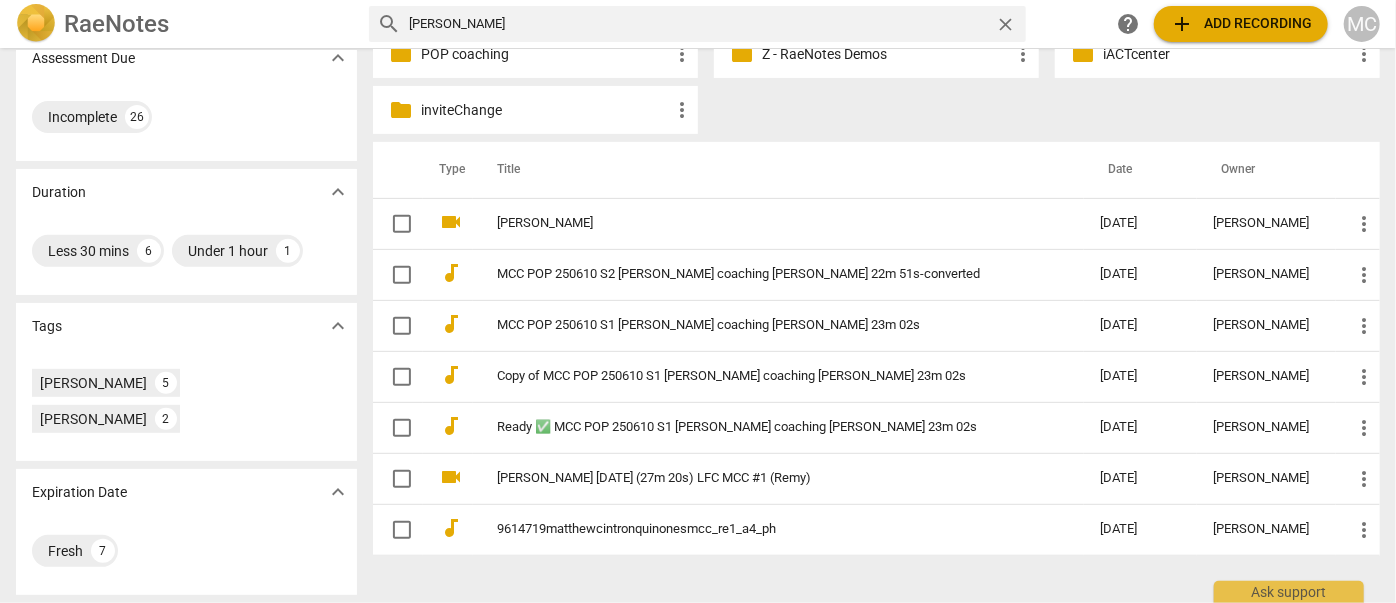 drag, startPoint x: 472, startPoint y: 25, endPoint x: 307, endPoint y: 18, distance: 165.14842 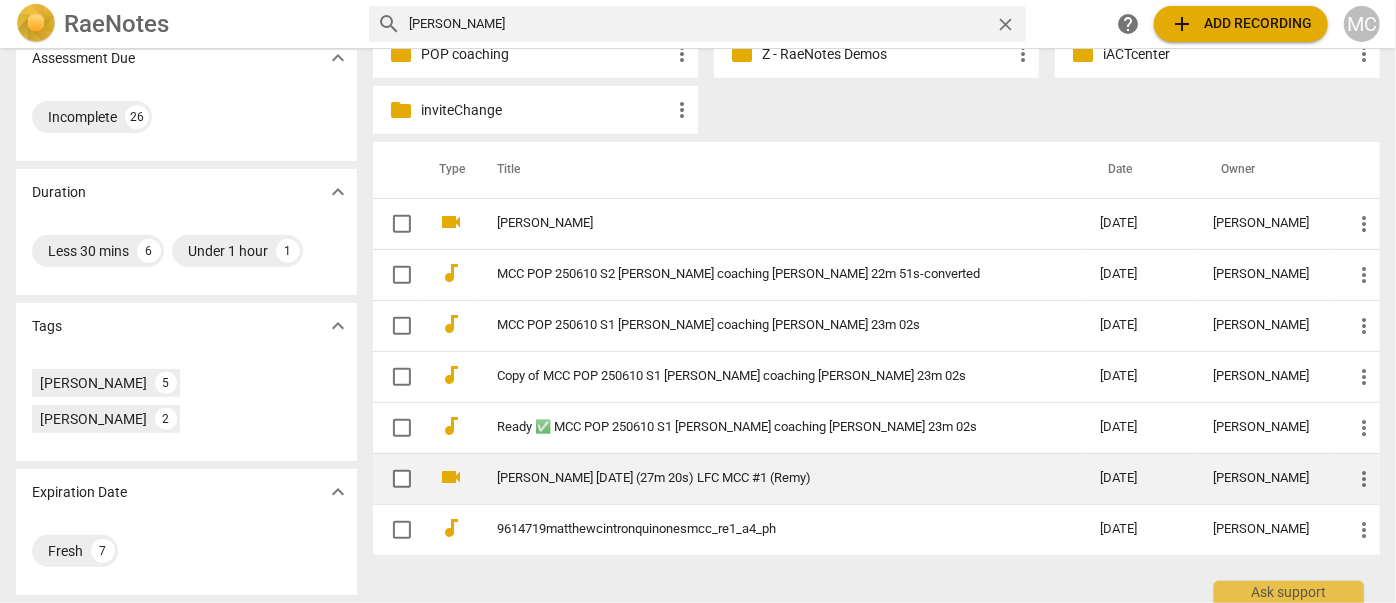click on "[PERSON_NAME] [DATE] (27m 20s) LFC MCC #1 (Remy)" at bounding box center (778, 478) 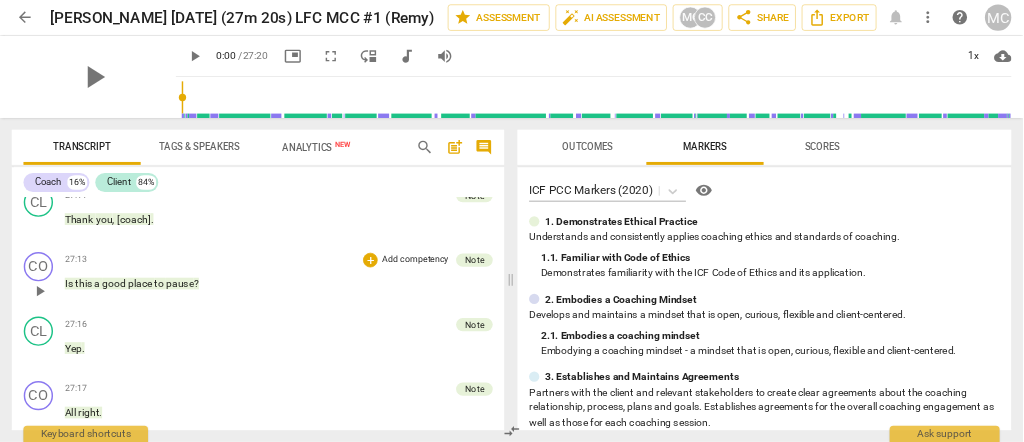 scroll, scrollTop: 6274, scrollLeft: 0, axis: vertical 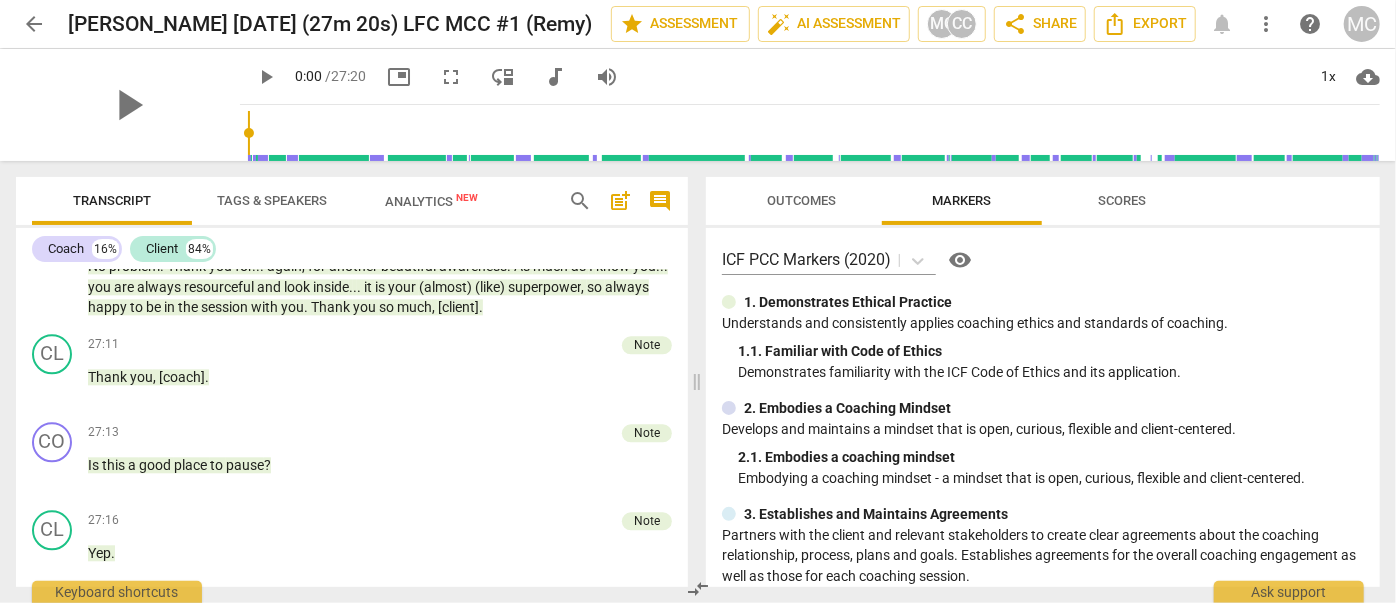 click on "audiotrack" at bounding box center (555, 77) 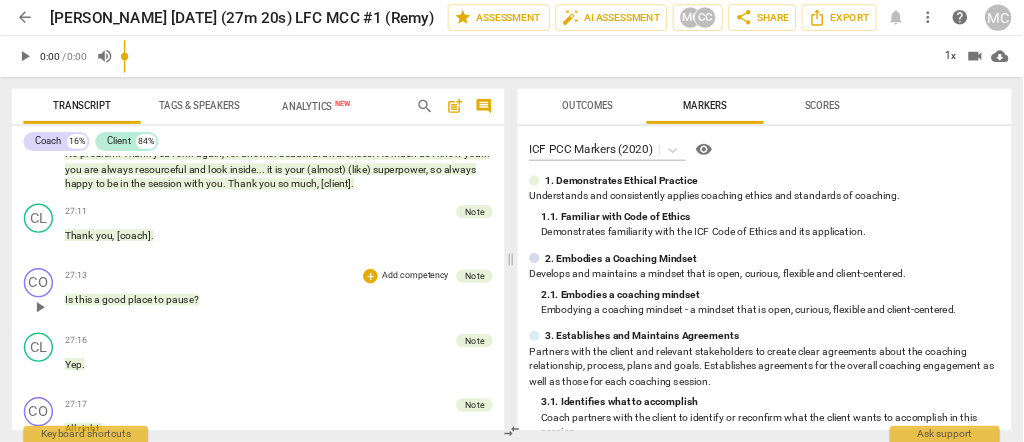 scroll, scrollTop: 6275, scrollLeft: 0, axis: vertical 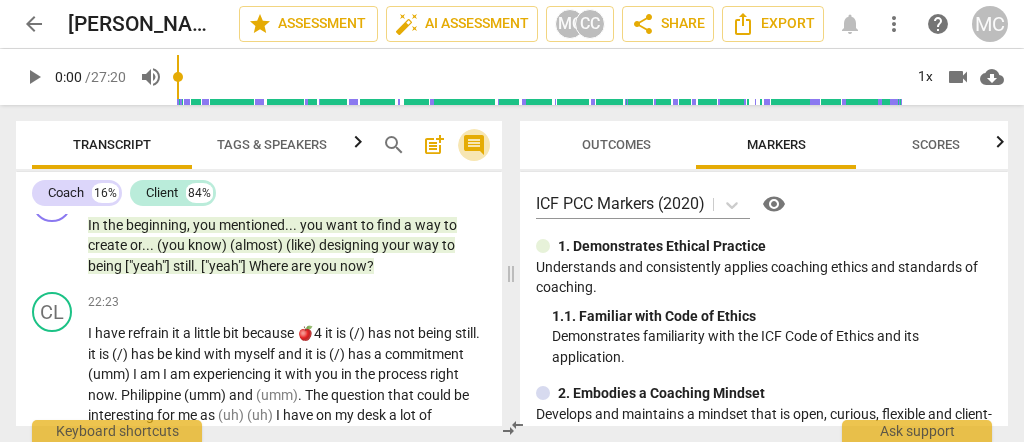 click on "comment" at bounding box center [474, 145] 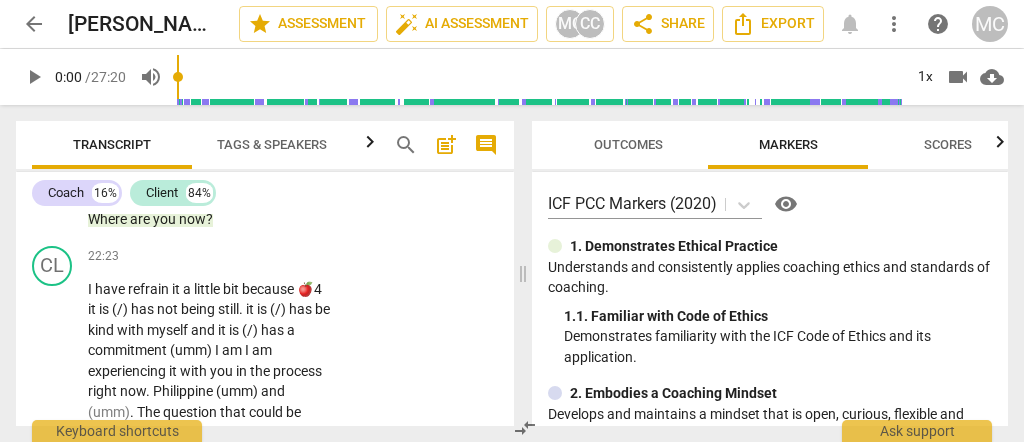scroll, scrollTop: 6065, scrollLeft: 0, axis: vertical 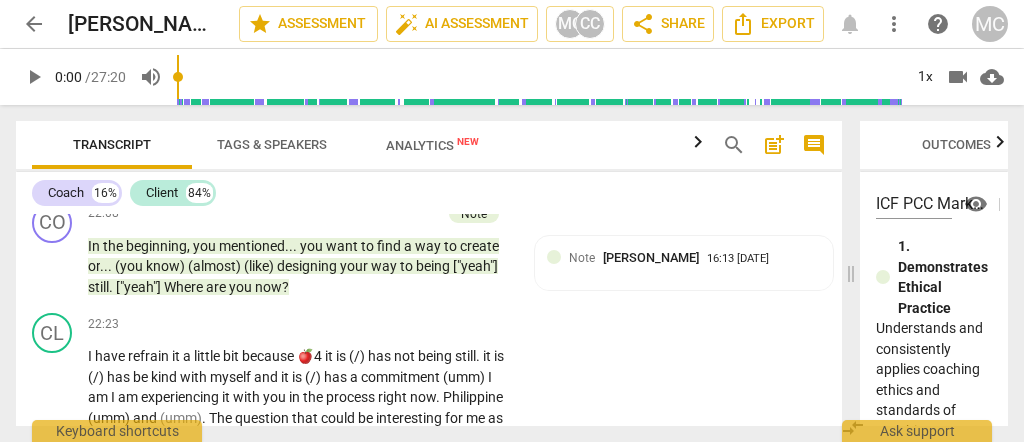 drag, startPoint x: 514, startPoint y: 280, endPoint x: 853, endPoint y: 271, distance: 339.11945 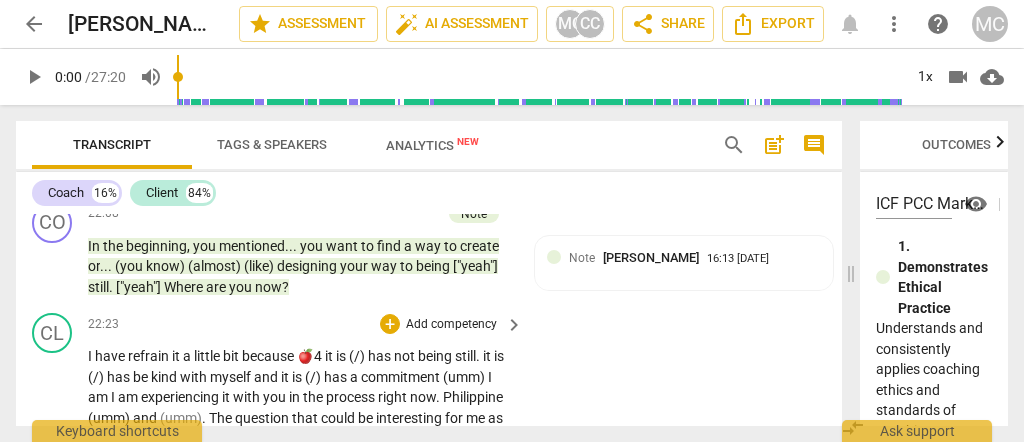 click on "experiencing" at bounding box center [181, 397] 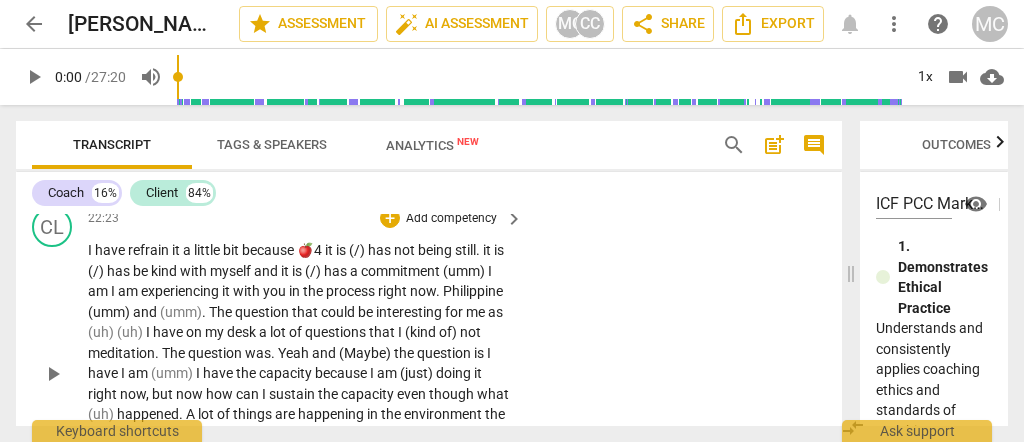 scroll, scrollTop: 6065, scrollLeft: 0, axis: vertical 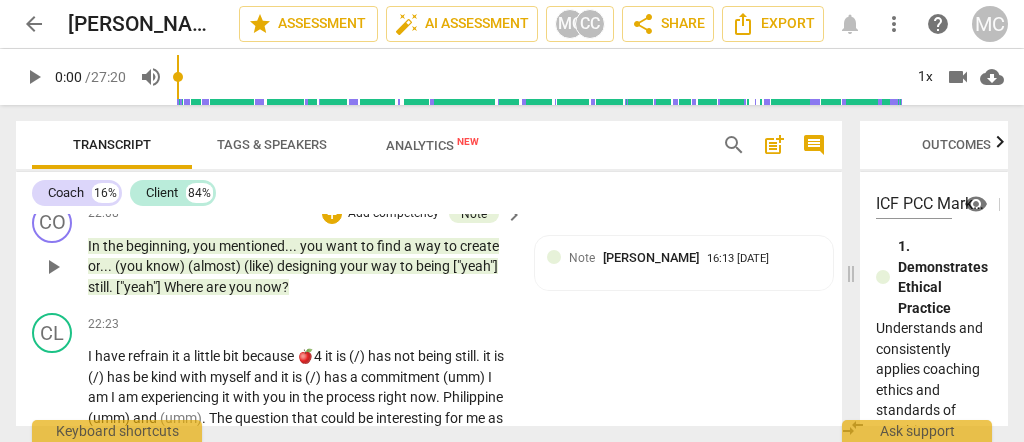 click on "Where" at bounding box center [185, 287] 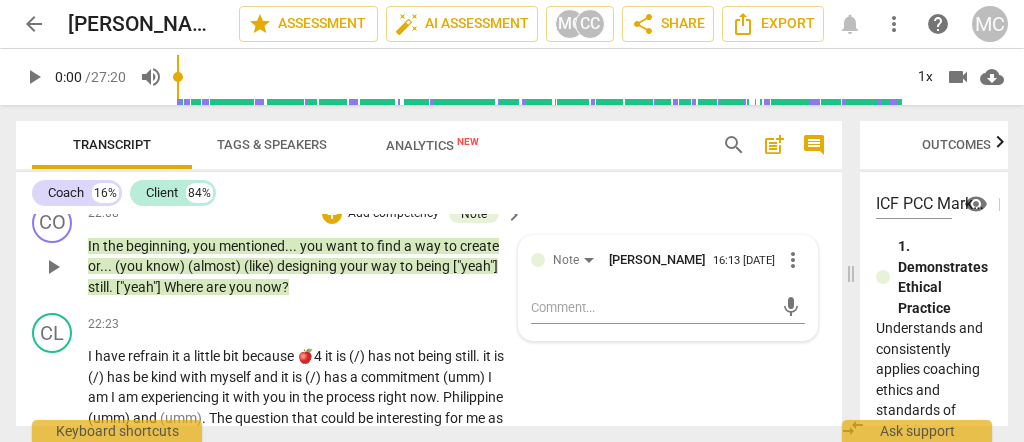 click on "Where" at bounding box center (185, 287) 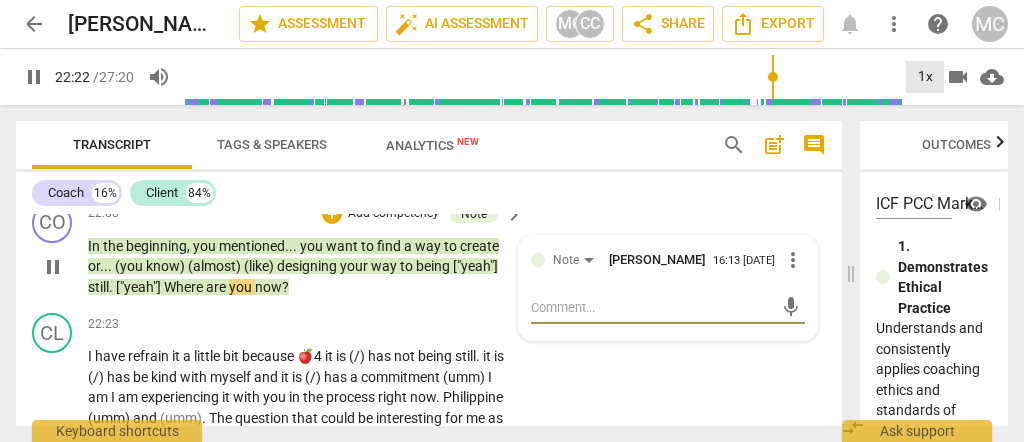 click on "1x" at bounding box center [925, 77] 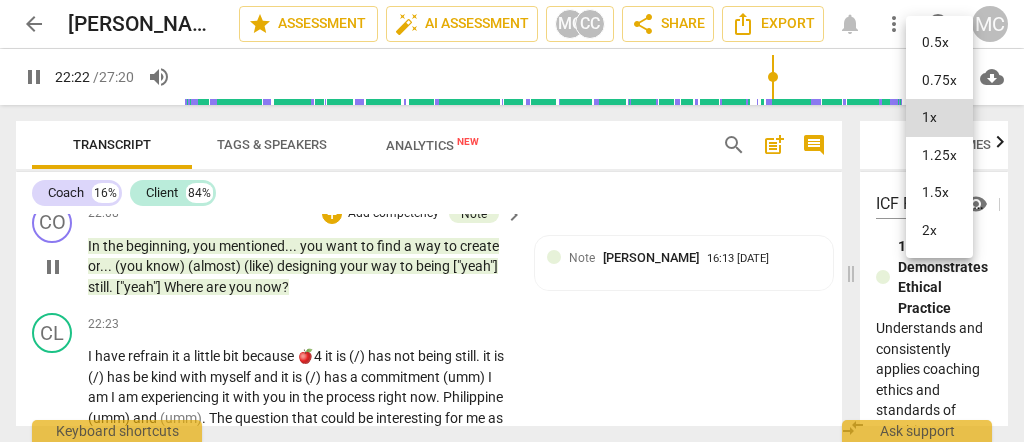 click on "1.5x" at bounding box center [939, 193] 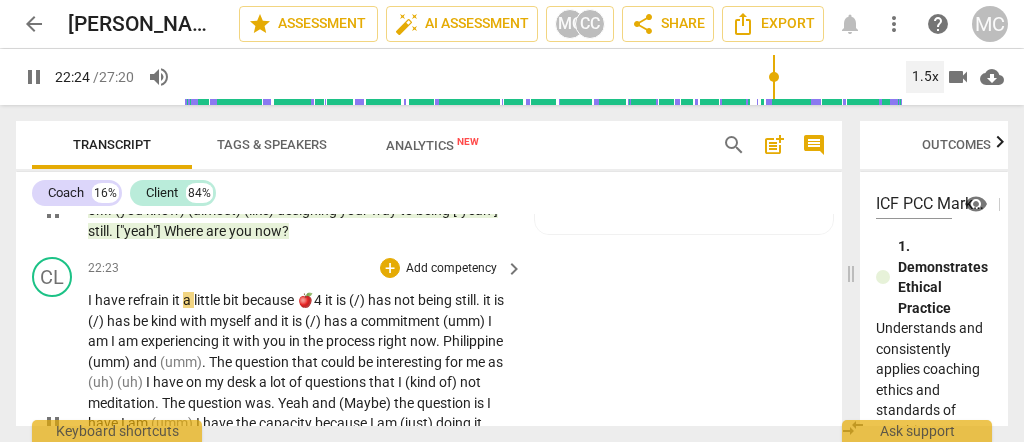 scroll, scrollTop: 6132, scrollLeft: 0, axis: vertical 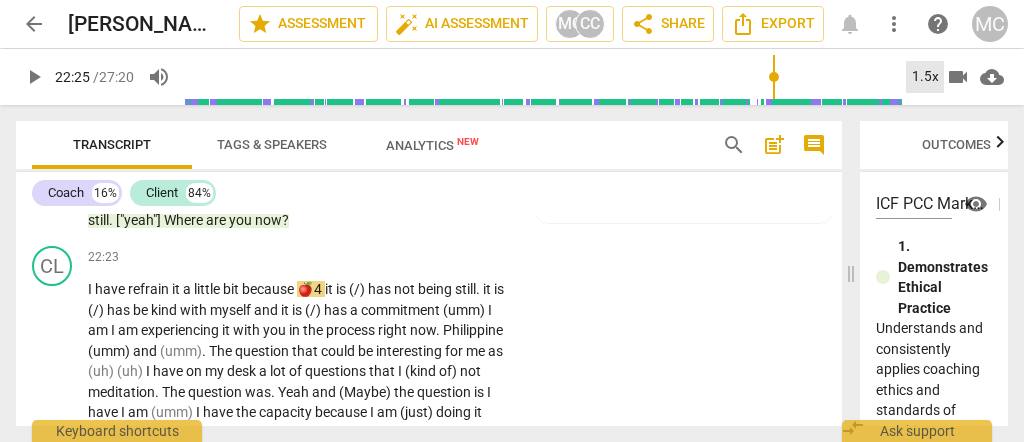 click on "1.5x" at bounding box center [925, 77] 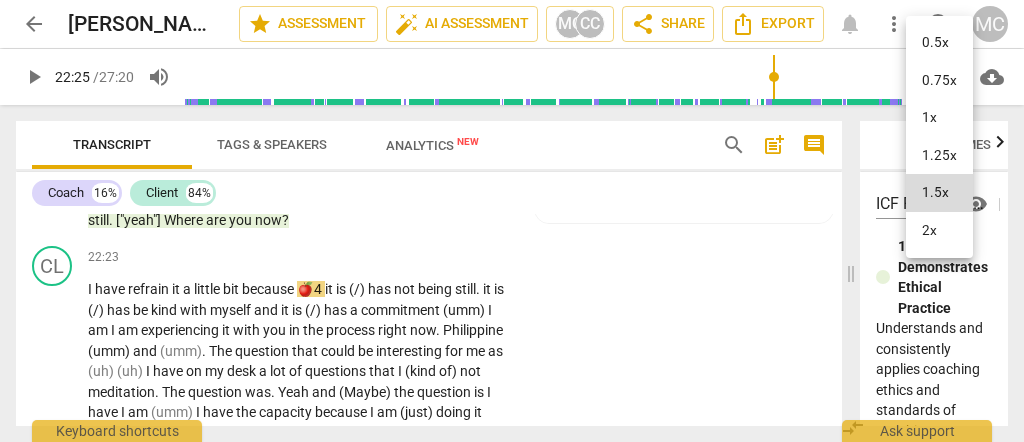 click on "1.25x" at bounding box center (939, 156) 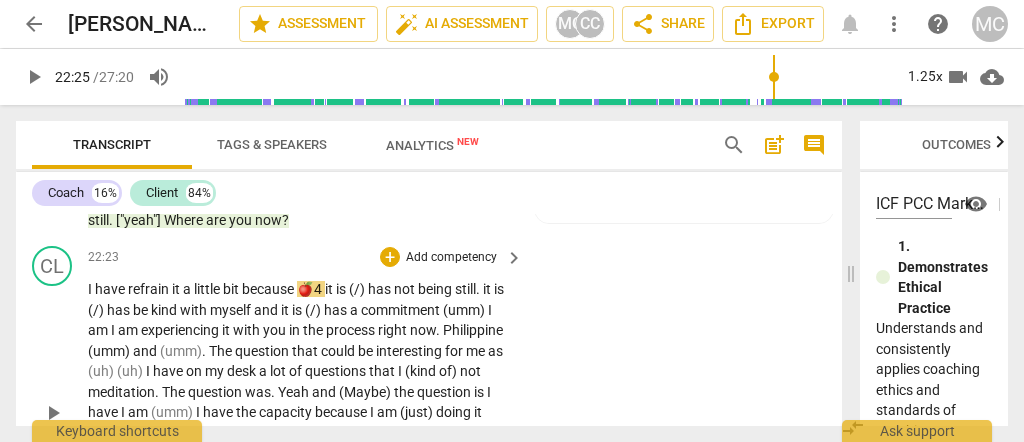 click on "I   have   refrain   it   a   little   bit   because   🍎4   it   is   (/)   has   not   being   still .   it   is   (/)   has   be   kind   with   myself   and   it   is   (/)   has   a   commitment   (umm)   I   am   I   am   experiencing   it   with   you   in   the   process   right   now .   Philippine   (umm)   and   ([GEOGRAPHIC_DATA]) .   The   question   that   could   be   interesting   for   me   as   (uh)   (uh)   I   have   on   my   desk   a   lot   of   questions   that   I   (kind   of)   not   meditation .   The   question   was .   Yeah   and   (Maybe)   the   question   is   I   have   I   am   (umm)   I   have   the   capacity   because   I   am   (just)   doing   it   right   now ,   but   now   how   can   I   sustain   the   capacity   even   though   what   (uh)   happened .   A   lot   of   things   are   happening   in   the   environment   the   relationships   the   older   people   behavior .   How   can   I   sustain   that   capacity   and   that   (umm) .   What   I   am   what   where   I" at bounding box center [300, 412] 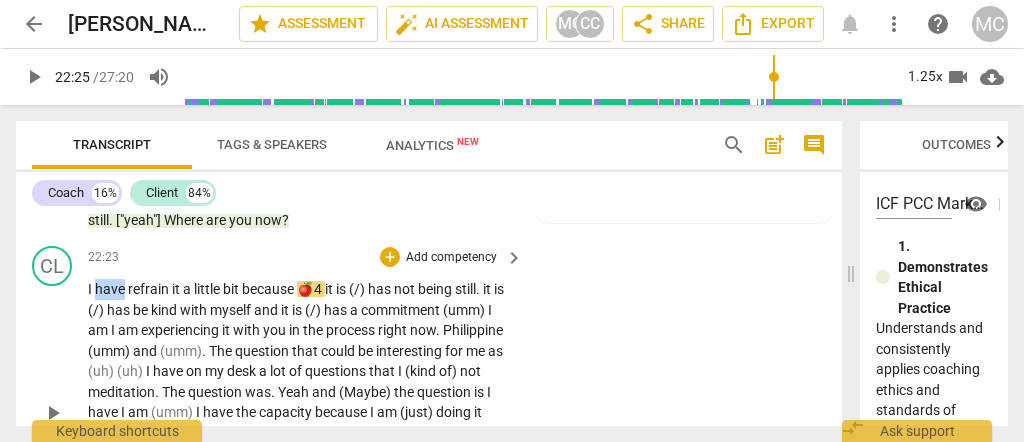 click on "I   have   refrain   it   a   little   bit   because   🍎4   it   is   (/)   has   not   being   still .   it   is   (/)   has   be   kind   with   myself   and   it   is   (/)   has   a   commitment   (umm)   I   am   I   am   experiencing   it   with   you   in   the   process   right   now .   Philippine   (umm)   and   ([GEOGRAPHIC_DATA]) .   The   question   that   could   be   interesting   for   me   as   (uh)   (uh)   I   have   on   my   desk   a   lot   of   questions   that   I   (kind   of)   not   meditation .   The   question   was .   Yeah   and   (Maybe)   the   question   is   I   have   I   am   (umm)   I   have   the   capacity   because   I   am   (just)   doing   it   right   now ,   but   now   how   can   I   sustain   the   capacity   even   though   what   (uh)   happened .   A   lot   of   things   are   happening   in   the   environment   the   relationships   the   older   people   behavior .   How   can   I   sustain   that   capacity   and   that   (umm) .   What   I   am   what   where   I" at bounding box center (300, 412) 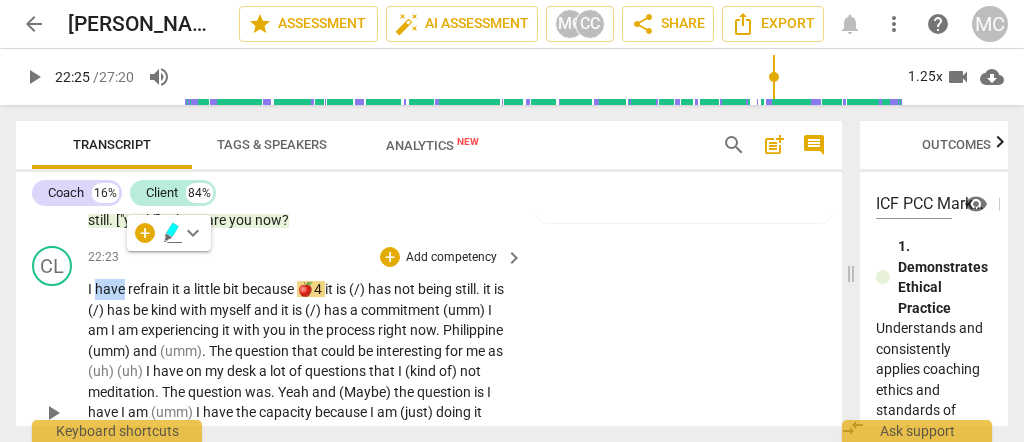 click on "have" at bounding box center [111, 289] 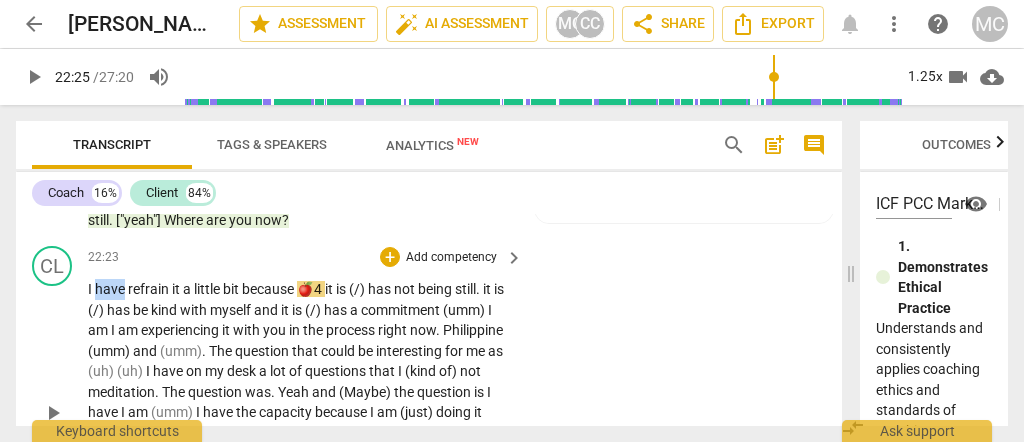 drag, startPoint x: 99, startPoint y: 256, endPoint x: 109, endPoint y: 257, distance: 10.049875 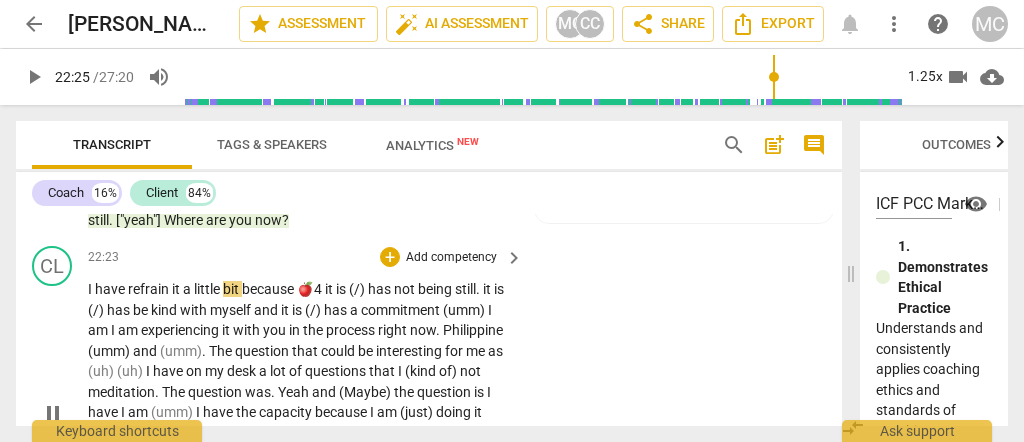 click on "it" at bounding box center (177, 289) 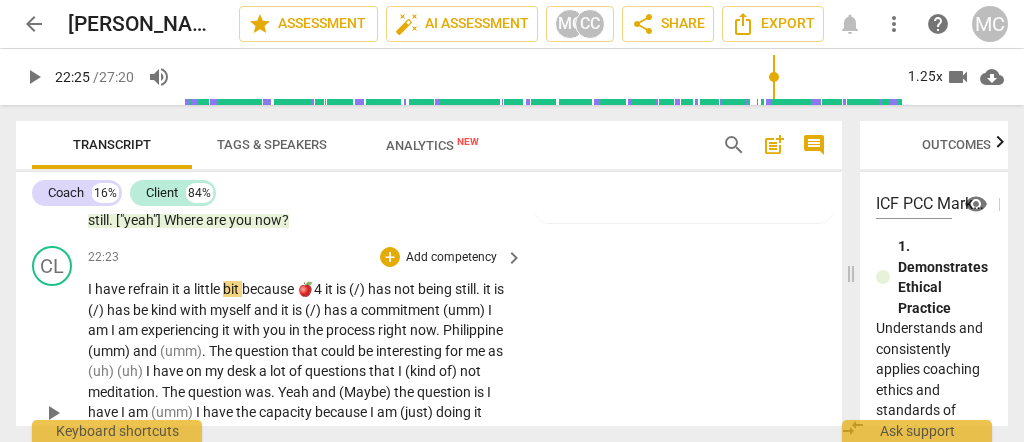 type 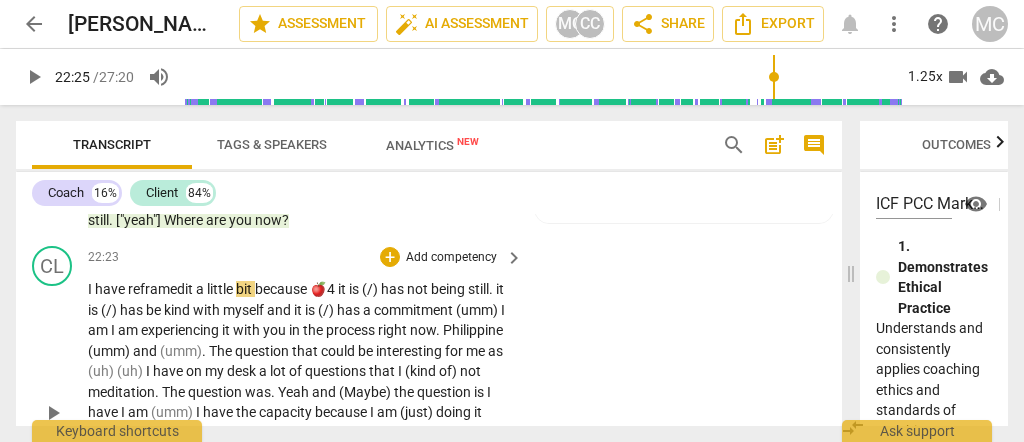 click on "reframed" at bounding box center [156, 289] 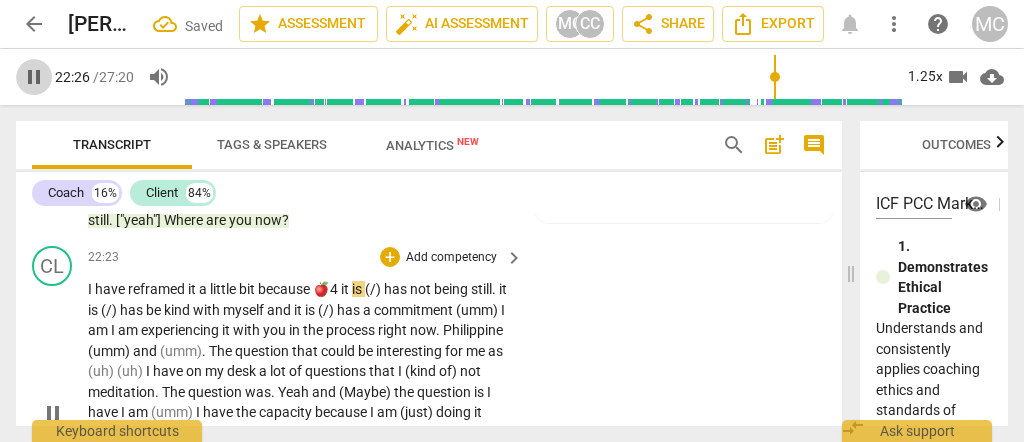 drag, startPoint x: 26, startPoint y: 69, endPoint x: 40, endPoint y: 79, distance: 17.20465 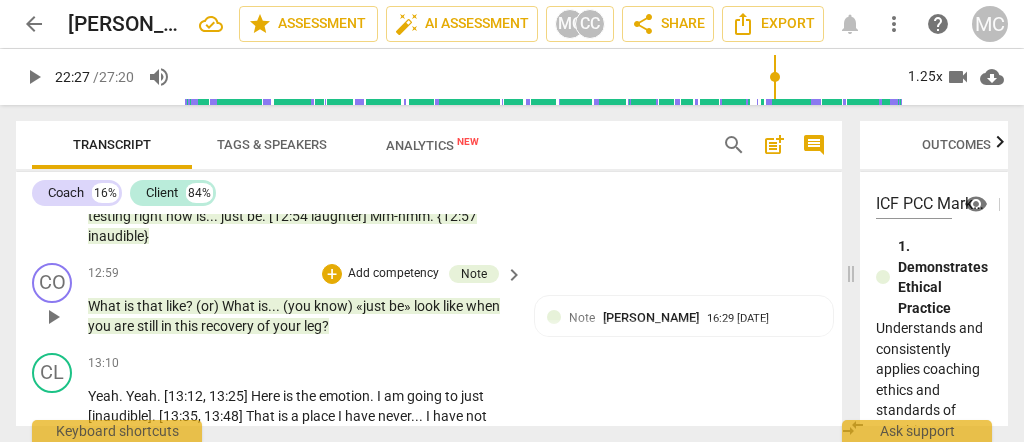 scroll, scrollTop: 3598, scrollLeft: 0, axis: vertical 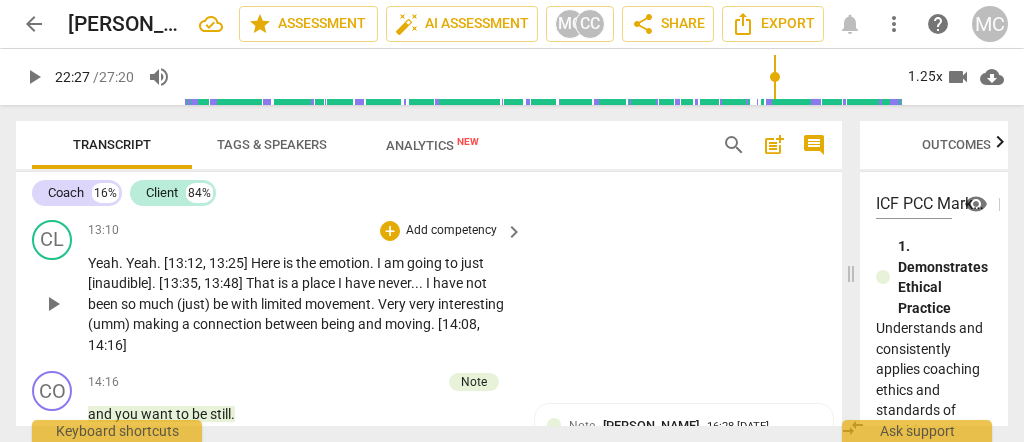 drag, startPoint x: 307, startPoint y: 266, endPoint x: 320, endPoint y: 266, distance: 13 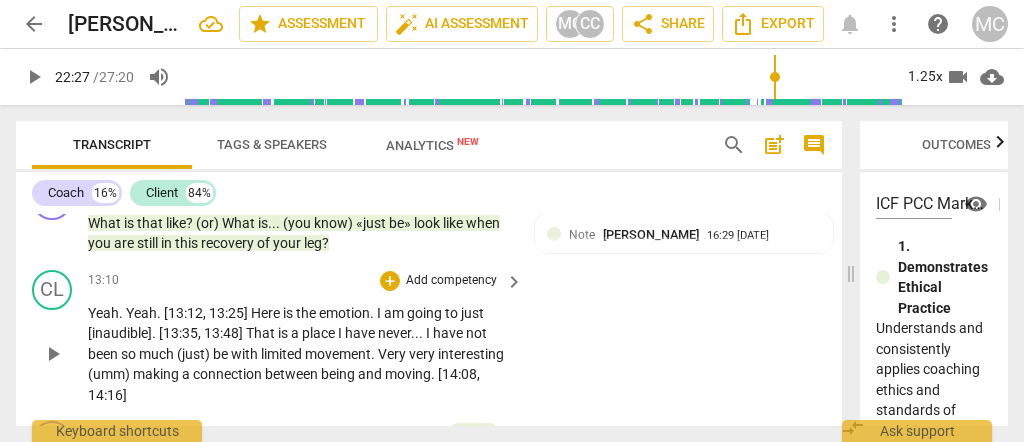 scroll, scrollTop: 3532, scrollLeft: 0, axis: vertical 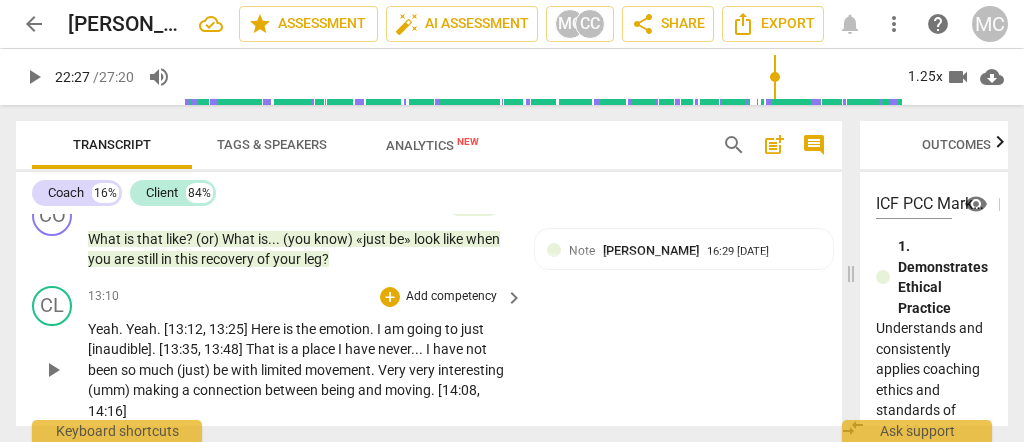click on "Add competency" at bounding box center (451, 297) 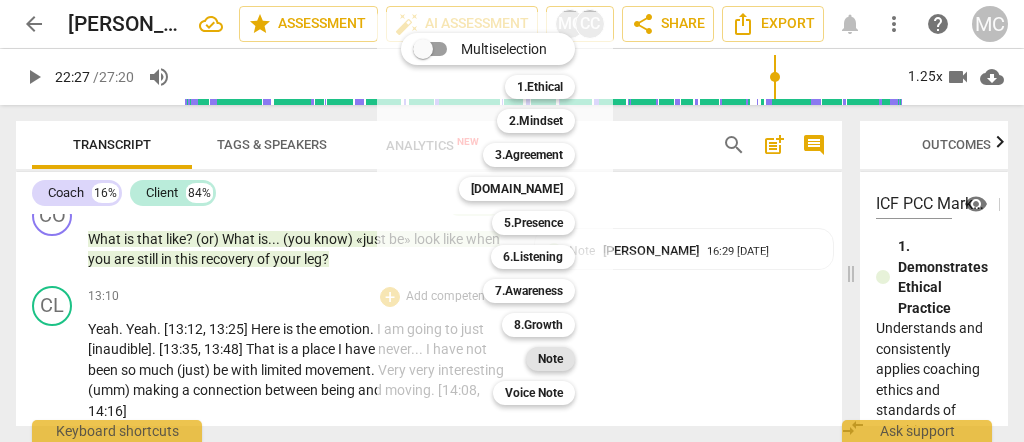 click on "Note" at bounding box center [550, 359] 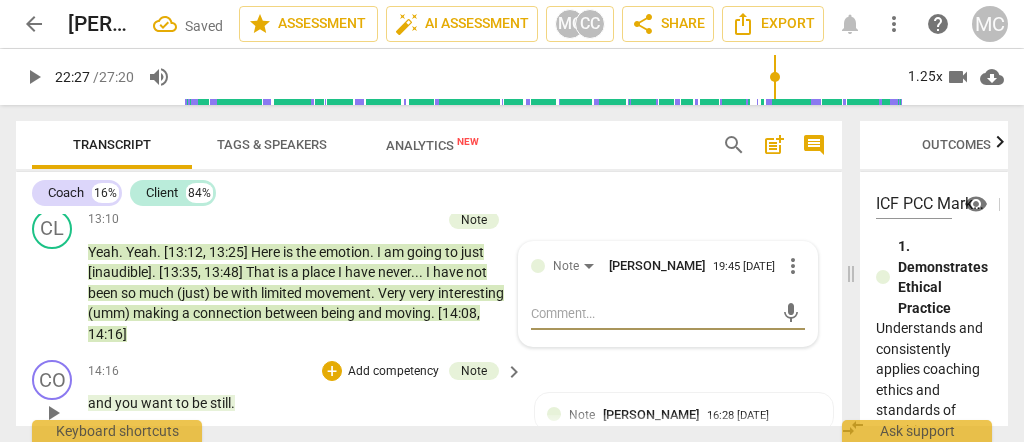 scroll, scrollTop: 3732, scrollLeft: 0, axis: vertical 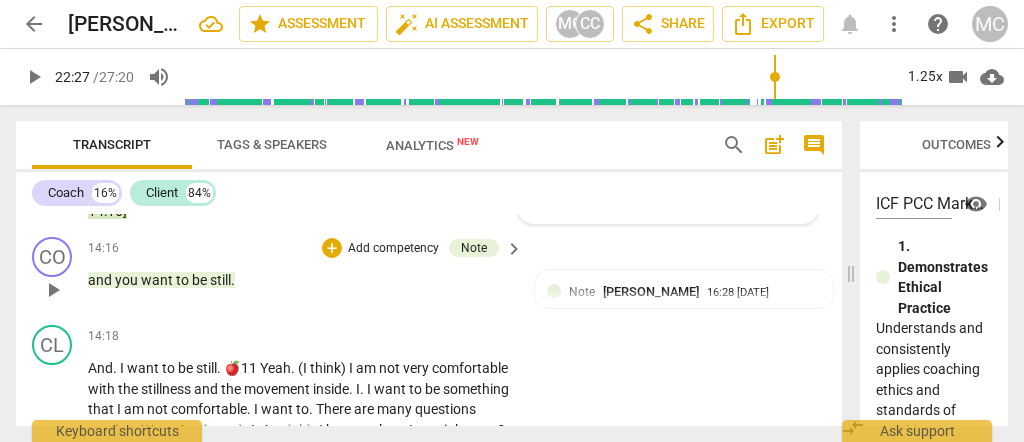 click on "you" at bounding box center (128, 280) 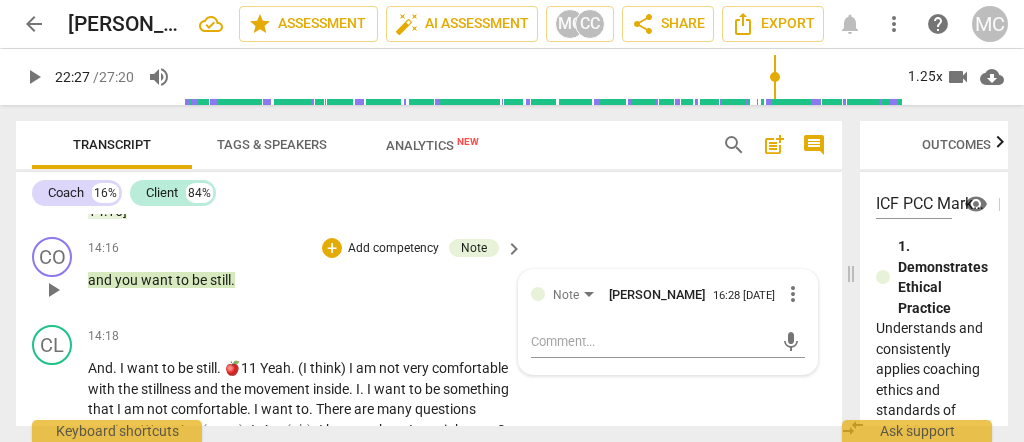 click on "you" at bounding box center (128, 280) 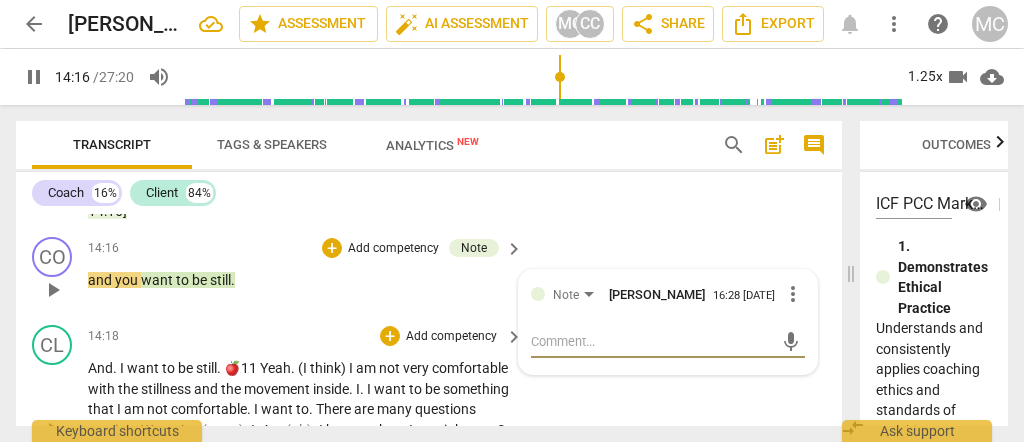scroll, scrollTop: 3665, scrollLeft: 0, axis: vertical 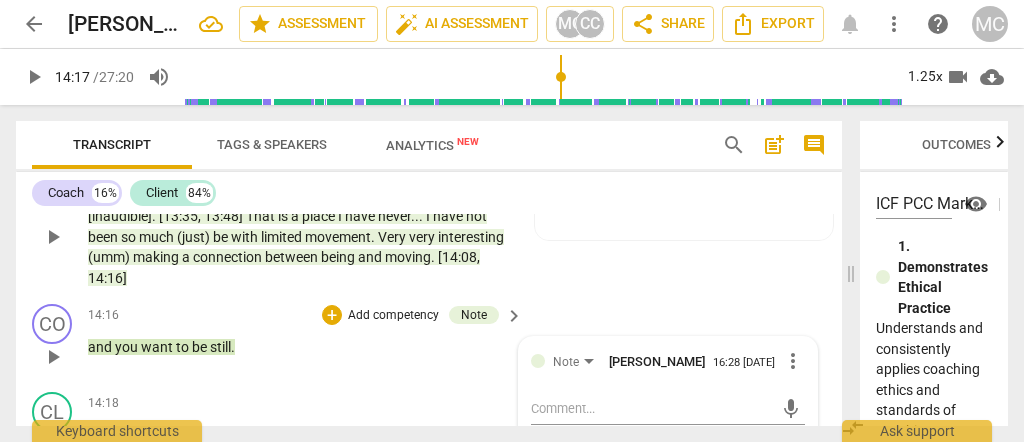 click on "and" at bounding box center [371, 257] 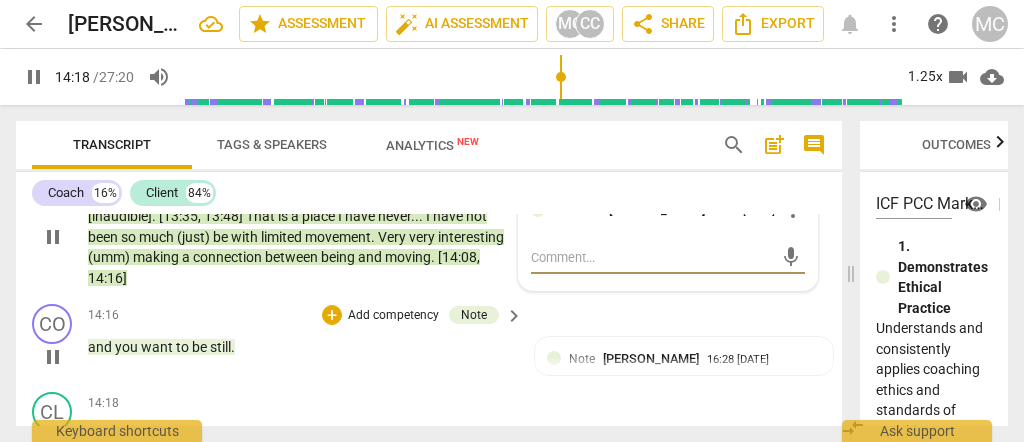 scroll, scrollTop: 3732, scrollLeft: 0, axis: vertical 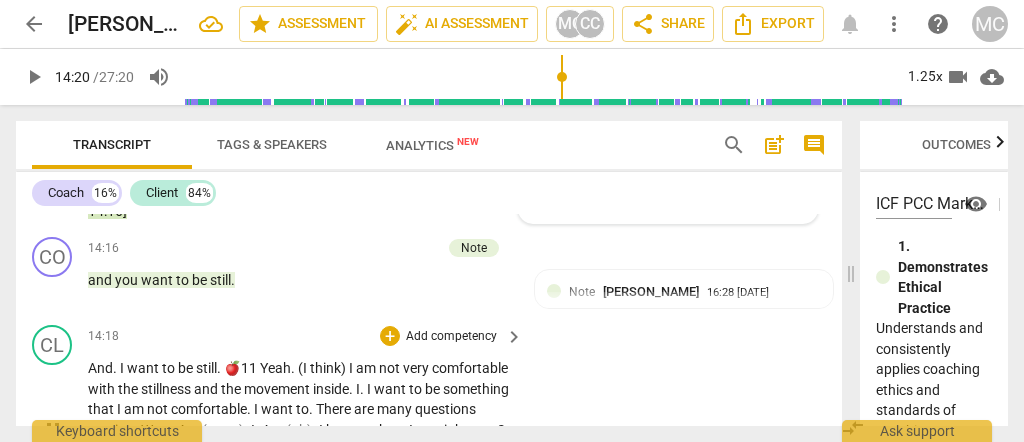 click on "And" at bounding box center [100, 368] 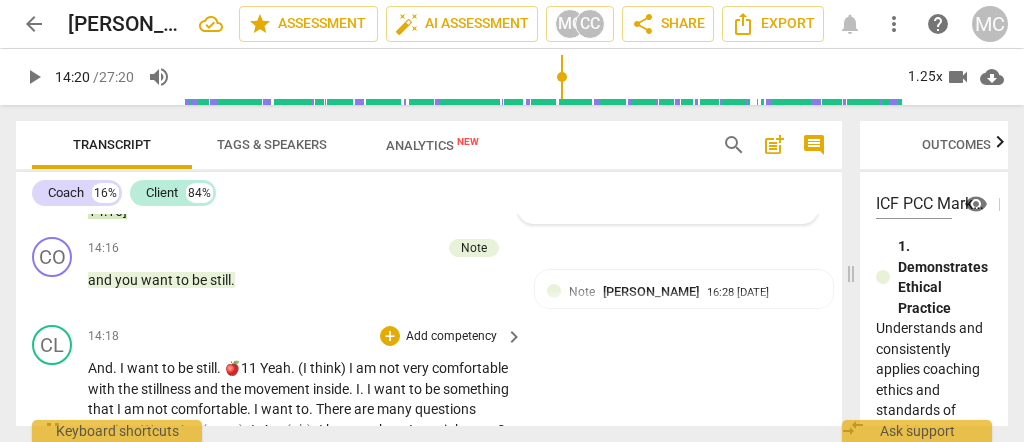 type on "860" 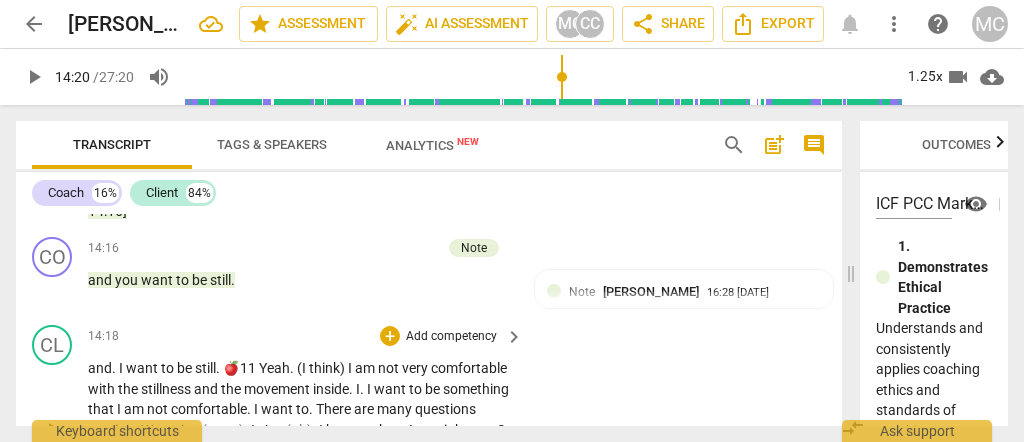 click on "." at bounding box center (115, 368) 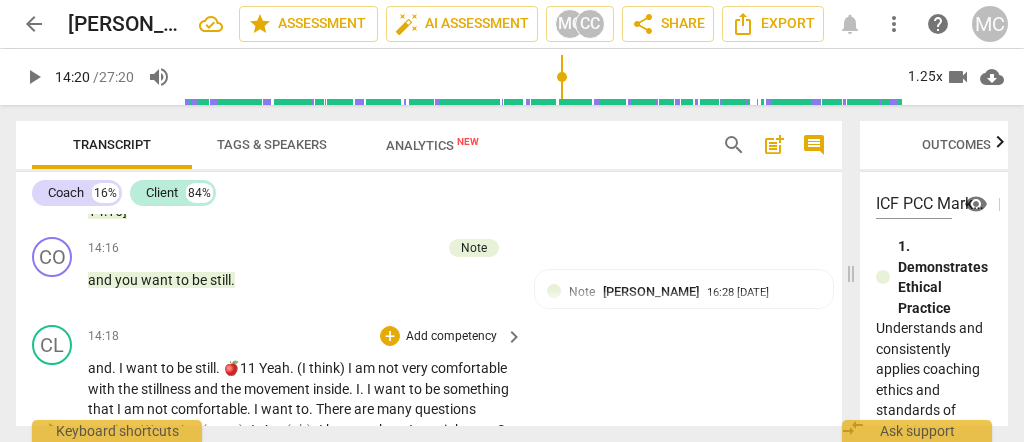 type 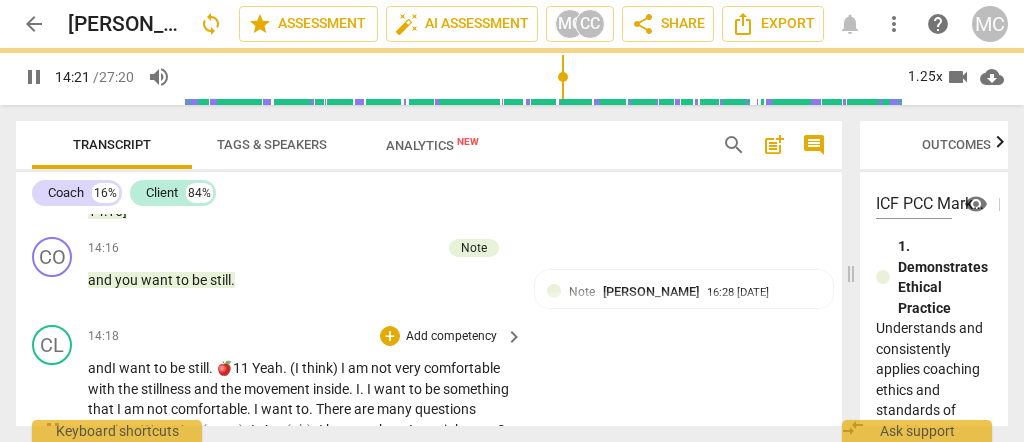 click on "Yeah" at bounding box center (267, 368) 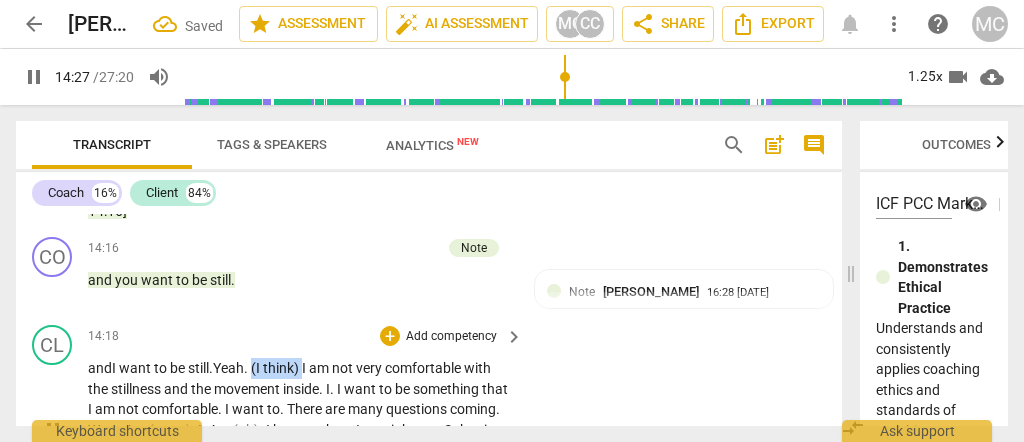 drag, startPoint x: 308, startPoint y: 339, endPoint x: 257, endPoint y: 342, distance: 51.088158 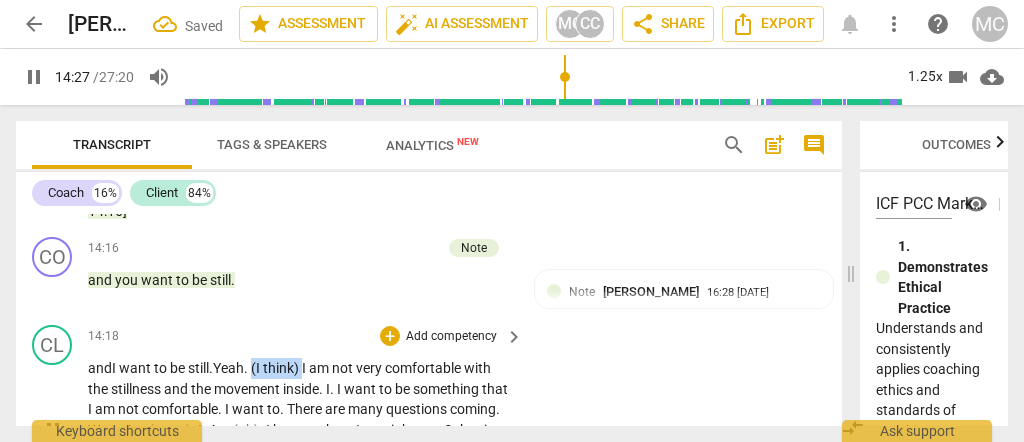 click on "and  I   want   to   be   still.  Yeah .   (I   think)   I   am   not   very   comfortable   with   the   stillness   and   the   movement   inside .   I .   I   want   to   be   something   that   I   am   not   comfortable .   I   want   to .   There   are   many   questions   coming .   Wow .   Am   (umm) .   I .   Am   (uh) .   I   happy   where   I   am   right   now ?   that   is   (/)   has   a   good   question   that   I   can   ask   myself .   The   the   rule   I   have .   Yeah .   What   I   am   doing .   Yeah ,   but   the   quality   the   intensity .   I   am   not   sure ." at bounding box center (300, 430) 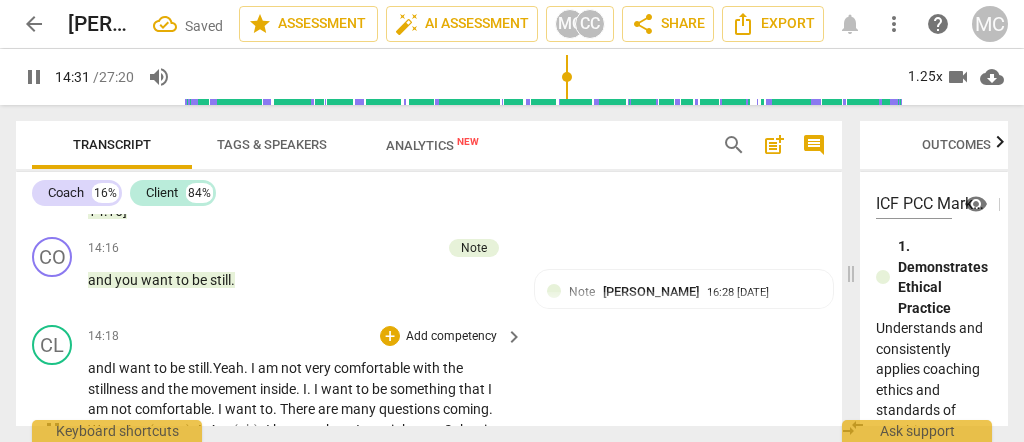 scroll, scrollTop: 3798, scrollLeft: 0, axis: vertical 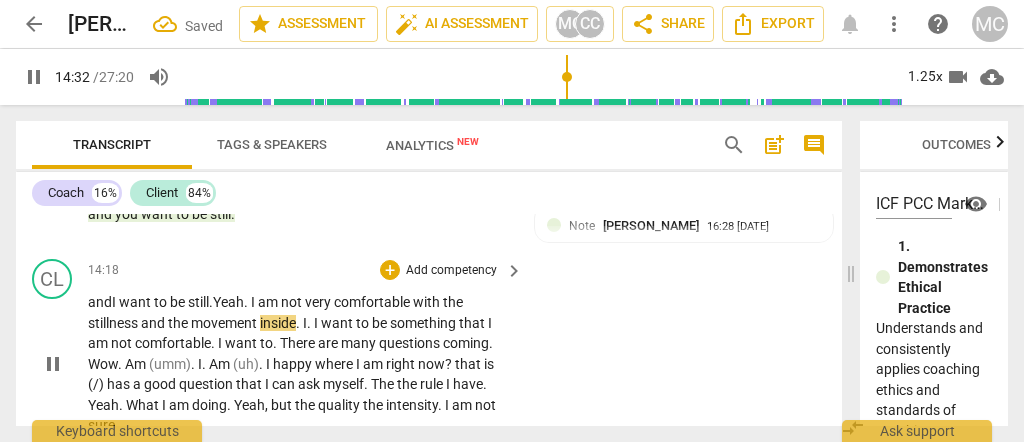 click on "I" at bounding box center [317, 323] 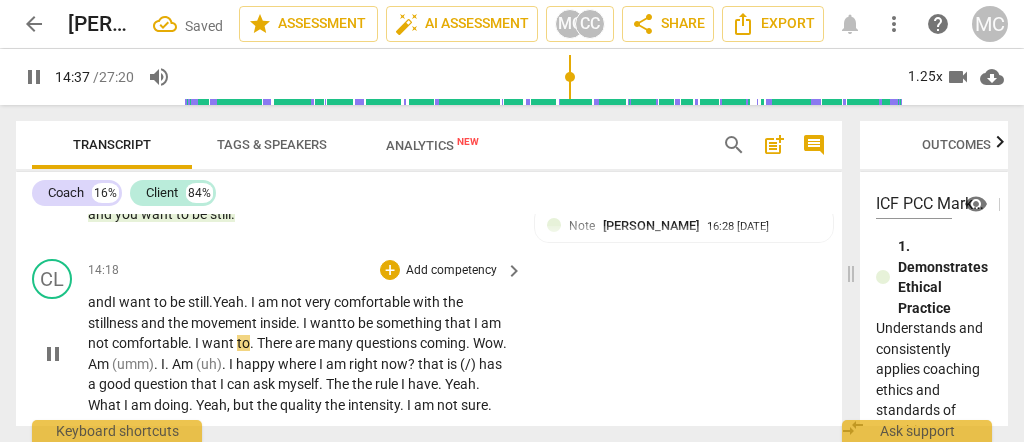 click on "something" at bounding box center (410, 323) 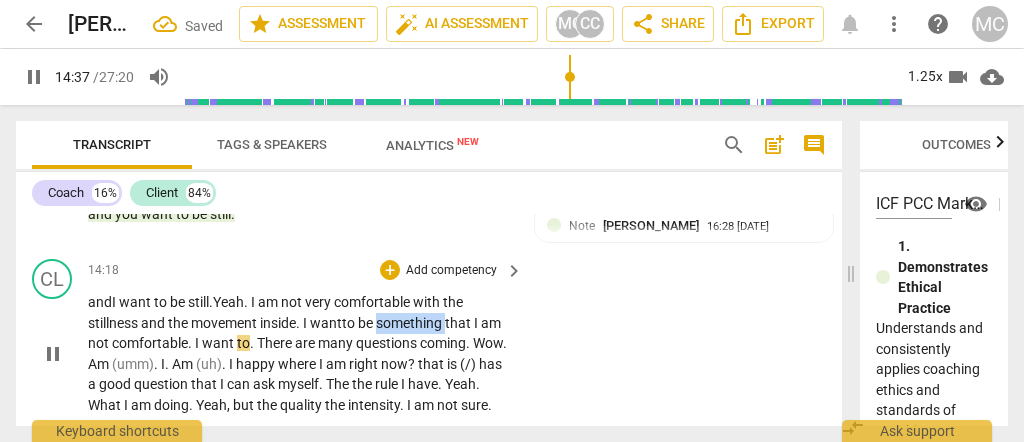 click on "something" at bounding box center (410, 323) 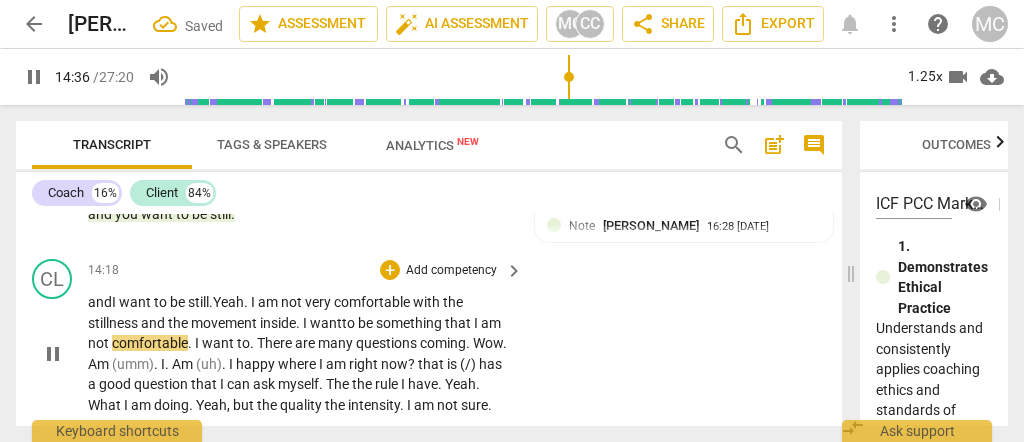 click on "." at bounding box center [191, 343] 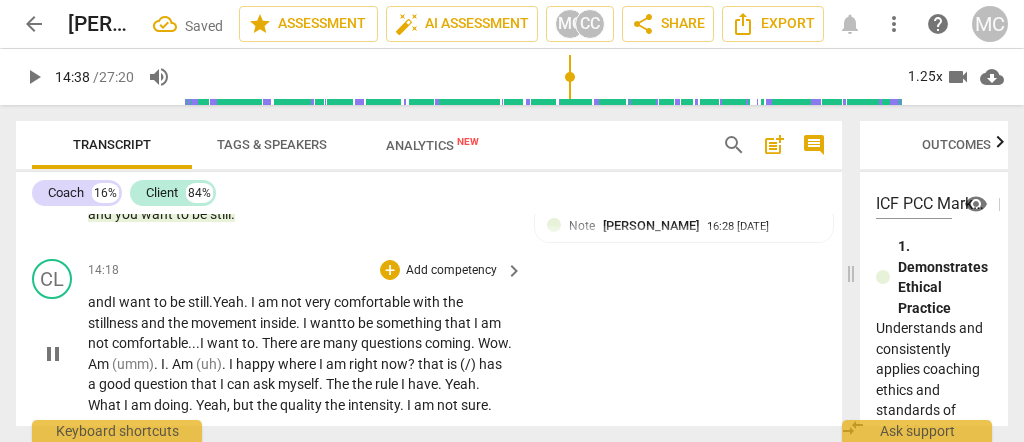 click on "to" at bounding box center [248, 343] 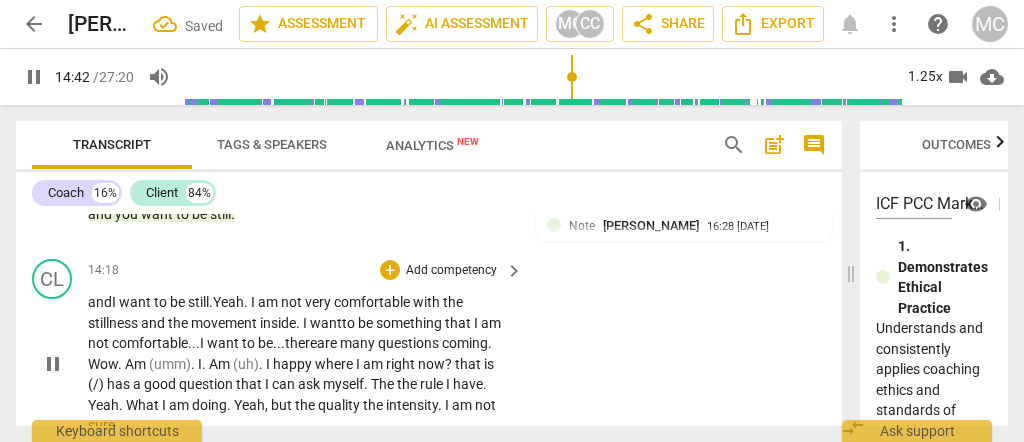 click on "to be..." at bounding box center [263, 343] 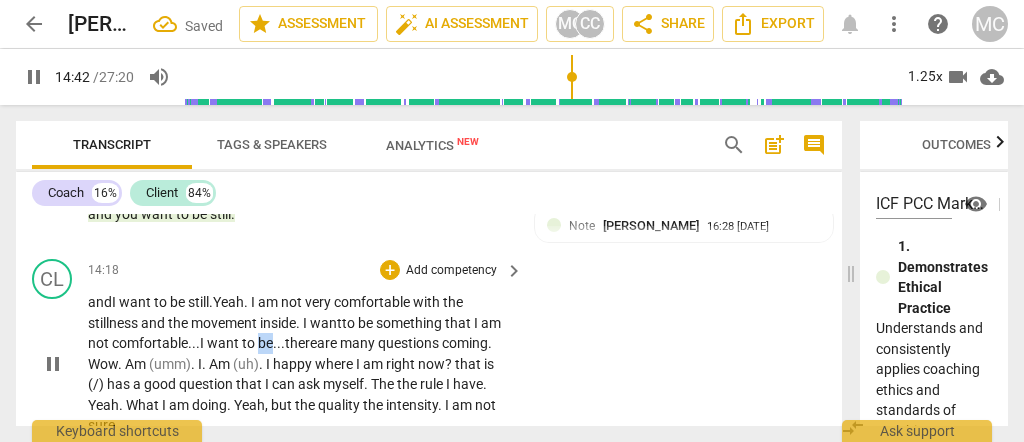 click on "to be..." at bounding box center [263, 343] 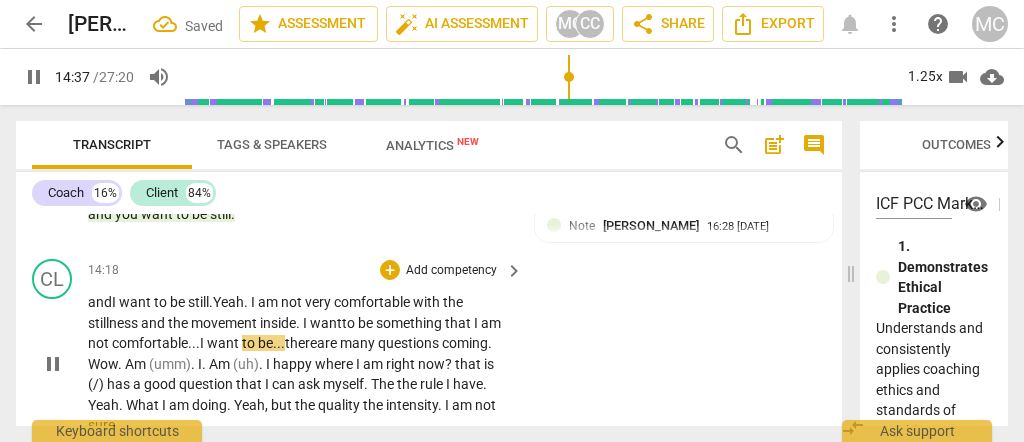 click on "there" at bounding box center [301, 343] 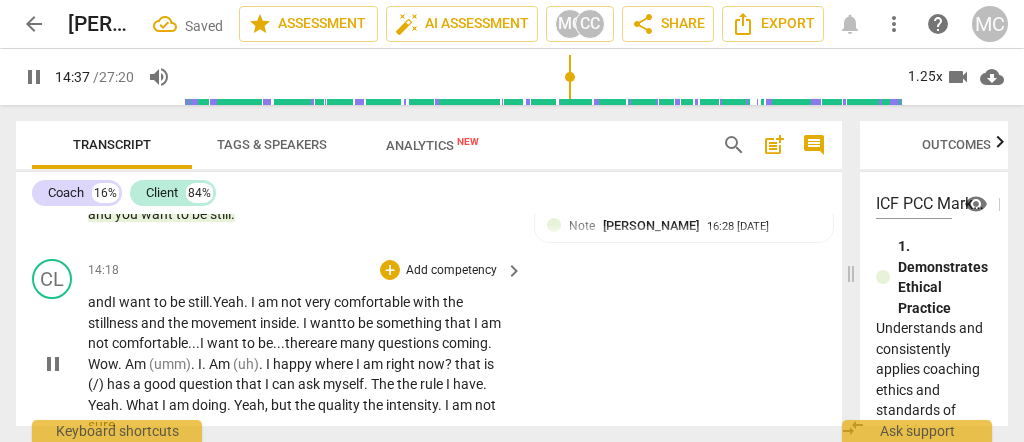 click on "there" at bounding box center [301, 343] 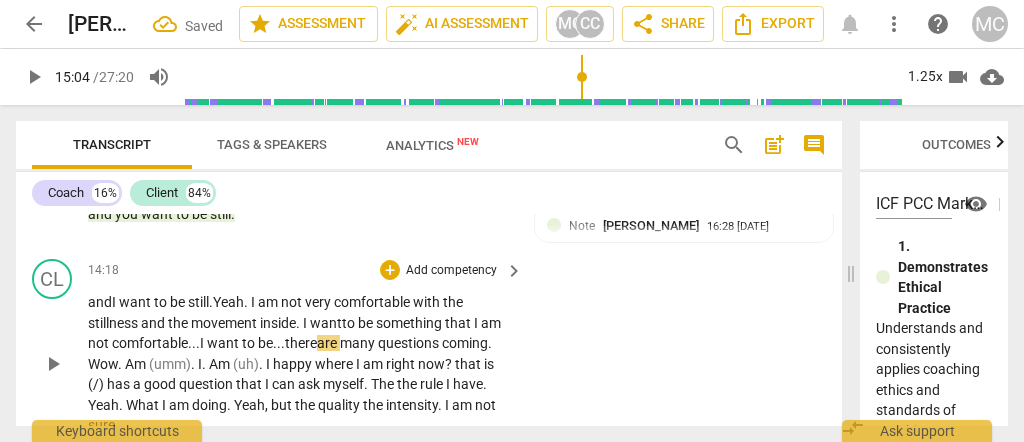 click on "want" at bounding box center [224, 343] 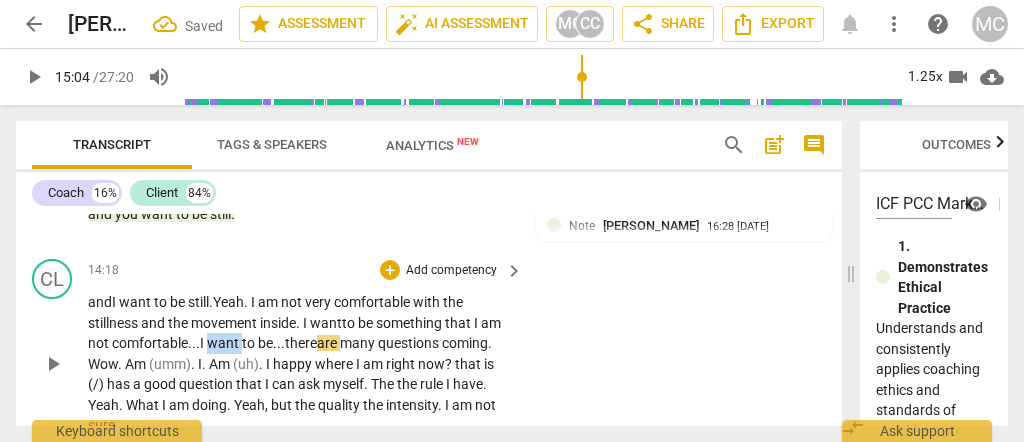 click on "want" at bounding box center (224, 343) 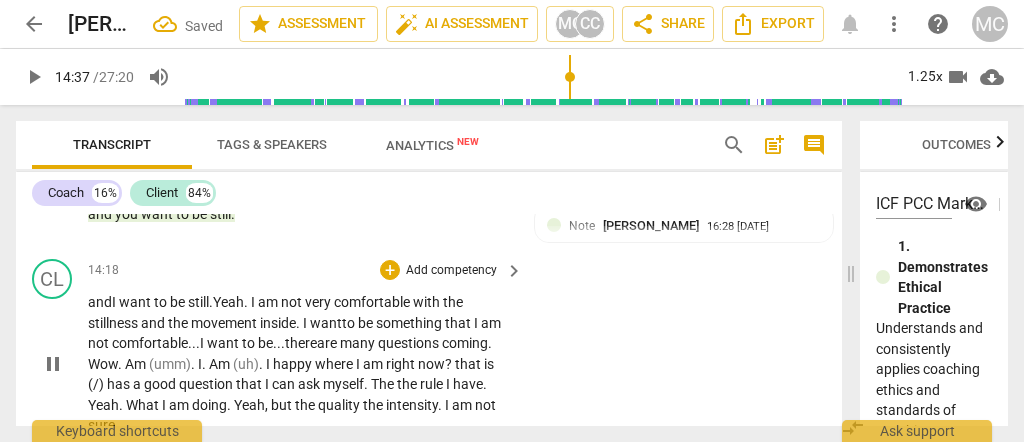 click on "to be..." at bounding box center [263, 343] 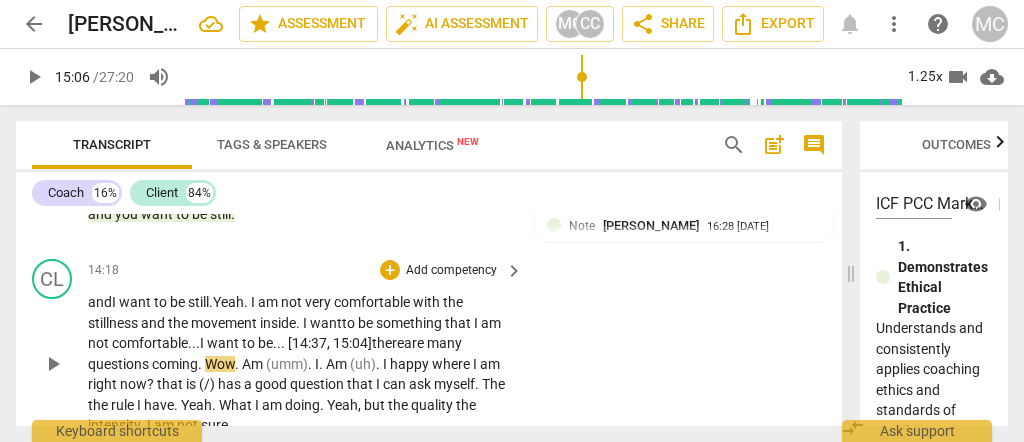click on "there" at bounding box center (388, 343) 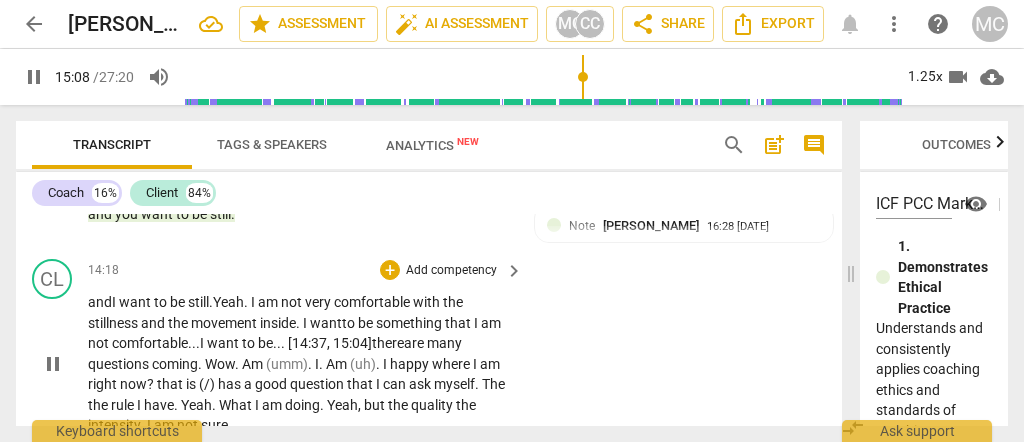 click on "Wow" at bounding box center (220, 364) 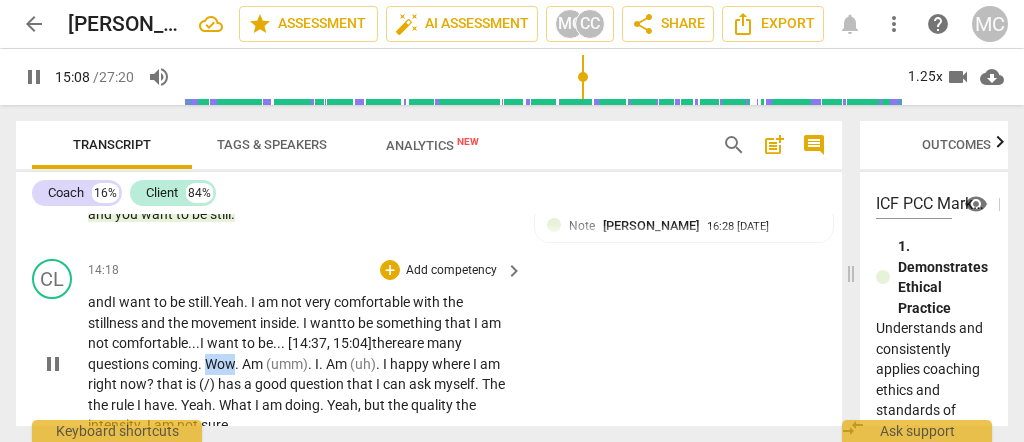 click on "Wow" at bounding box center [220, 364] 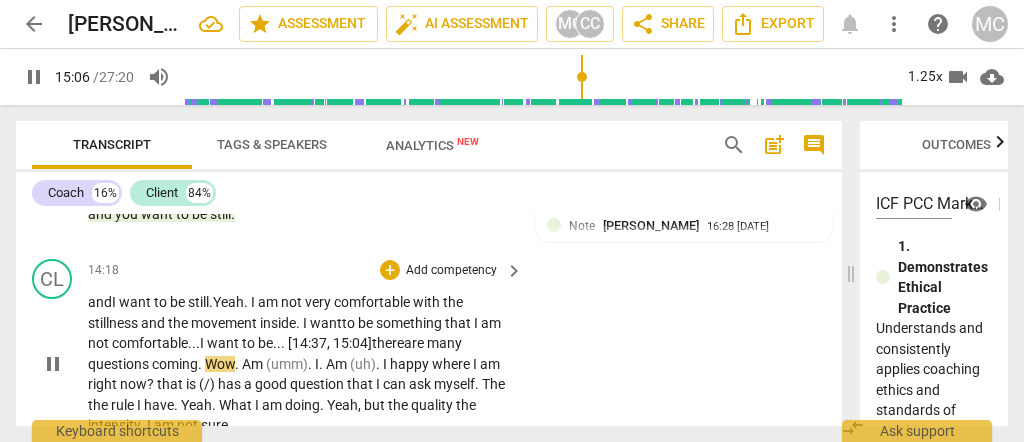 click on "Am" at bounding box center [254, 364] 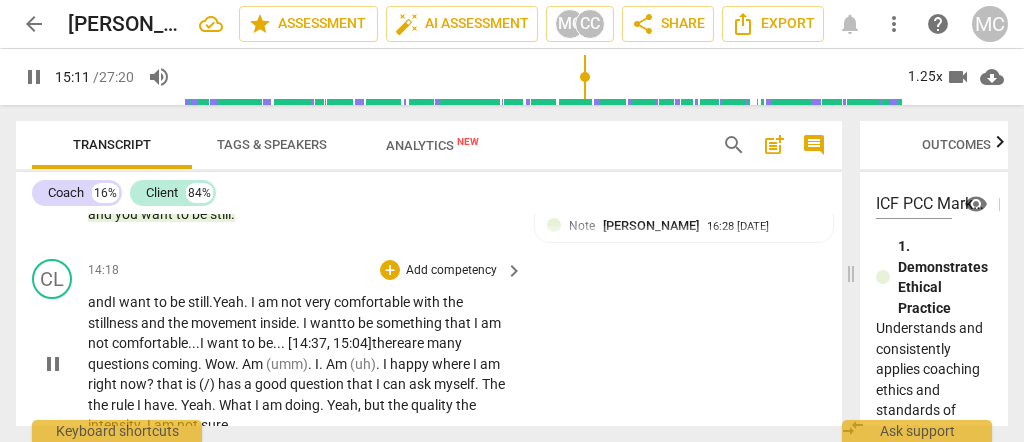 click on "happy" at bounding box center [411, 364] 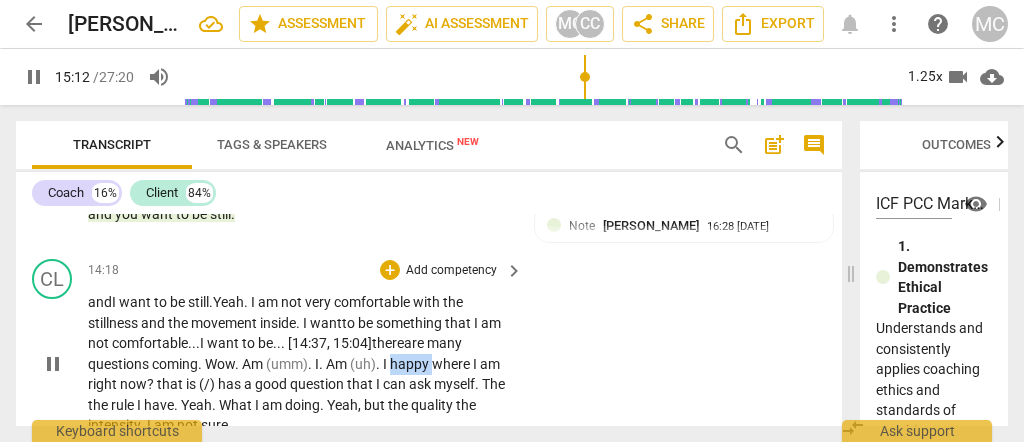 click on "happy" at bounding box center (411, 364) 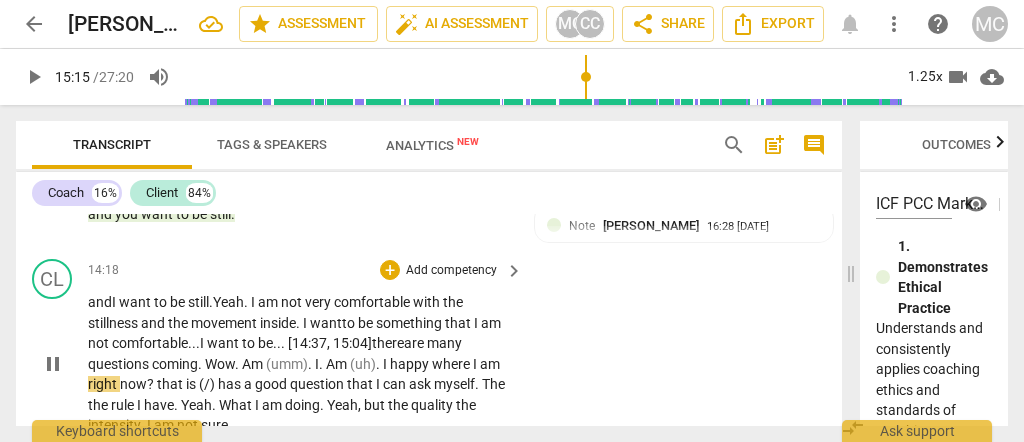 click on "Wow" at bounding box center (220, 364) 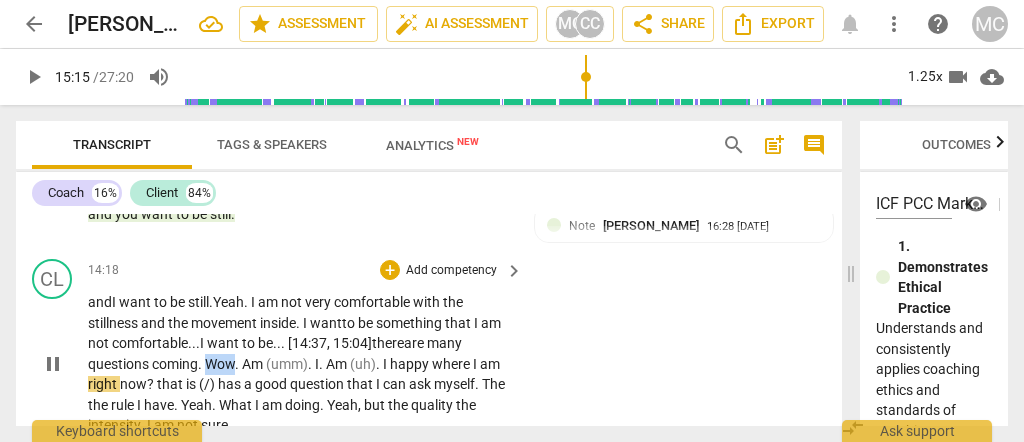 click on "Wow" at bounding box center [220, 364] 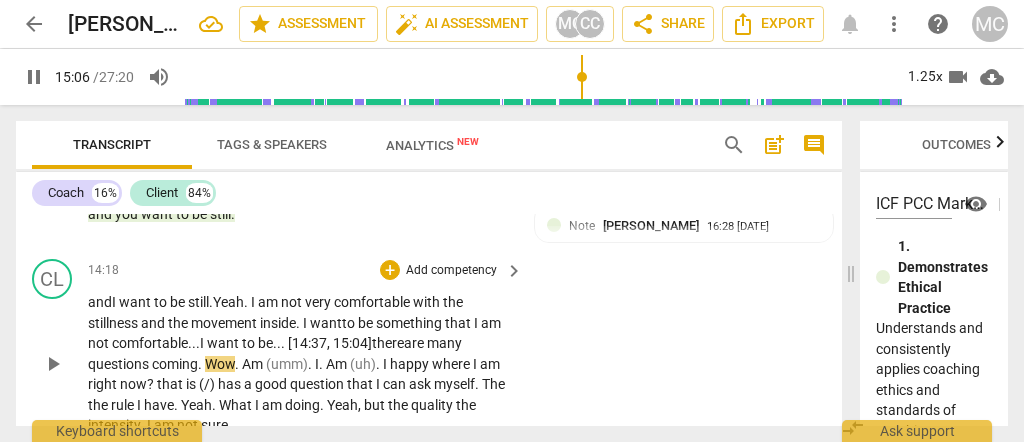 click on "Am" at bounding box center [254, 364] 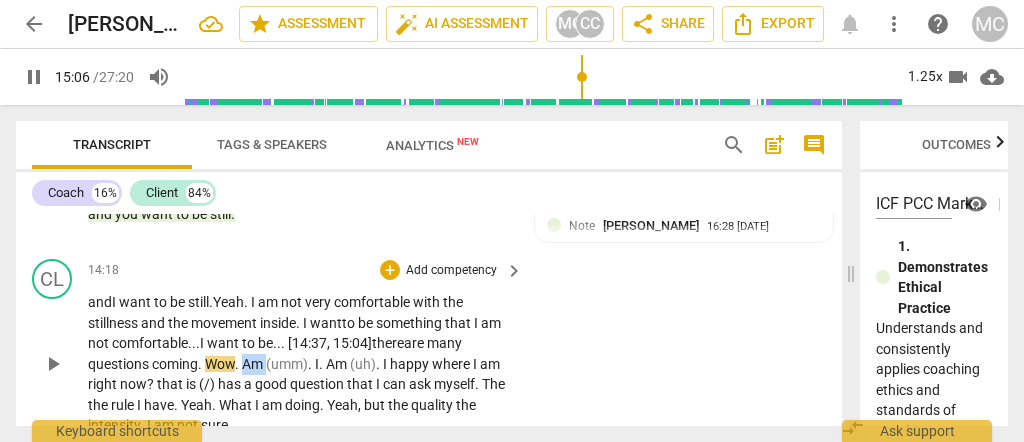 click on "Am" at bounding box center [254, 364] 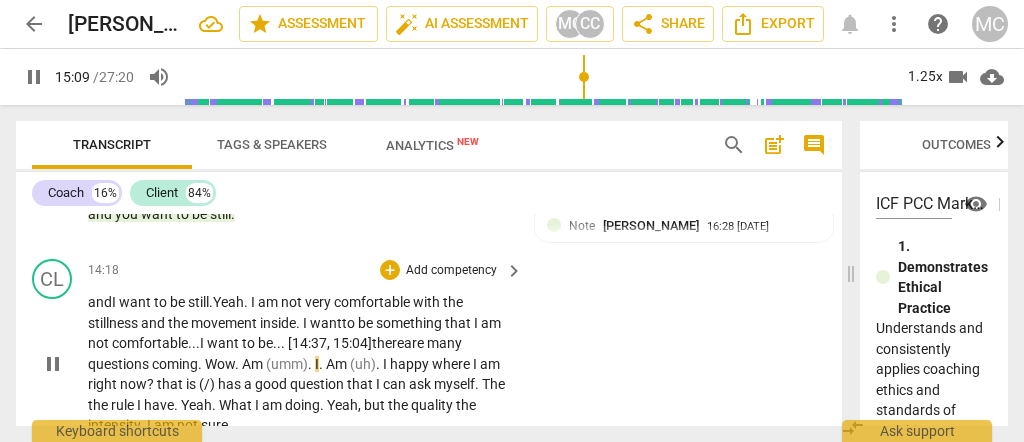click on "and  I   want   to   be   still.  Yeah .   I   am   not   very   comfortable   with   the   stillness   and   the   movement   inside .   I   want  to   be   something   that   I   am   not   comfortable...  I   want   to be... [14:37, 15:04]  there  are   many   questions   coming .   Wow .   Am   (umm) .   I .   Am   (uh) .   I   happy   where   I   am   right   now ?   that   is   (/)   has   a   good   question   that   I   can   ask   myself .   The   the   rule   I   have .   Yeah .   What   I   am   doing .   Yeah ,   but   the   quality   the   intensity .   I   am   not   sure ." at bounding box center (300, 364) 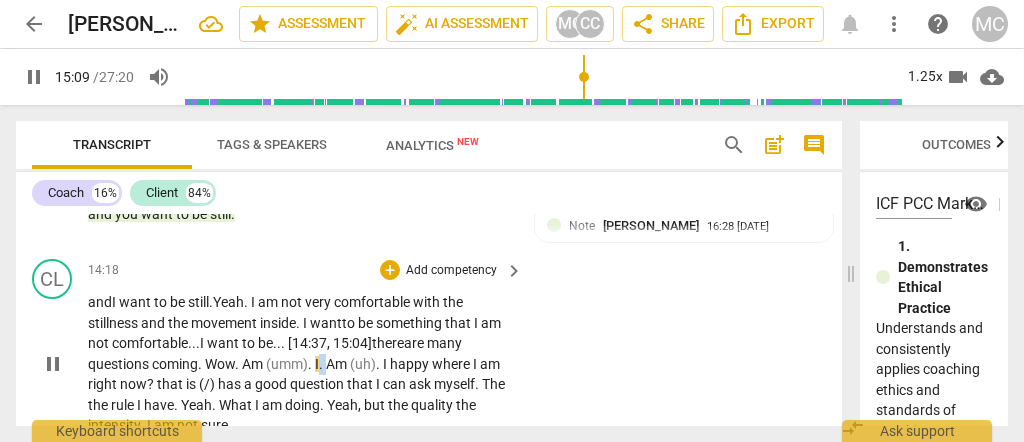 click on "." at bounding box center [322, 364] 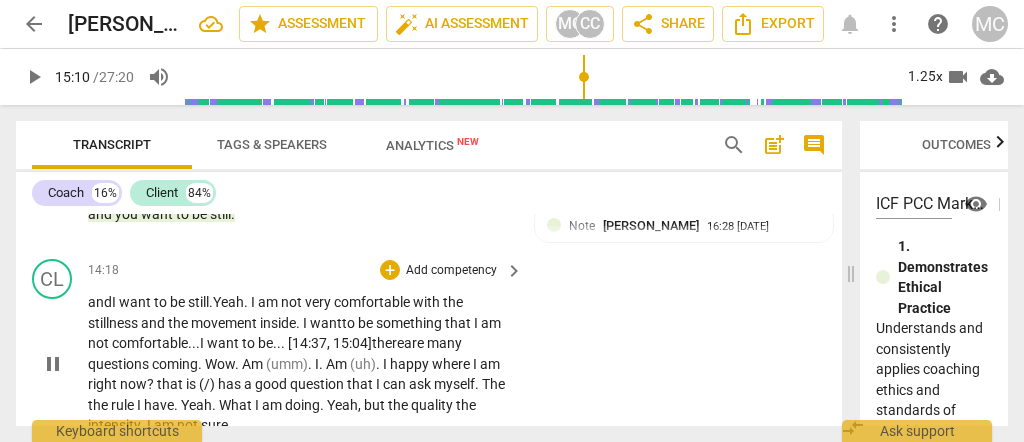 click on "." at bounding box center (238, 364) 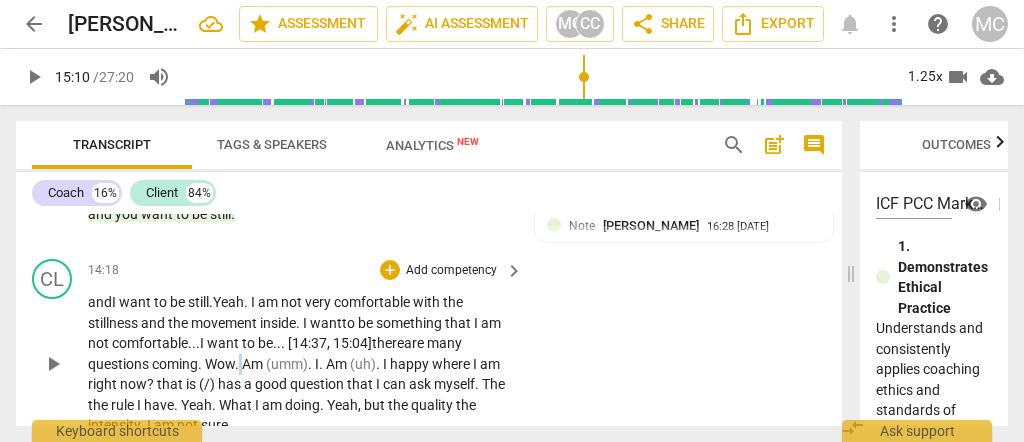 click on "." at bounding box center (238, 364) 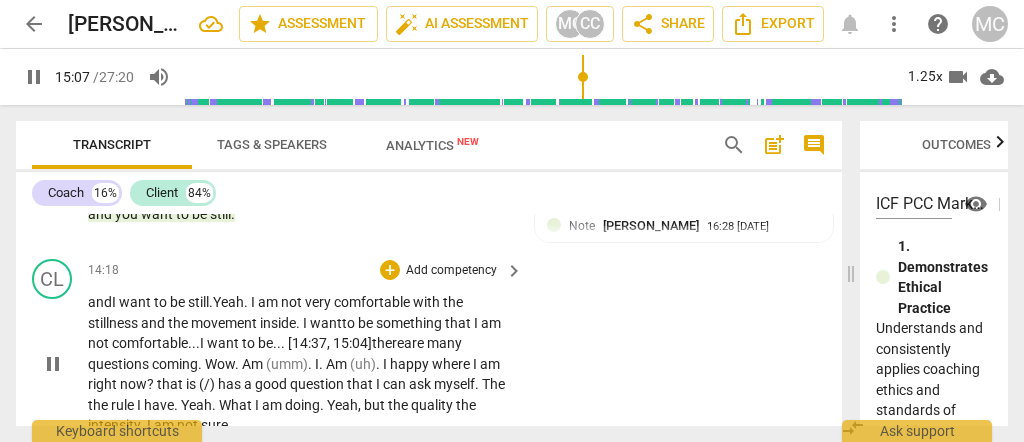 click on "Am" at bounding box center (254, 364) 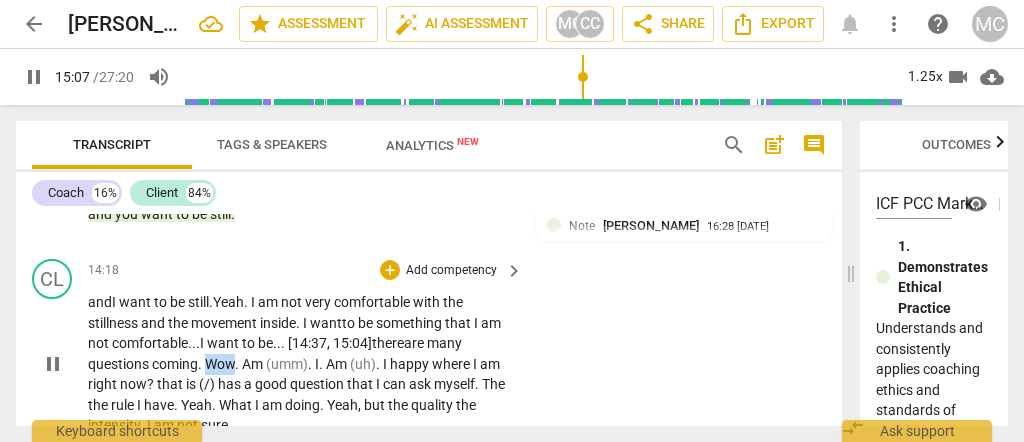 click on "Wow" at bounding box center [220, 364] 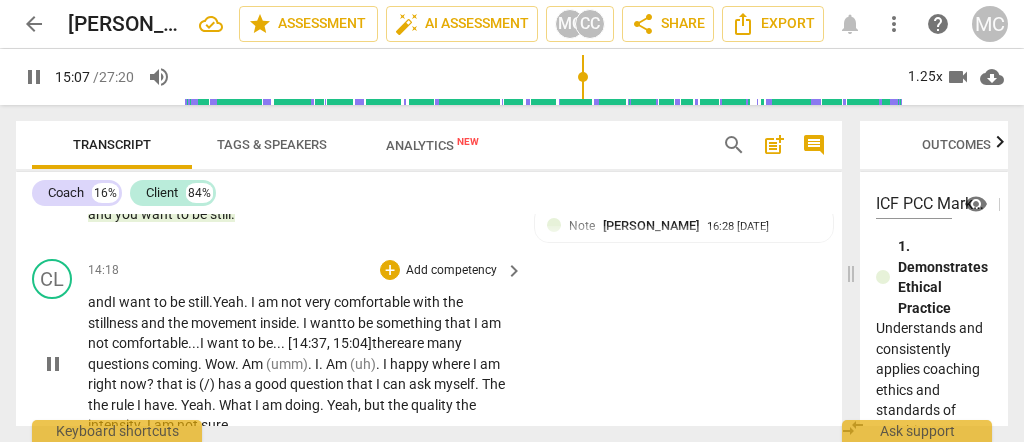 click on "(umm)" at bounding box center (287, 364) 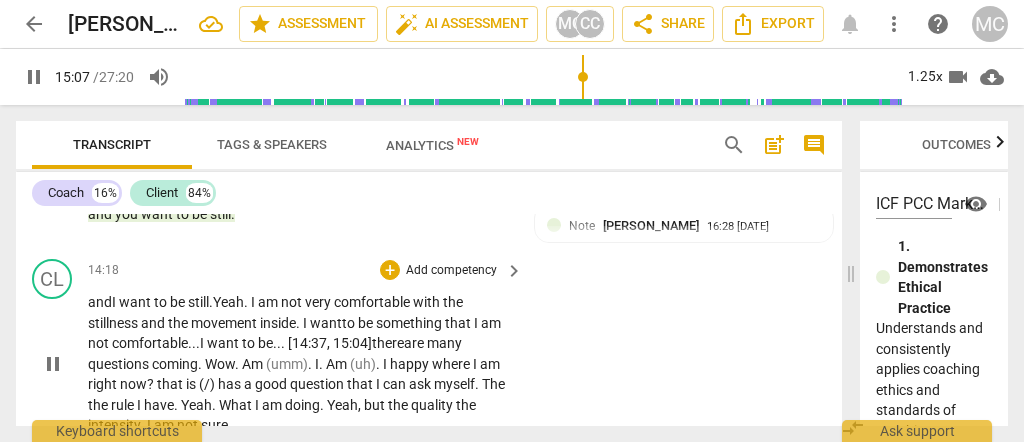 click on "Am" at bounding box center [254, 364] 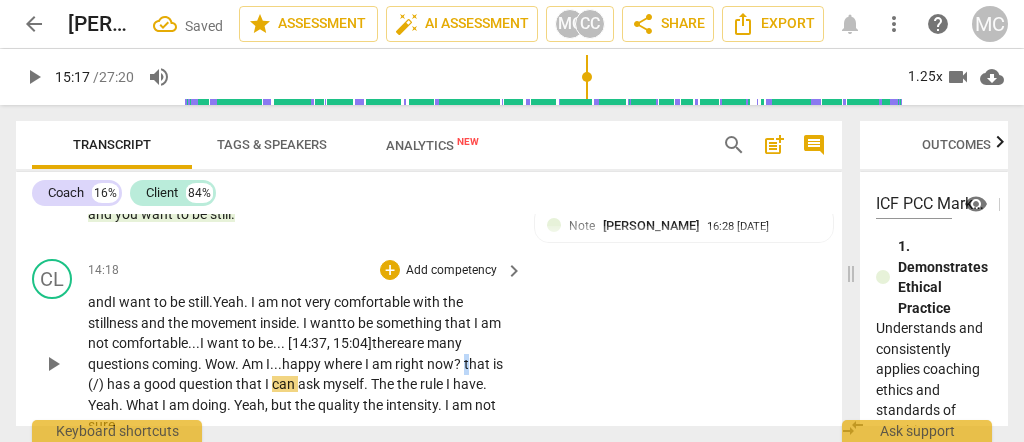 click on "that" at bounding box center (478, 364) 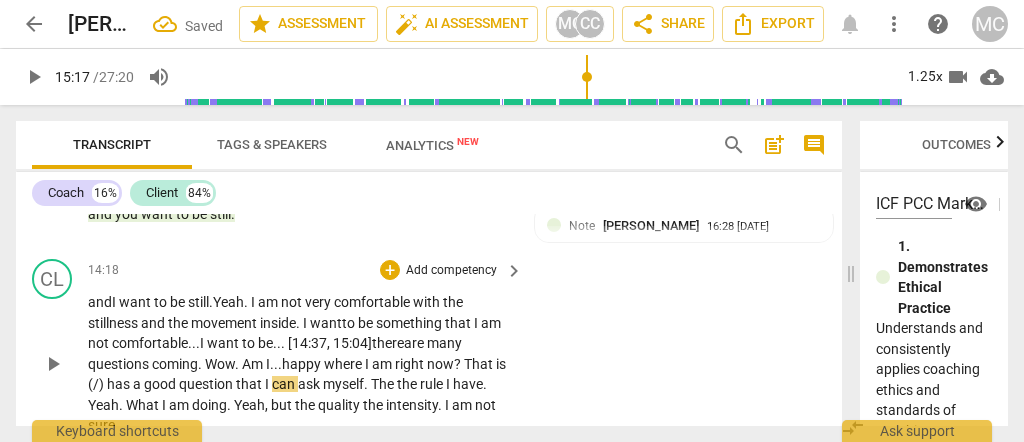 click on "That" at bounding box center [480, 364] 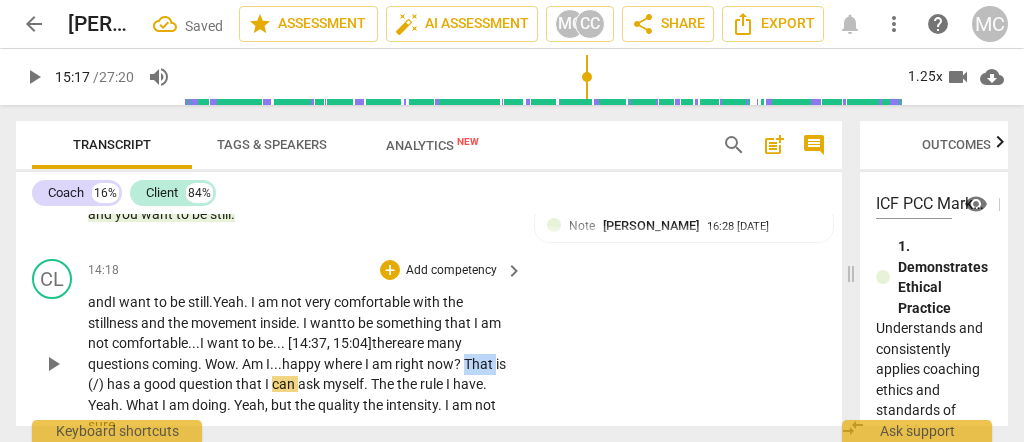 click on "That" at bounding box center [480, 364] 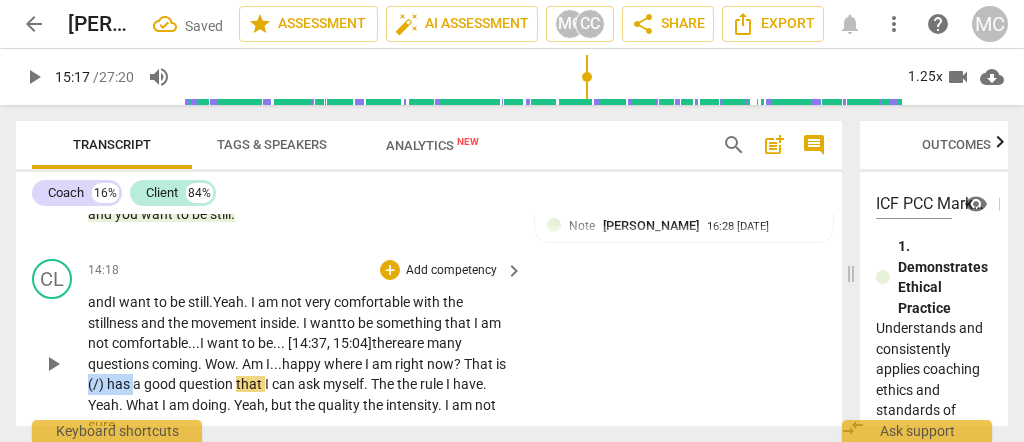 drag, startPoint x: 148, startPoint y: 358, endPoint x: 99, endPoint y: 359, distance: 49.010204 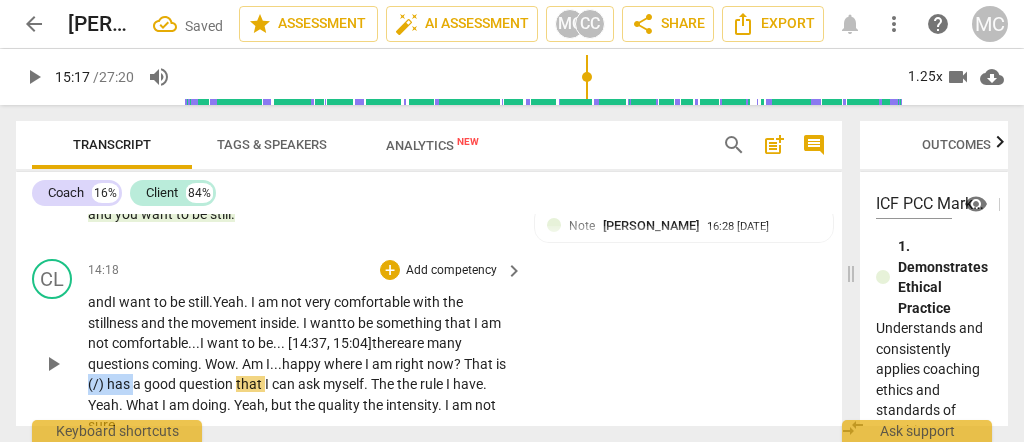click on "and  I   want   to   be   still.  Yeah .   I   am   not   very   comfortable   with   the   stillness   and   the   movement   inside .   I   want  to   be   something   that   I   am   not   comfortable...  I   want   to be... [14:37, 15:04]  there  are   many   questions   coming .   Wow .   Am I...  happy   where   I   am   right   now ?   That   is   (/)   has   a   good   question   that   I   can   ask   myself .   The   the   rule   I   have .   Yeah .   What   I   am   doing .   Yeah ,   but   the   quality   the   intensity .   I   am   not   sure ." at bounding box center [300, 364] 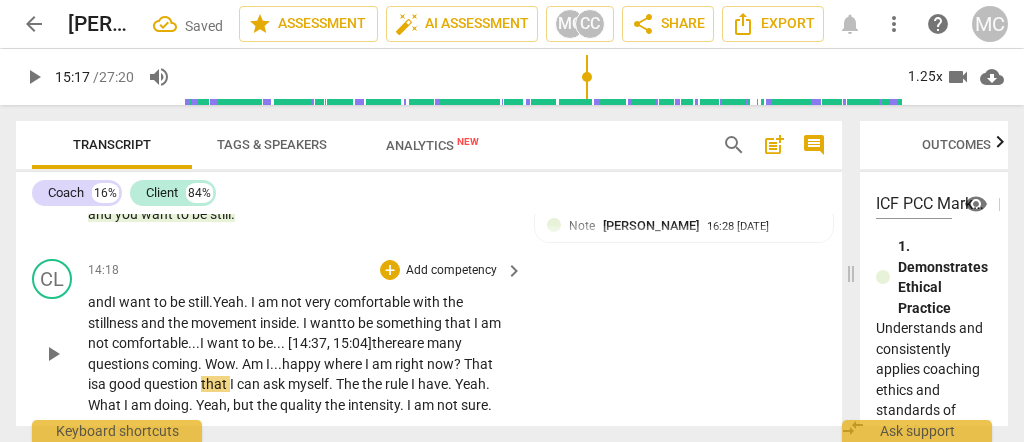 click on "a" at bounding box center [103, 384] 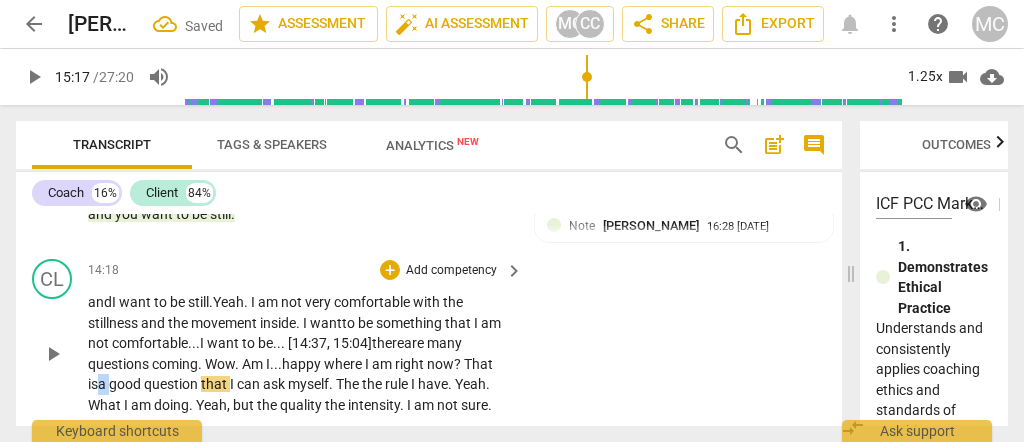 click on "a" at bounding box center [103, 384] 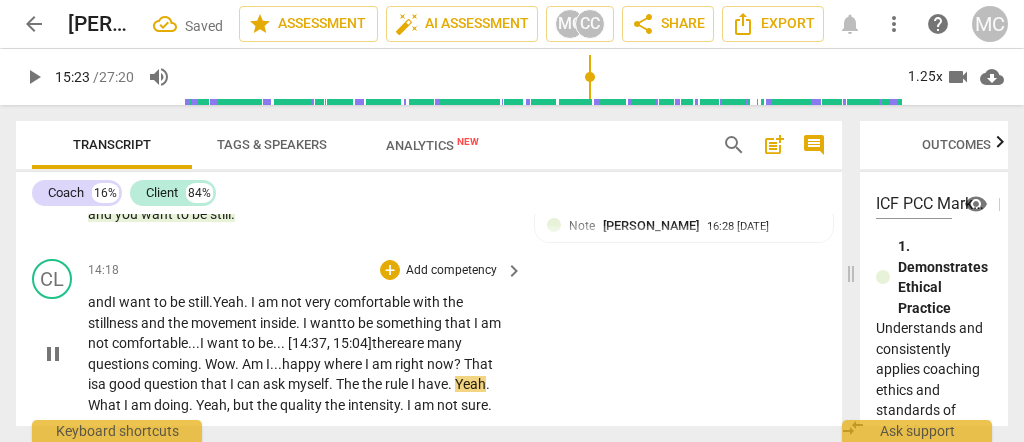 click on "can" at bounding box center (250, 384) 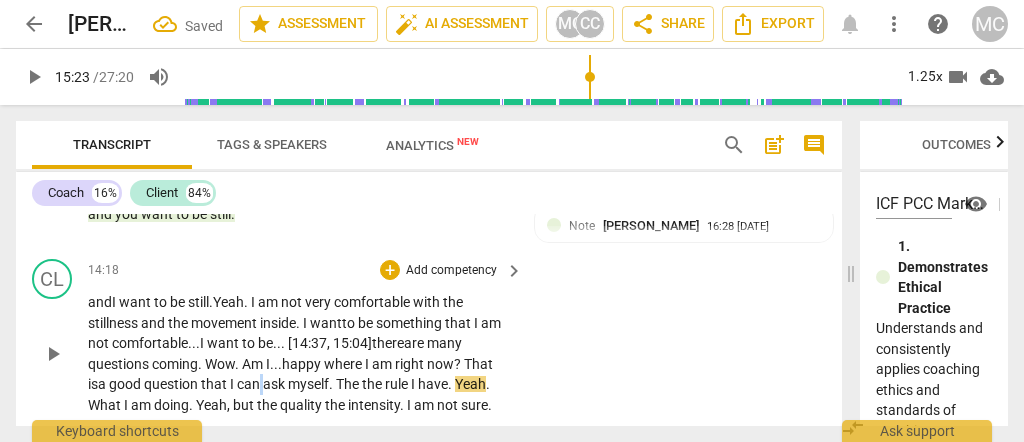 click on "can" at bounding box center (250, 384) 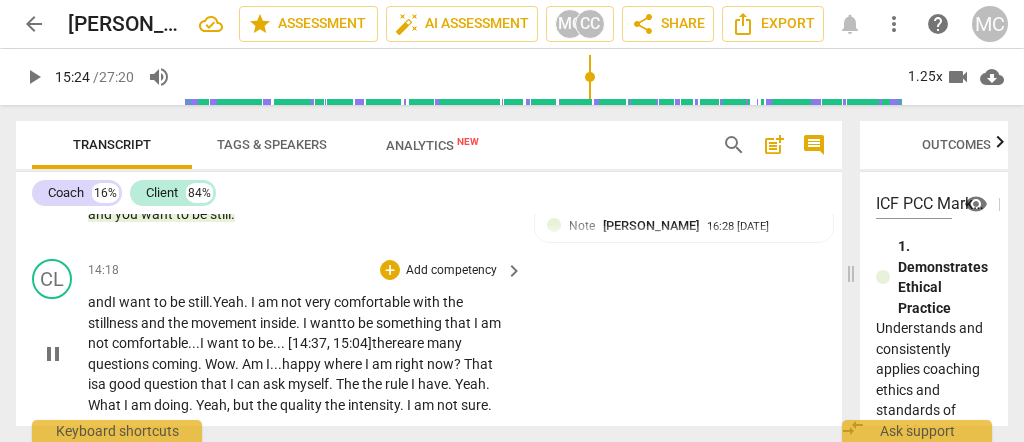click on "The" at bounding box center (349, 384) 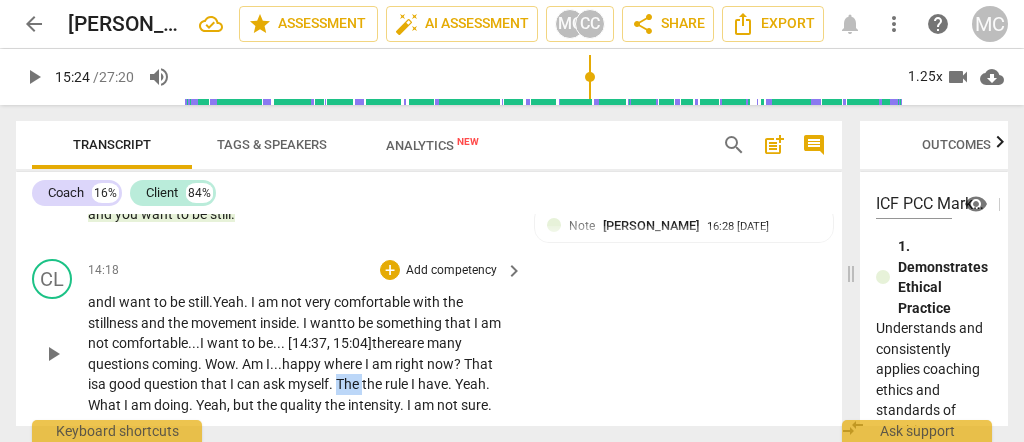 click on "The" at bounding box center [349, 384] 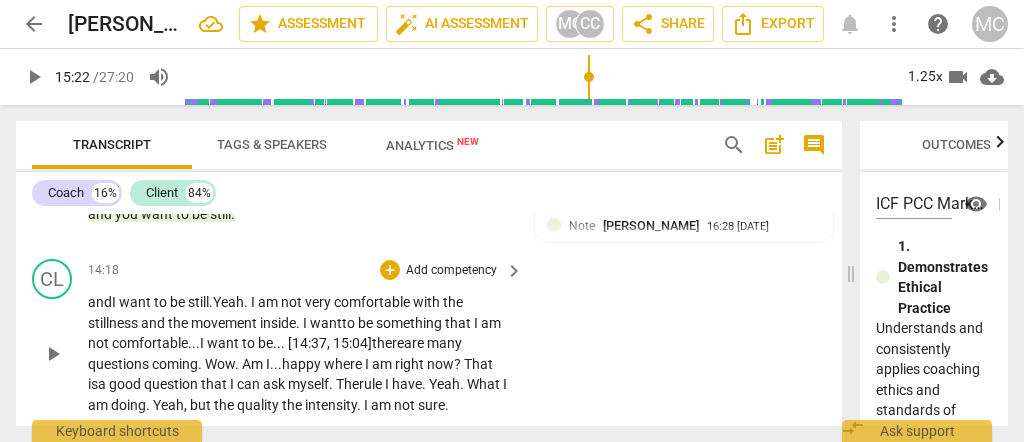 drag, startPoint x: 364, startPoint y: 353, endPoint x: 389, endPoint y: 355, distance: 25.079872 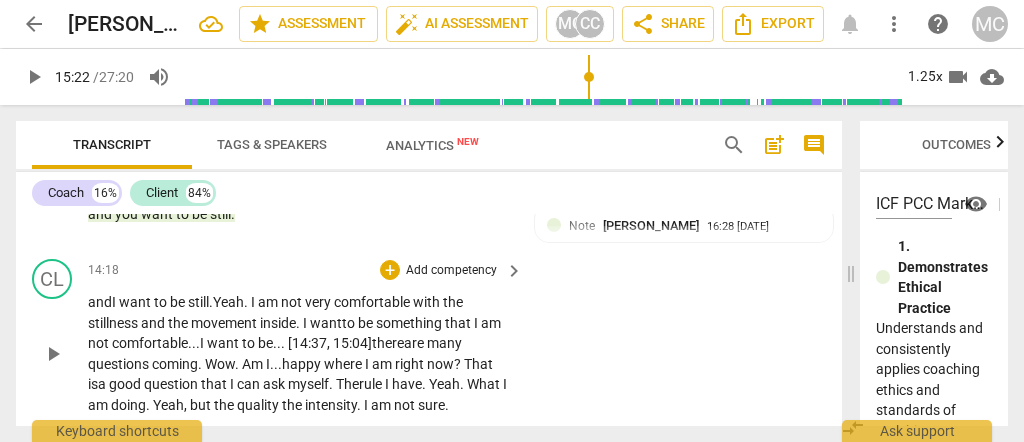 click on "and  I   want   to   be   still.  Yeah .   I   am   not   very   comfortable   with   the   stillness   and   the   movement   inside .   I   want  to   be   something   that   I   am   not   comfortable...  I   want   to be... [14:37, 15:04]  there  are   many   questions   coming .   Wow .   Am I...  happy   where   I   am   right   now ?   That   is  a   good   question   that   I   can   ask   myself .   The rule   I   have .   Yeah .   What   I   am   doing .   Yeah ,   but   the   quality   the   intensity .   I   am   not   sure ." at bounding box center (300, 353) 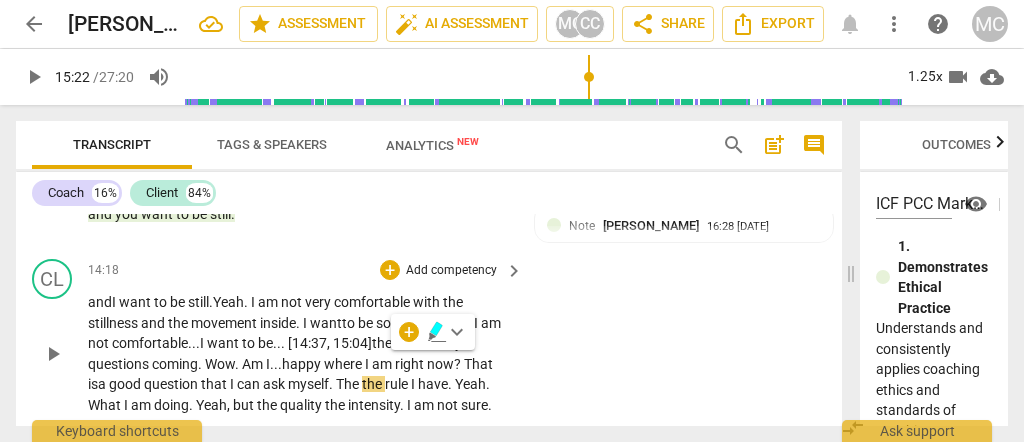 click on "The" at bounding box center [349, 384] 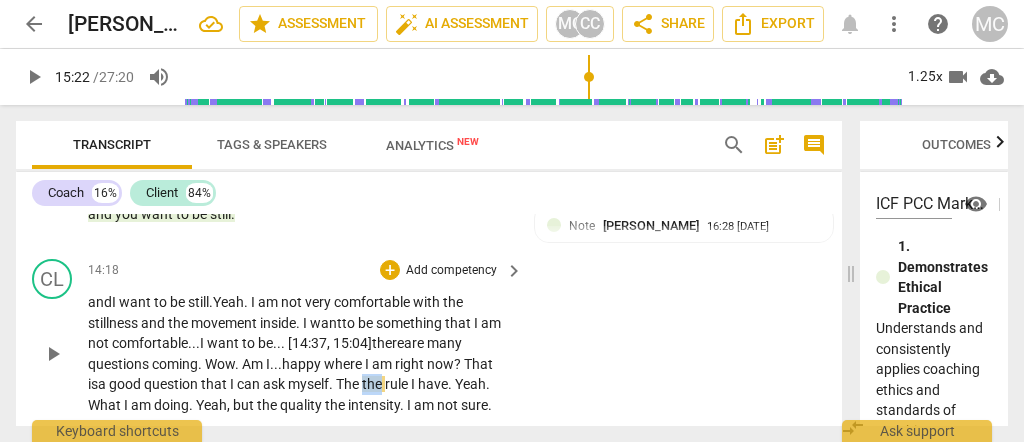 drag, startPoint x: 366, startPoint y: 352, endPoint x: 387, endPoint y: 362, distance: 23.259407 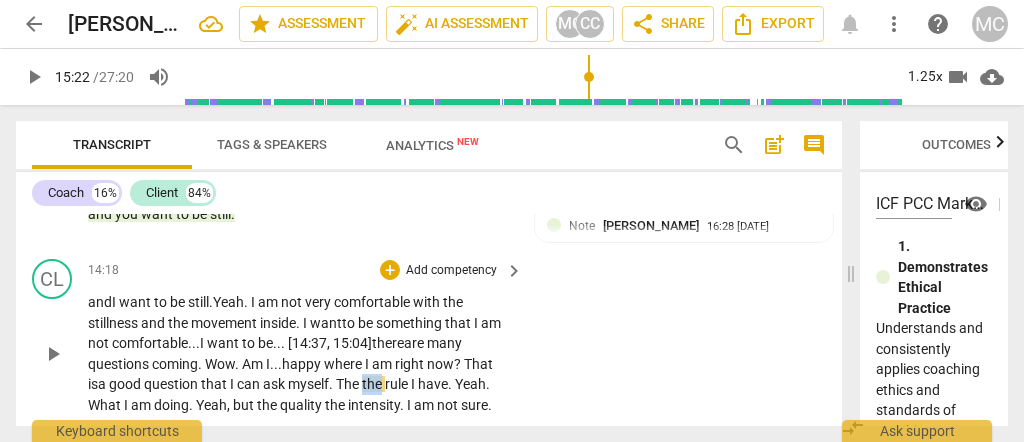 click on "and  I   want   to   be   still.  Yeah .   I   am   not   very   comfortable   with   the   stillness   and   the   movement   inside .   I   want  to   be   something   that   I   am   not   comfortable...  I   want   to be... [14:37, 15:04]  there  are   many   questions   coming .   Wow .   Am I...  happy   where   I   am   right   now ?   That   is  a   good   question   that   I   can   ask   myself .   The   the   rule   I   have .   Yeah .   What   I   am   doing .   Yeah ,   but   the   quality   the   intensity .   I   am   not   sure ." at bounding box center (300, 353) 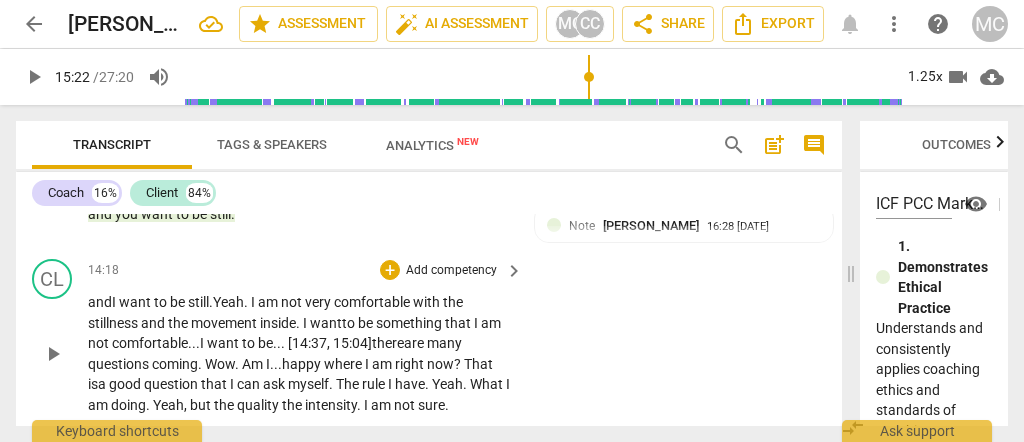 click on "myself" at bounding box center [308, 384] 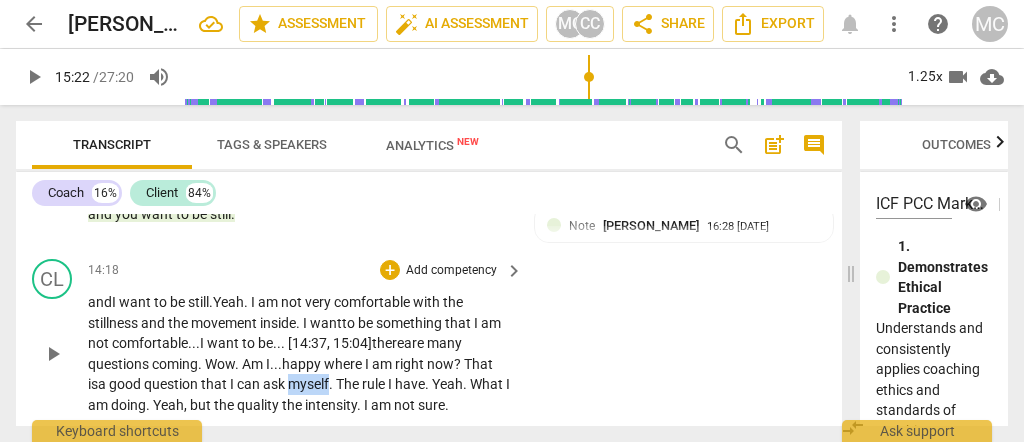 click on "myself" at bounding box center (308, 384) 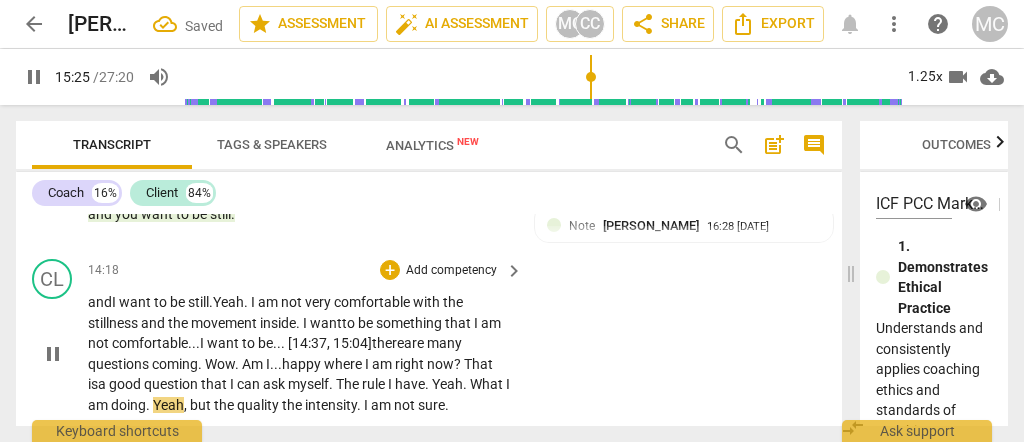 click on "Yeah" at bounding box center [447, 384] 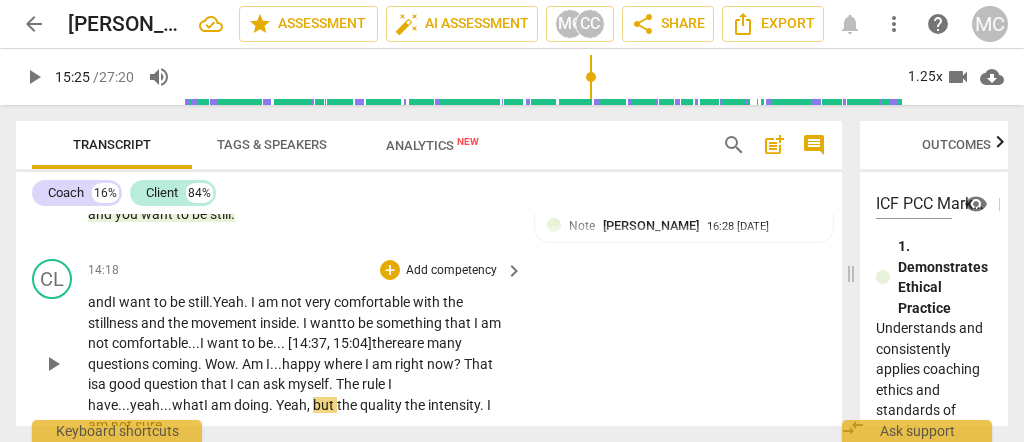 click on "what" at bounding box center [188, 405] 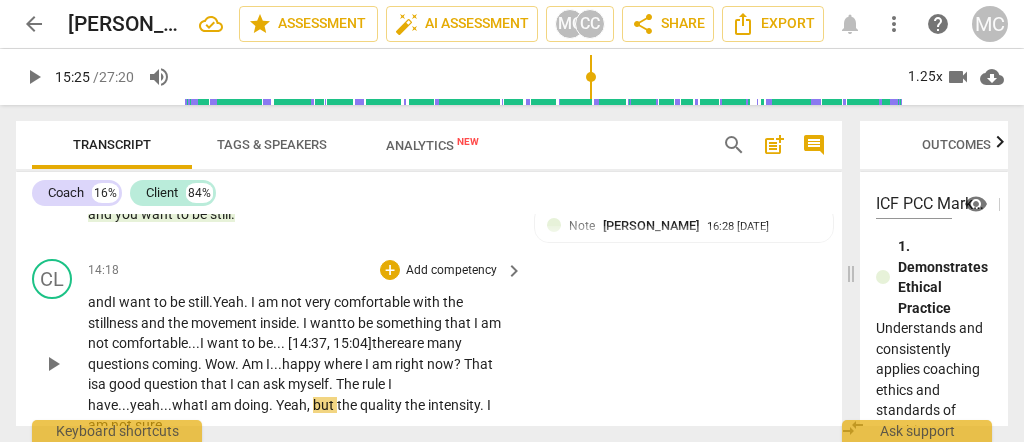 click on "what" at bounding box center (188, 405) 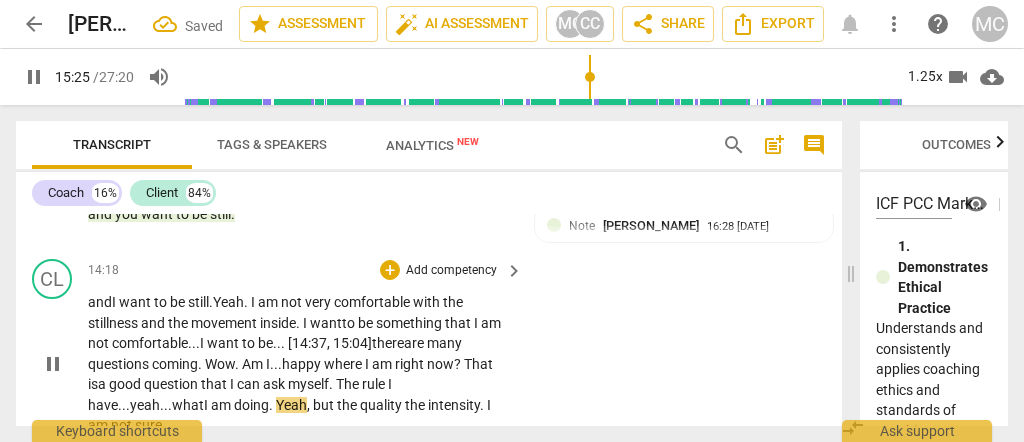 click on "." at bounding box center (272, 405) 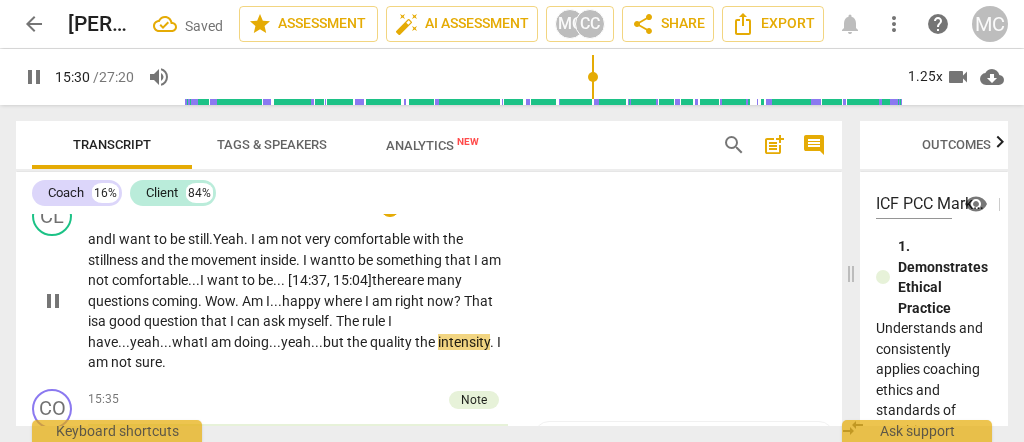 scroll, scrollTop: 3865, scrollLeft: 0, axis: vertical 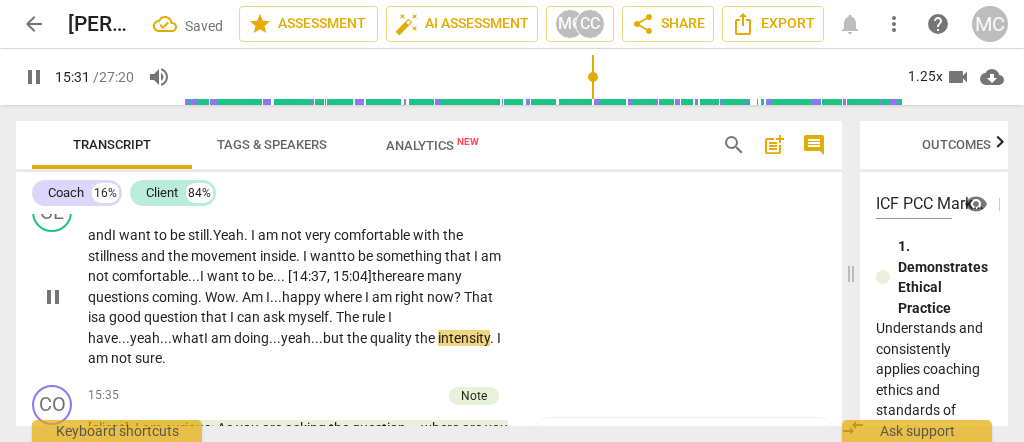 click on "quality" at bounding box center [392, 338] 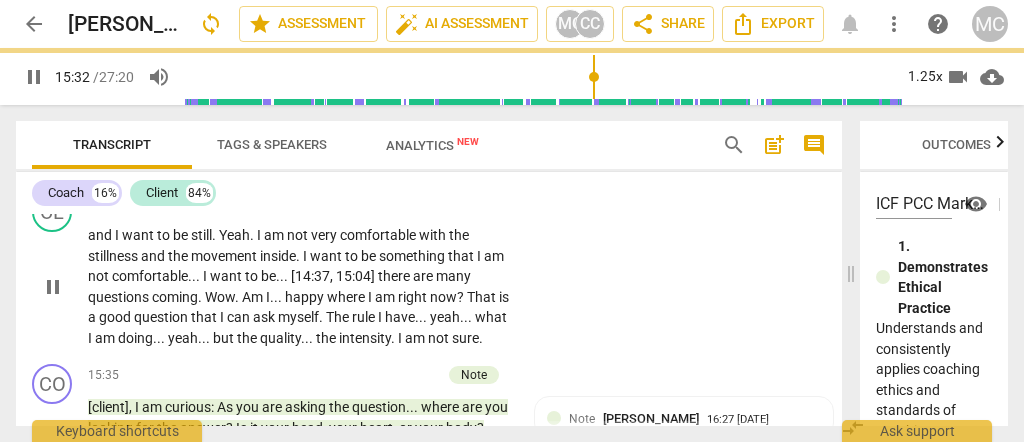 click on "CL play_arrow pause 14:18 + Add competency keyboard_arrow_right and   I   want   to   be   still .   Yeah .   I   am   not   very   comfortable   with   the   stillness   and   the   movement   inside .   I   want   to   be   something   that   I   am   not   comfortable . . .   I   want   to   be . . .   [14:37 ,   15:04]   there   are   many   questions   coming .   Wow .   Am   I . . .   happy   where   I   am   right   now ?   That   is   a   good   question   that   I   can   ask   myself .   The   rule   I   have . . .   yeah . . .   what   I   am   doing . . .   yeah . . .   but   the   quality . . .   the   intensity .   I   am   not   sure ." at bounding box center [429, 270] 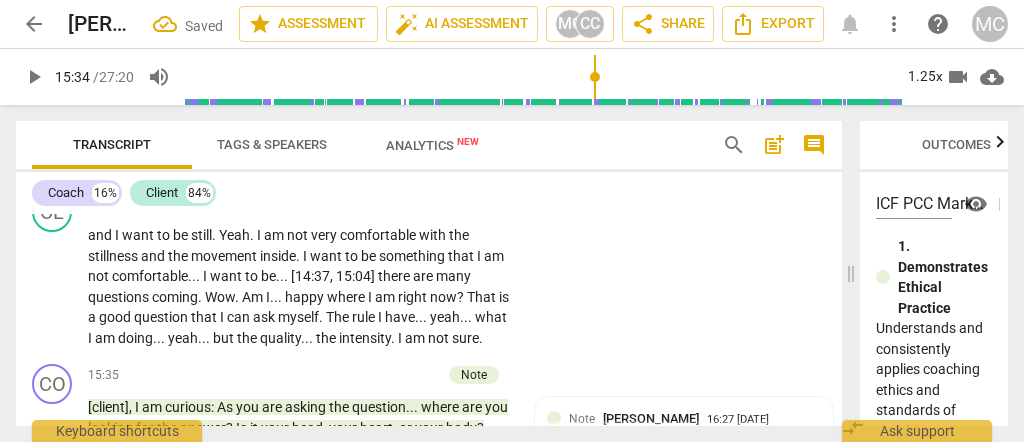 click on "I" at bounding box center [91, 338] 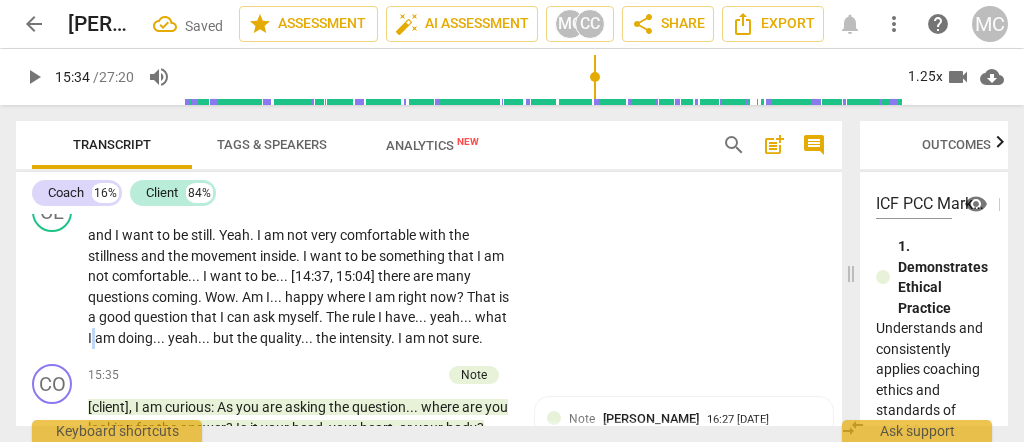click on "I" at bounding box center [91, 338] 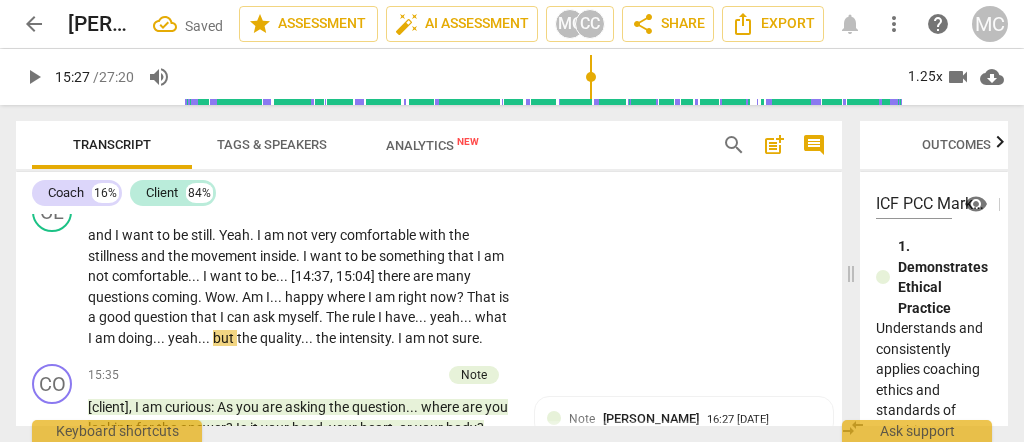 click on "yeah" at bounding box center [183, 338] 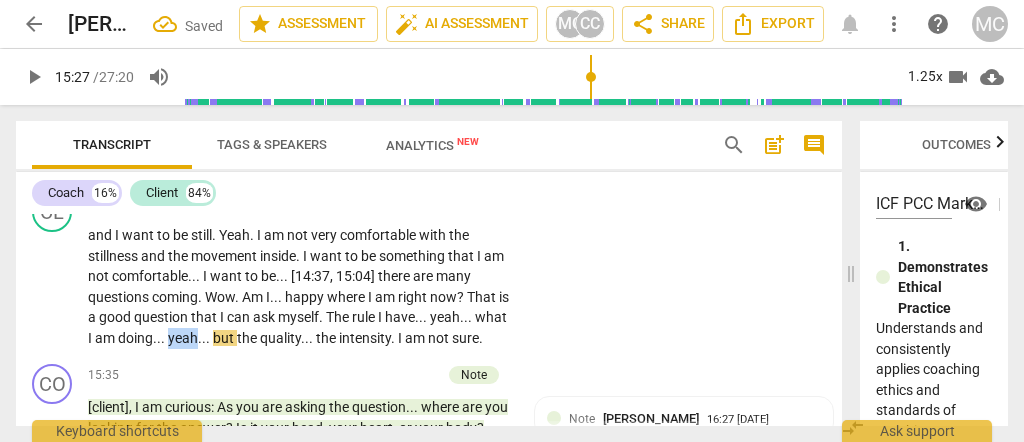 click on "yeah" at bounding box center (183, 338) 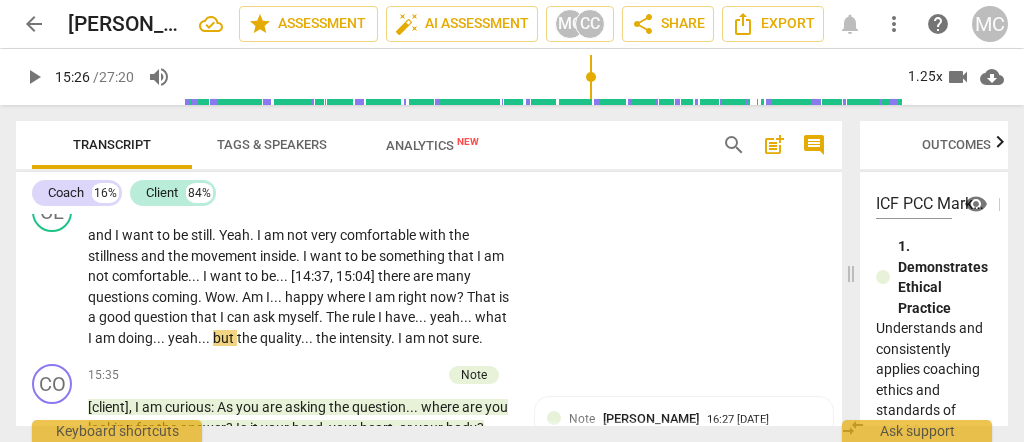 click on "." at bounding box center (209, 338) 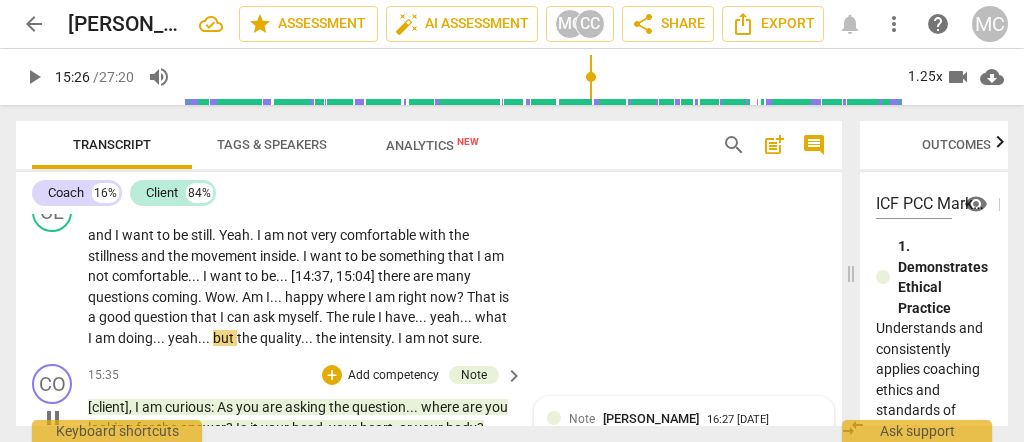 type on "926" 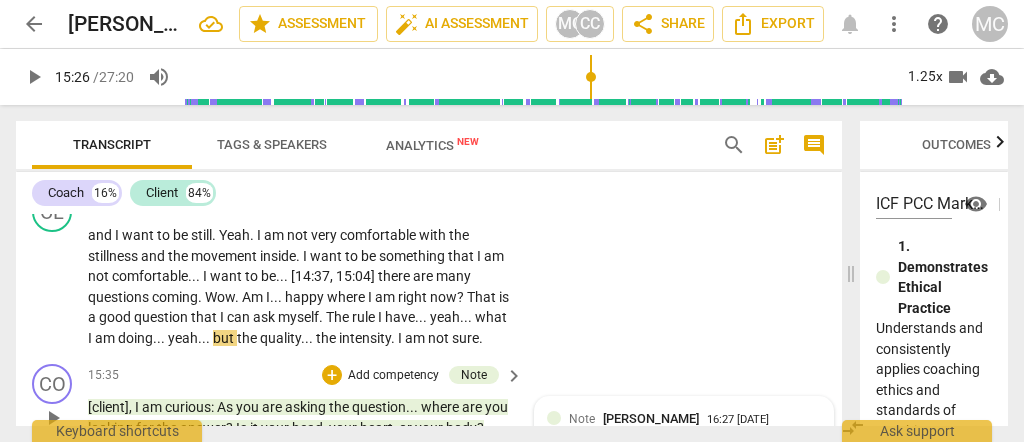 type 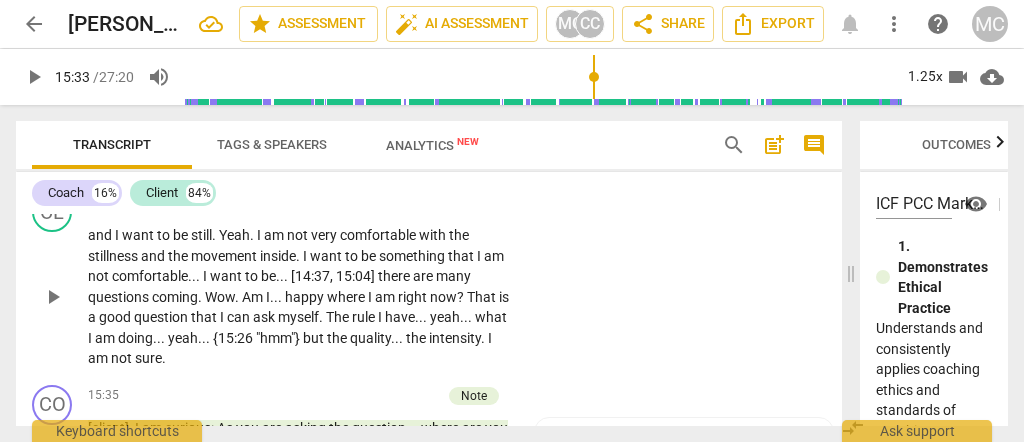 click on "sure" at bounding box center [148, 358] 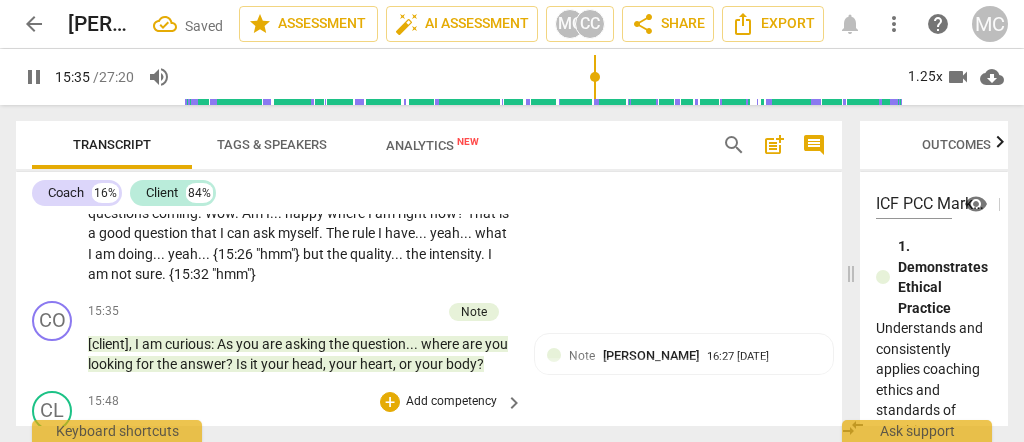 scroll, scrollTop: 3998, scrollLeft: 0, axis: vertical 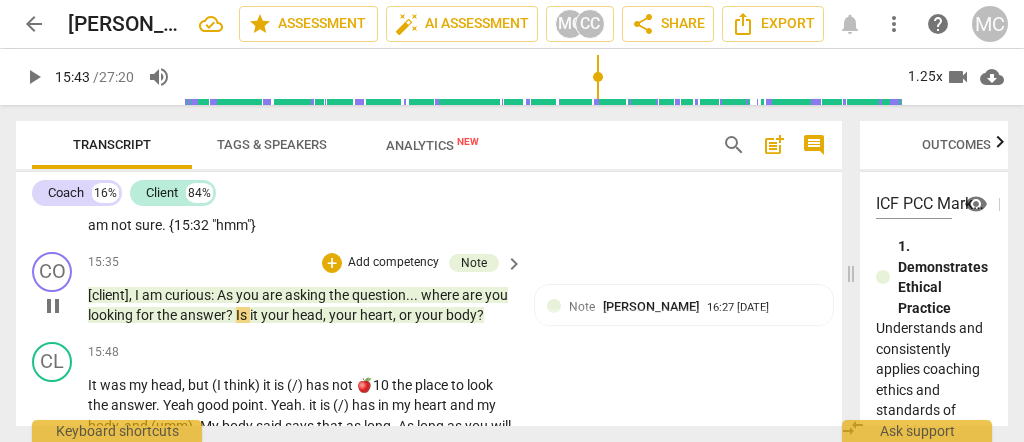type on "943" 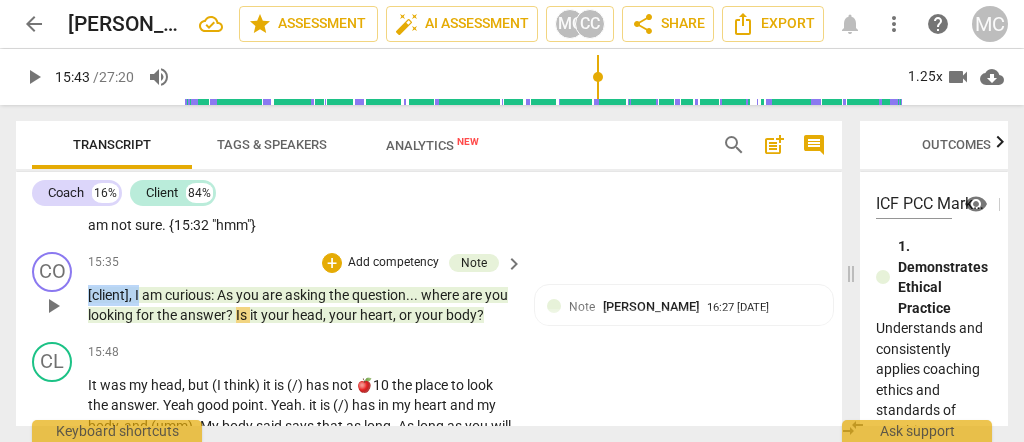 drag, startPoint x: 137, startPoint y: 269, endPoint x: 65, endPoint y: 269, distance: 72 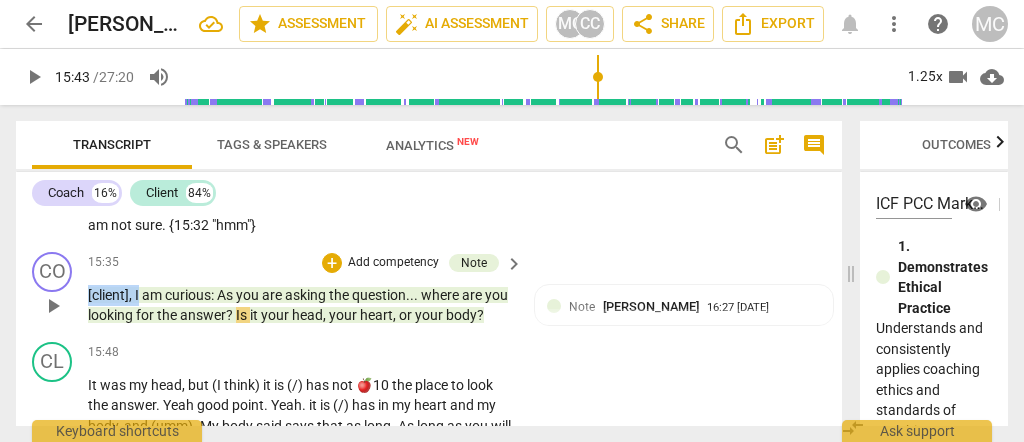 click on "CO play_arrow pause 15:35 + Add competency Note keyboard_arrow_right [client] ,   I   am   curious :   As   you   are   asking   the   question . . .   where   are   you   looking   for   the   answer ?   Is   it   your   head ,   your   heart ,   or   your   body ? Note [PERSON_NAME] 16:27 [DATE]" at bounding box center [429, 289] 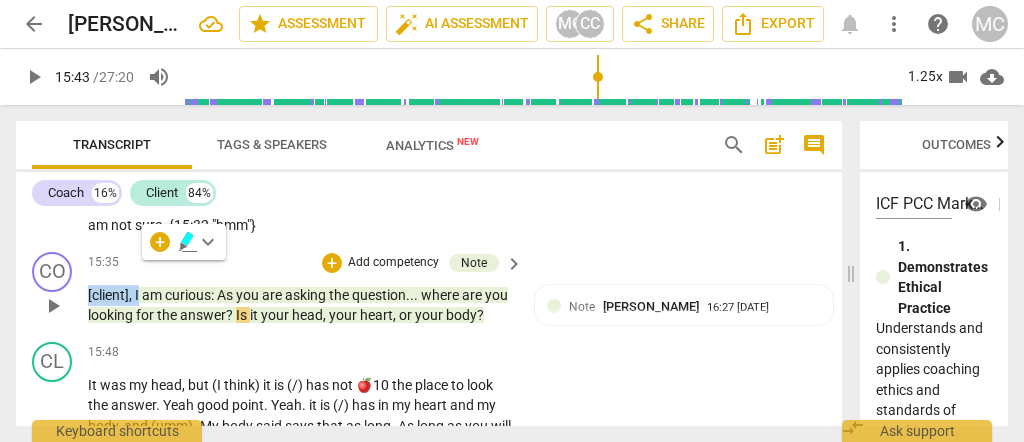 click on "I" at bounding box center (138, 295) 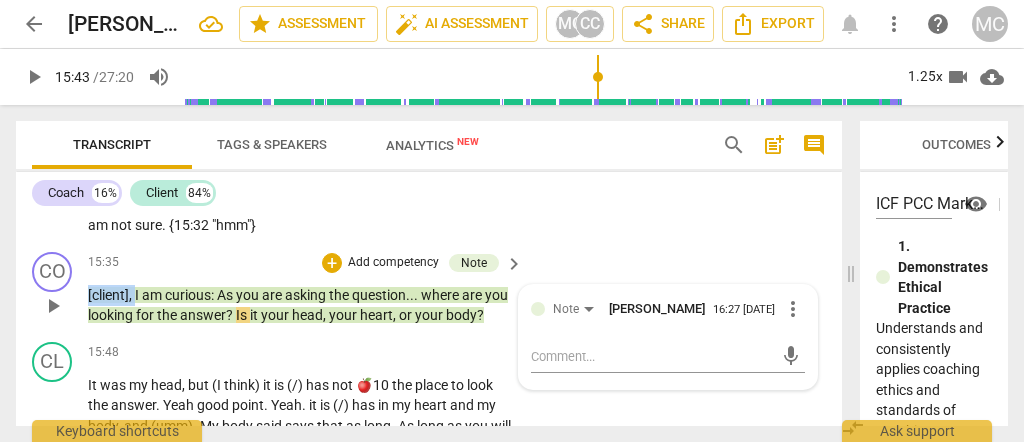drag, startPoint x: 133, startPoint y: 266, endPoint x: 77, endPoint y: 265, distance: 56.008926 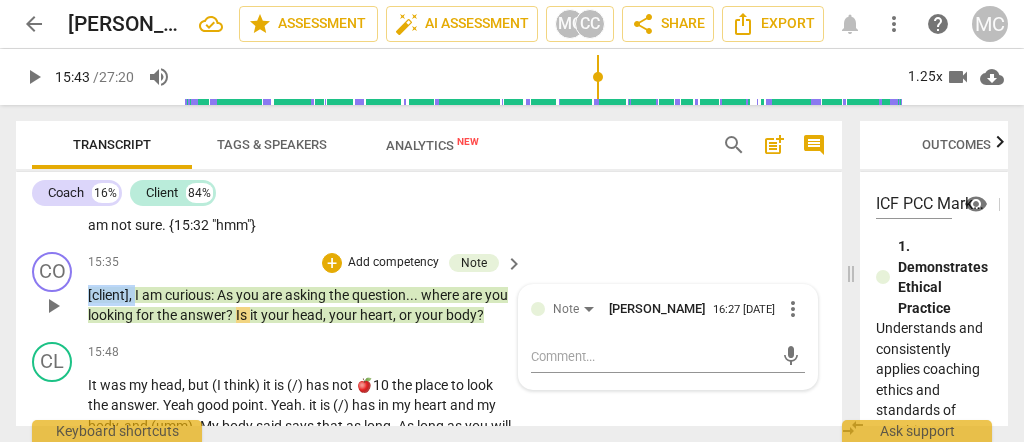 type 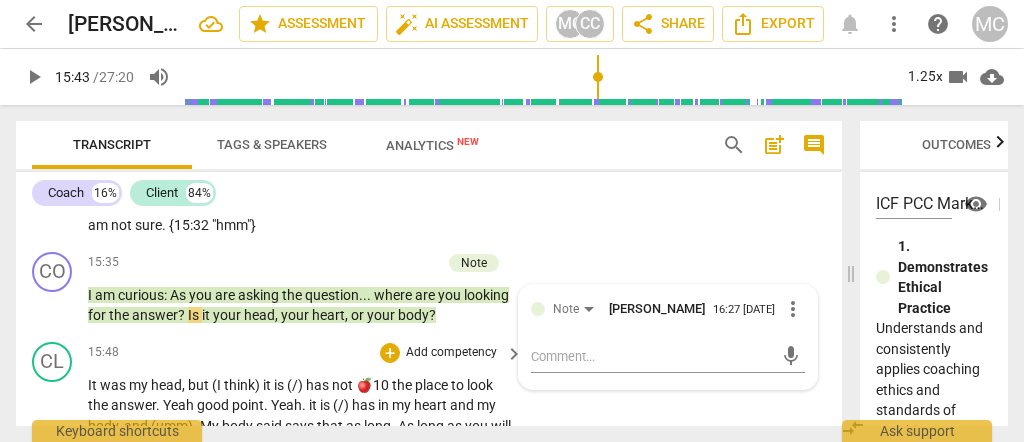 click on "It   was   my   head ,   but   (I   think)   it   is   (/)   has   not   🍎10   the   place   to   look   the   answer .   Yeah   good   point .   Yeah .   it   is   (/)   has   in   my   heart   and   my   body ,   and   (umm) .   My   body   said   says   that   as   long .   As   long   as   you   will   be   interesting   as   long   as   you   will   be   in   the   extreme   intensity   versus   stillness .   Mhm .   I   will   not   be   agreeing .   Oh   yeah .   It   shrinks   a   lot .   it   is   (/)   has .   Yeah ." at bounding box center [300, 436] 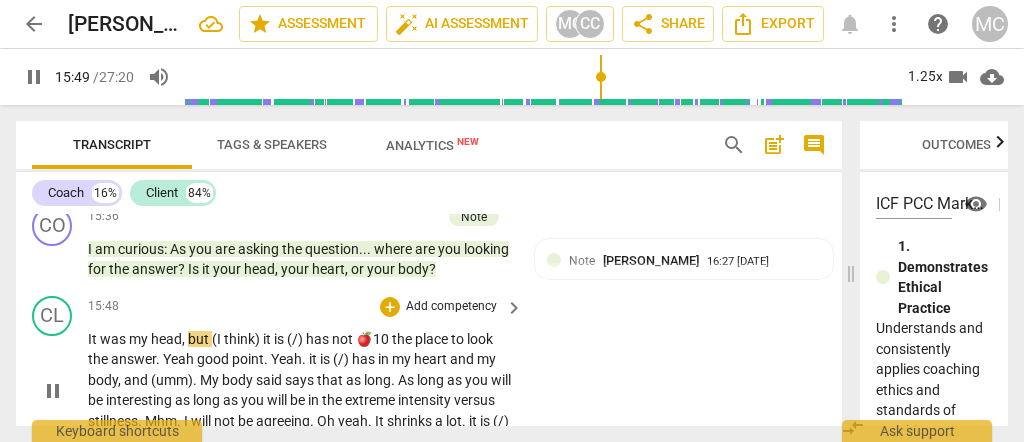 scroll, scrollTop: 4065, scrollLeft: 0, axis: vertical 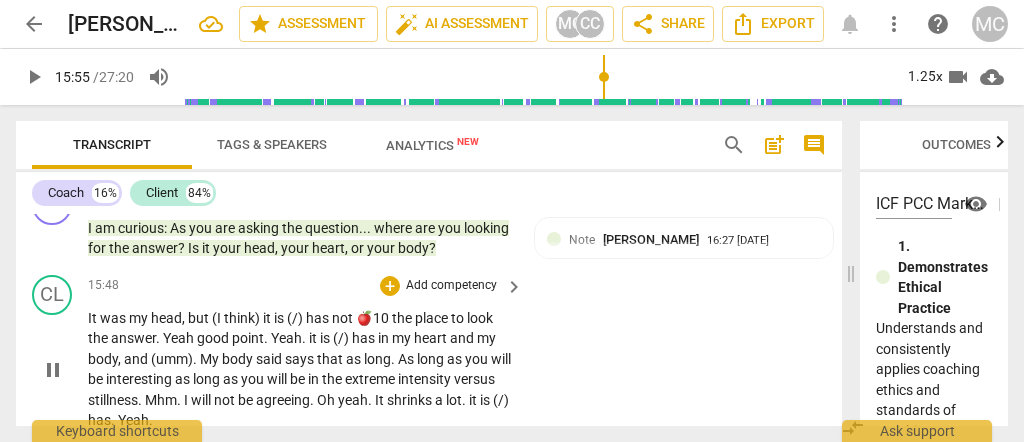 type on "955" 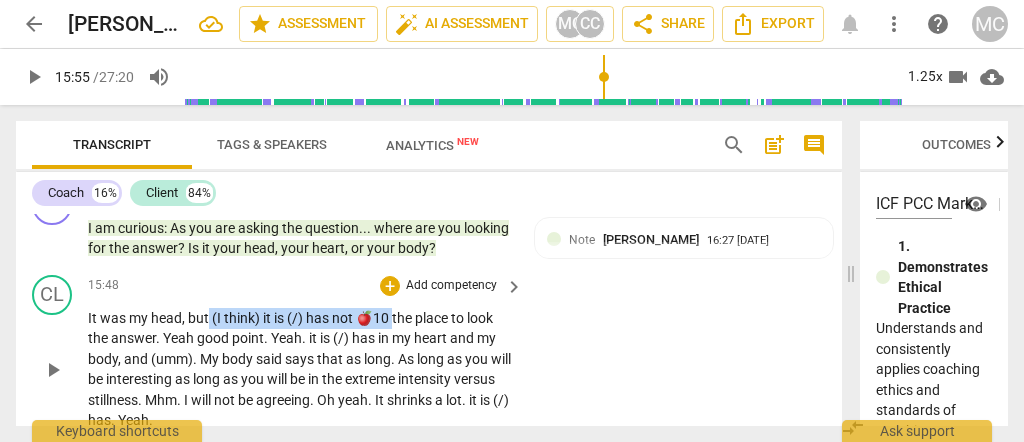 drag, startPoint x: 256, startPoint y: 284, endPoint x: 395, endPoint y: 289, distance: 139.0899 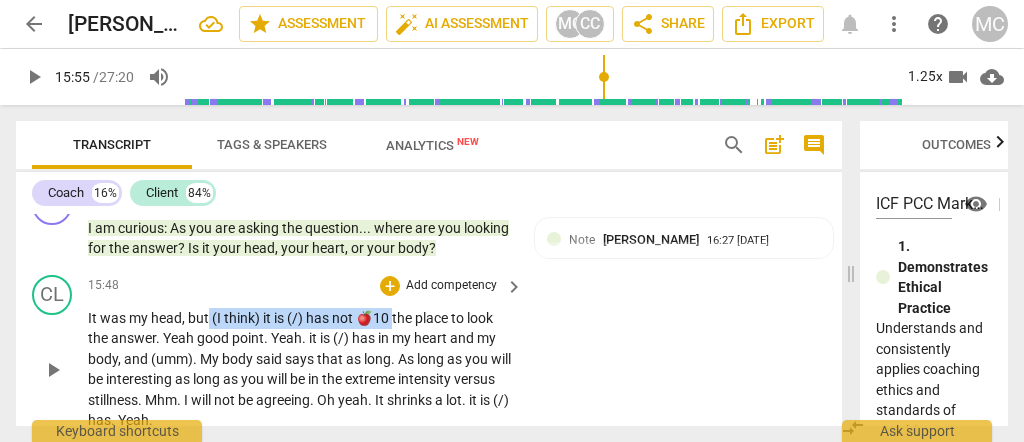 click on "It   was   my   head ,   but   (I   think)   it   is   (/)   has   not   🍎10   the   place   to   look   the   answer .   Yeah   good   point .   Yeah .   it   is   (/)   has   in   my   heart   and   my   body ,   and   (umm) .   My   body   said   says   that   as   long .   As   long   as   you   will   be   interesting   as   long   as   you   will   be   in   the   extreme   intensity   versus   stillness .   Mhm .   I   will   not   be   agreeing .   Oh   yeah .   It   shrinks   a   lot .   it   is   (/)   has .   Yeah ." at bounding box center [300, 369] 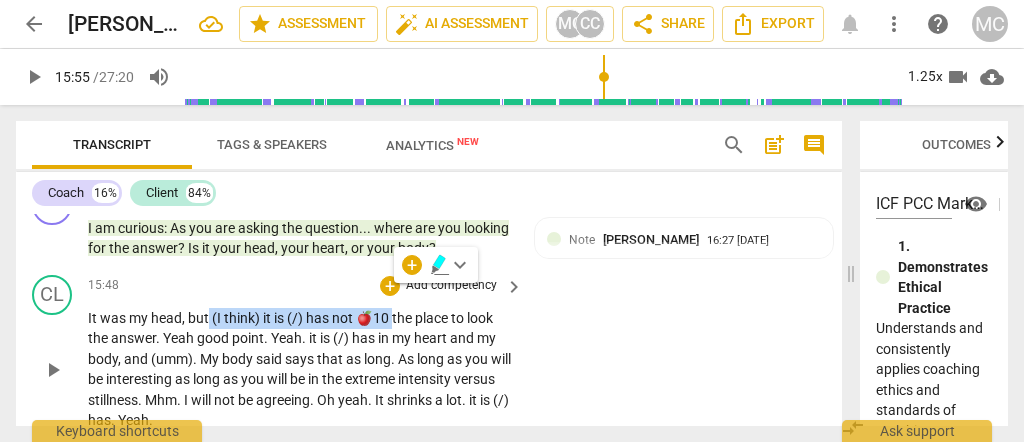 type 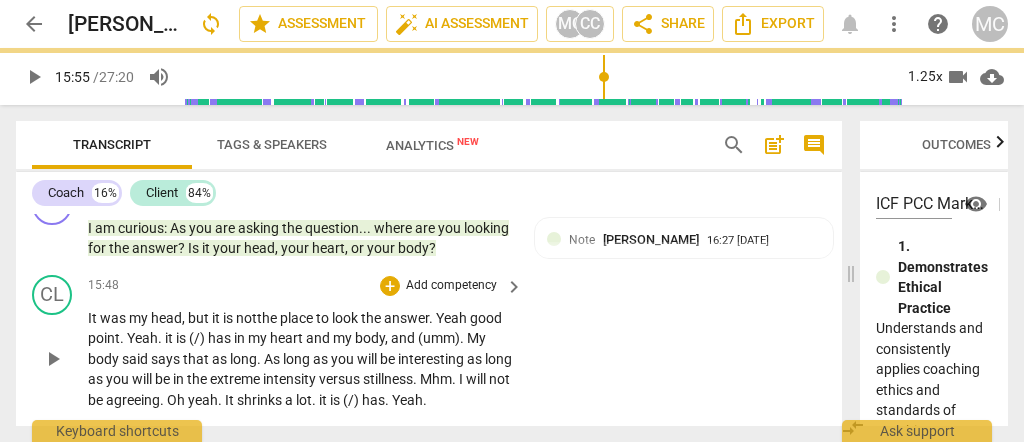 click on "the" at bounding box center [268, 318] 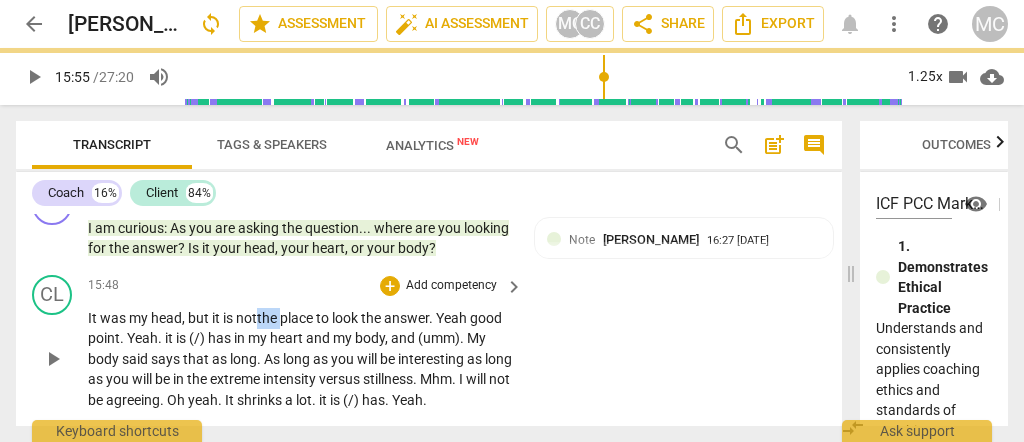 click on "the" at bounding box center (268, 318) 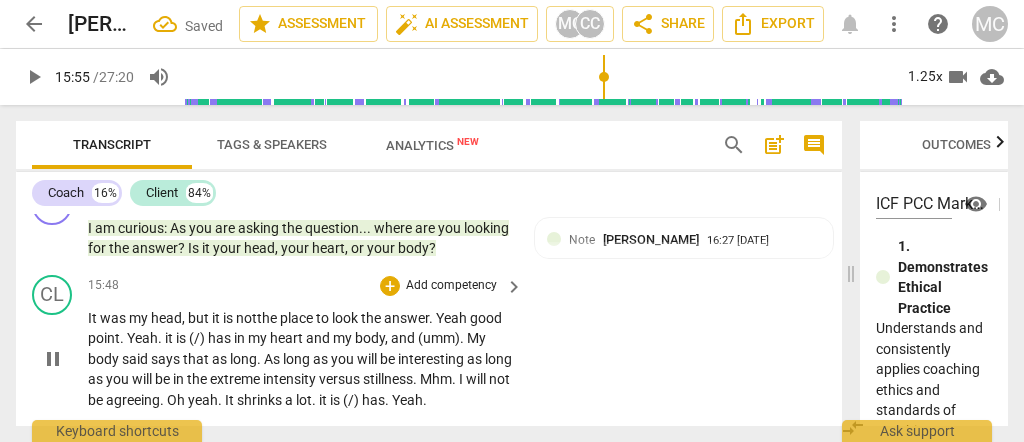 click on "look" at bounding box center (346, 318) 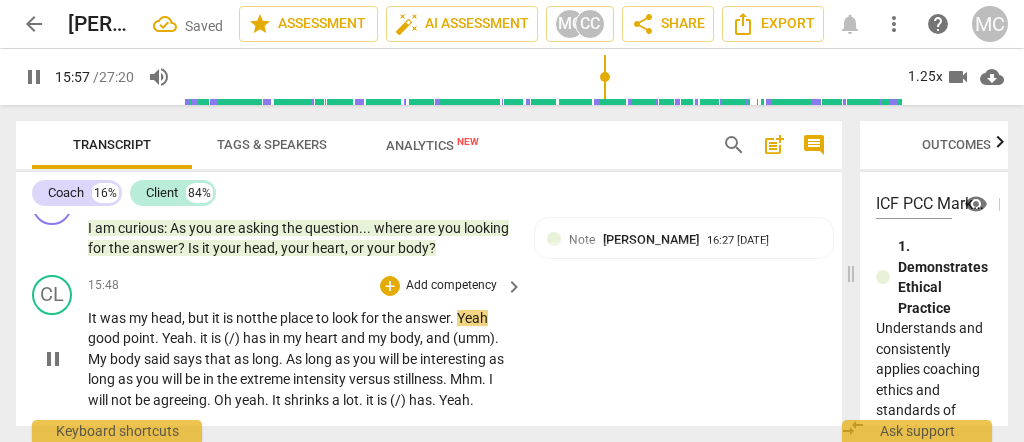 click on "answer" at bounding box center (427, 318) 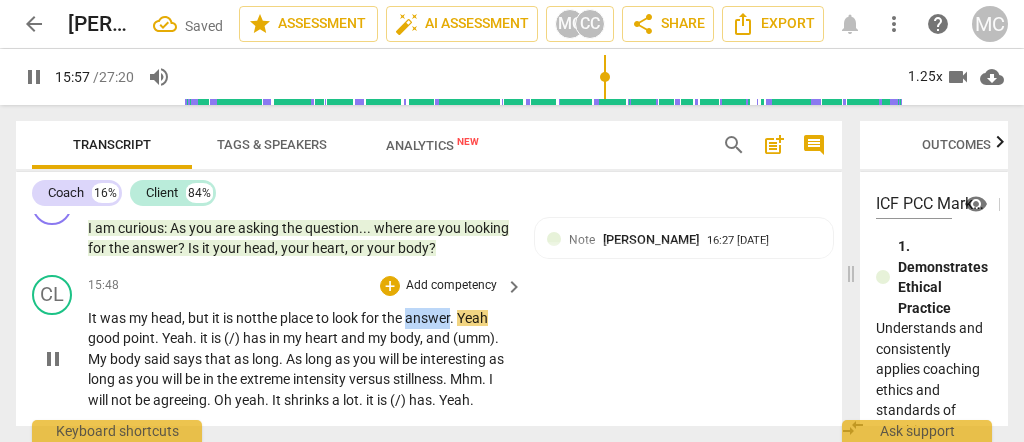 click on "answer" at bounding box center (427, 318) 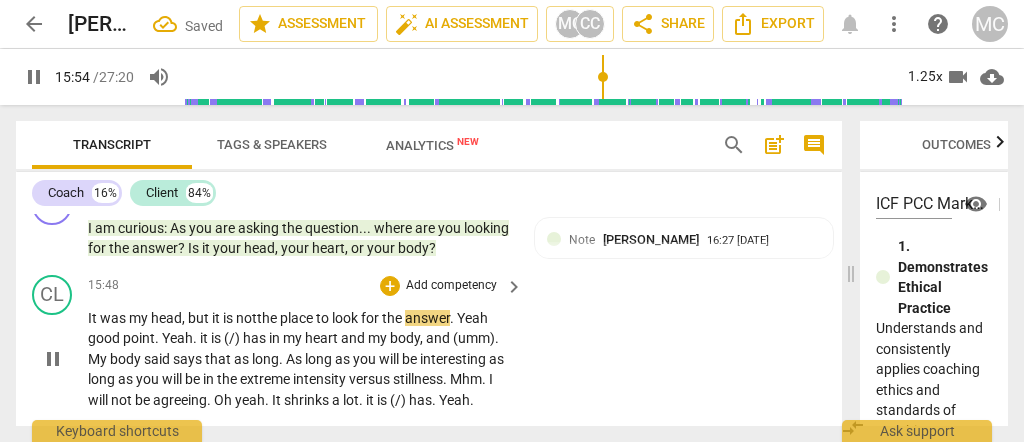 click on "." at bounding box center [453, 318] 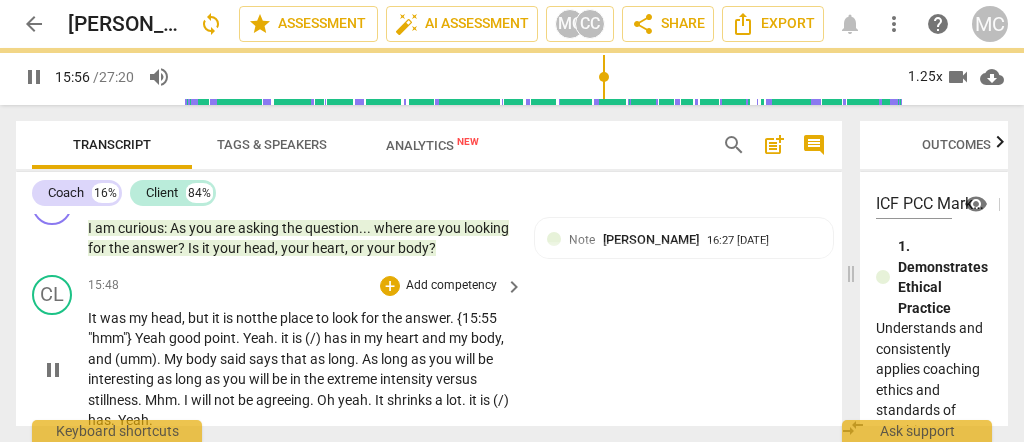 click on "good" at bounding box center [186, 338] 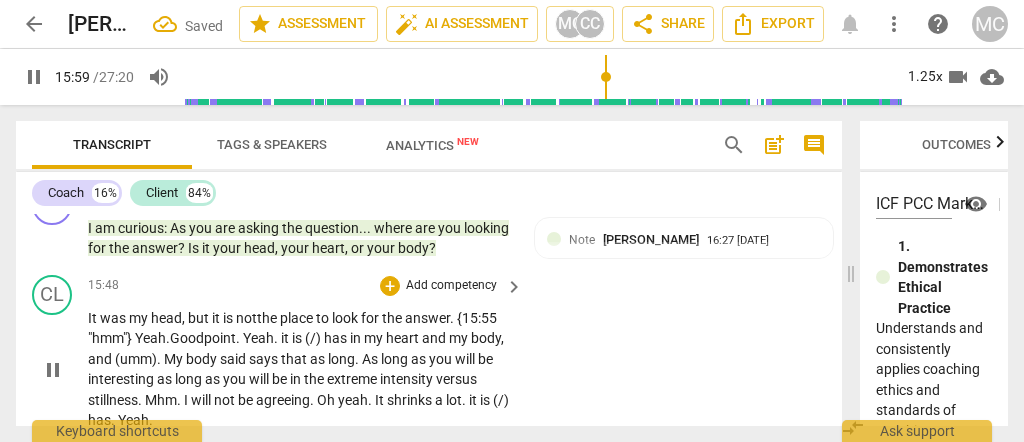 click on "Yeah" at bounding box center (258, 338) 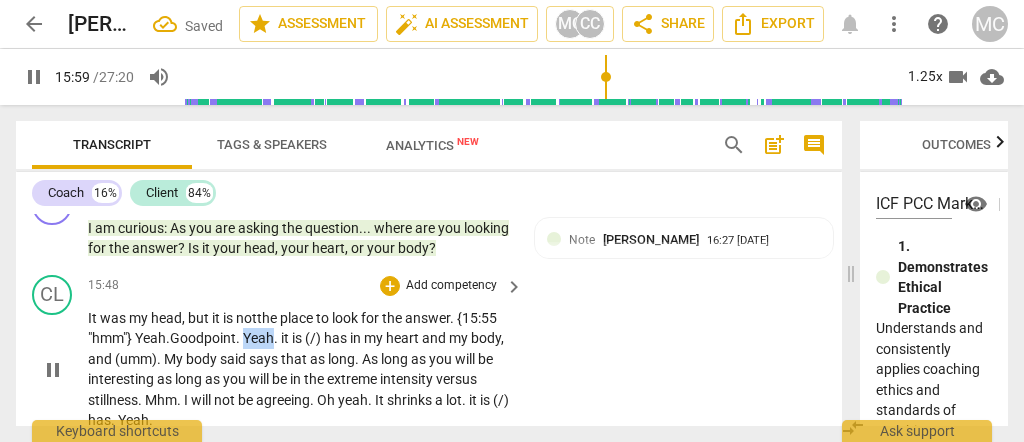 click on "Yeah" at bounding box center (258, 338) 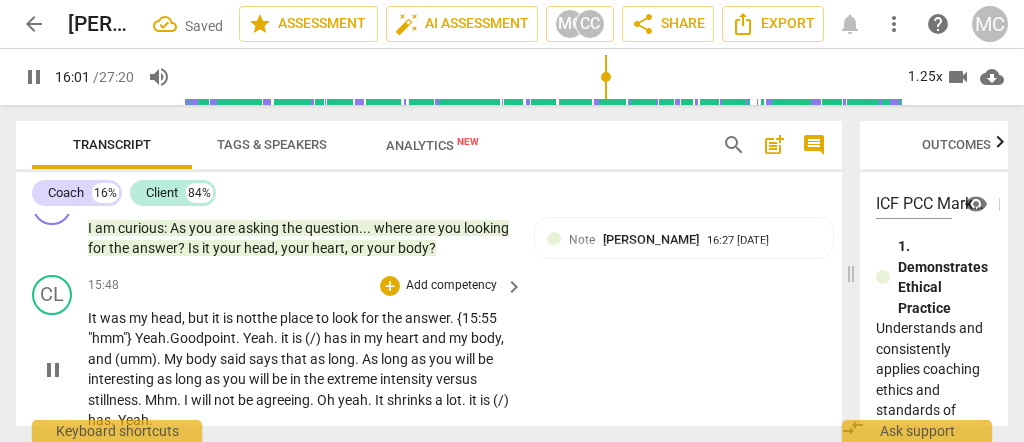 click on "point" at bounding box center [220, 338] 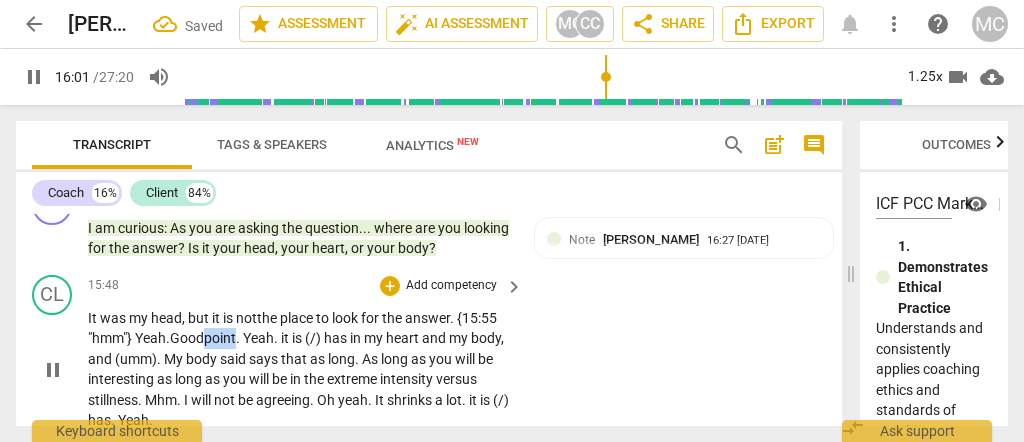 click on "point" at bounding box center (220, 338) 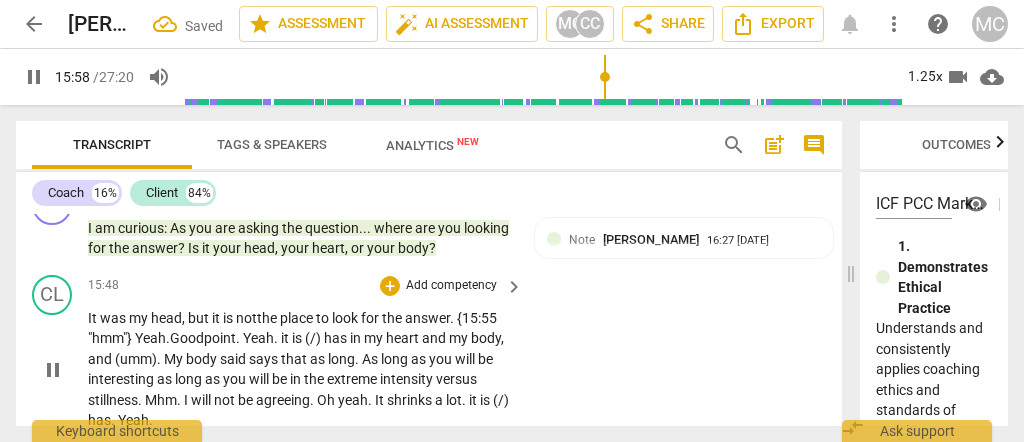 click on "Yeah" at bounding box center (258, 338) 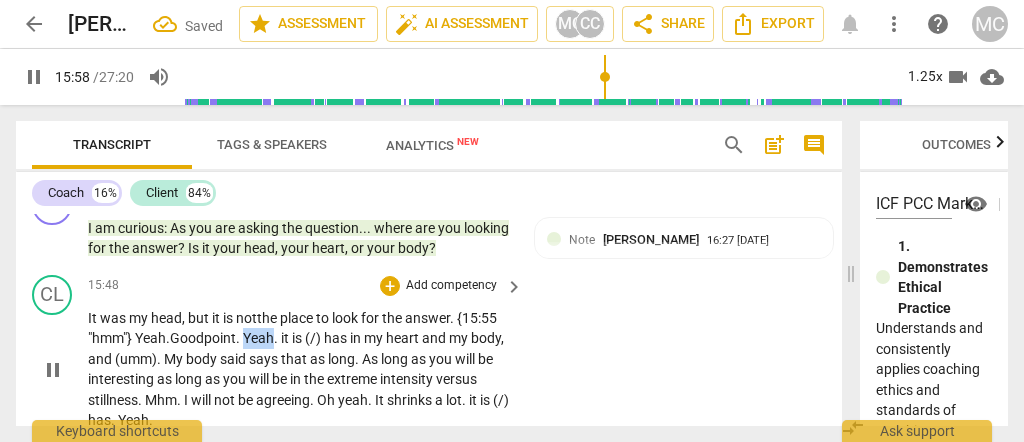 click on "Yeah" at bounding box center [258, 338] 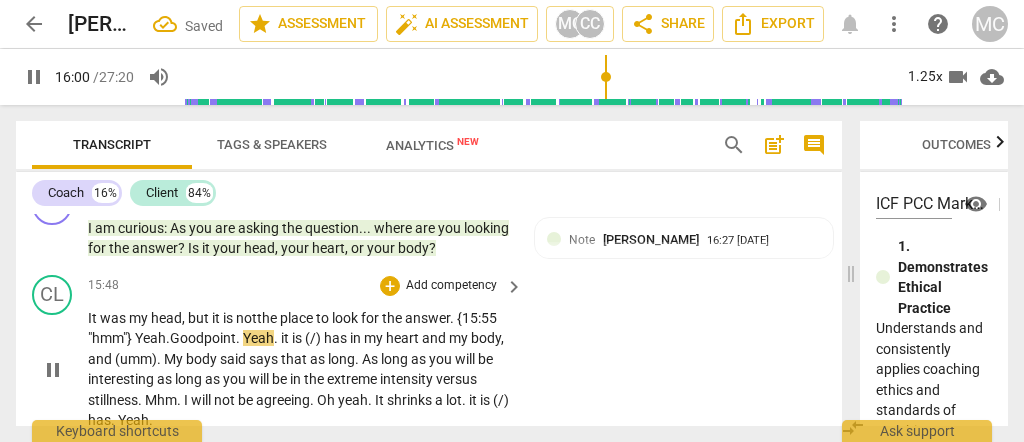click on "it" at bounding box center [286, 338] 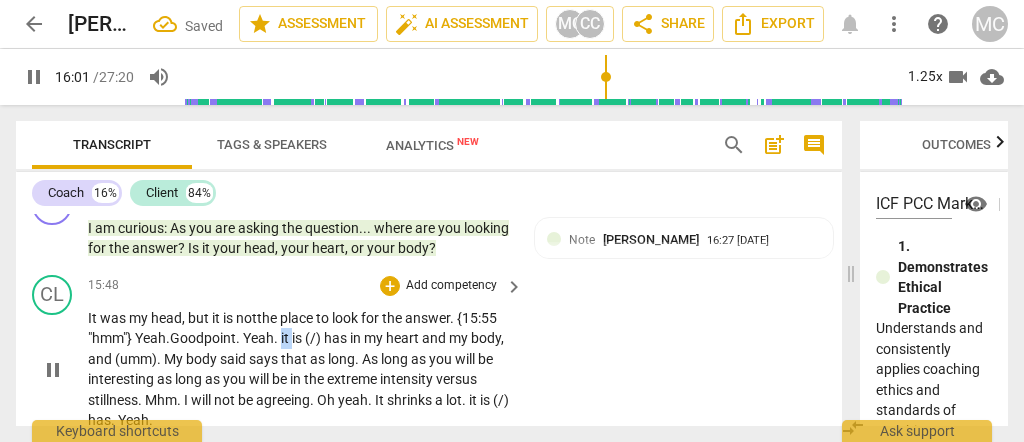 click on "it" at bounding box center [286, 338] 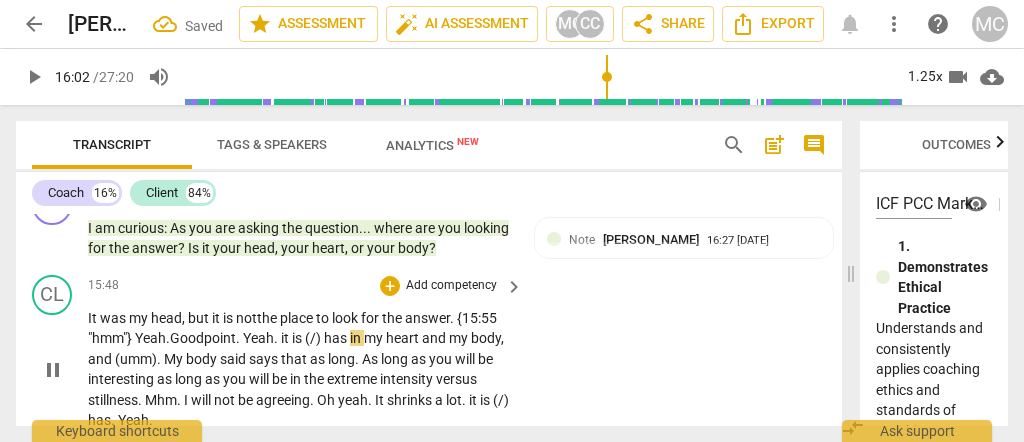 click on "point" at bounding box center [220, 338] 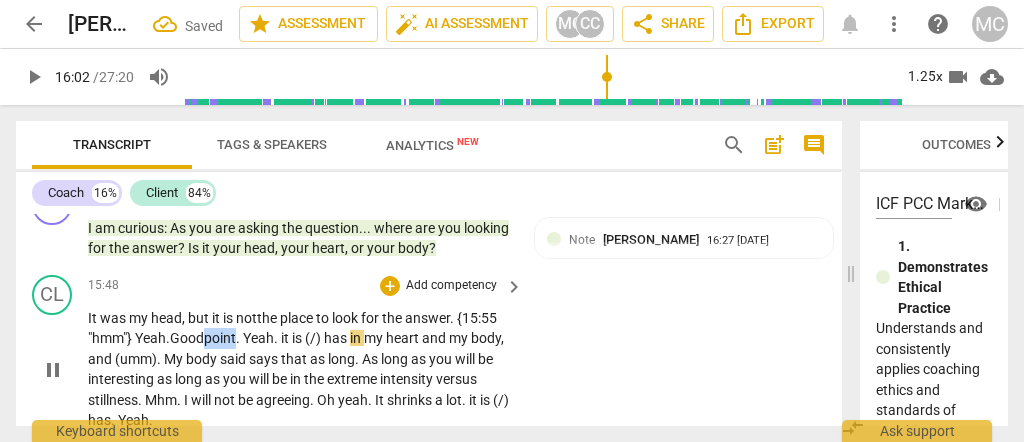 click on "point" at bounding box center (220, 338) 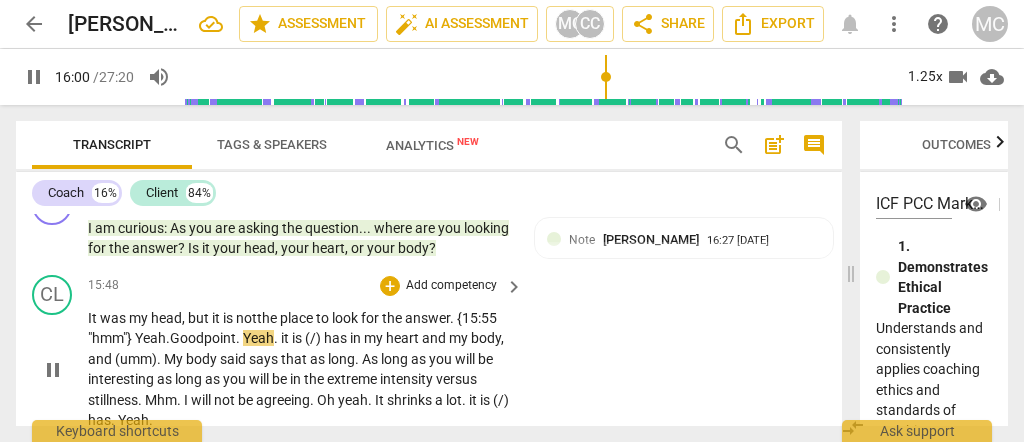 click on "it" at bounding box center [286, 338] 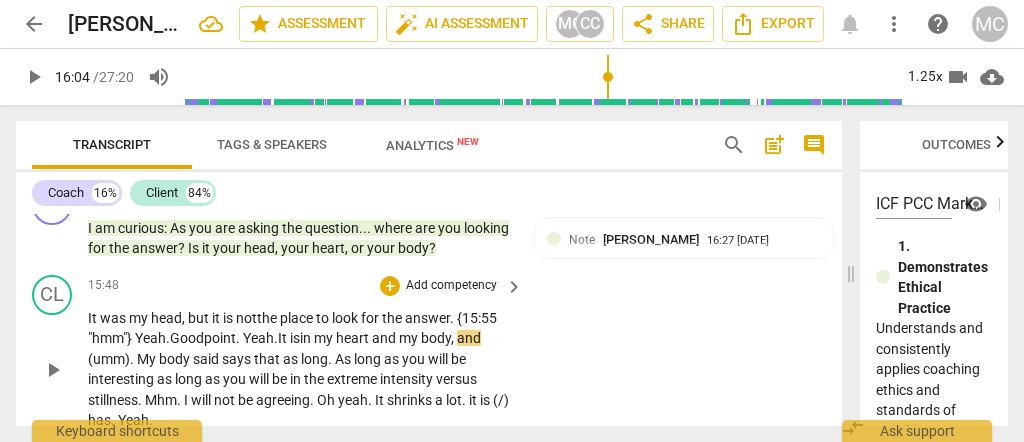 click on "my" at bounding box center [325, 338] 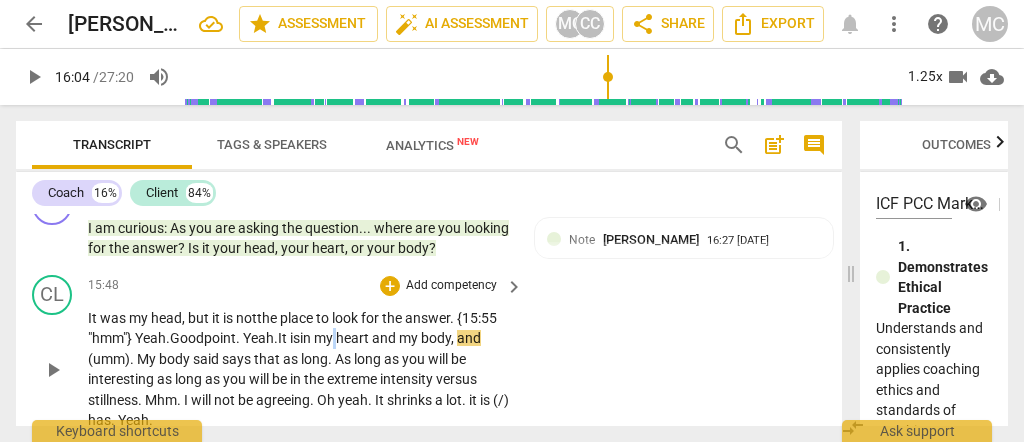 click on "my" at bounding box center [325, 338] 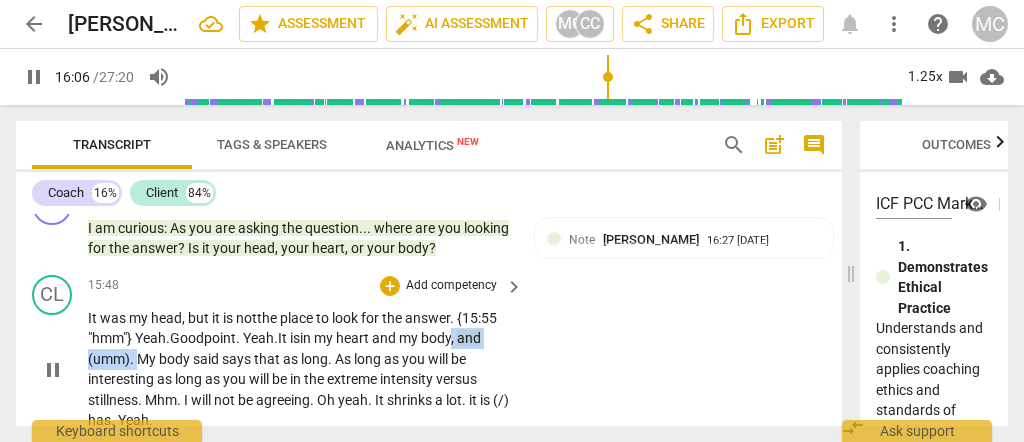 drag, startPoint x: 139, startPoint y: 330, endPoint x: 464, endPoint y: 303, distance: 326.1196 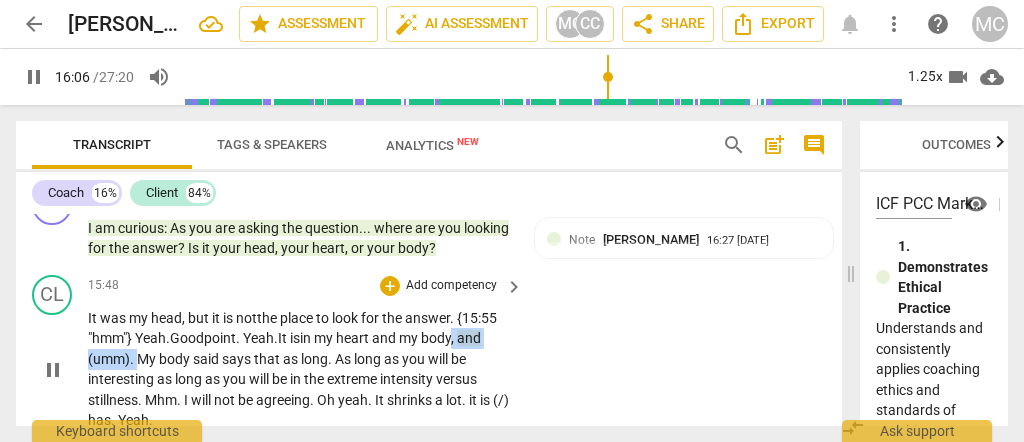 click on "It   was   my   head ,   but it is not  the   place   to   look for   the   answer . {15:55 "hmm"}   Yeah.  Good  point .   Yeah .  I t   is  in   my   heart   and   my   body ,   and   (umm) .   My   body   said   says   that   as   long .   As   long   as   you   will   be   interesting   as   long   as   you   will   be   in   the   extreme   intensity   versus   stillness .   Mhm .   I   will   not   be   agreeing .   Oh   yeah .   It   shrinks   a   lot .   it   is   (/)   has .   Yeah ." at bounding box center (300, 369) 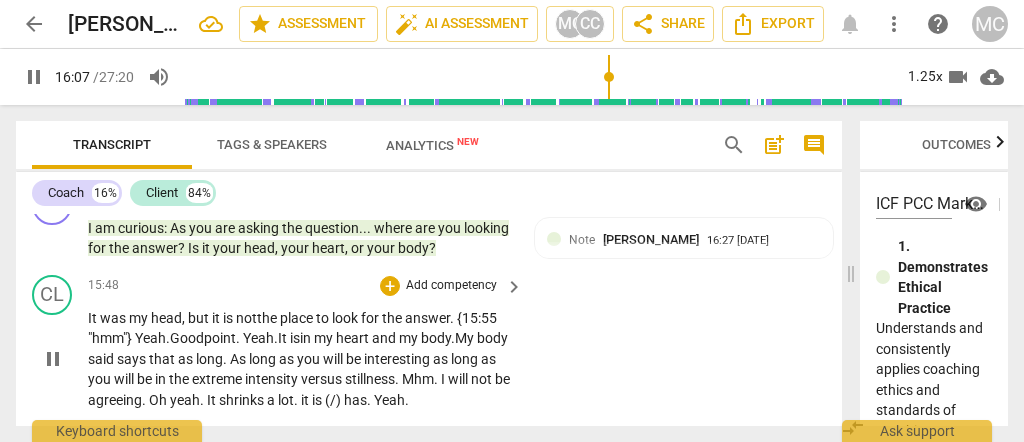 click on "body." at bounding box center [438, 338] 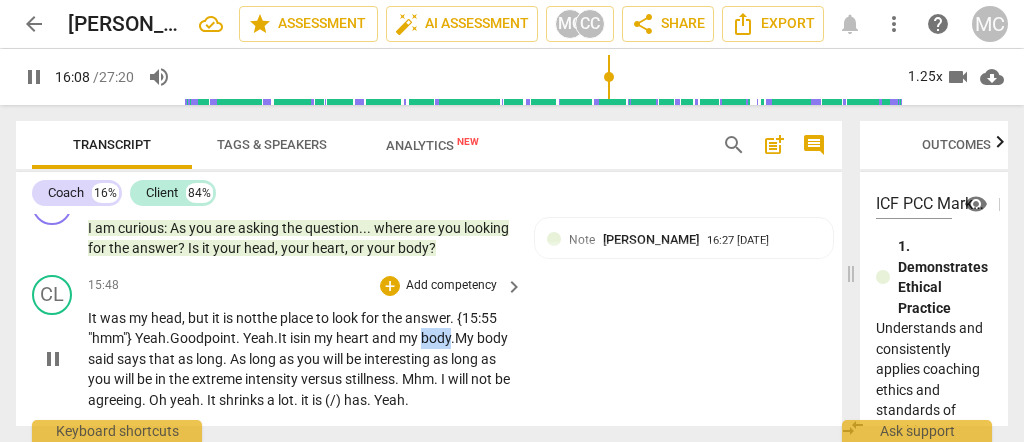 click on "body." at bounding box center [438, 338] 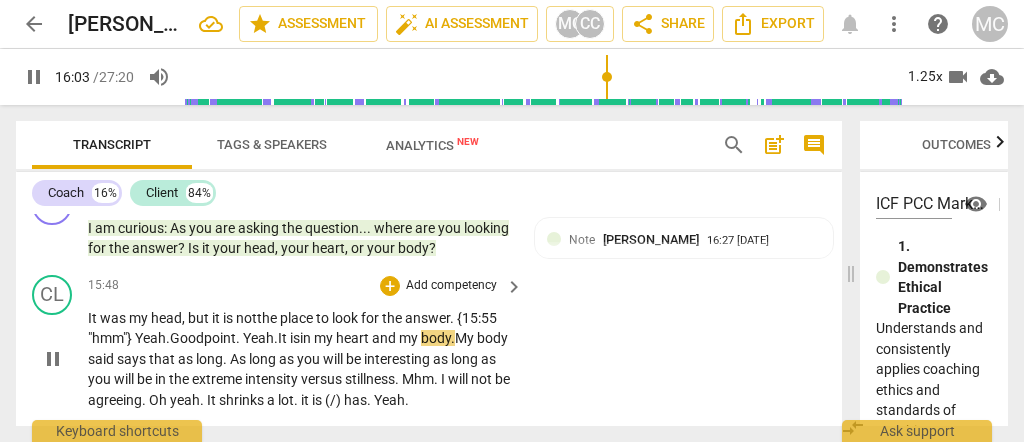 click on "My" at bounding box center [466, 338] 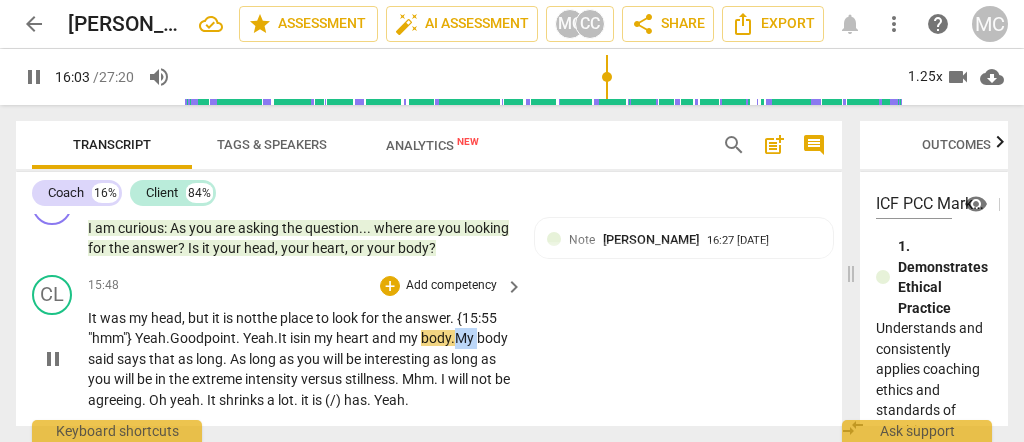 click on "My" at bounding box center (466, 338) 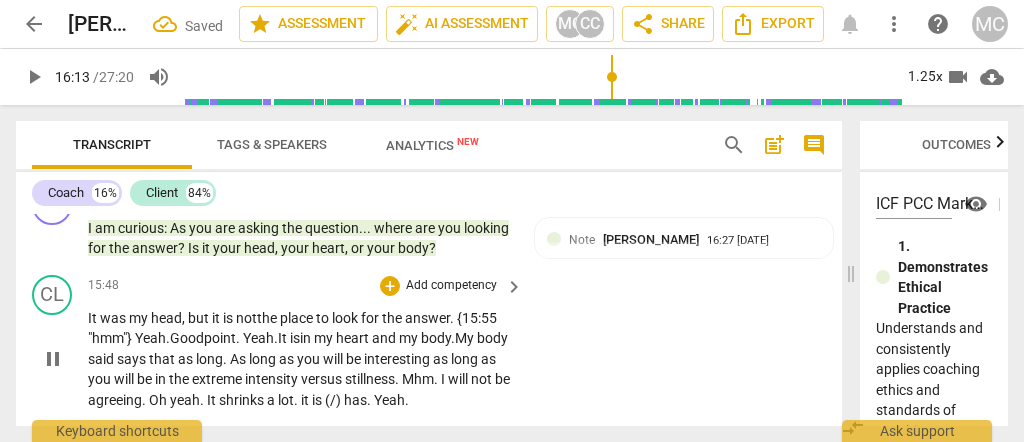 click on "body." at bounding box center [438, 338] 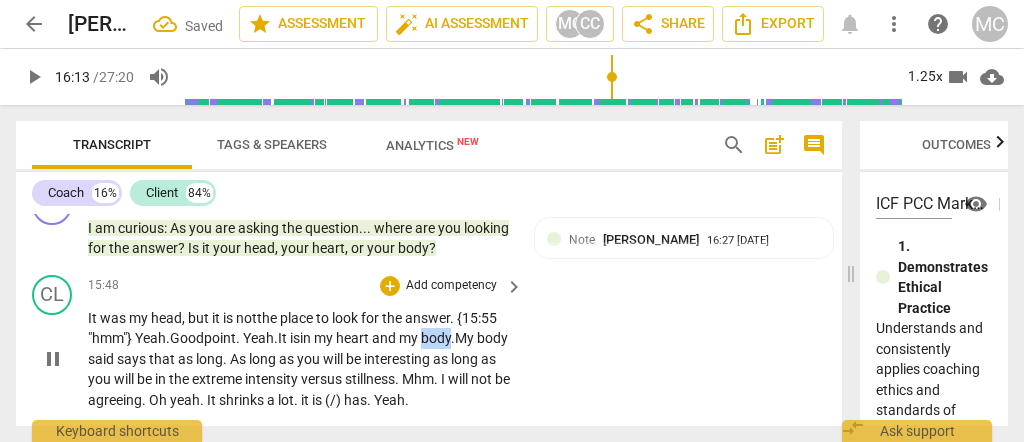 click on "body." at bounding box center (438, 338) 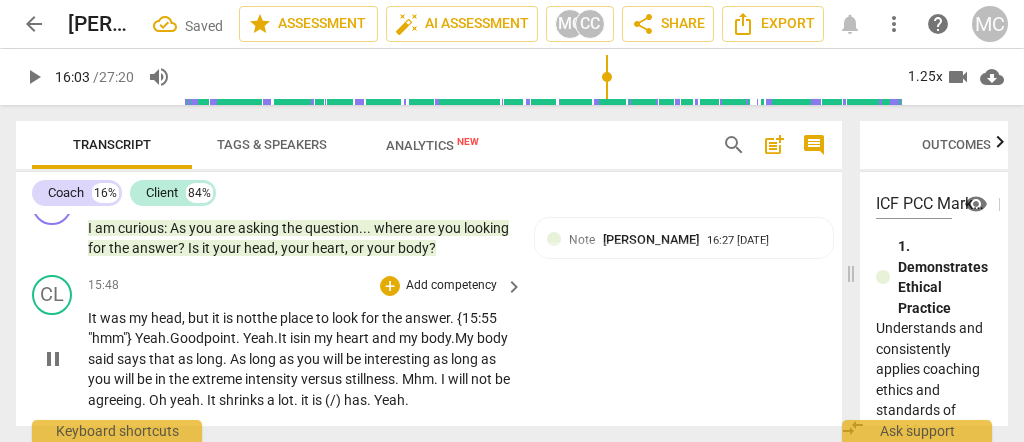 click on "body." at bounding box center (438, 338) 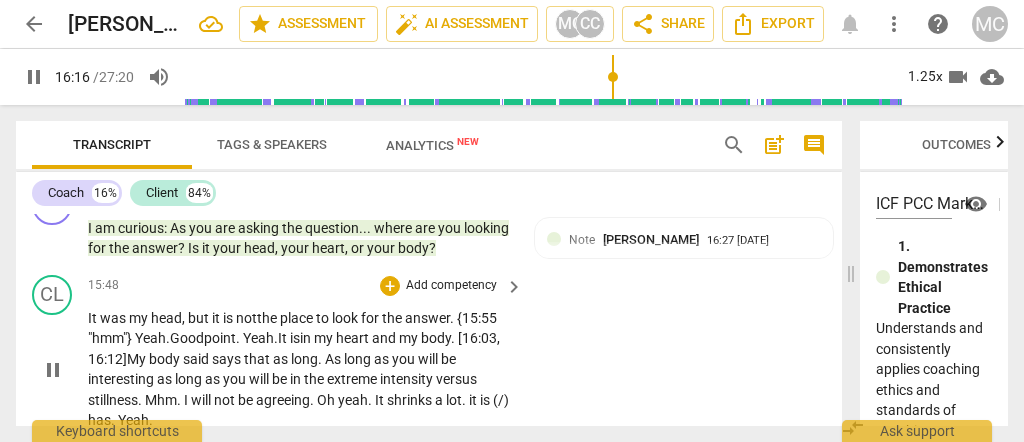 click on "says" at bounding box center (228, 359) 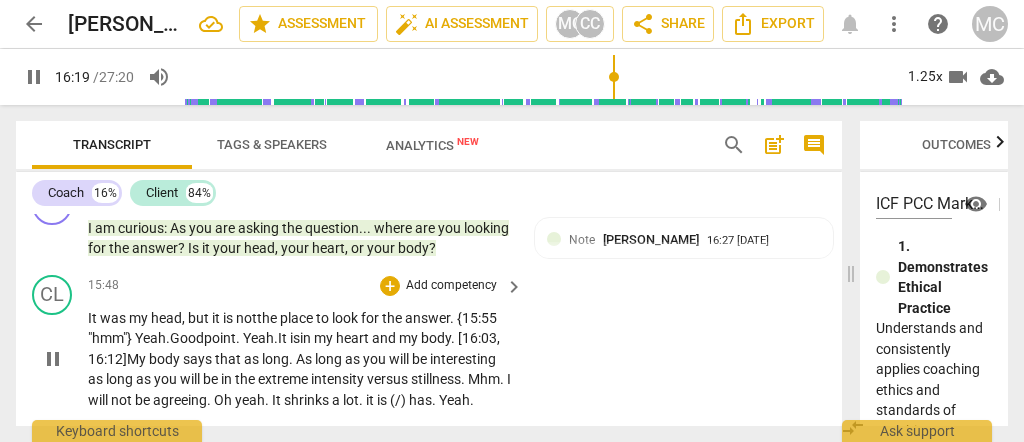 click on "." at bounding box center [292, 359] 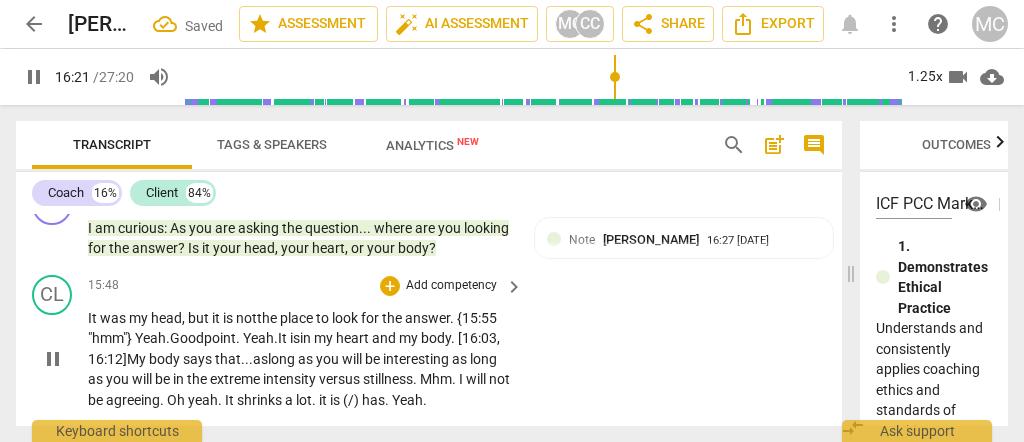 click on "that..." at bounding box center [234, 359] 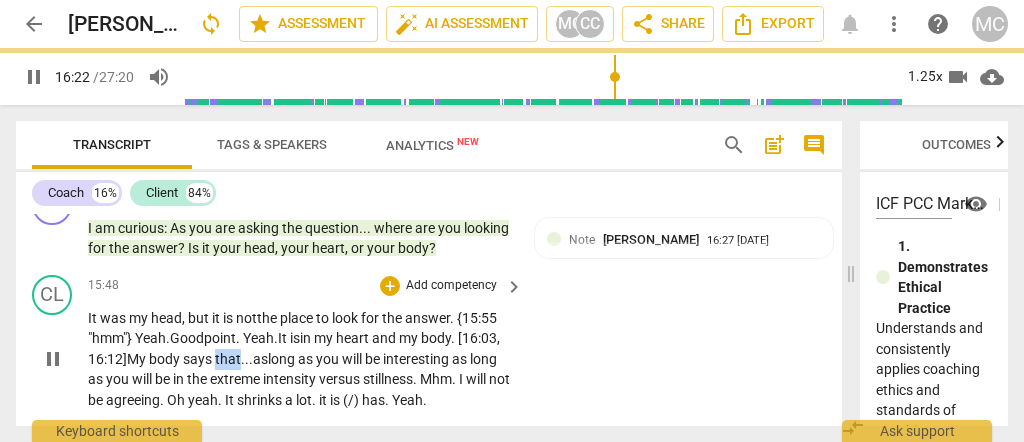 click on "that..." at bounding box center (234, 359) 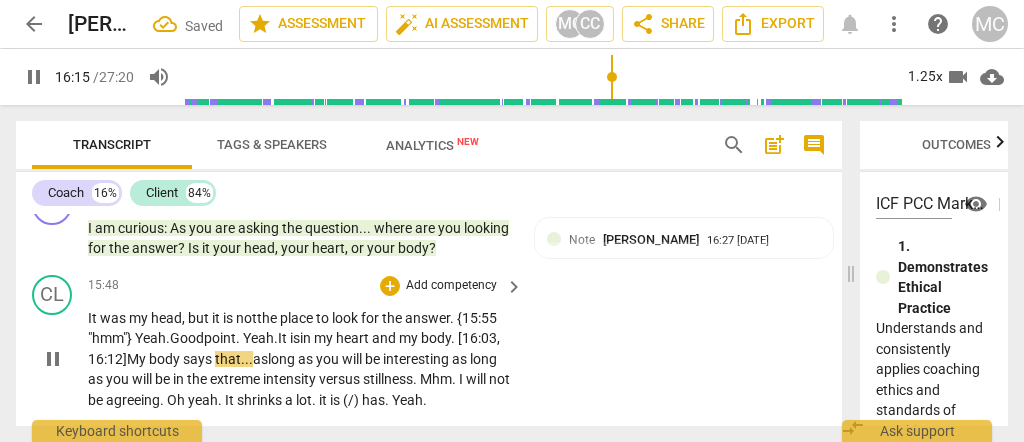 click on "as" at bounding box center (260, 359) 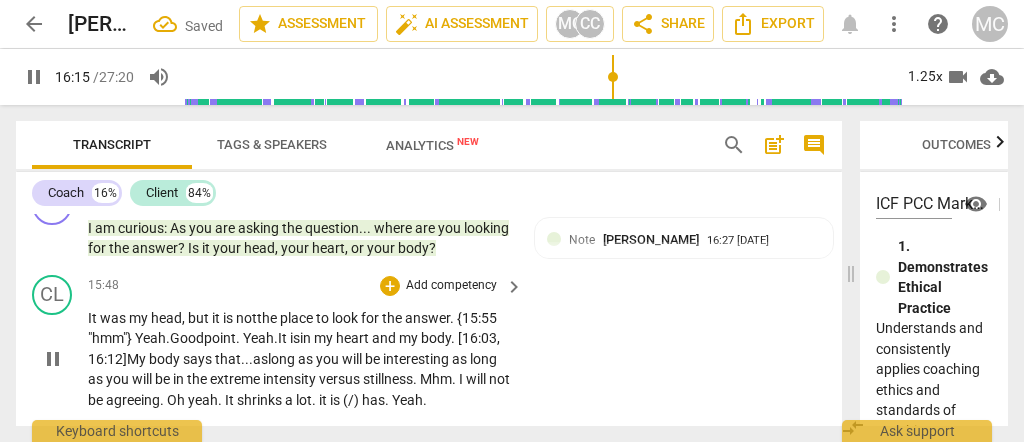click on "as" at bounding box center (260, 359) 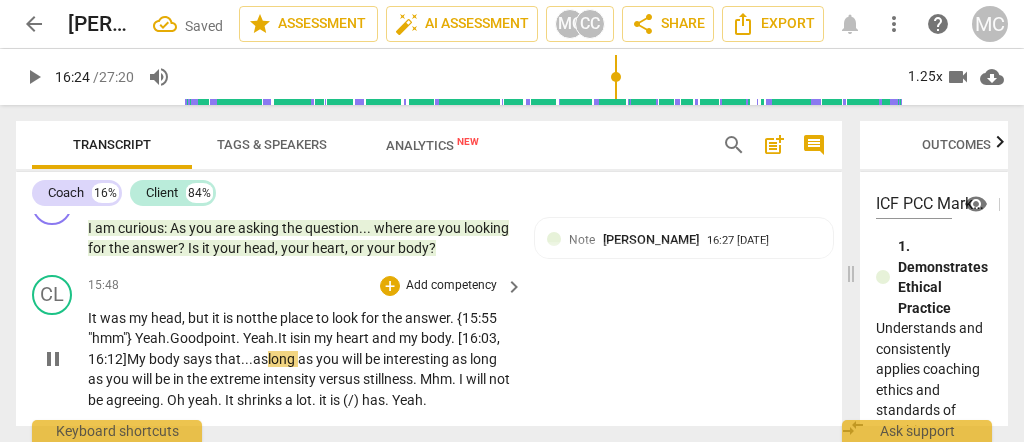 click on "that..." at bounding box center [234, 359] 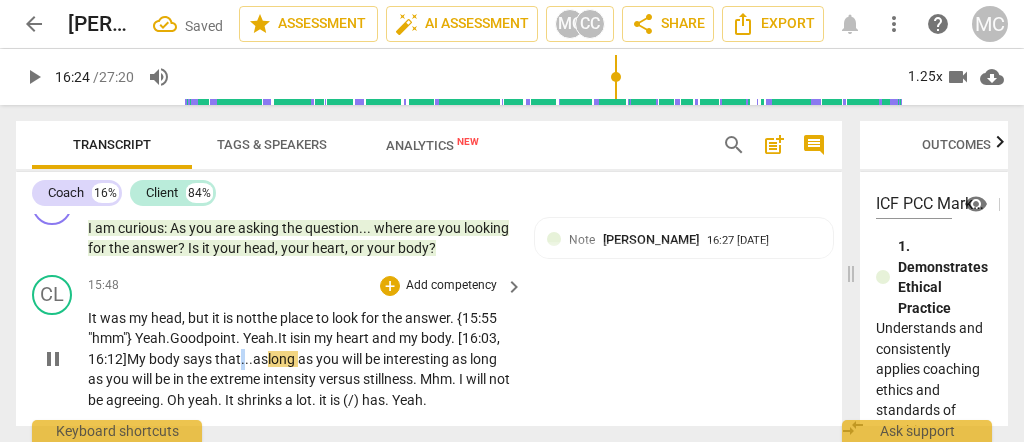 click on "that..." at bounding box center (234, 359) 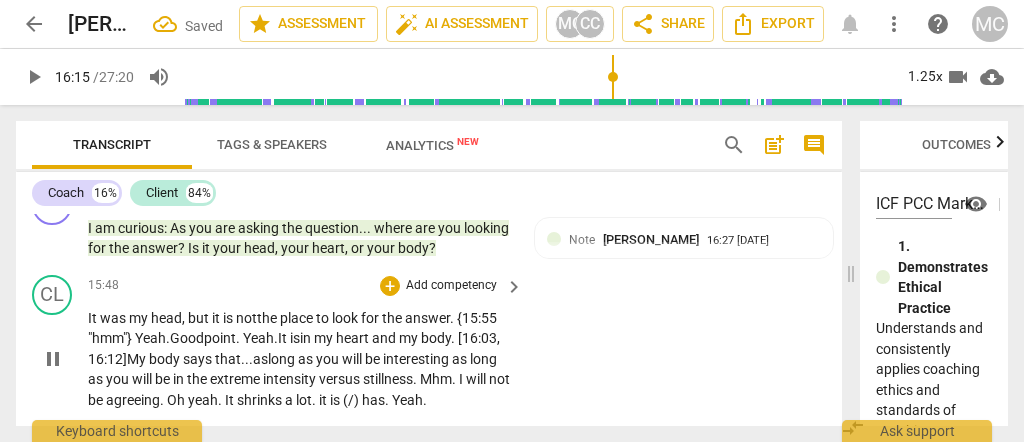 click on "that..." at bounding box center [234, 359] 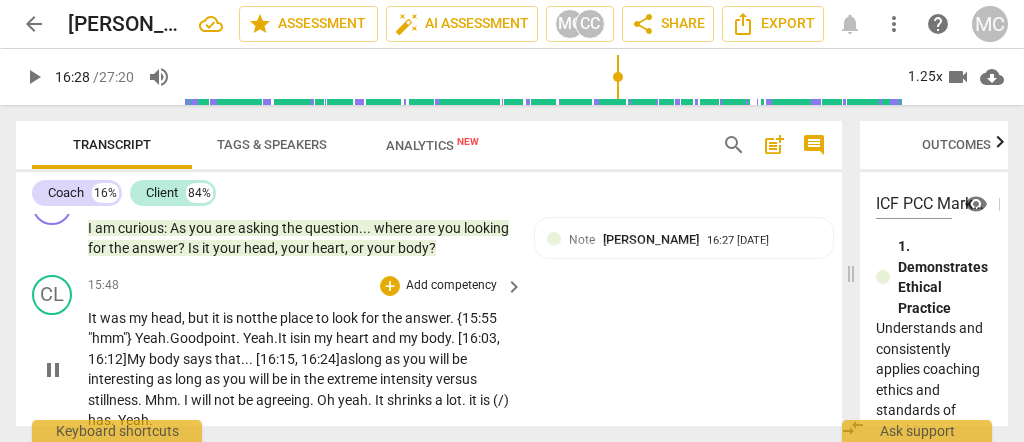 click on "be" at bounding box center [459, 359] 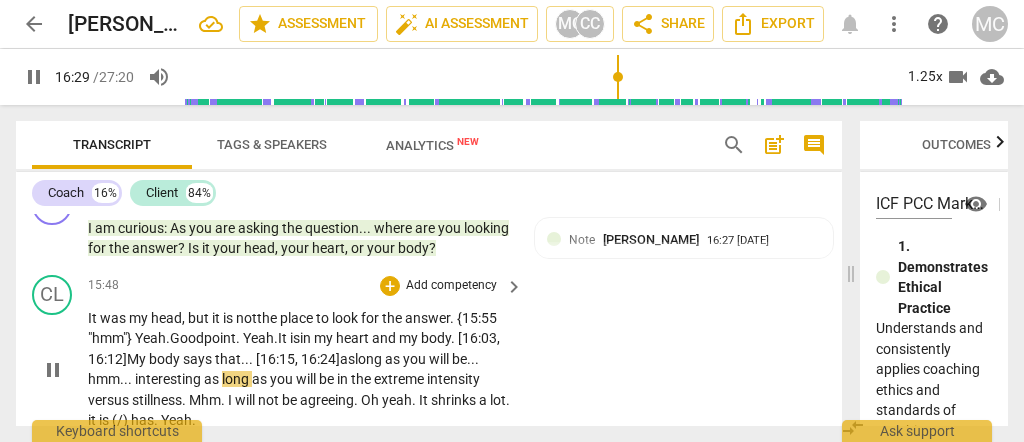 click on "as" at bounding box center (213, 379) 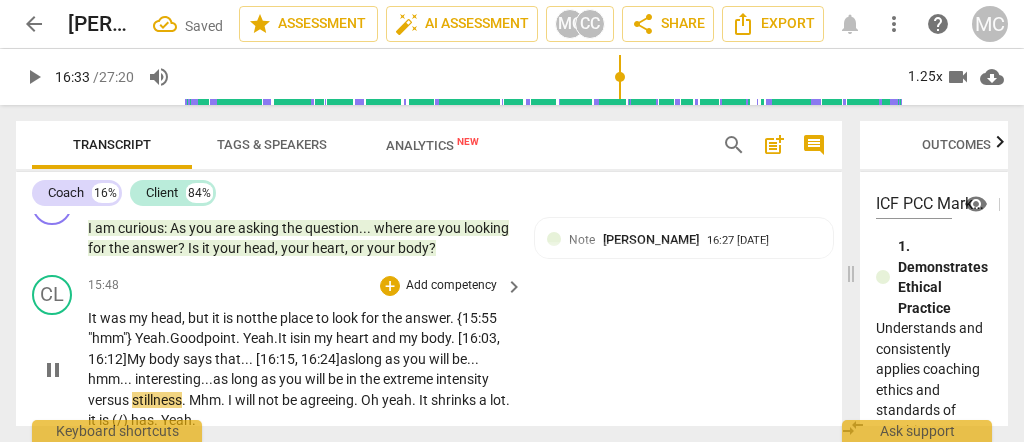 click on "extreme" at bounding box center [409, 379] 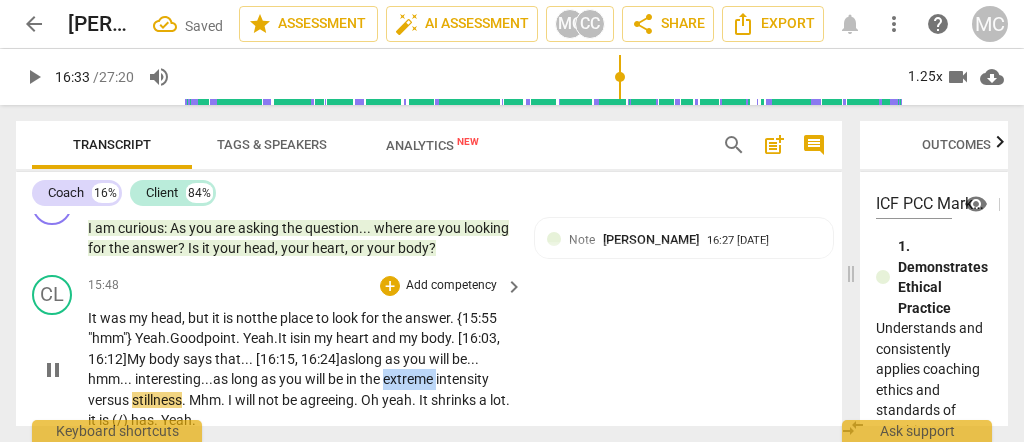 click on "extreme" at bounding box center [409, 379] 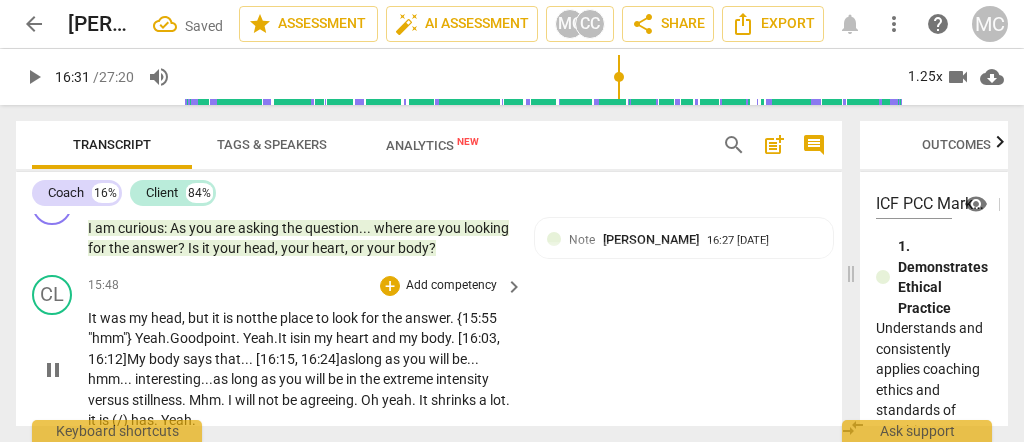 click on "extreme" at bounding box center [409, 379] 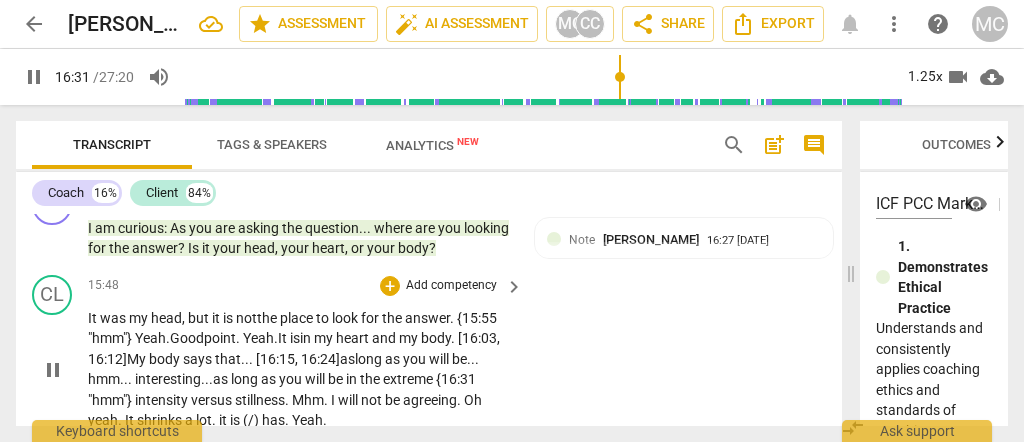 click on "CL play_arrow pause 15:48 + Add competency keyboard_arrow_right It   was   my   head ,   but it is not  the   place   to   look for   the   answer . {15:55 "hmm"}   Yeah.  Good  point .   Yeah .  I t   is  in   my   heart   and   my   body. [16:03, 16:12]  My   body   says   that... [16:15, 16:24]  as  long   as   you   will   be... hmm...    interesting...  as   long   as   you   will   be   in   the   extreme {16:31 "hmm"}   intensity   versus   stillness .   Mhm .   I   will   not   be   agreeing .   Oh   yeah .   It   shrinks   a   lot .   it   is   (/)   has .   Yeah ." at bounding box center (429, 353) 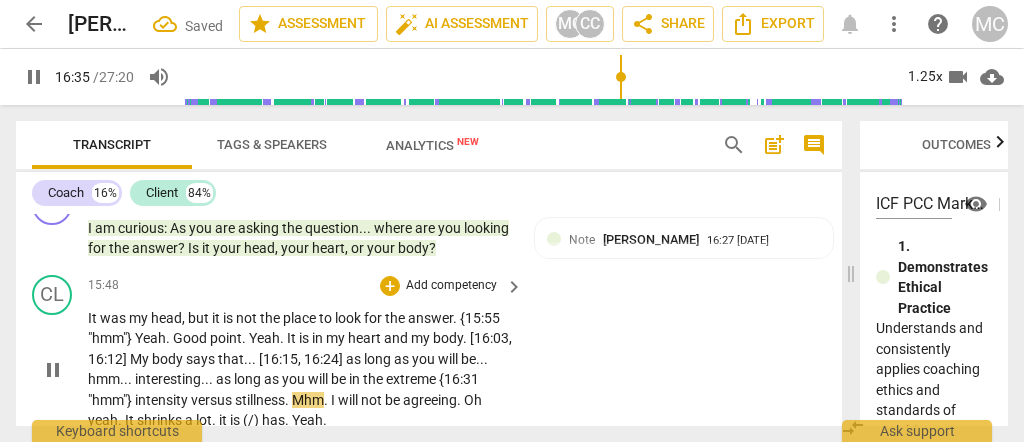 click on "stillness" at bounding box center [260, 400] 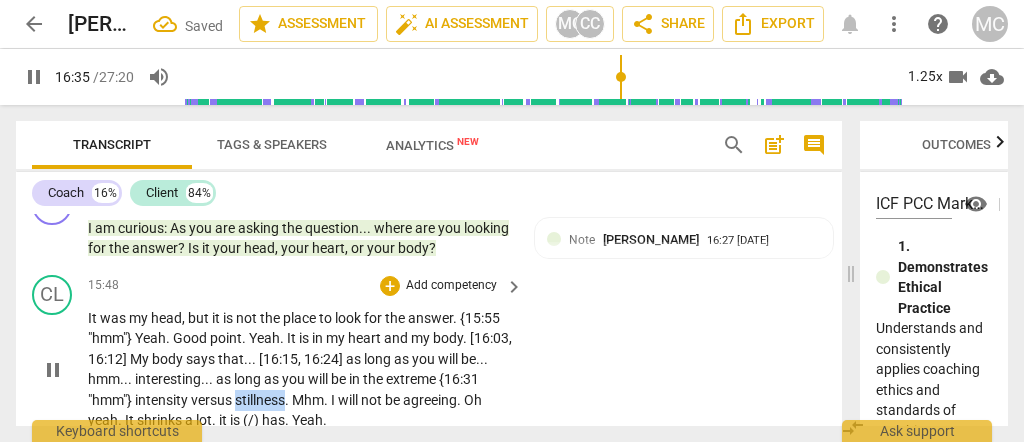 click on "stillness" at bounding box center (260, 400) 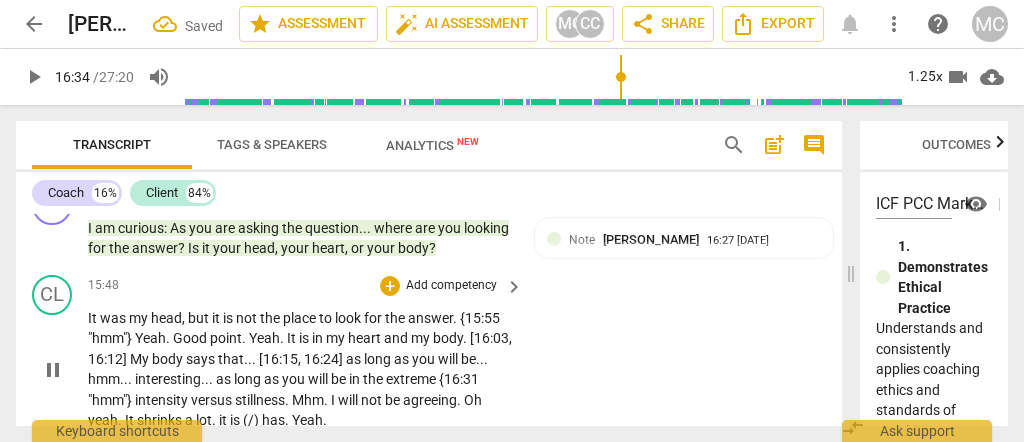 click on "Mhm" at bounding box center (308, 400) 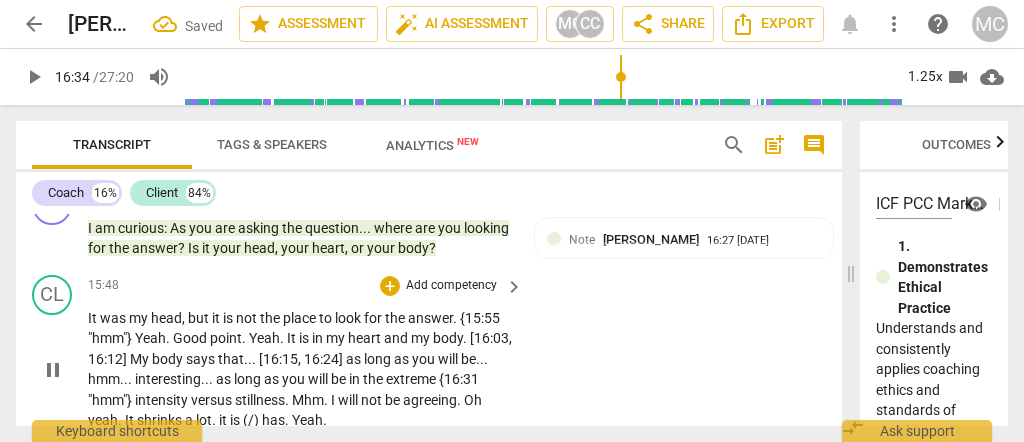 type on "994" 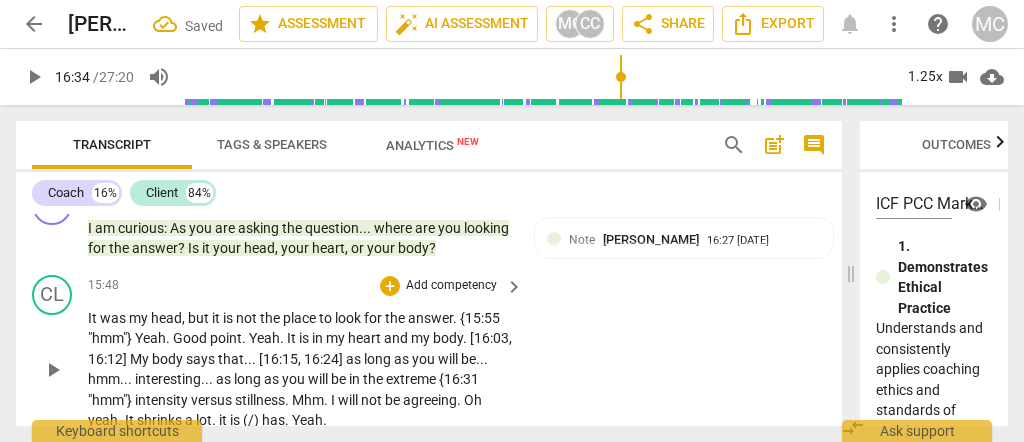 type 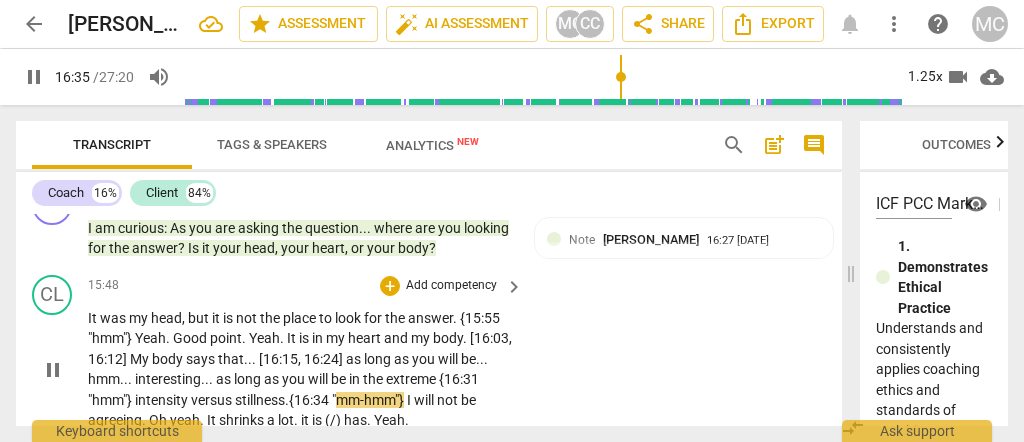 click on ".  {16:34 "" at bounding box center [310, 400] 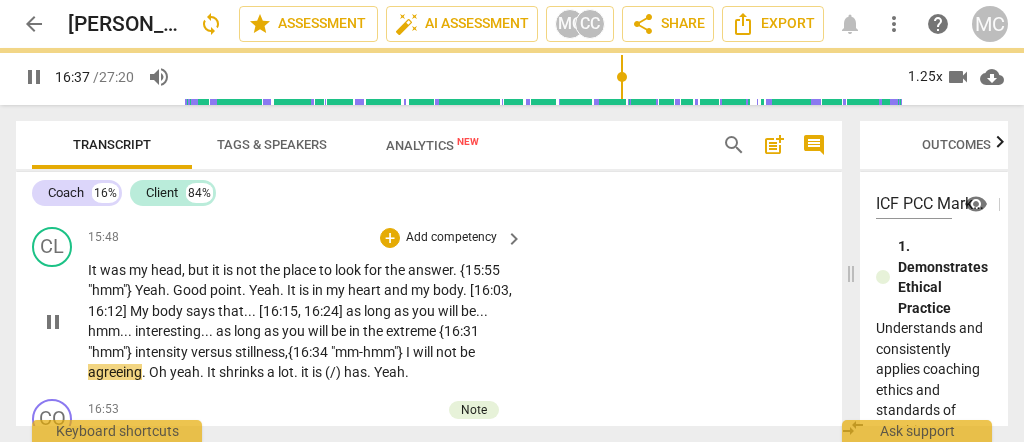 scroll, scrollTop: 4132, scrollLeft: 0, axis: vertical 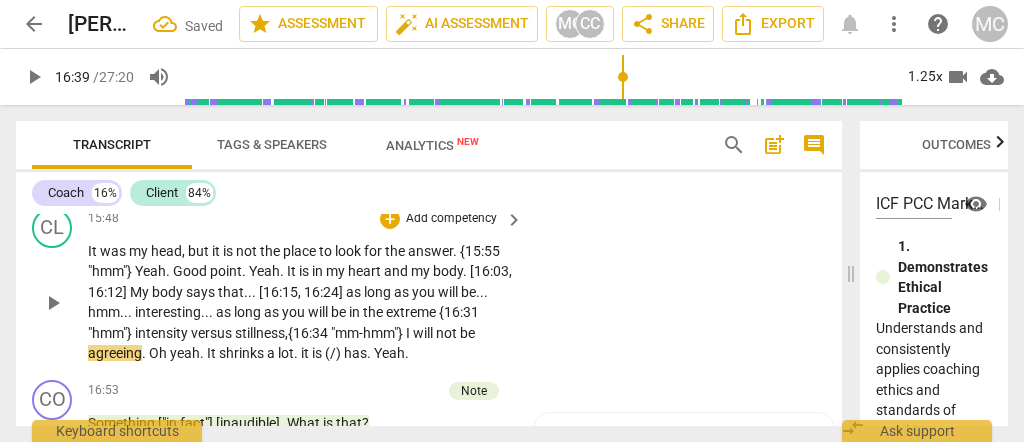 click on "agreeing" at bounding box center (115, 353) 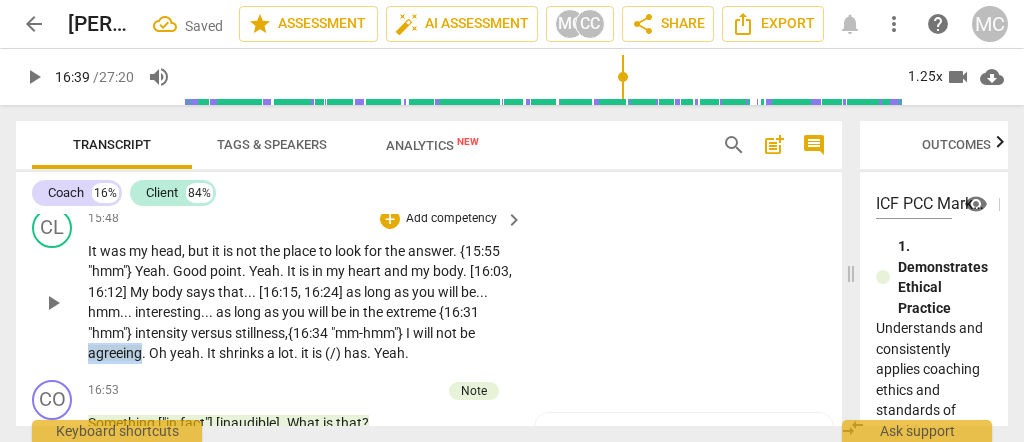 click on "agreeing" at bounding box center [115, 353] 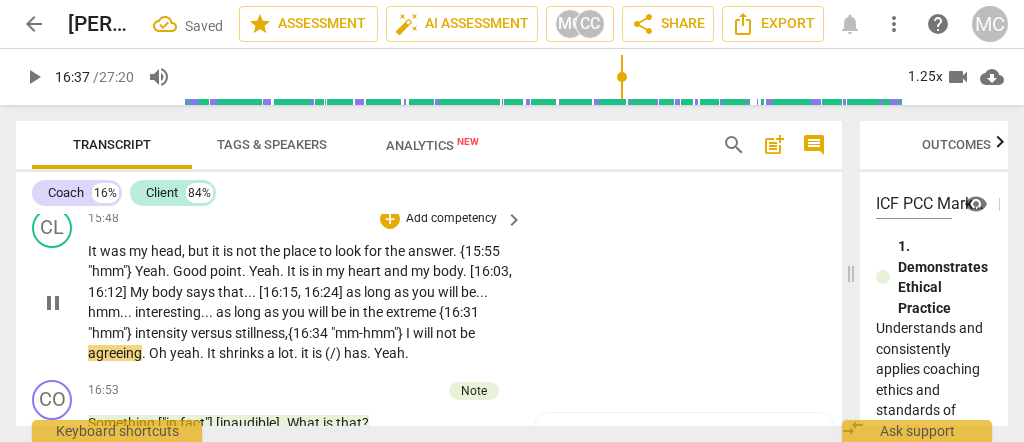 click on "." at bounding box center [145, 353] 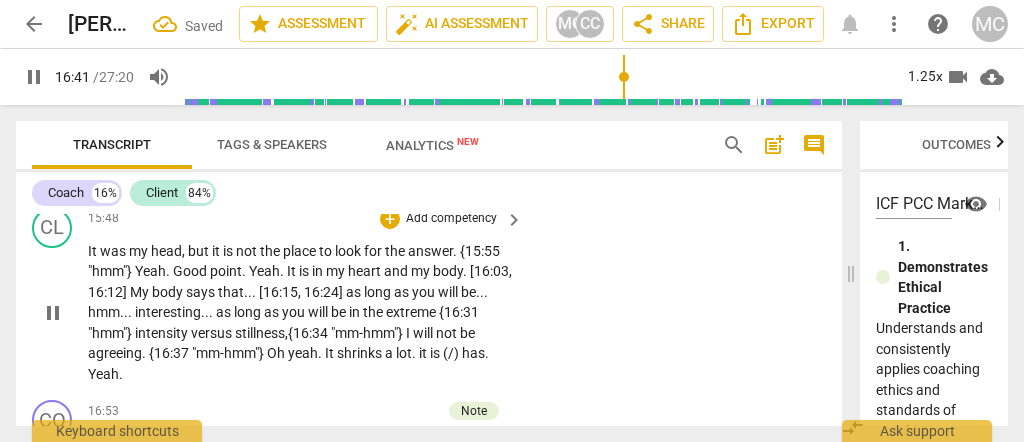 click on "Oh" at bounding box center (277, 353) 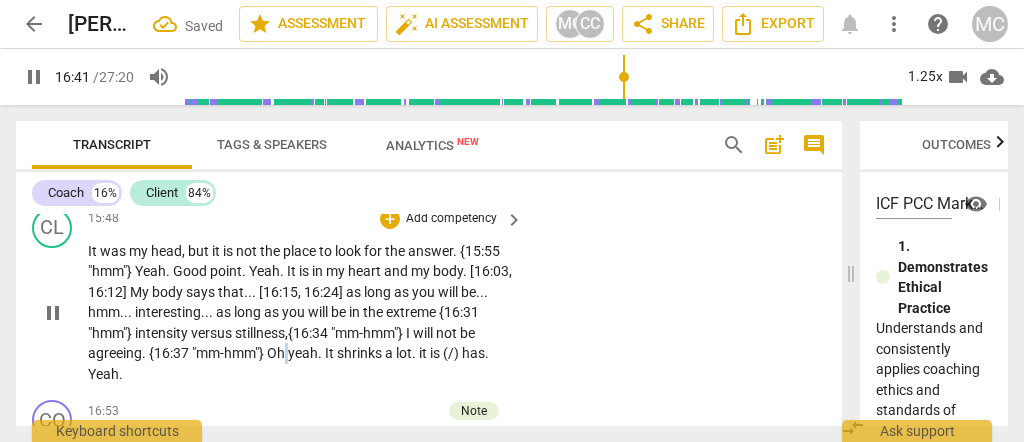 click on "Oh" at bounding box center (277, 353) 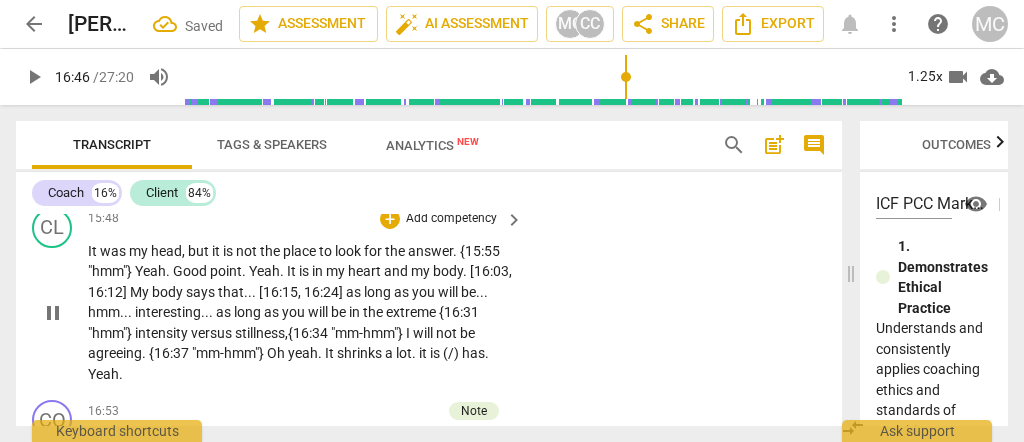click on "agreeing" at bounding box center [115, 353] 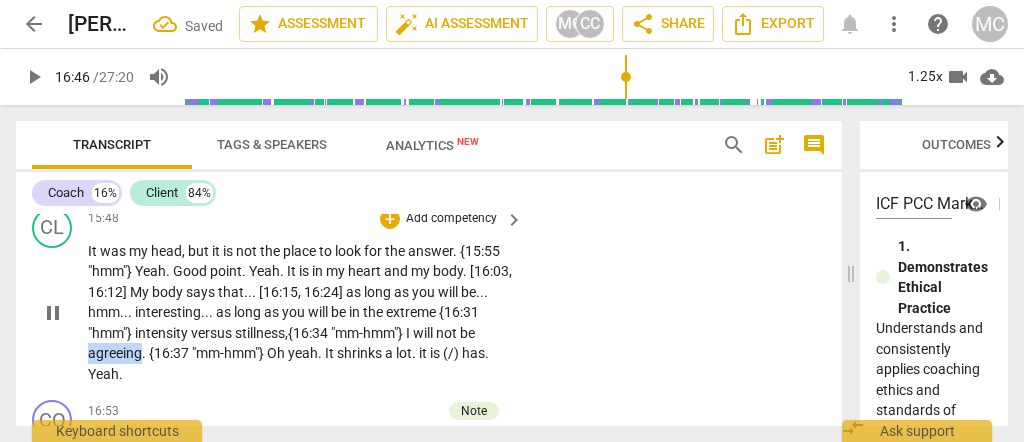 click on "agreeing" at bounding box center (115, 353) 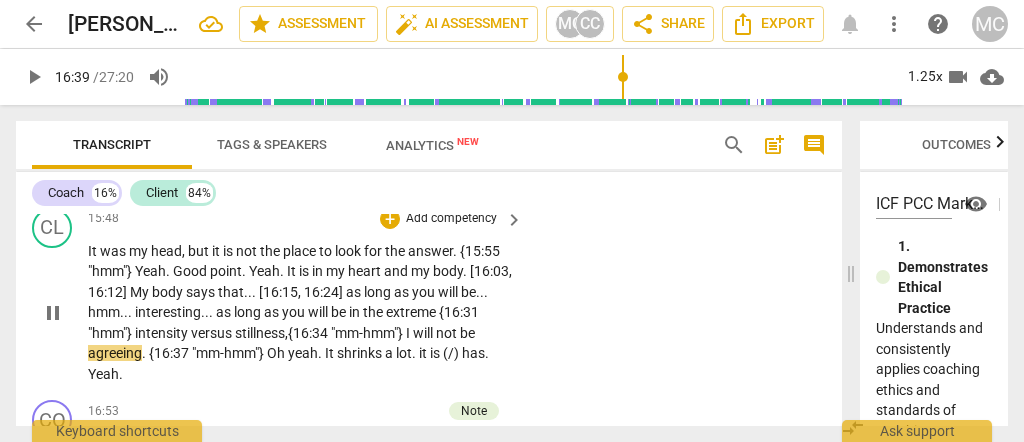 click on ". {16:37 "mm-hmm"}" at bounding box center [204, 353] 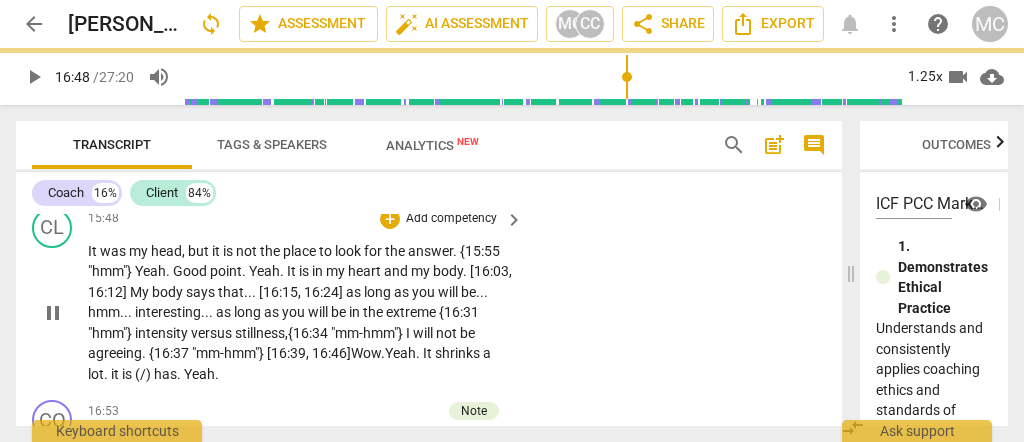 click on "Yeah" at bounding box center (400, 353) 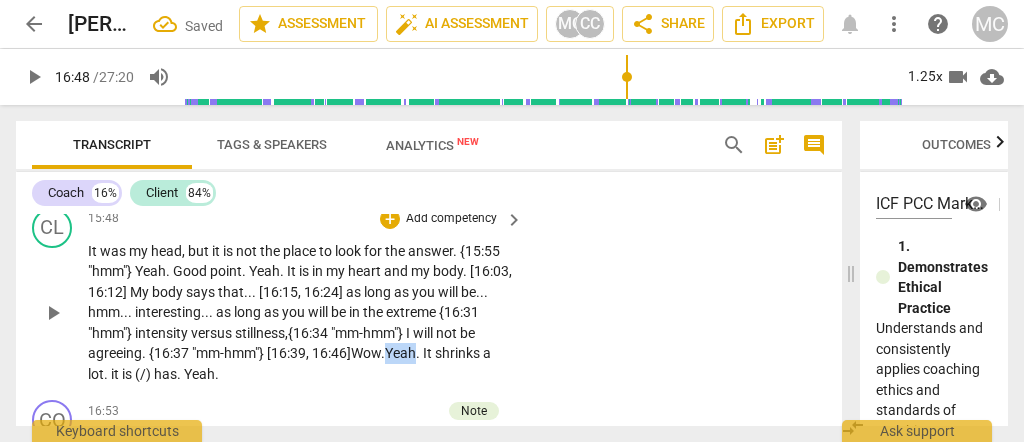 click on "Yeah" at bounding box center (400, 353) 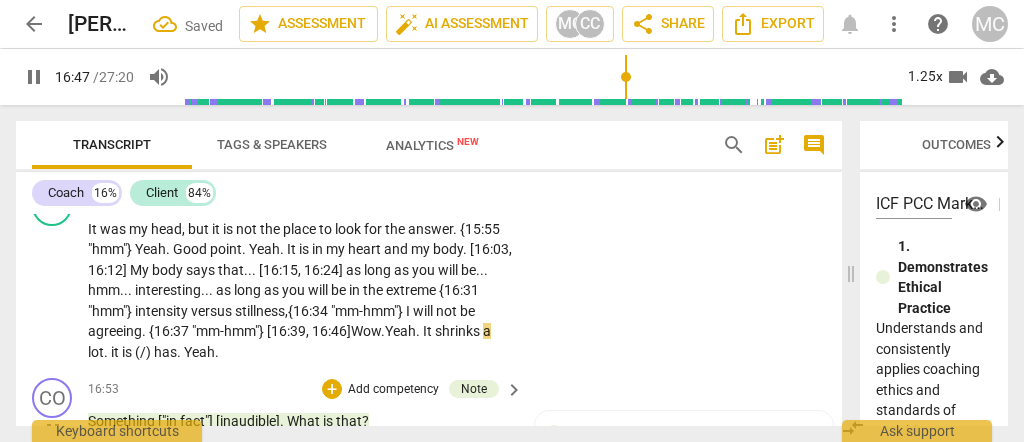 scroll, scrollTop: 4198, scrollLeft: 0, axis: vertical 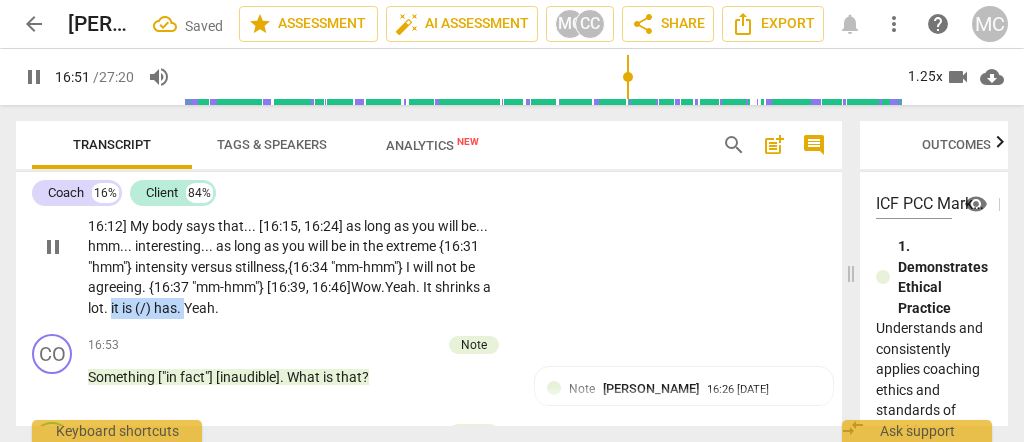drag, startPoint x: 244, startPoint y: 280, endPoint x: 171, endPoint y: 283, distance: 73.061615 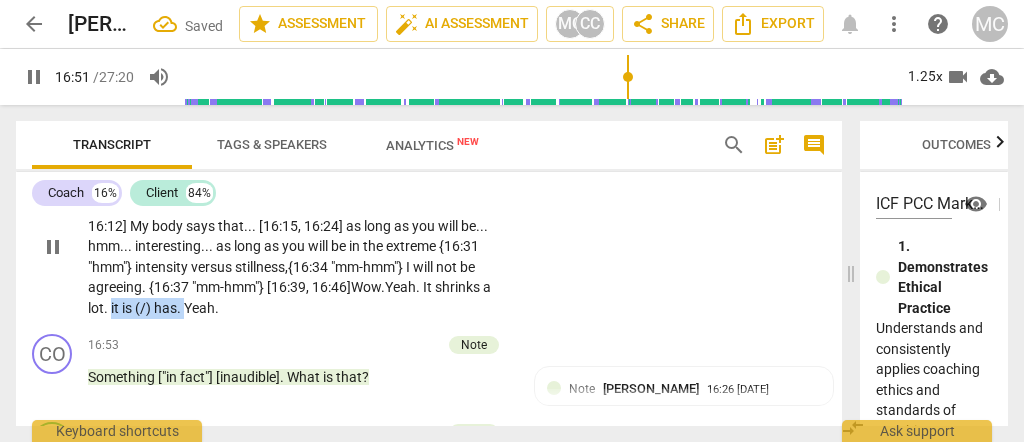 click on "It   was   my   head ,   but   it   is   not   the   place   to   look   for   the   answer .   {15:55   "hmm"}   Yeah .   Good   point .   Yeah .   It   is   in   my   heart   and   my   body .   [16:03 ,   16:12]   My   body   says   that . . .   [16:15 ,   16:24]   as   long   as   you   will   be . . .   hmm . . .   interesting . . .   as   long   as   you   will   be   in   the   extreme   {16:31   "hmm"}   intensity   versus   stillness,  {16:34 " mm-hmm"}   I   will   not   be   agreeing . {16:37 "mm-hmm"} [16:39, 16:46]  Wow.  Yeah .   It   shrinks   a   lot .   it   is   (/)   has .   Yeah ." at bounding box center [300, 247] 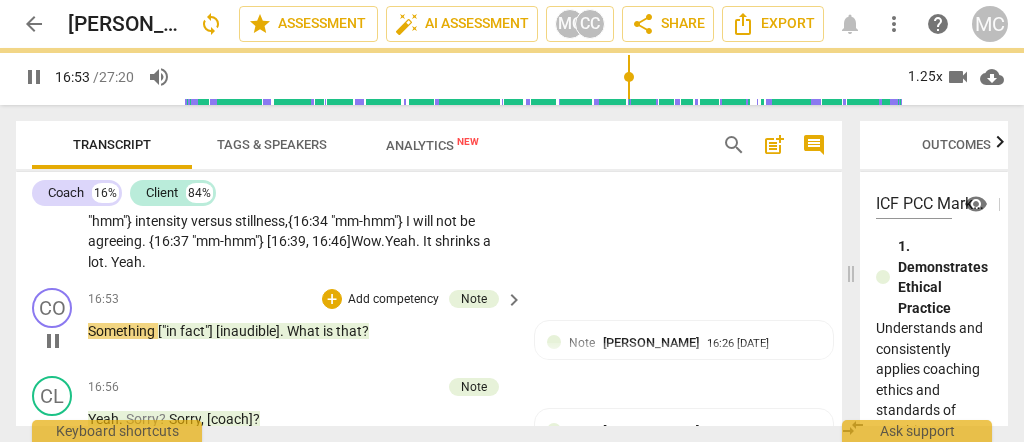 scroll, scrollTop: 4265, scrollLeft: 0, axis: vertical 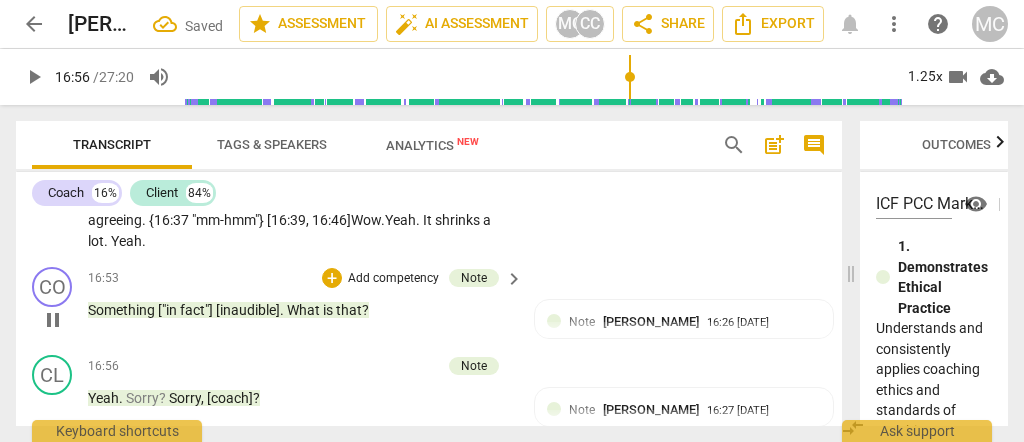 click on "Something" at bounding box center (123, 310) 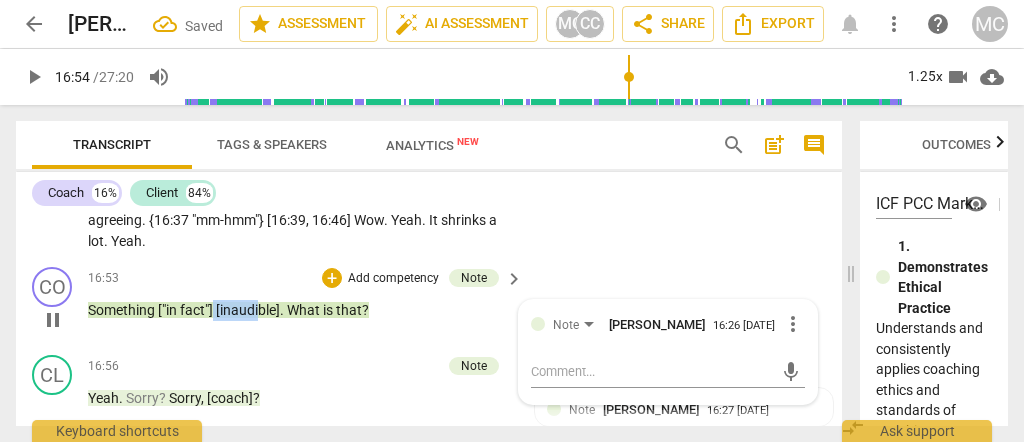 type on "1014" 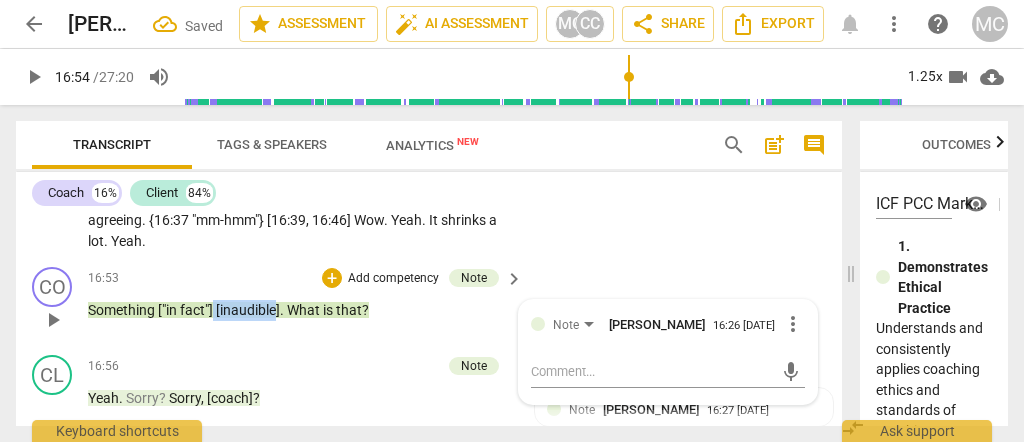 drag, startPoint x: 214, startPoint y: 288, endPoint x: 276, endPoint y: 285, distance: 62.072536 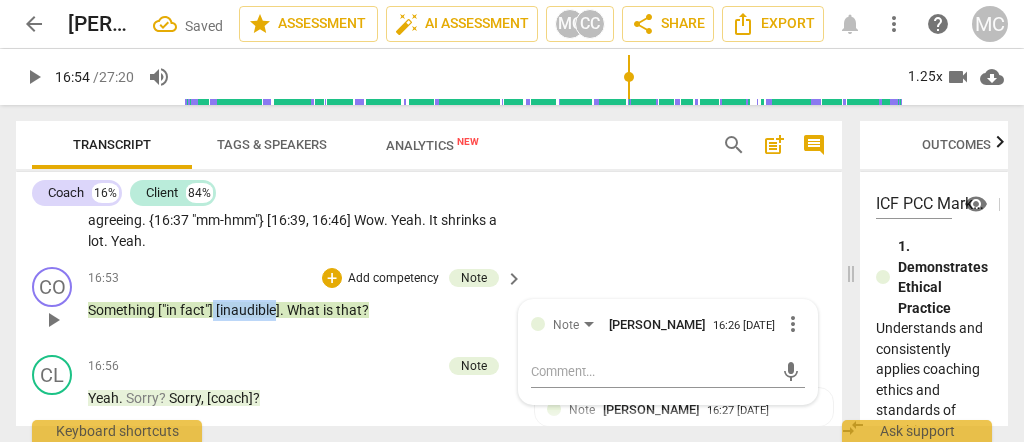 click on "Something   ["in   fact"]   [inaudible] .   What   is   that ?" at bounding box center (300, 310) 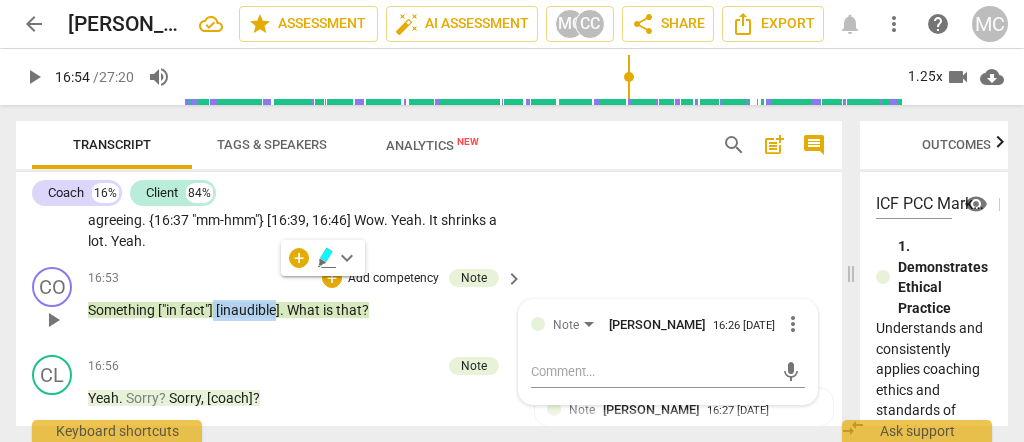 type 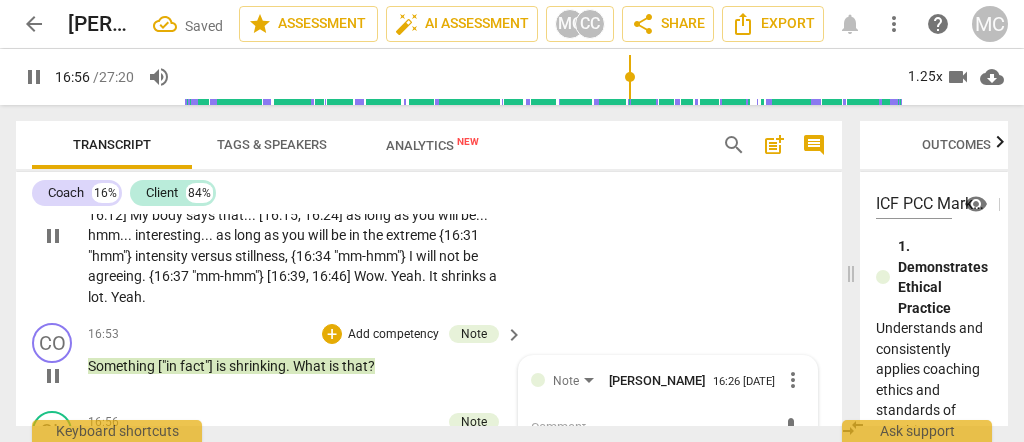 scroll, scrollTop: 4198, scrollLeft: 0, axis: vertical 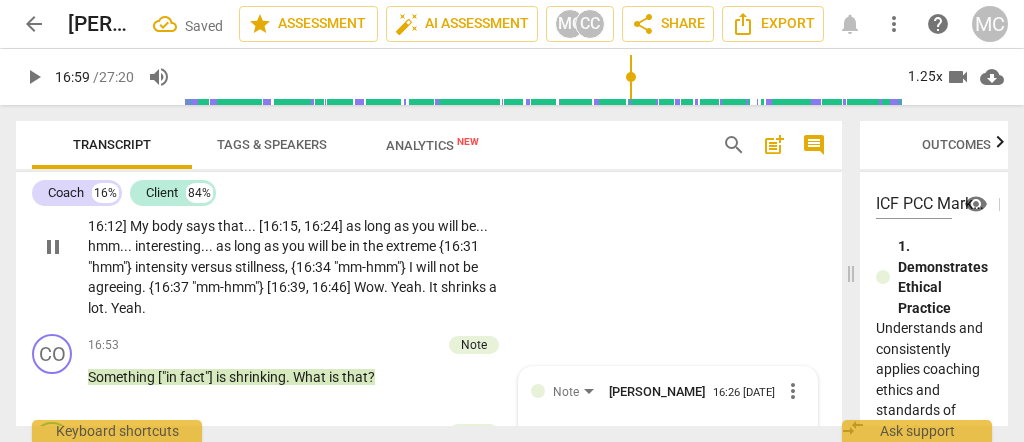 click on "shrinks" at bounding box center [465, 287] 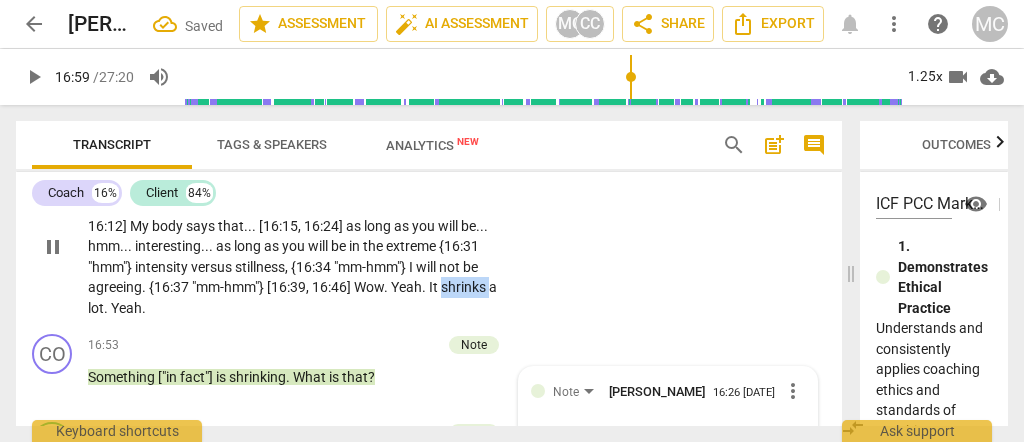 click on "shrinks" at bounding box center (465, 287) 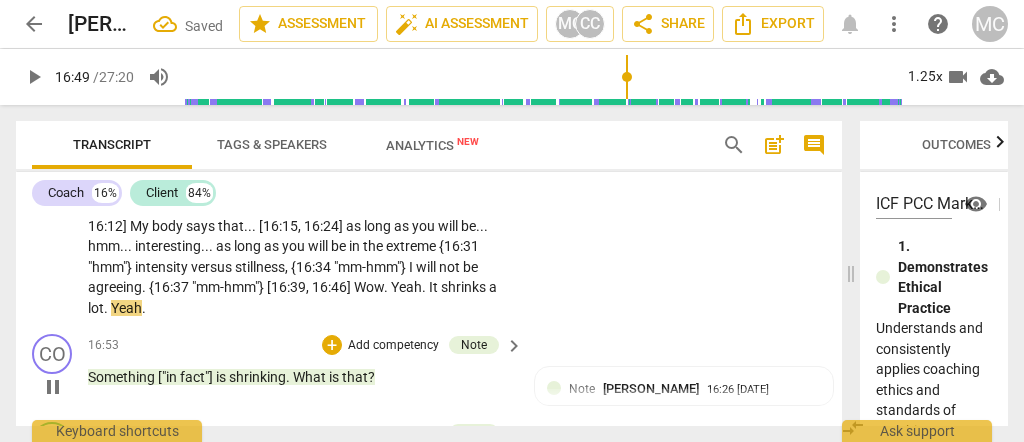 type on "1009" 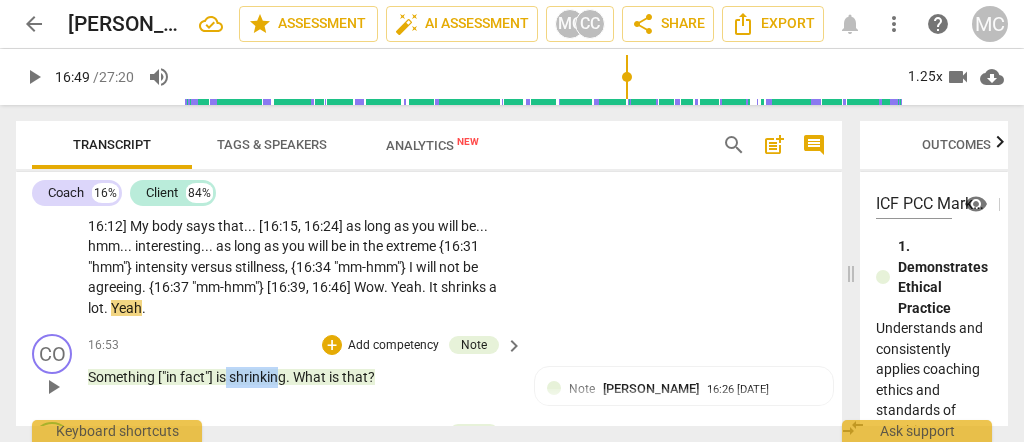 drag, startPoint x: 283, startPoint y: 354, endPoint x: 228, endPoint y: 354, distance: 55 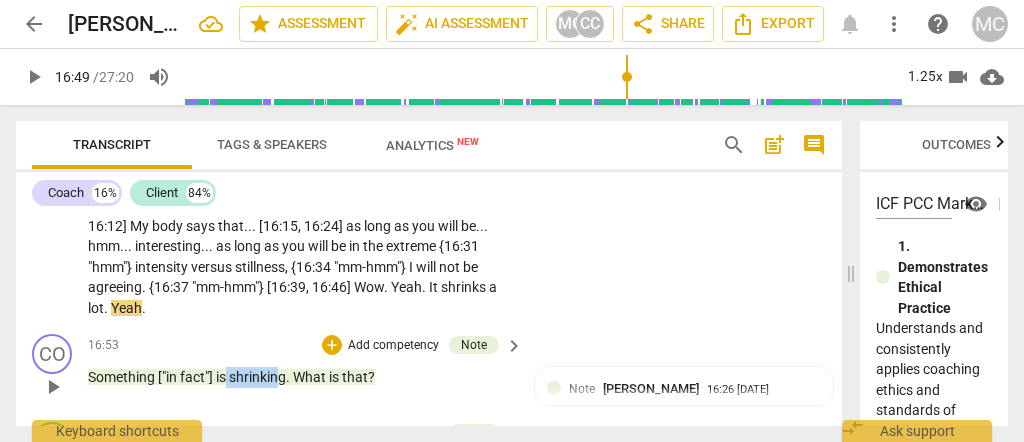 click on "Something   ["in   fact"]   is   shrinking .   What   is   that ?" at bounding box center (300, 377) 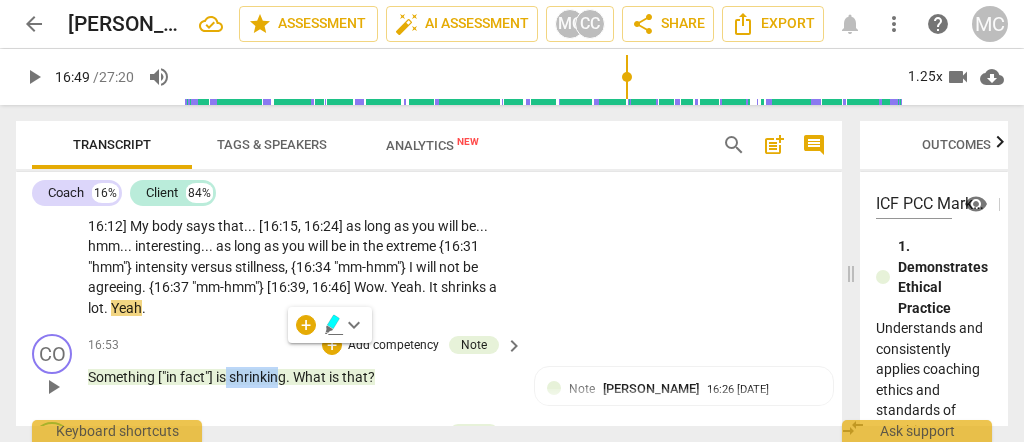 type 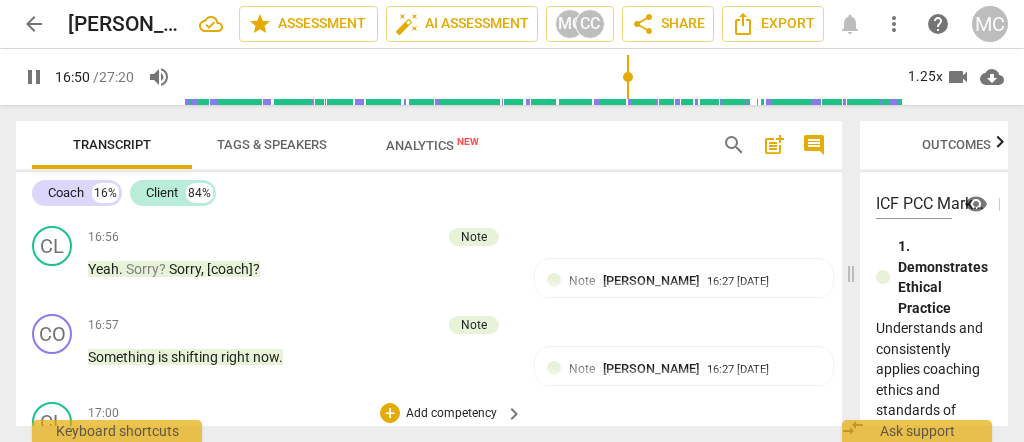 scroll, scrollTop: 4465, scrollLeft: 0, axis: vertical 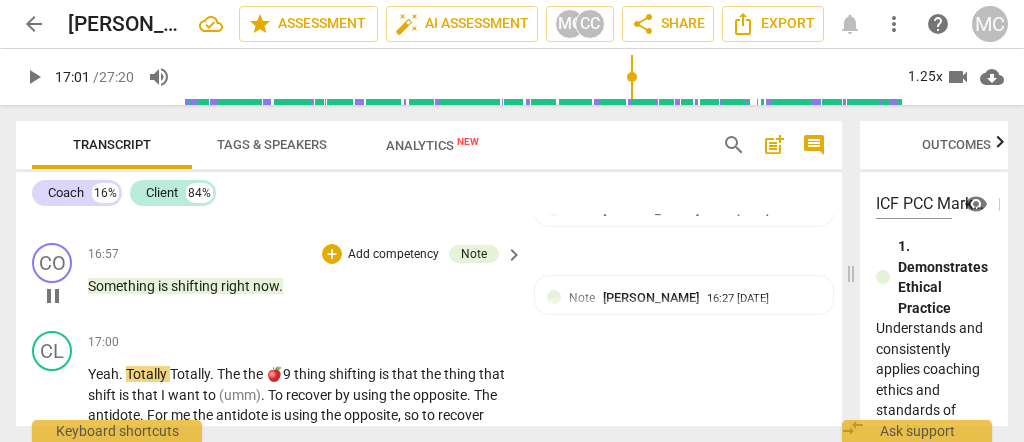 click on "shifting" at bounding box center (196, 286) 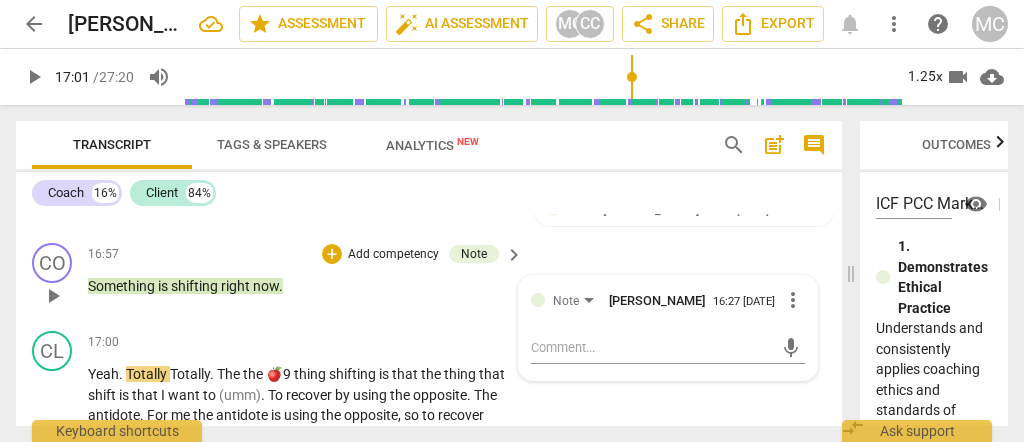 click on "shifting" at bounding box center (196, 286) 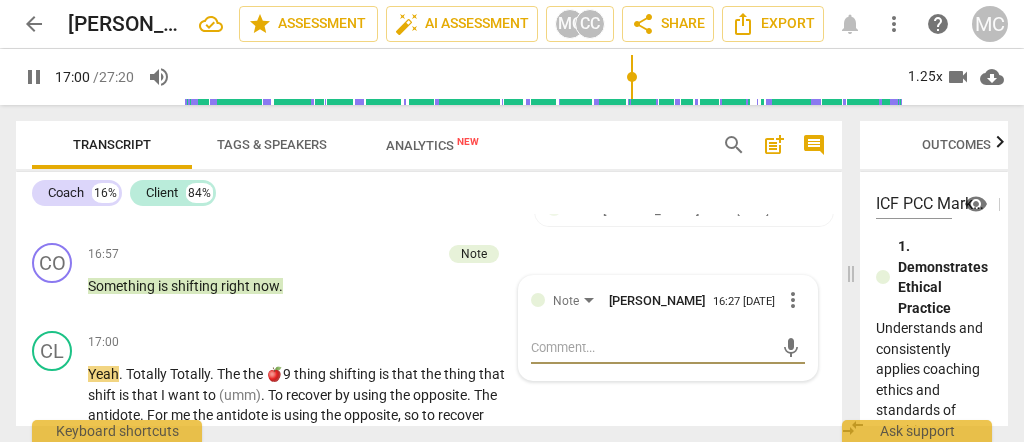 click on "now" at bounding box center (266, 286) 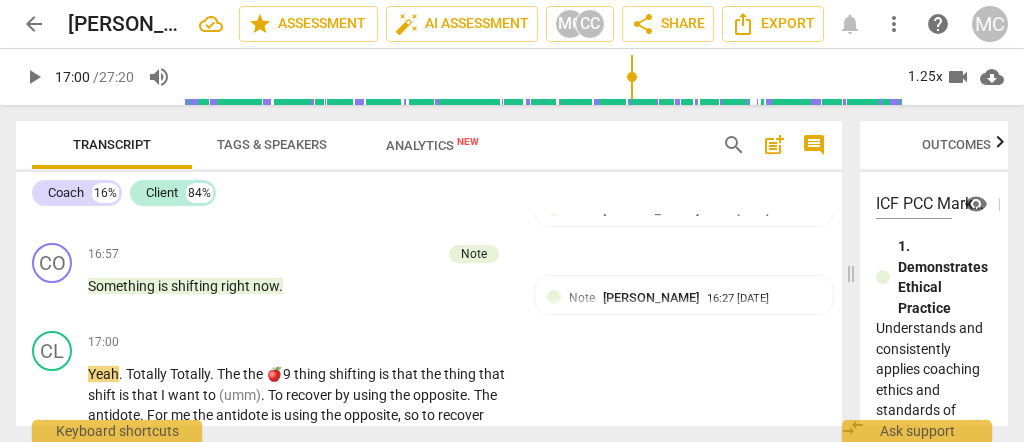 type on "1020" 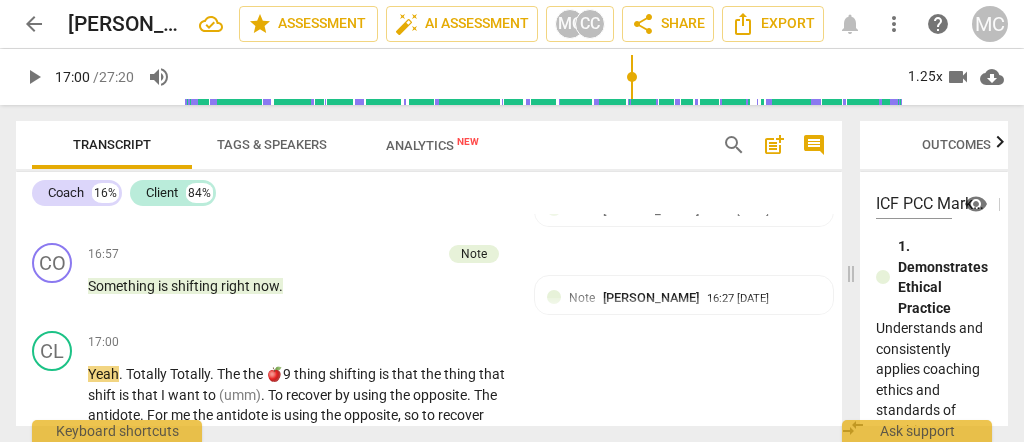 type 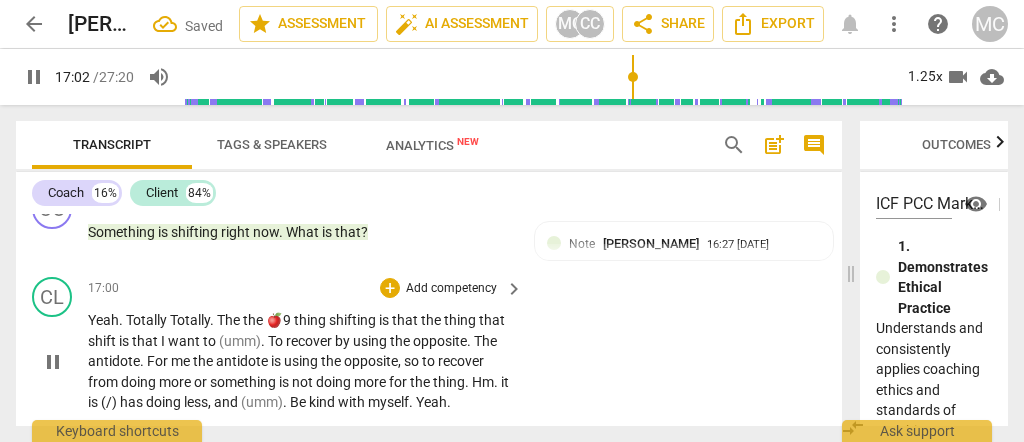 scroll, scrollTop: 4532, scrollLeft: 0, axis: vertical 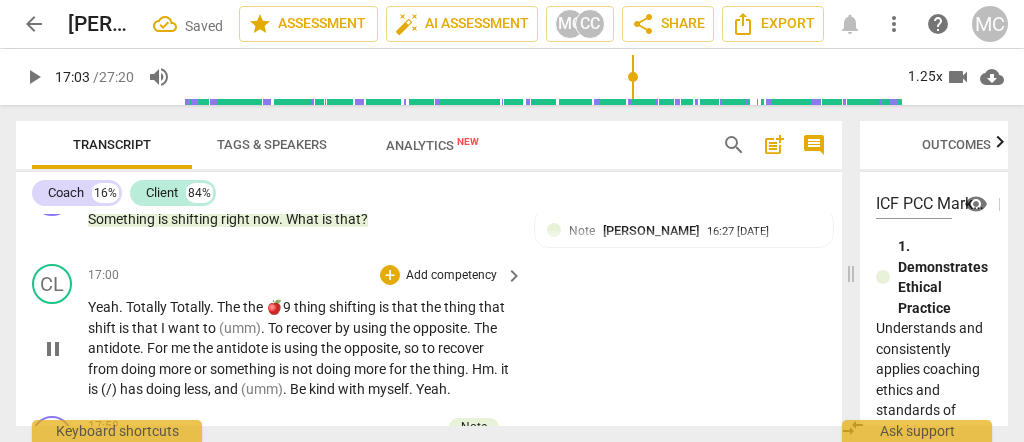 click on "Yeah" at bounding box center [103, 307] 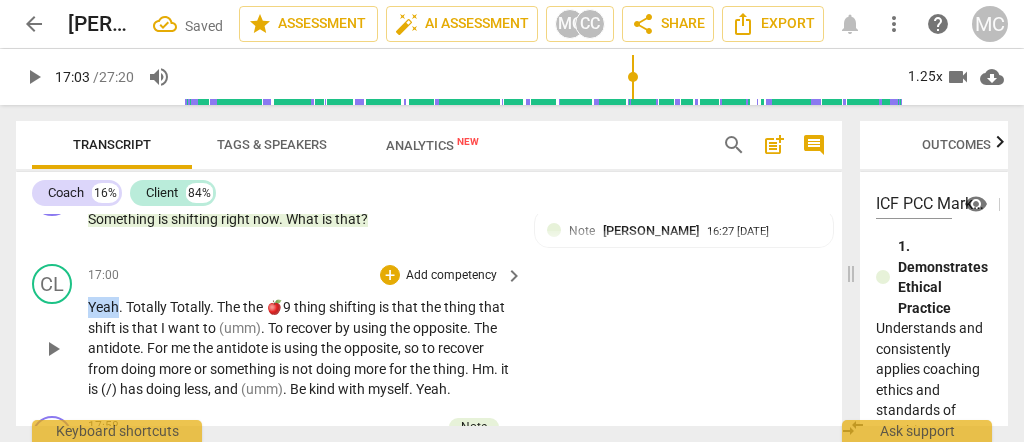 click on "Yeah" at bounding box center (103, 307) 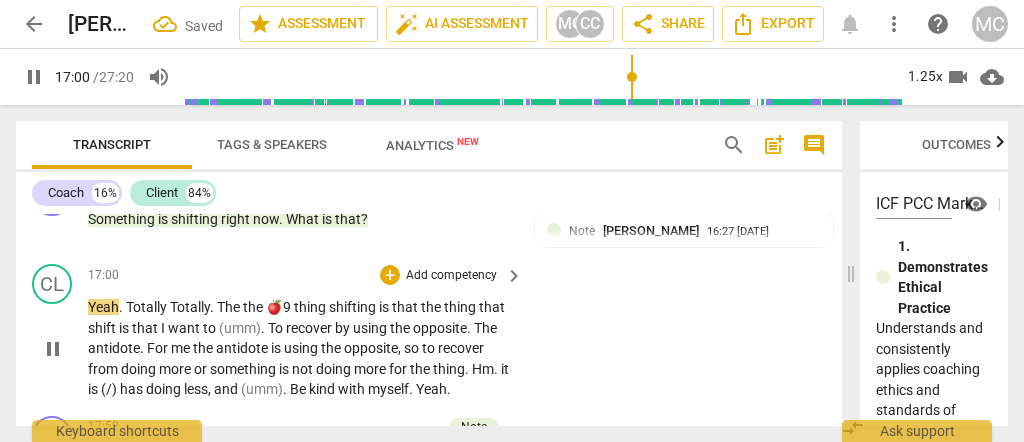 click on "Totally" at bounding box center (148, 307) 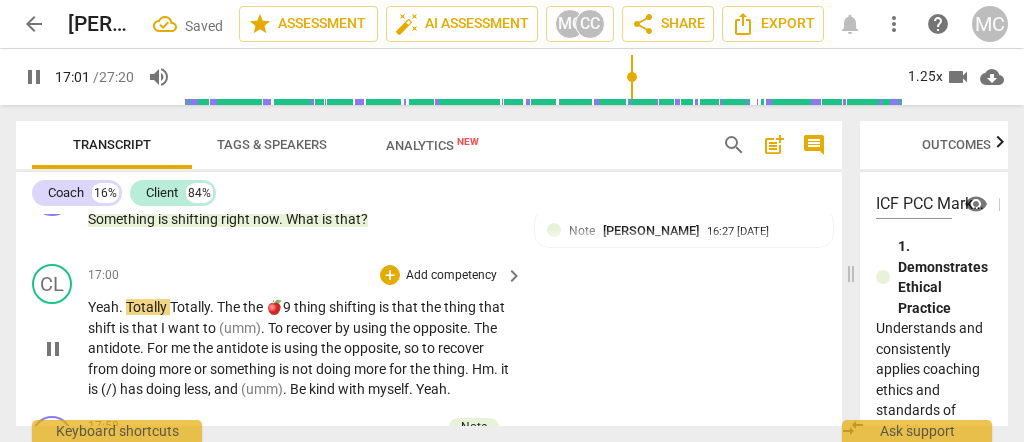 type on "1022" 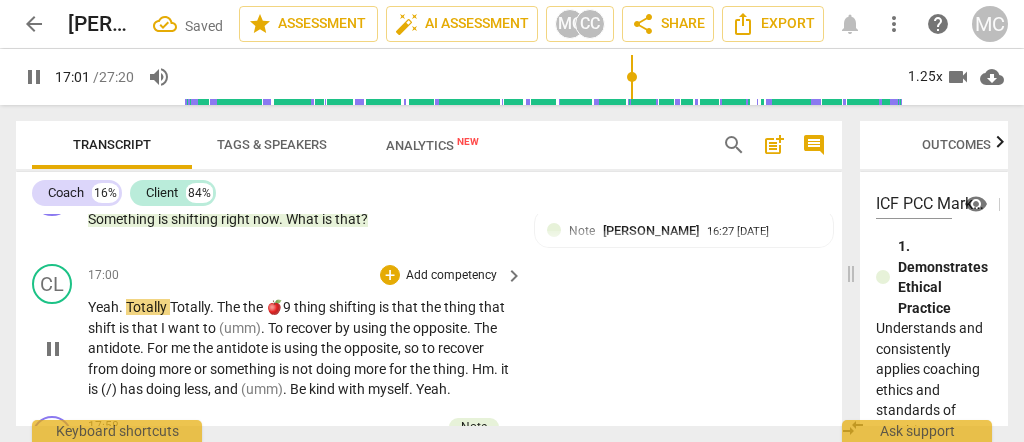 type 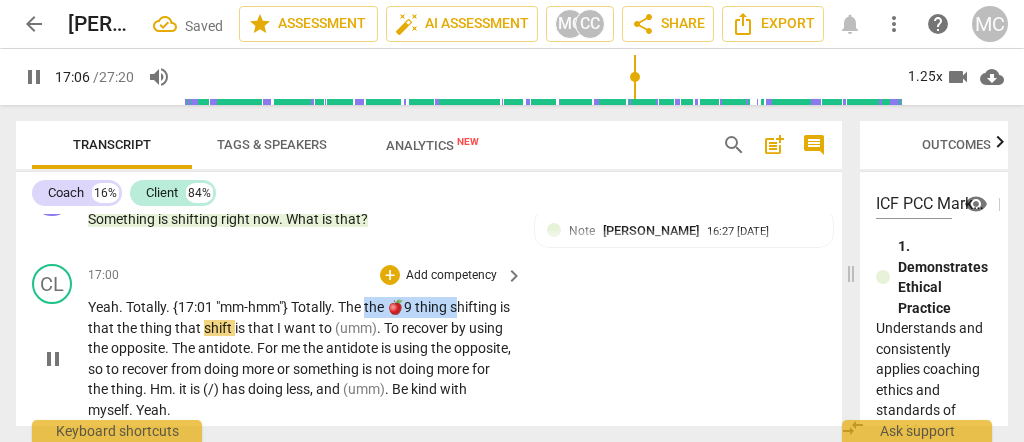 drag, startPoint x: 458, startPoint y: 276, endPoint x: 366, endPoint y: 277, distance: 92.00543 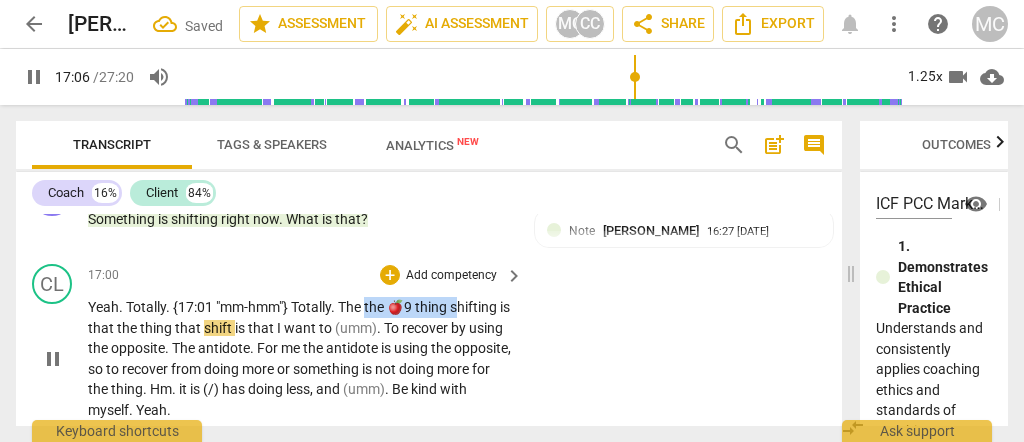 click on "Yeah .   Totally. {17:01 "mm-hmm"}   Totally .   The   the   🍎9   thing   shifting   is   that   the   thing   that   shift   is   that   I   want   to   (umm) .   To   recover   by   using   the   opposite .   The   antidote .   For   me   the   antidote   is   using   the   opposite ,   so   to   recover   from   doing   more   or   something   is   not   doing   more   for   the   thing .   Hm .   it   is   (/)   has   doing   less ,   and   (umm) .   Be   kind   with   myself .   Yeah ." at bounding box center (300, 358) 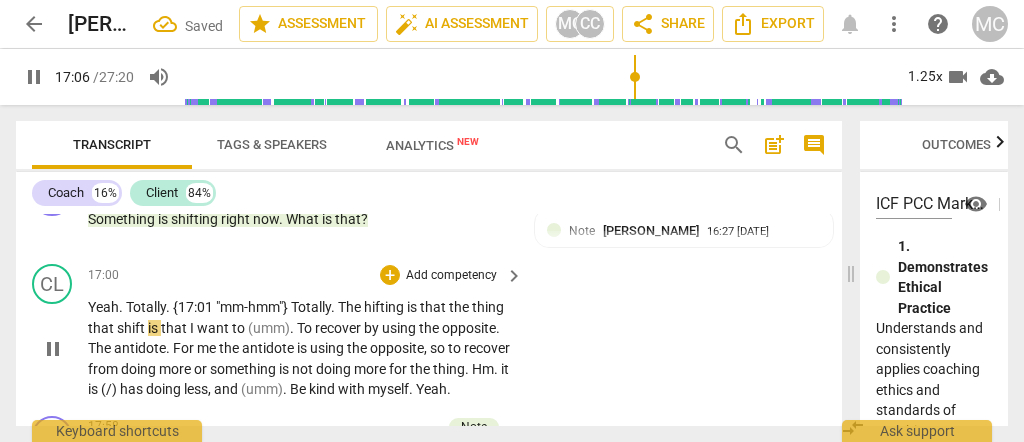 click on "hifting" at bounding box center [385, 307] 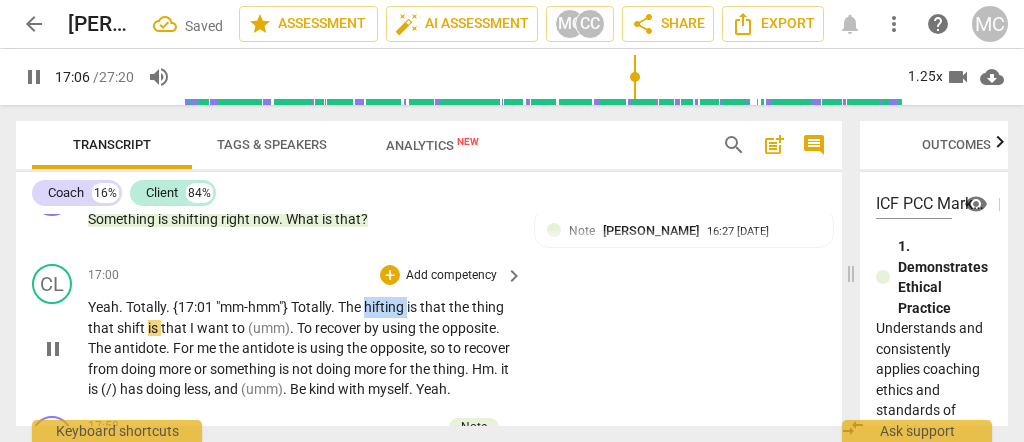 click on "hifting" at bounding box center (385, 307) 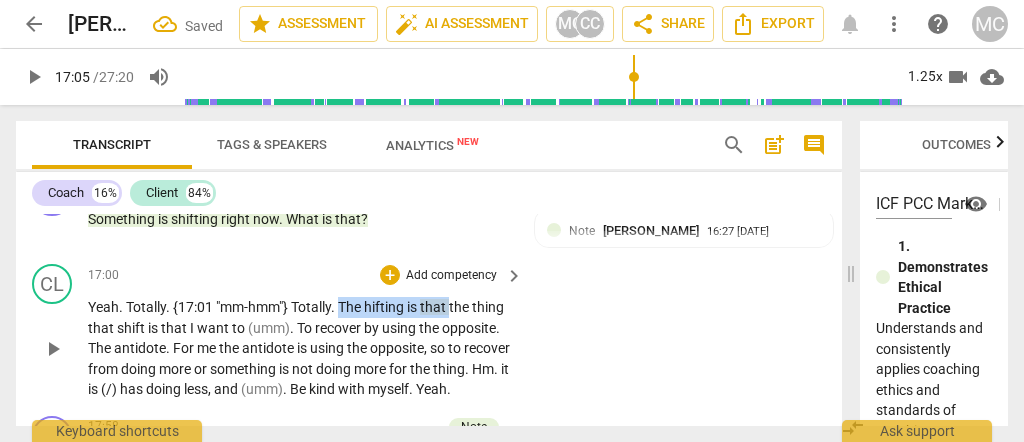 drag, startPoint x: 452, startPoint y: 277, endPoint x: 342, endPoint y: 272, distance: 110.11358 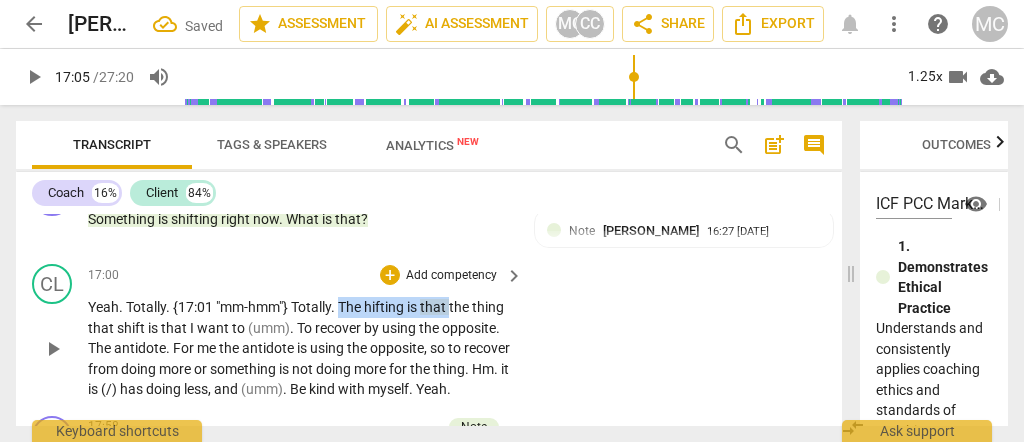click on "Yeah .   Totally. {17:01 "mm-hmm"}   Totally .   The   hifting   is   that   the   thing   that   shift   is   that   I   want   to   (umm) .   To   recover   by   using   the   opposite .   The   antidote .   For   me   the   antidote   is   using   the   opposite ,   so   to   recover   from   doing   more   or   something   is   not   doing   more   for   the   thing .   Hm .   it   is   (/)   has   doing   less ,   and   (umm) .   Be   kind   with   myself .   Yeah ." at bounding box center [300, 348] 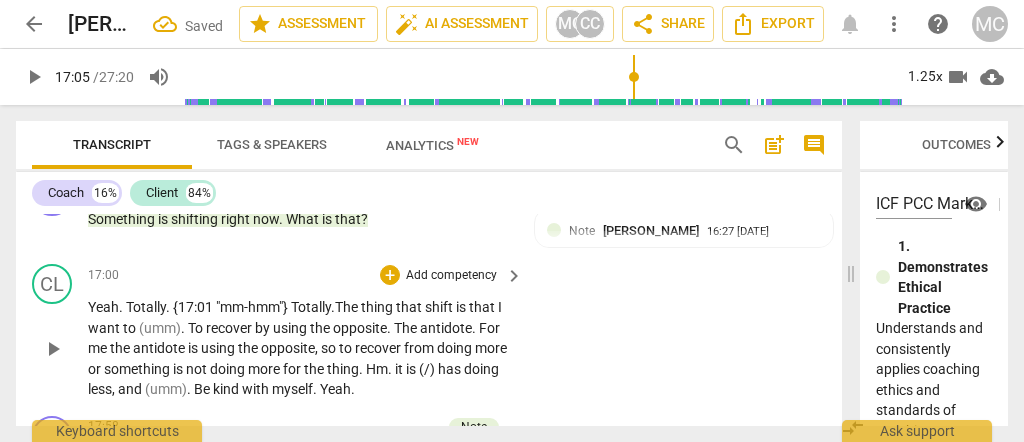 click on "he" at bounding box center [352, 307] 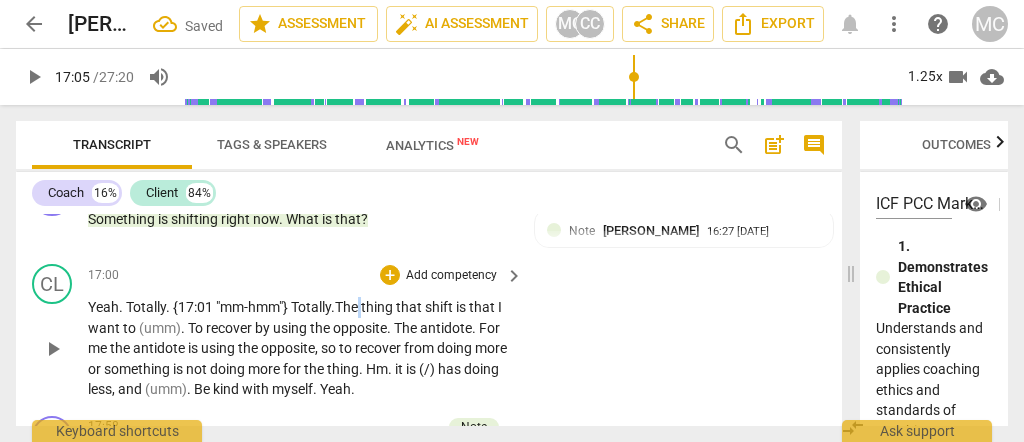 click on "he" at bounding box center [352, 307] 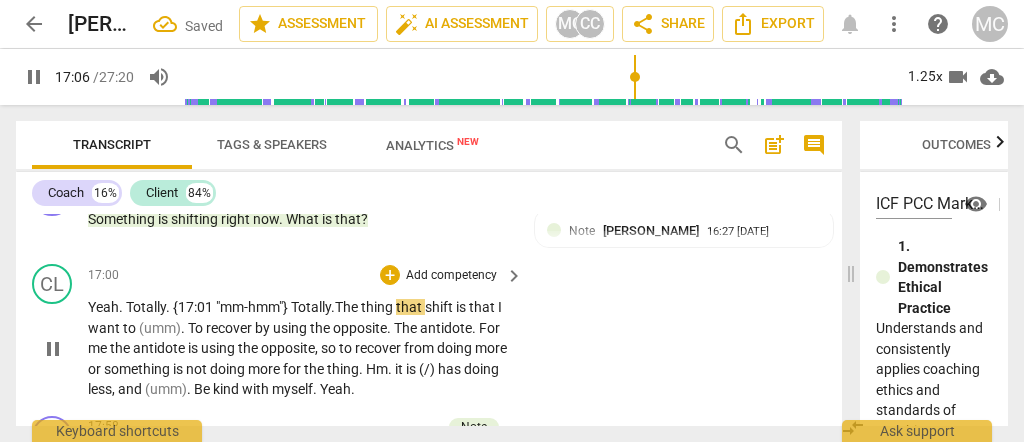 click on "is" at bounding box center (462, 307) 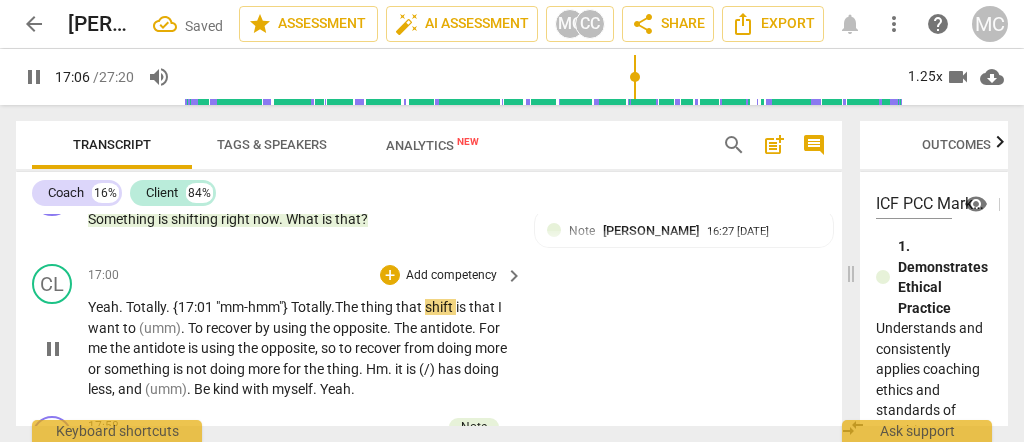 click on "shift" at bounding box center [440, 307] 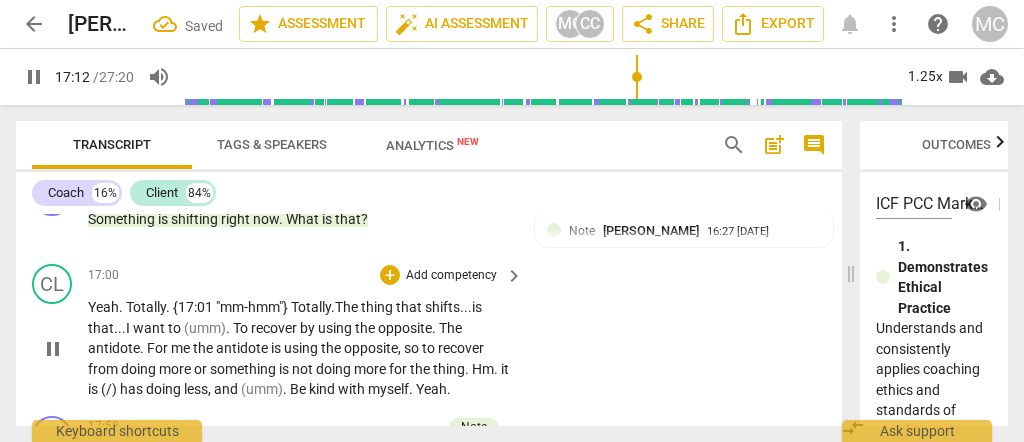 click on "that..." at bounding box center [107, 328] 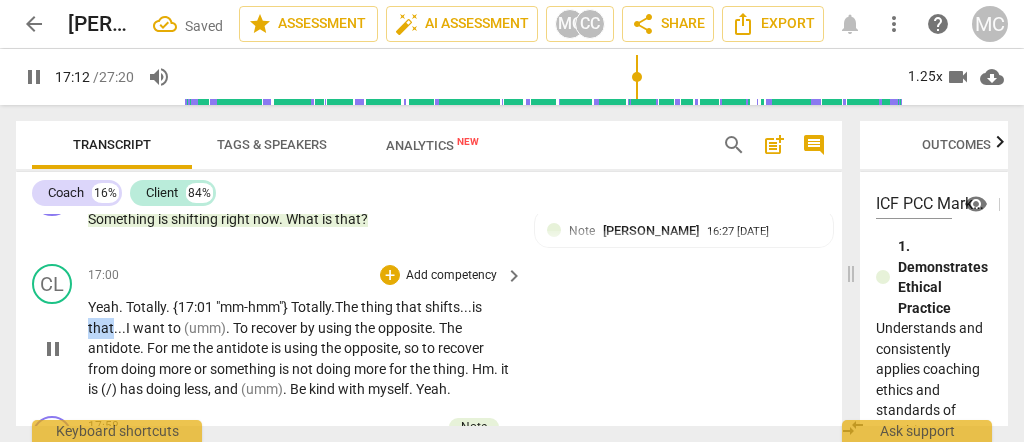 click on "that..." at bounding box center [107, 328] 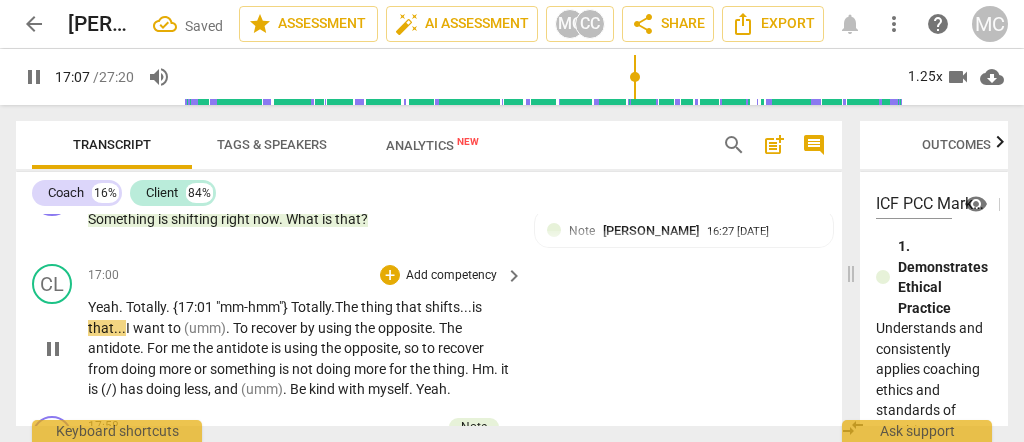 click on "want" at bounding box center [150, 328] 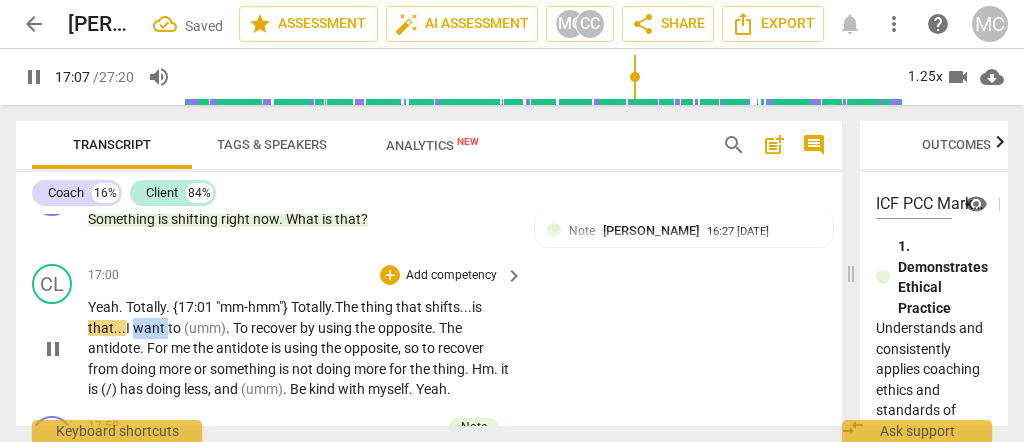 click on "want" at bounding box center (150, 328) 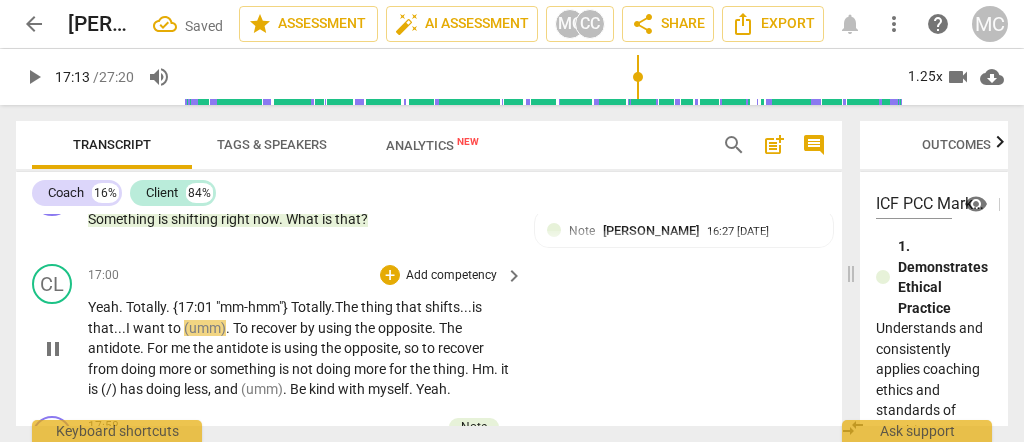 click on "that..." at bounding box center [107, 328] 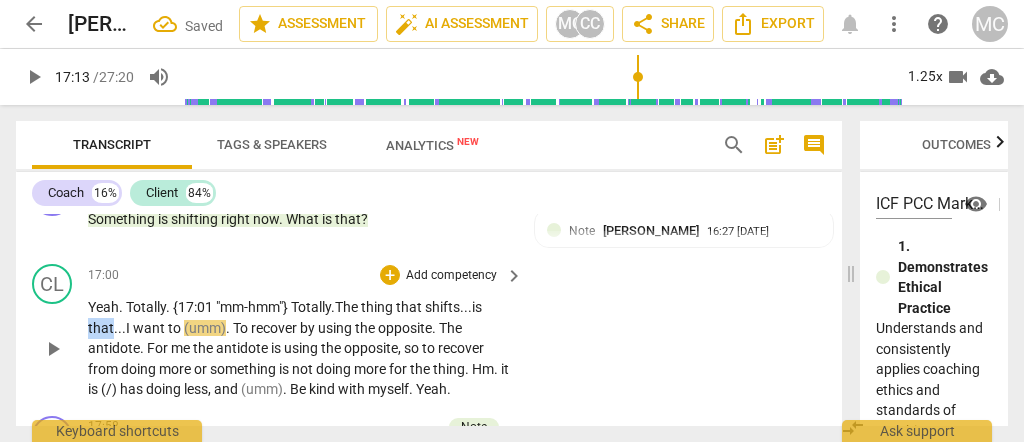 click on "that..." at bounding box center [107, 328] 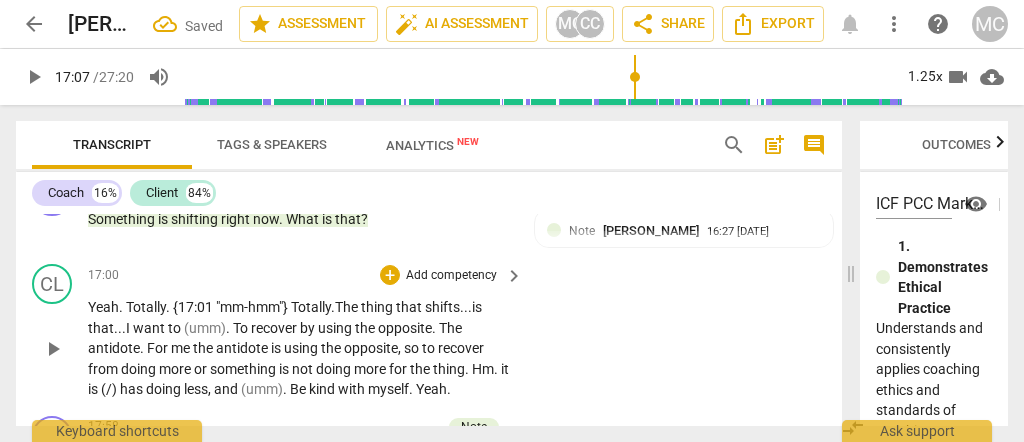 click on "I" at bounding box center [129, 328] 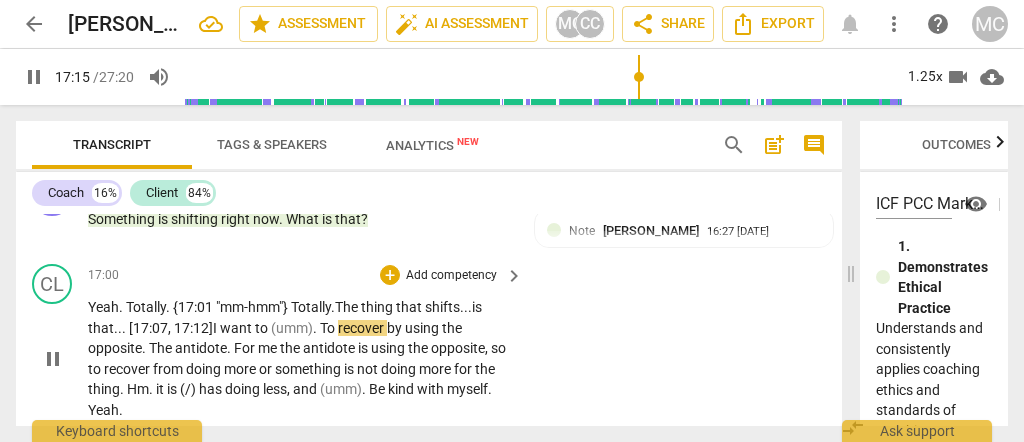 click on "To" at bounding box center [329, 328] 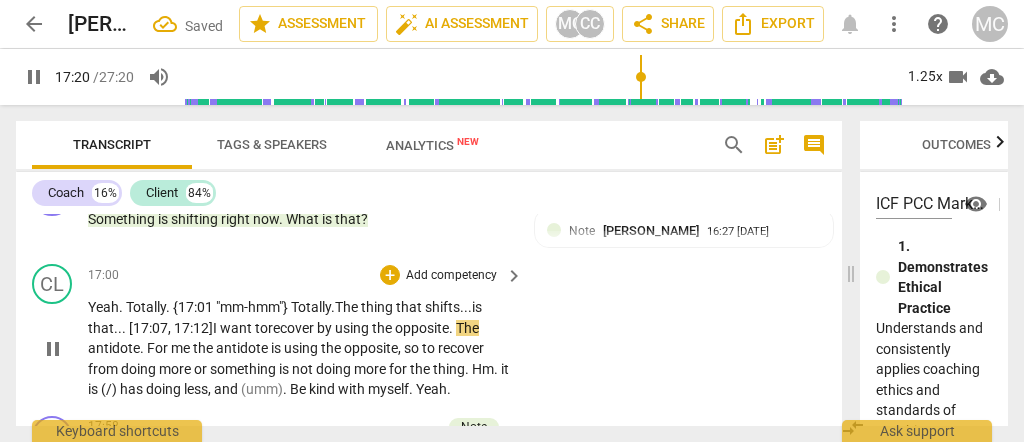 click on "The" at bounding box center (467, 328) 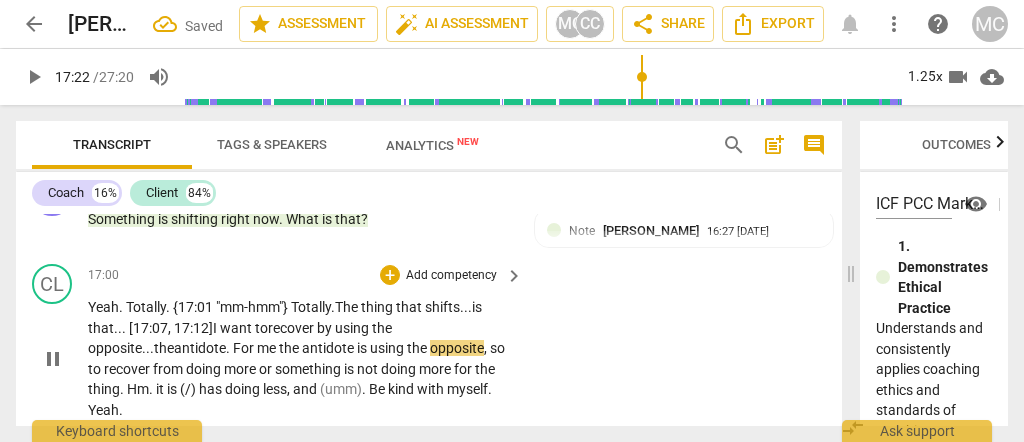 click on "For" at bounding box center (245, 348) 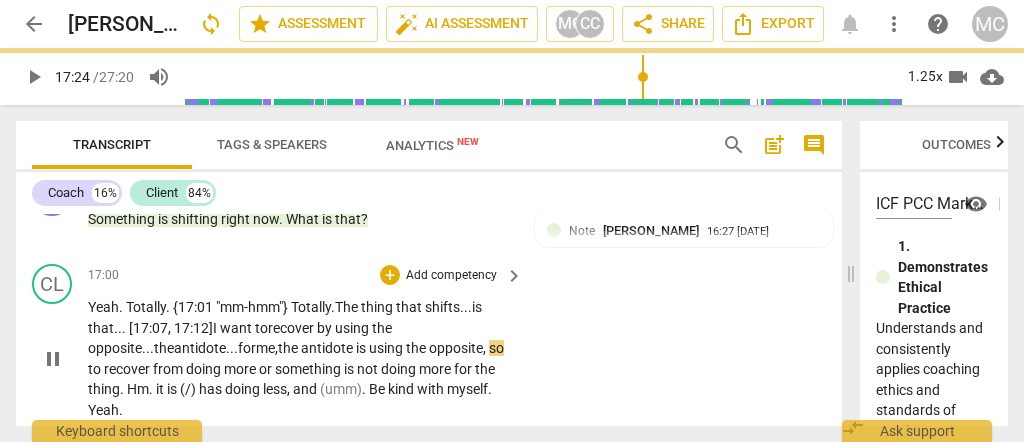 click on "opposite" at bounding box center [456, 348] 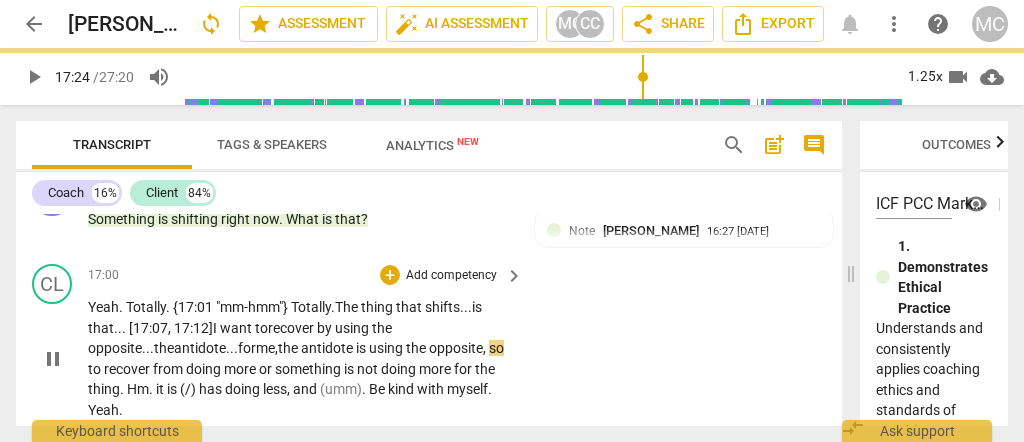 click on "opposite" at bounding box center [456, 348] 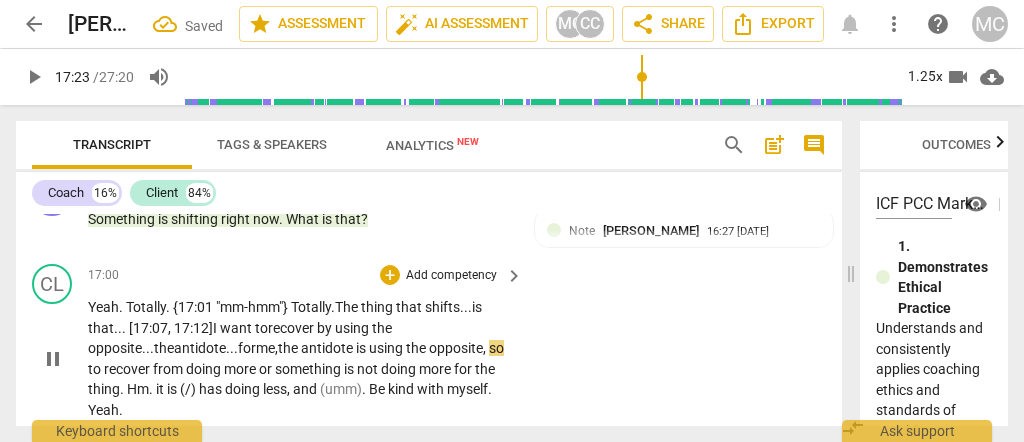 click on "so" at bounding box center (496, 348) 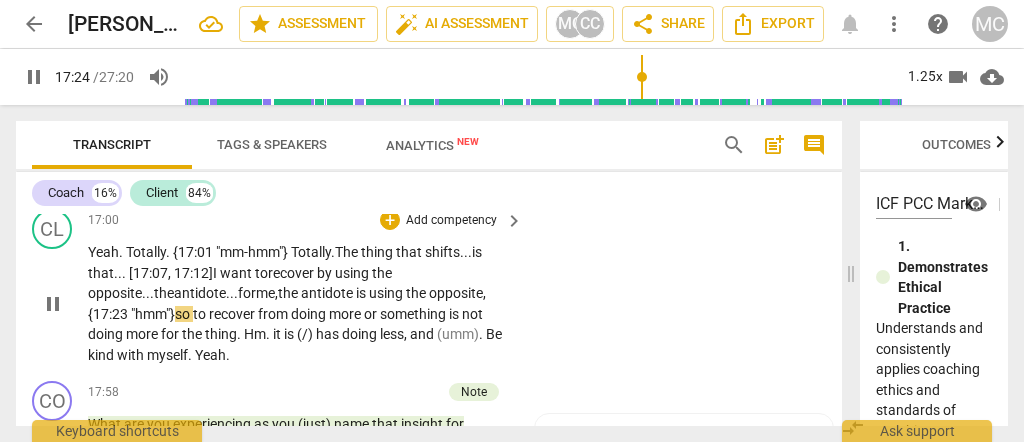 scroll, scrollTop: 4598, scrollLeft: 0, axis: vertical 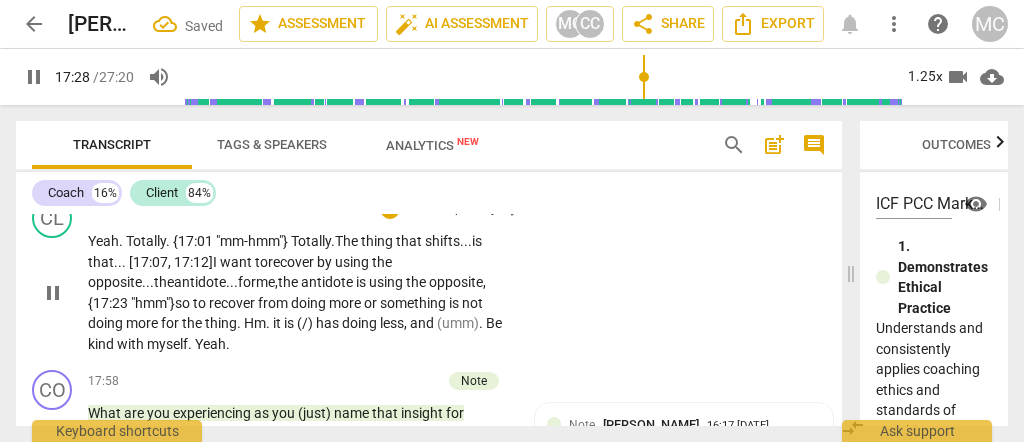 click on "to" at bounding box center [201, 303] 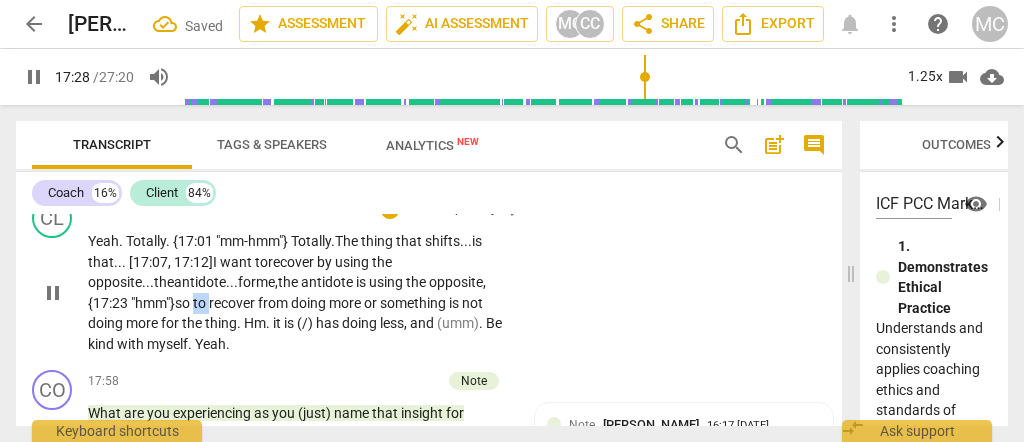 click on "to" at bounding box center (201, 303) 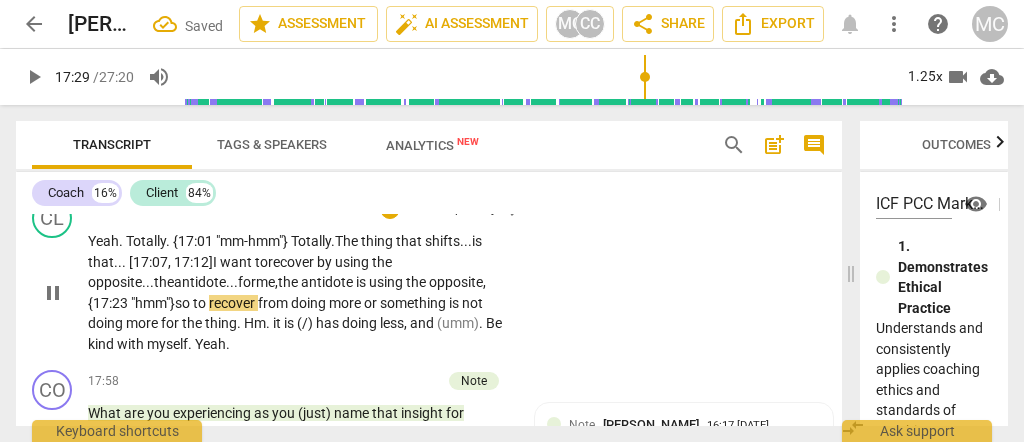 click on "so" at bounding box center (184, 303) 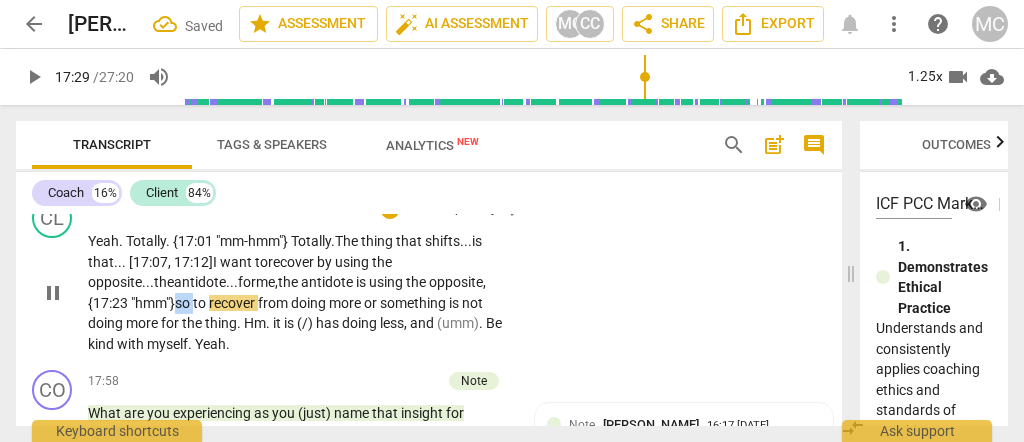click on "so" at bounding box center (184, 303) 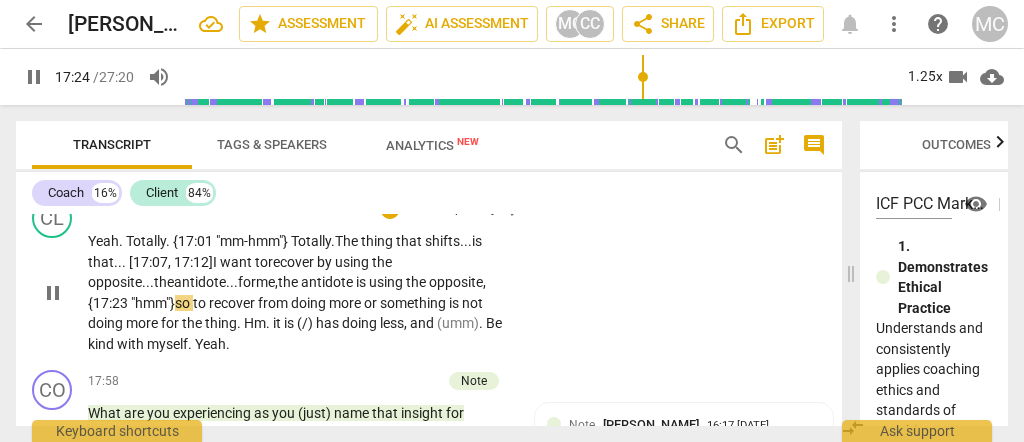 click on "so" at bounding box center (184, 303) 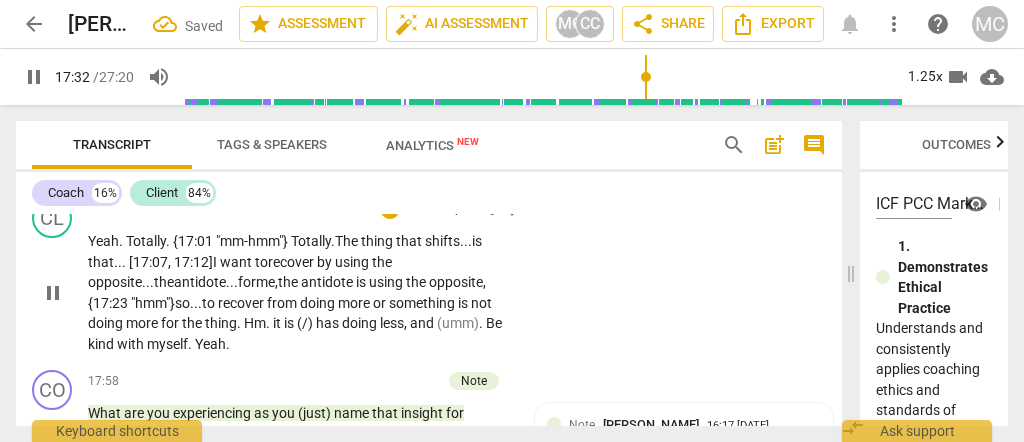 click on "is" at bounding box center [464, 303] 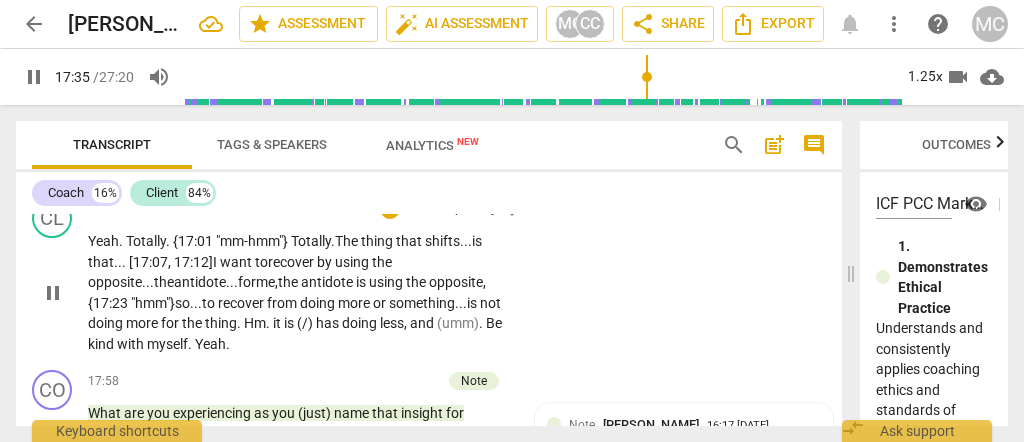 click on "is" at bounding box center [473, 303] 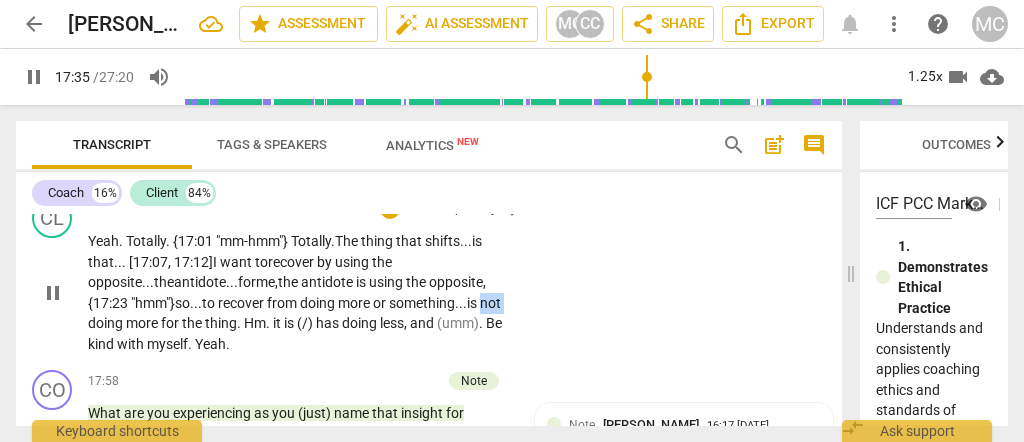 click on "is" at bounding box center (473, 303) 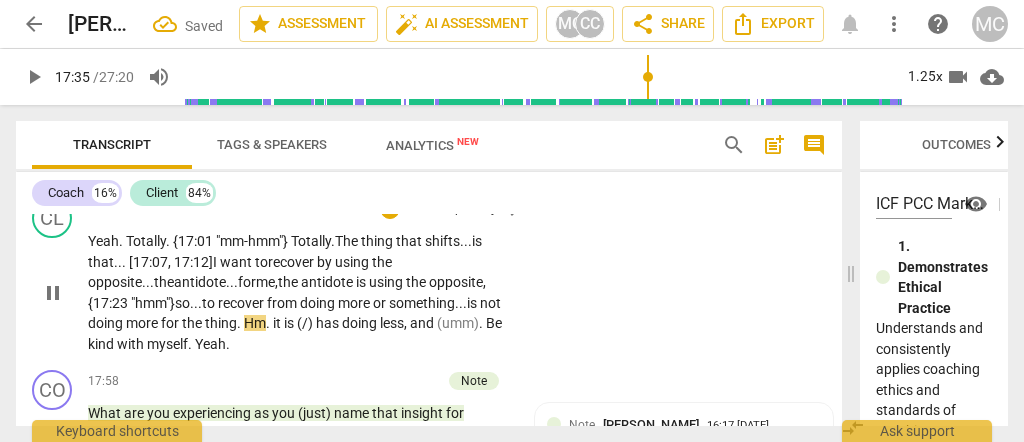 click on "Hm" at bounding box center [255, 323] 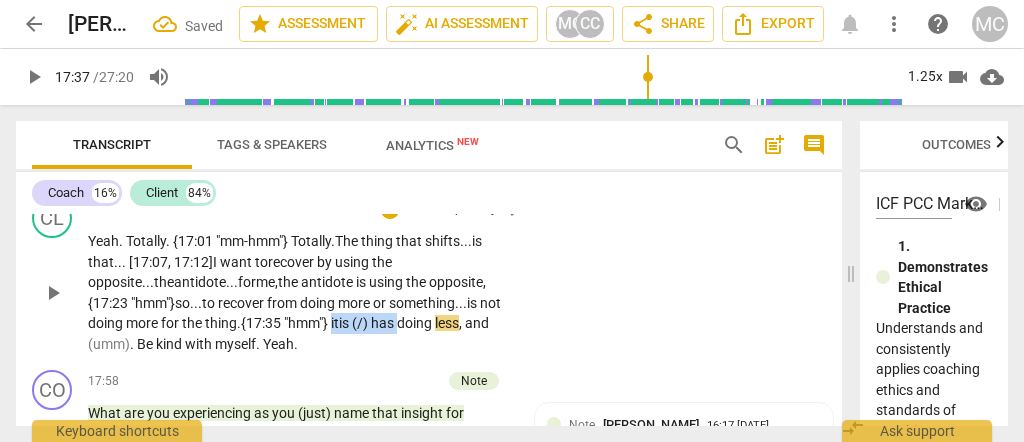 drag, startPoint x: 338, startPoint y: 296, endPoint x: 405, endPoint y: 298, distance: 67.02985 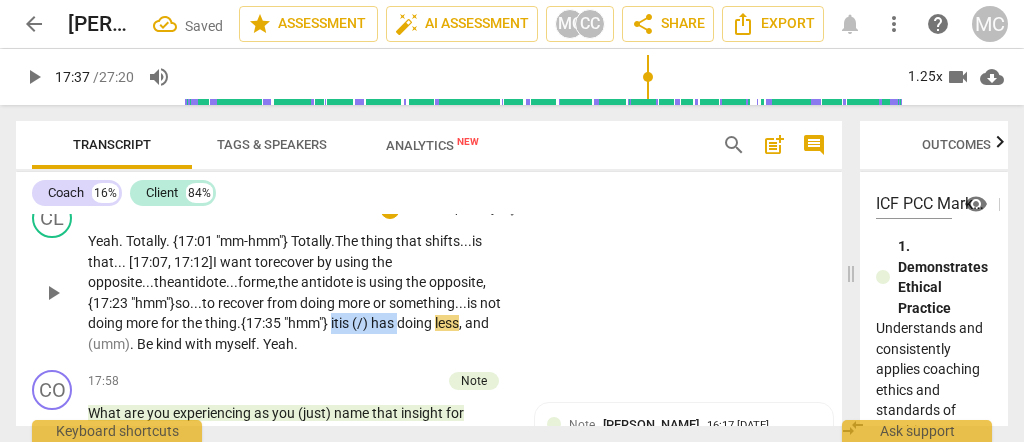 click on "Yeah .   Totally. {17:01 "mm-hmm"}   Totally .  T he   thing   that   shifts...  is   that... [17:07, 17:12]  I   want   to  recover   by   using   the   opposite...  the  antidote...  for  me,  the   antidote   is   using   the   opposite ,  {17:23 "hmm"}  so...  to   recover   from   doing   more   or   something...  is   not   doing   more   for   the   thing .  {17:35 " hmm"}   it  is   (/)   has   doing   less ,   and   (umm) .   Be   kind   with   myself .   Yeah ." at bounding box center (300, 292) 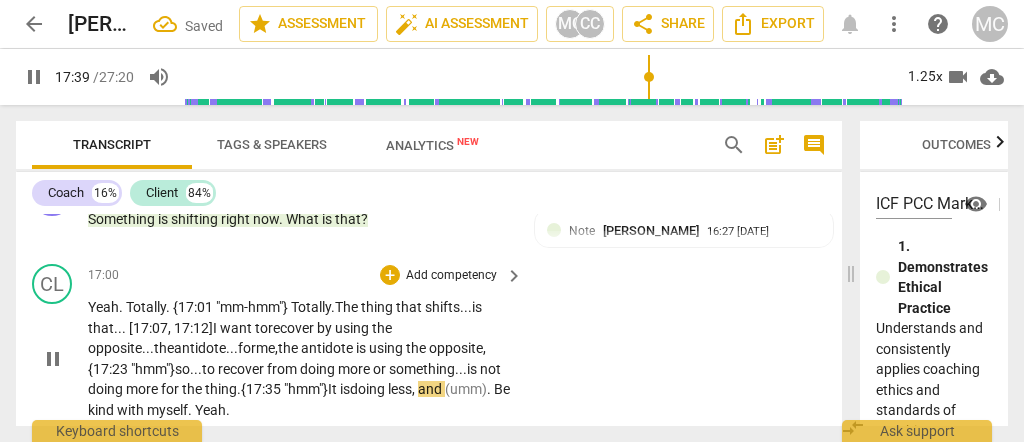 scroll, scrollTop: 4532, scrollLeft: 0, axis: vertical 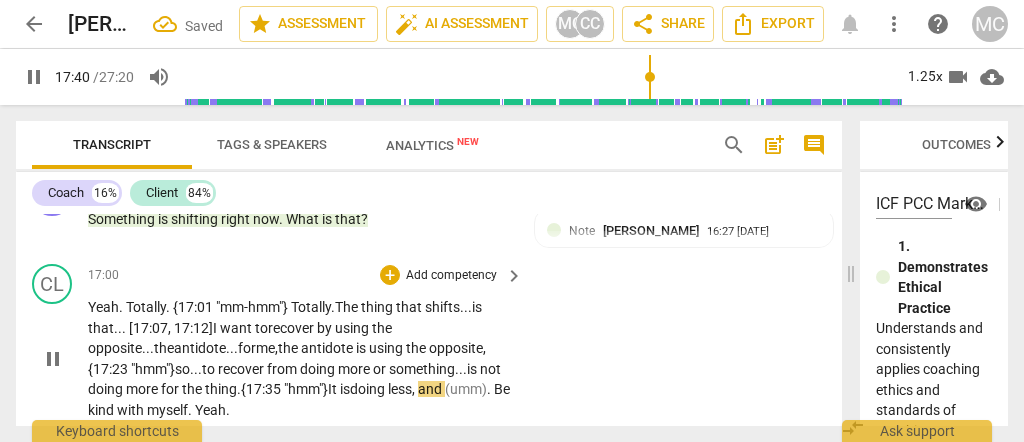 click on "CL play_arrow pause 17:00 + Add competency keyboard_arrow_right Yeah .   Totally. {17:01 "mm-hmm"}   Totally .  T he   thing   that   shifts...  is   that... [17:07, 17:12]  I   want   to  recover   by   using   the   opposite...  the  antidote...  for  me,  the   antidote   is   using   the   opposite ,  {17:23 "hmm"}  so...  to   recover   from   doing   more   or   something...  is   not   doing   more   for   the   thing .  {17:35 " hmm"}  It is  doing   less ,   and   (umm) .   Be   kind   with   myself .   Yeah ." at bounding box center [429, 342] 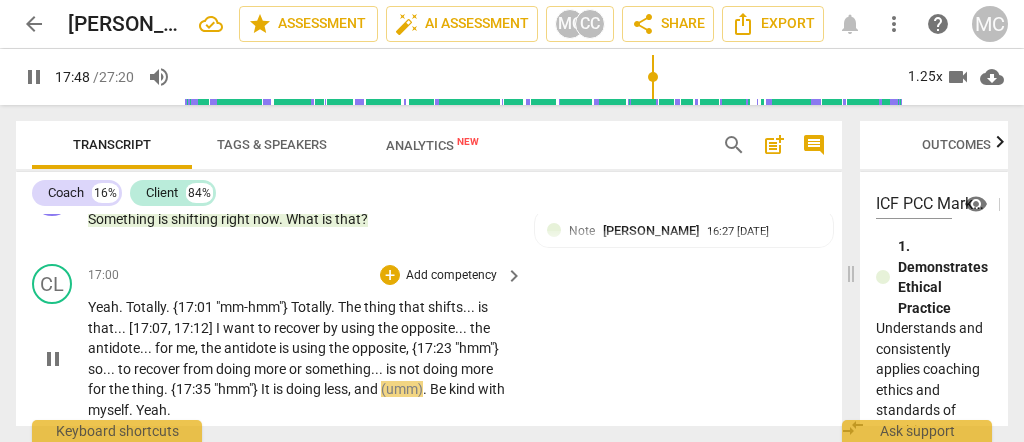 click on "doing" at bounding box center [305, 389] 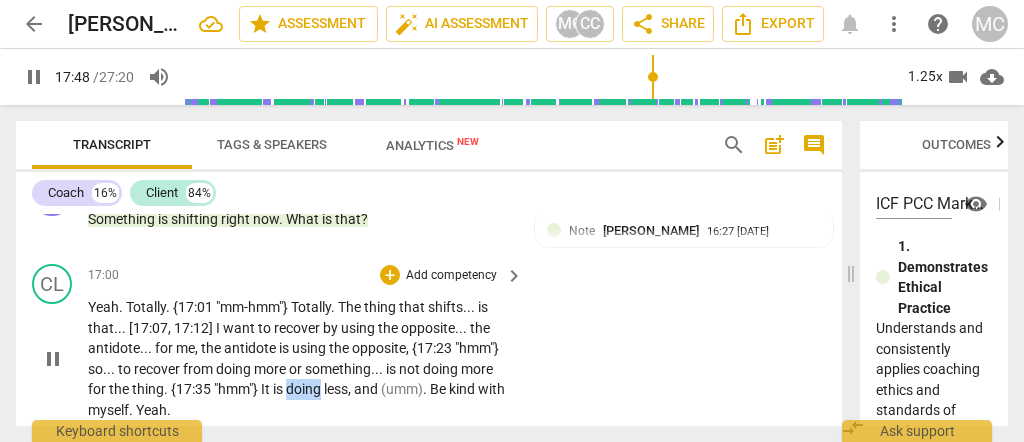 click on "doing" at bounding box center [305, 389] 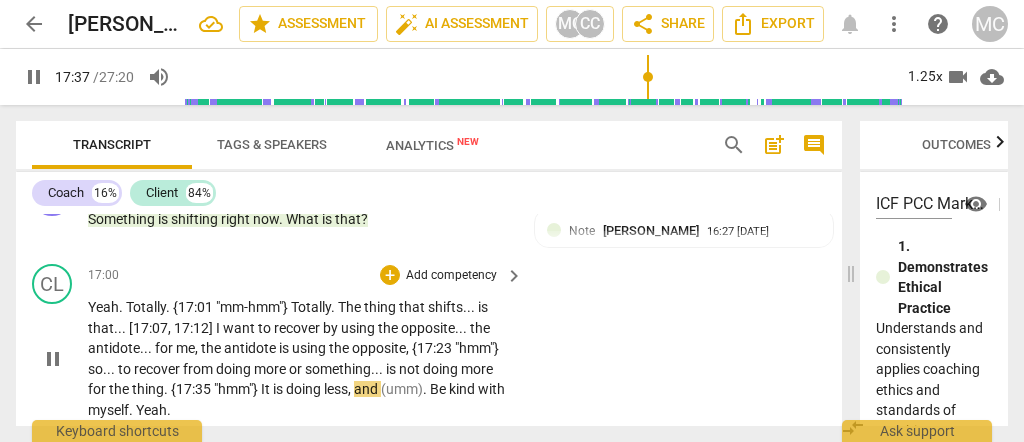scroll, scrollTop: 4598, scrollLeft: 0, axis: vertical 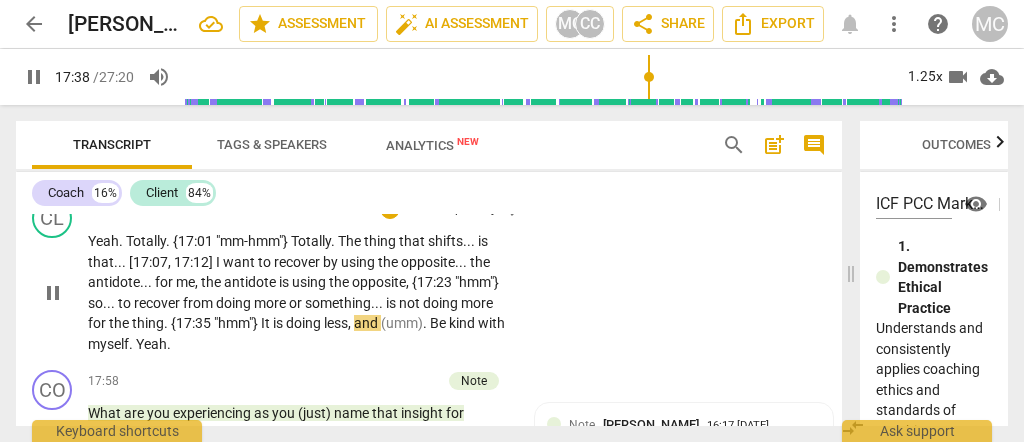 click on "and" at bounding box center [367, 323] 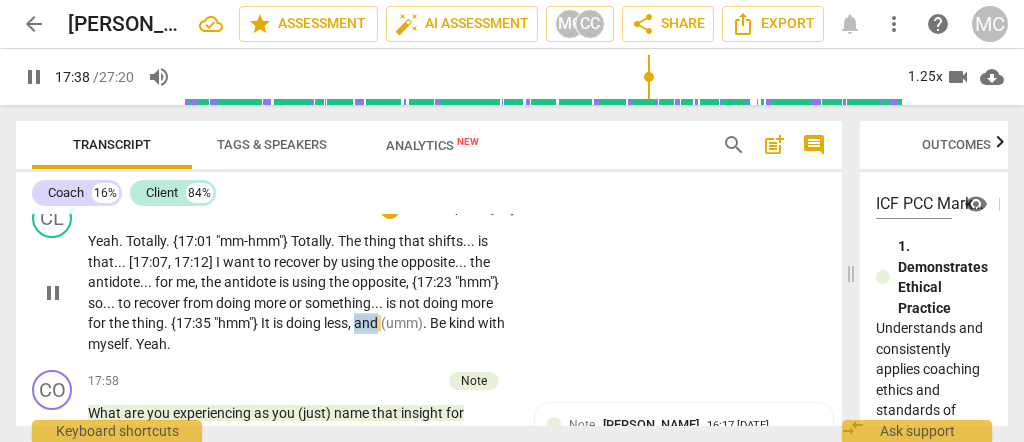 click on "and" at bounding box center [367, 323] 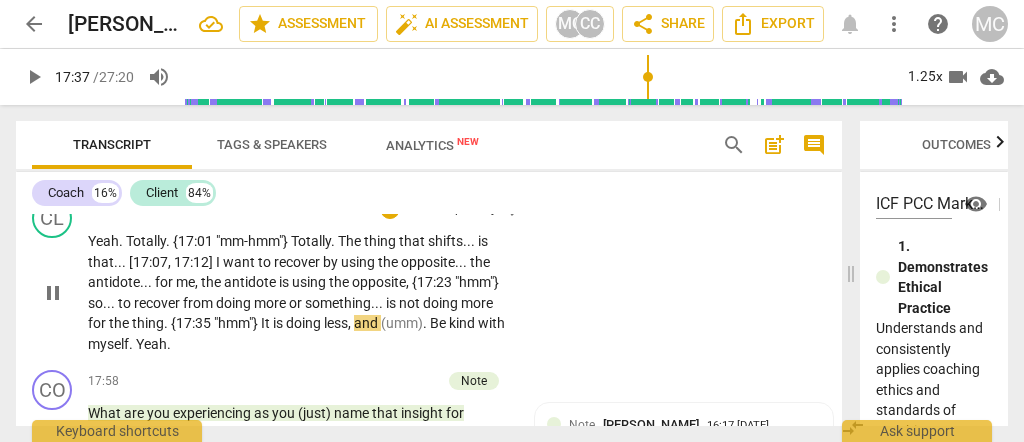 click on "doing" at bounding box center [305, 323] 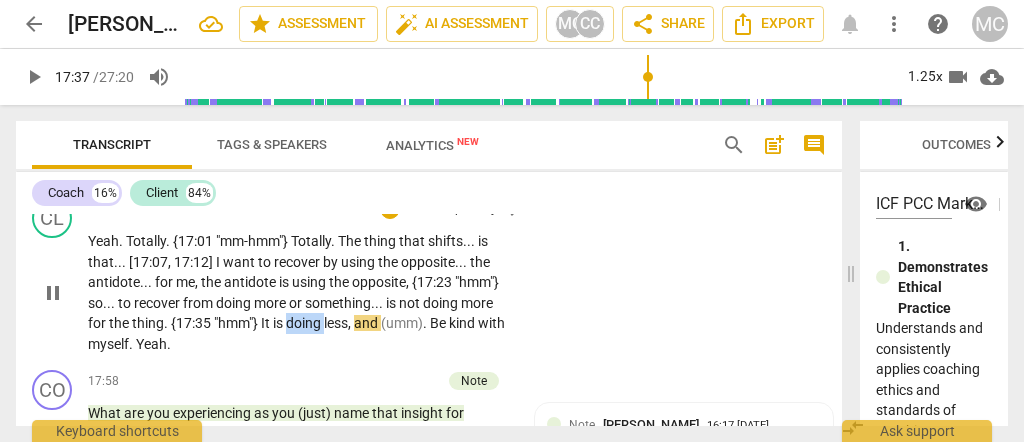 click on "doing" at bounding box center [305, 323] 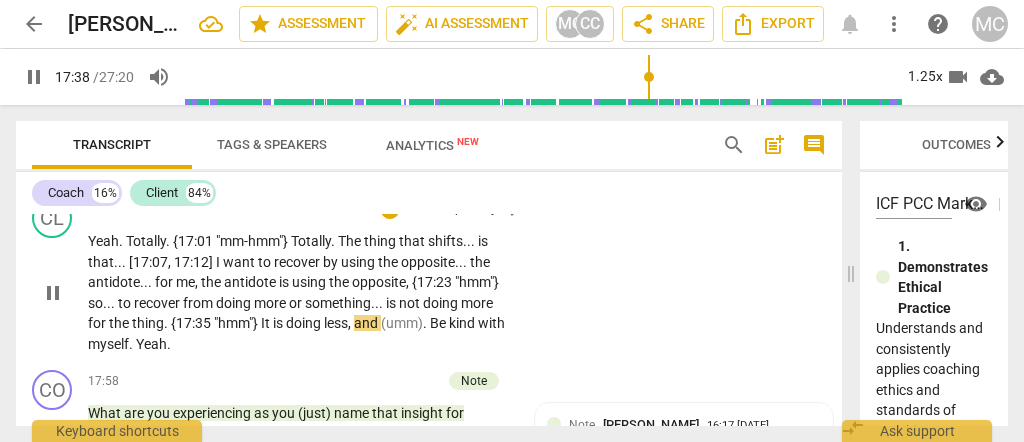 click on "(umm)" at bounding box center [402, 323] 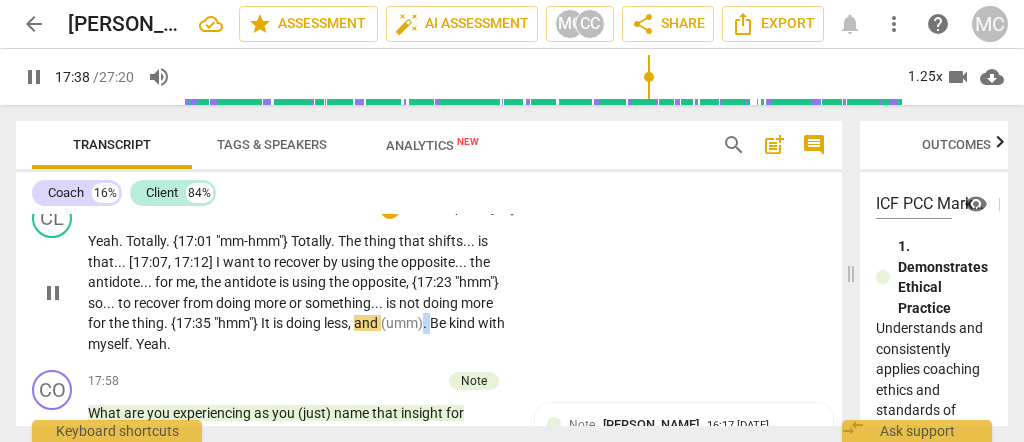 click on "(umm)" at bounding box center (402, 323) 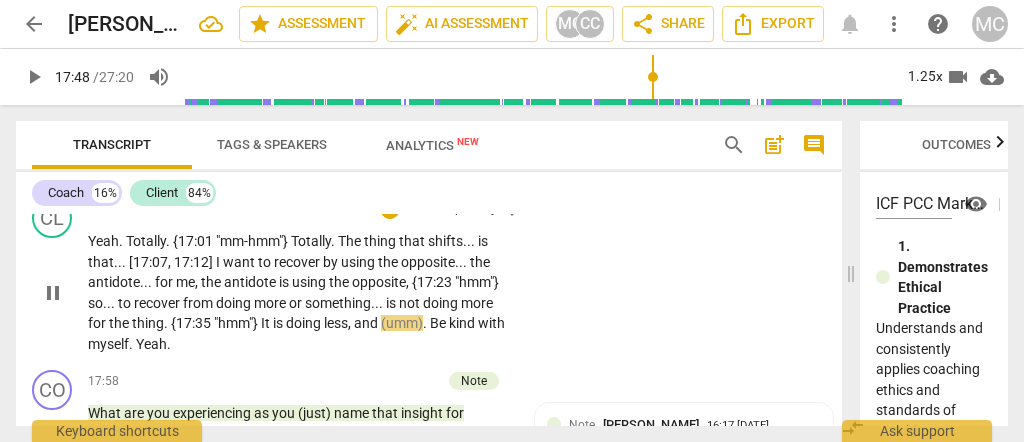 click on "less" at bounding box center (336, 323) 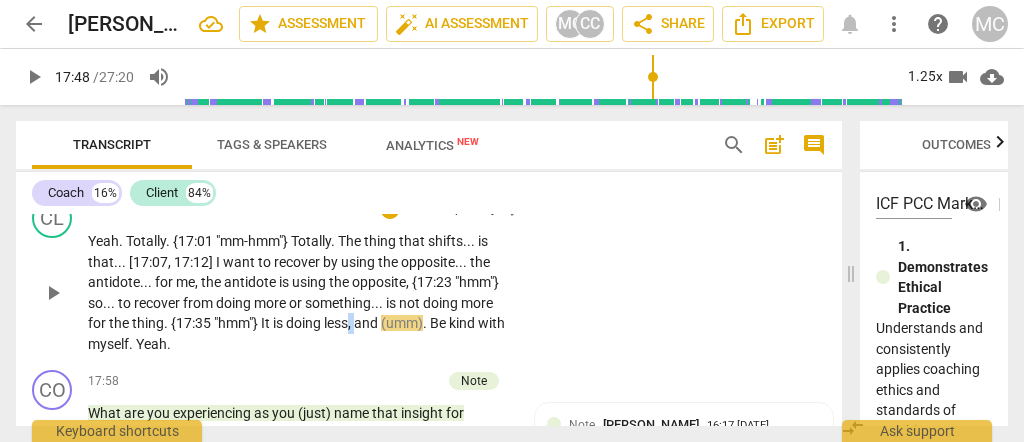 click on "less" at bounding box center [336, 323] 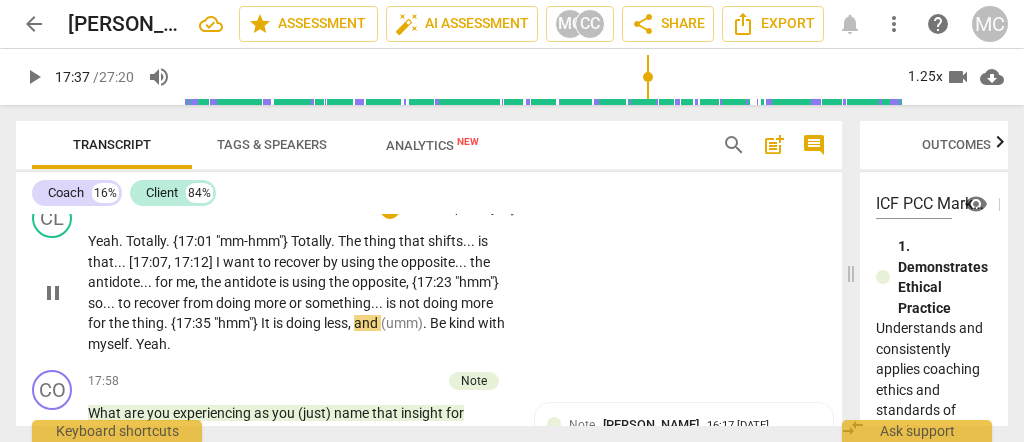 click on "and" at bounding box center (367, 323) 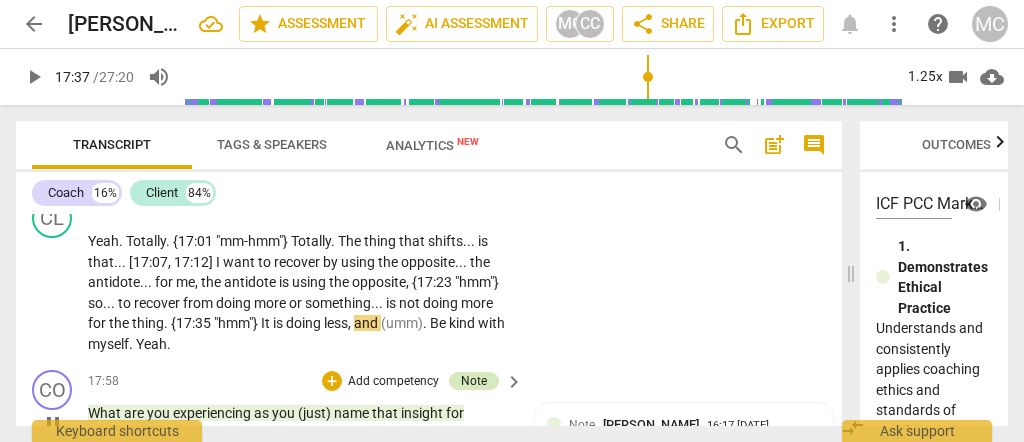 type on "1058" 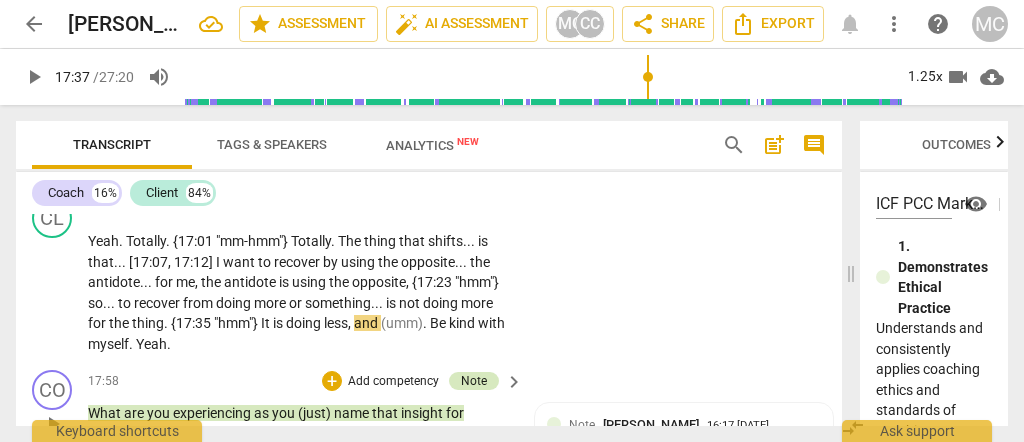 type 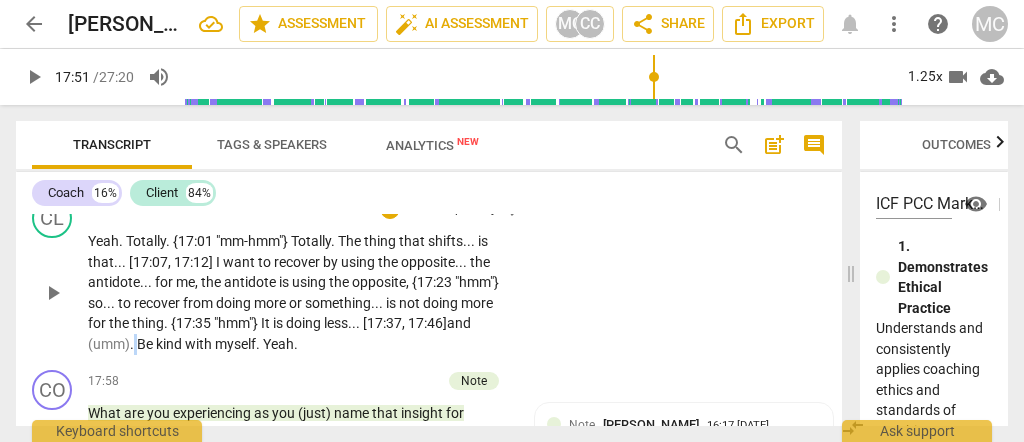 click on "." at bounding box center [133, 344] 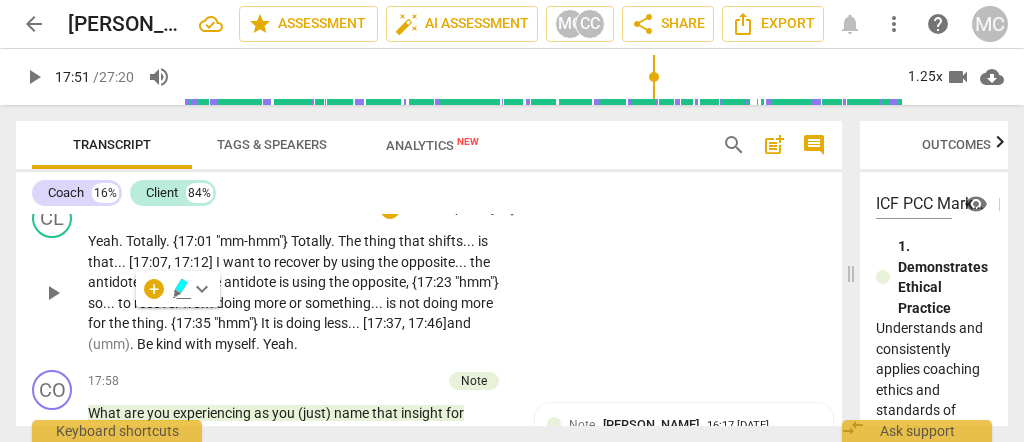 click on "Be" at bounding box center (146, 344) 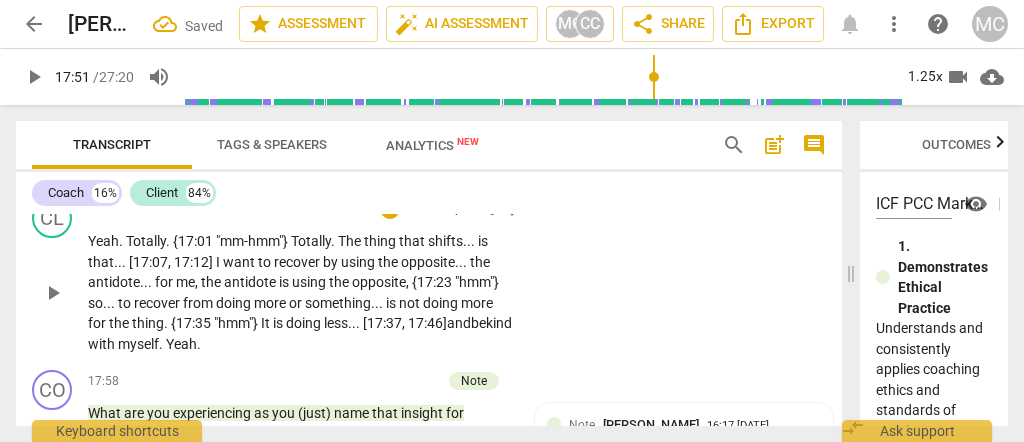 click on "be" at bounding box center (478, 323) 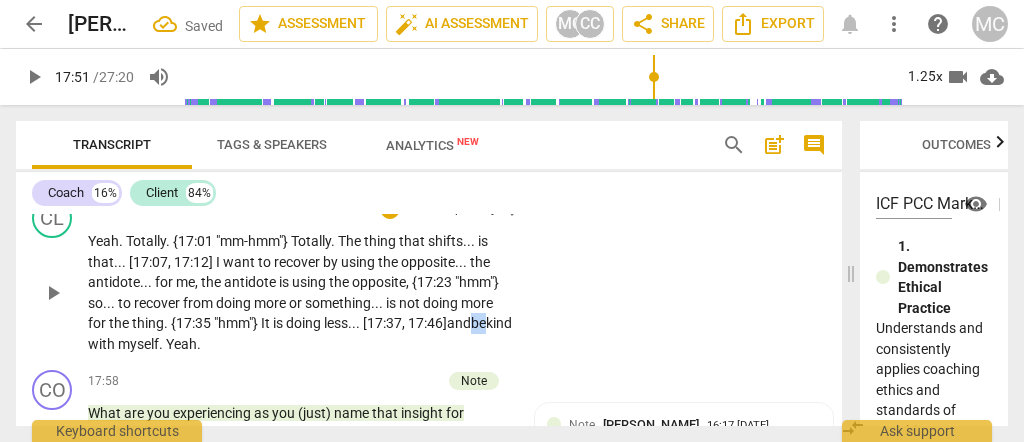 click on "be" at bounding box center [478, 323] 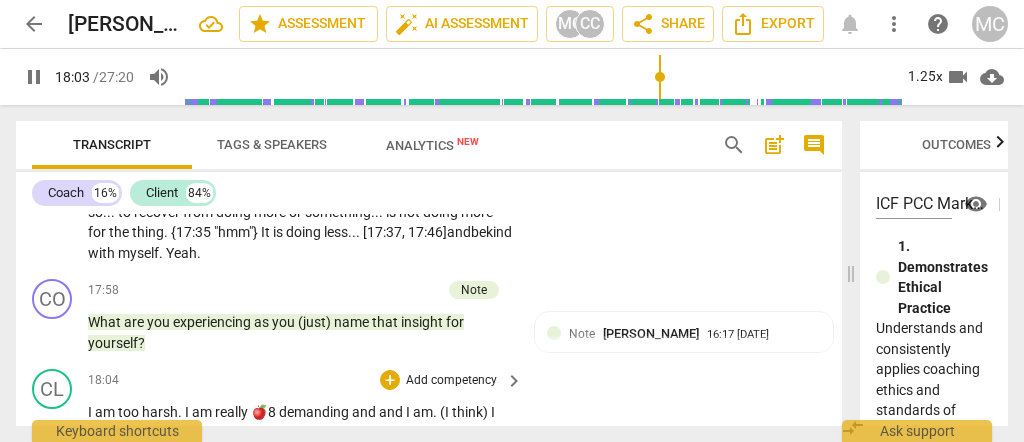 scroll, scrollTop: 4732, scrollLeft: 0, axis: vertical 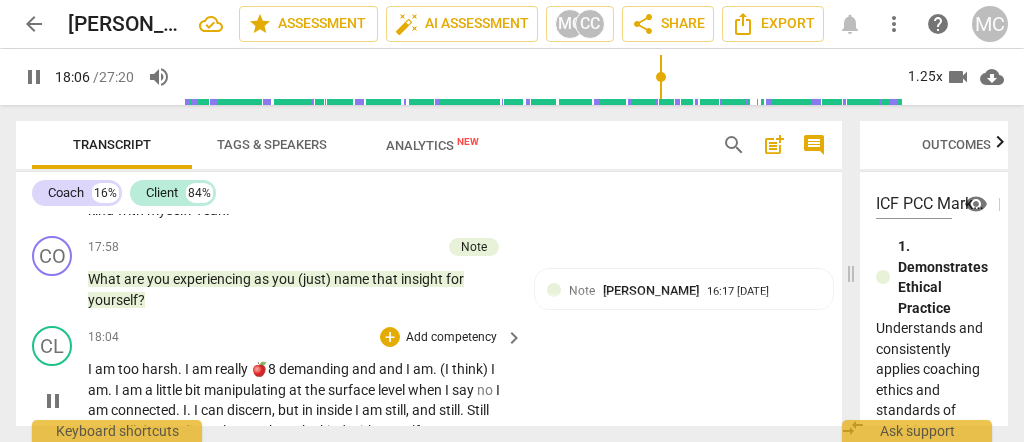 click on "demanding" at bounding box center (315, 369) 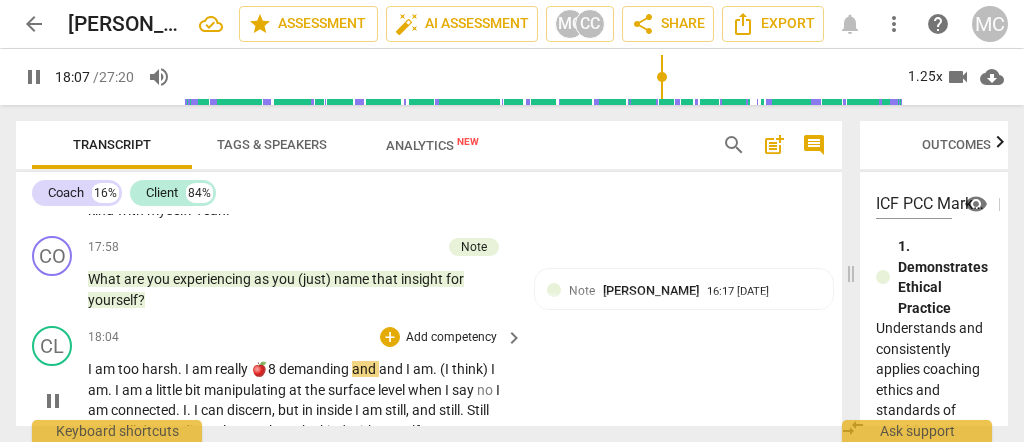 type on "1088" 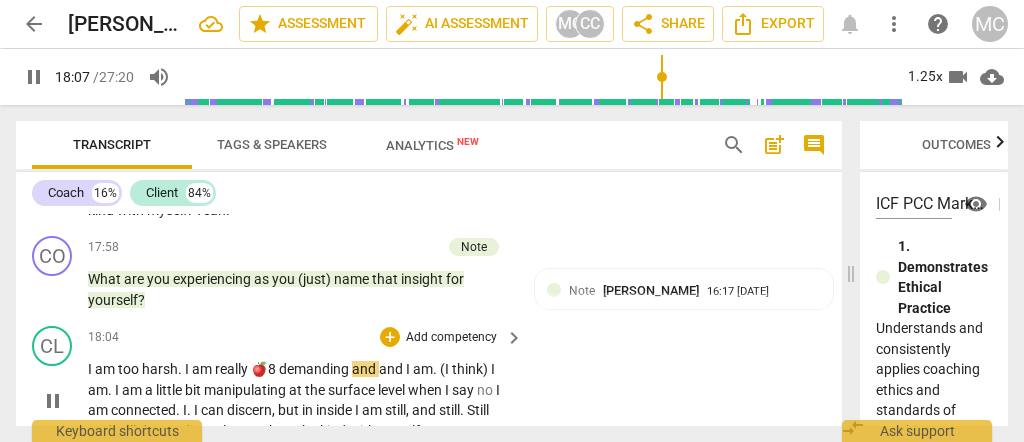 type 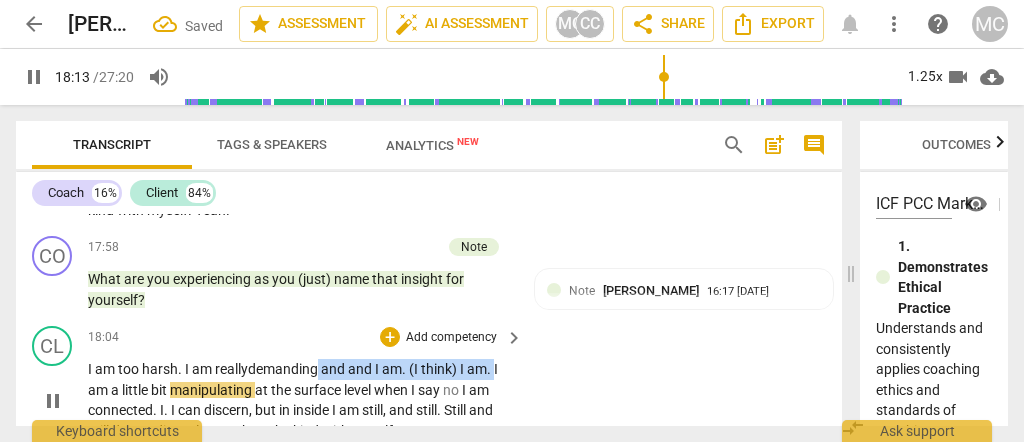drag, startPoint x: 497, startPoint y: 342, endPoint x: 317, endPoint y: 344, distance: 180.01111 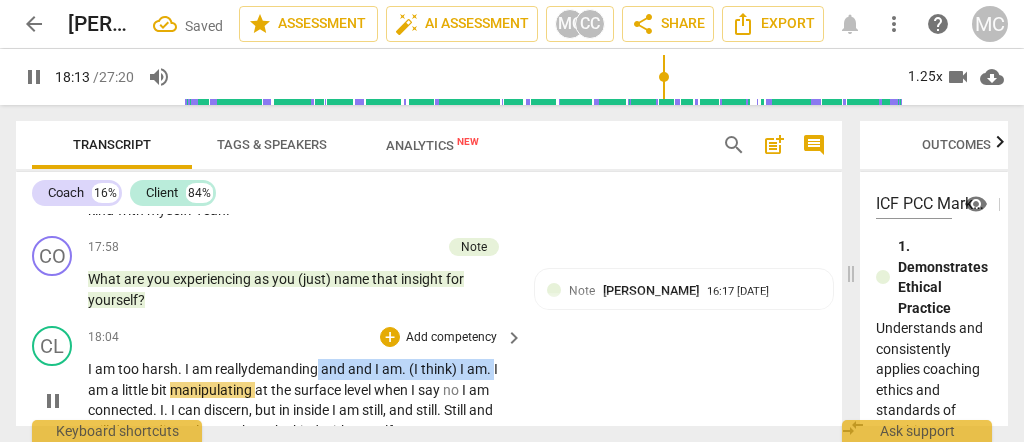 click on "I   am   too   harsh .   I   am   really  demanding   and   and   I   am .   (I   think)   I   am .   I   am   a   little   bit   manipulating   at   the   surface   level   when   I   say   no   I   am   connected .   I .   I   can   discern ,   but   in   inside   I   am   still ,   and   still .   Still   and   still   demanding   a   lot .   Yeah .   To   be   kind   with   myself ." at bounding box center (300, 400) 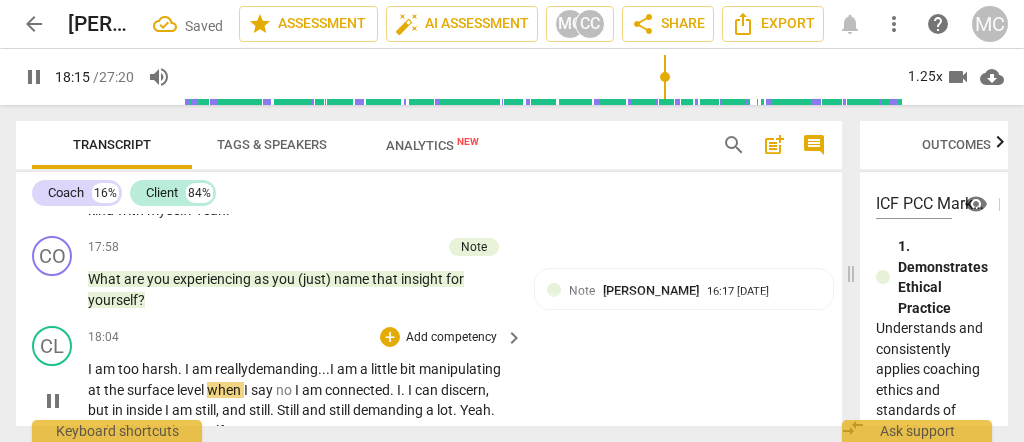 click on "a" at bounding box center (365, 369) 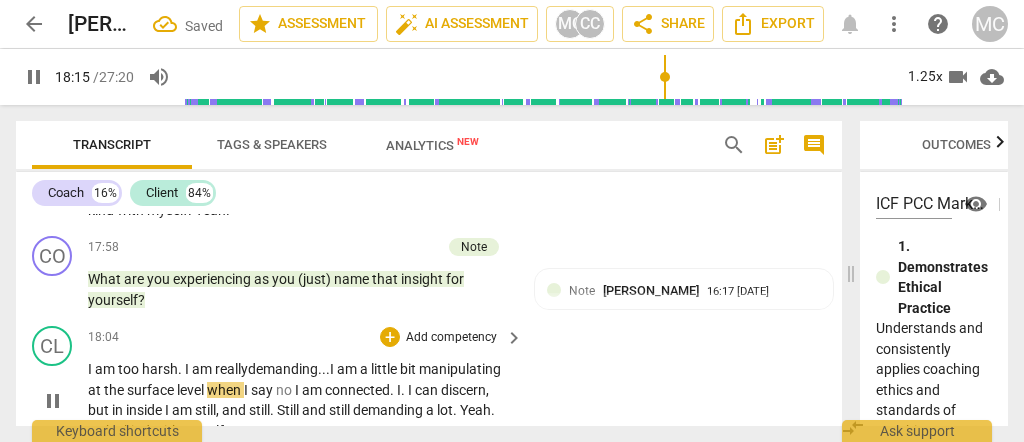 click on "a" at bounding box center [365, 369] 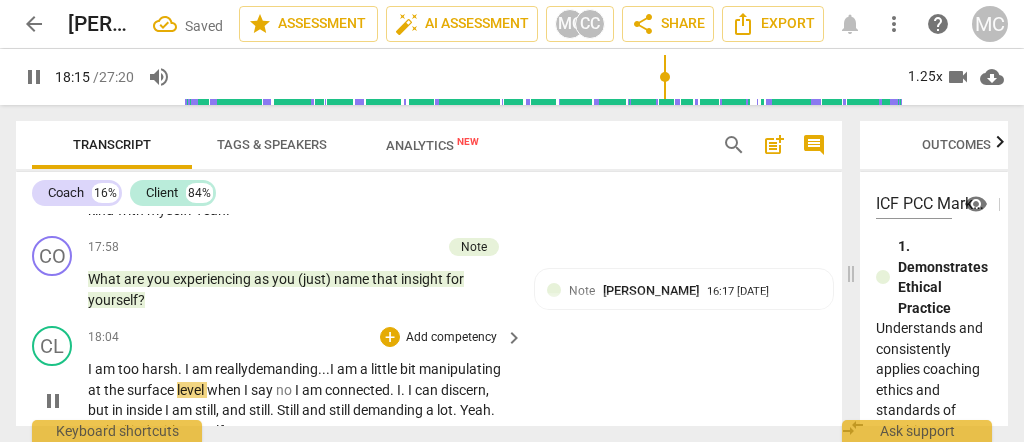 click on "level" at bounding box center [192, 390] 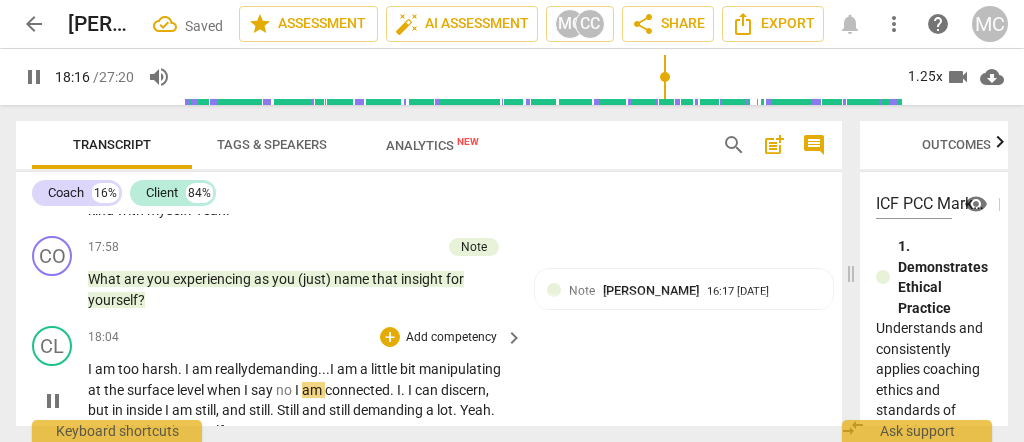 click on "no" at bounding box center [285, 390] 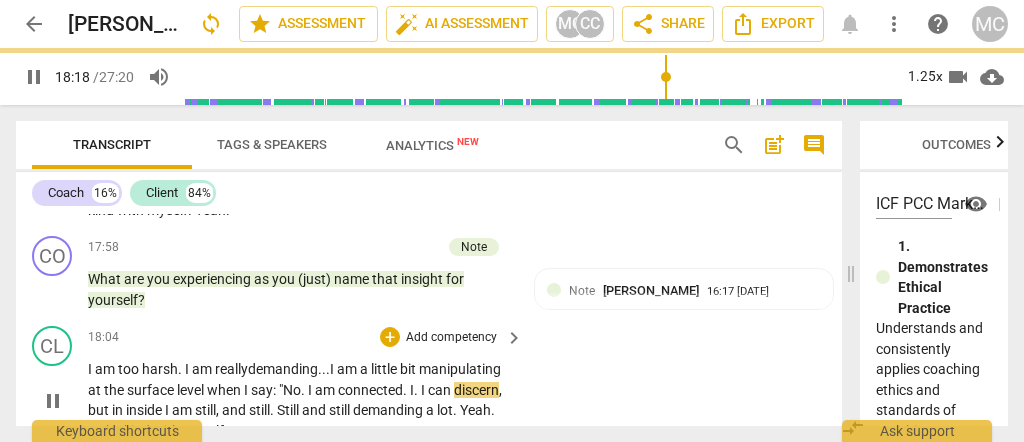 click on "I" at bounding box center (412, 390) 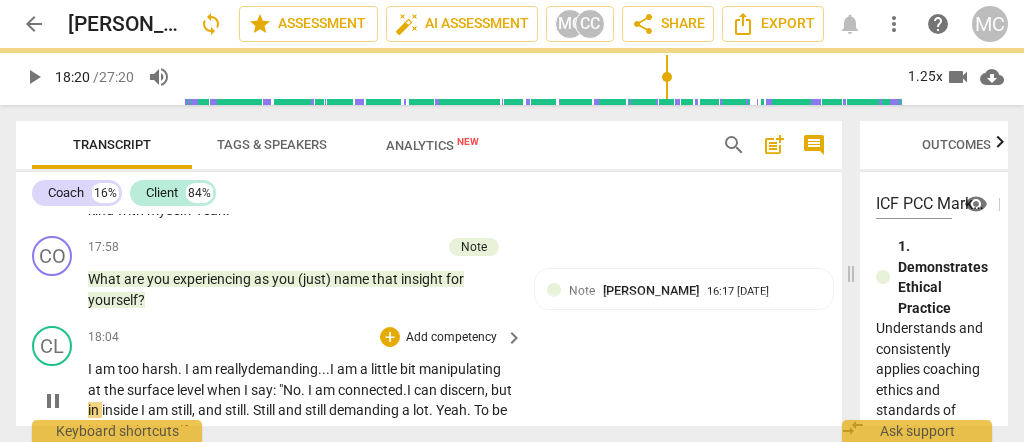 click on "I   am   too   harsh .   I   am   really  demanding...  I   am   a   little   bit   manipulating   at   the   surface   level   when   I   say: "No. I   am   connected.  I   can   discern ,   but   in   inside   I   am   still ,   and   still .   Still   and   still   demanding   a   lot .   Yeah .   To   be   kind   with   myself ." at bounding box center [300, 400] 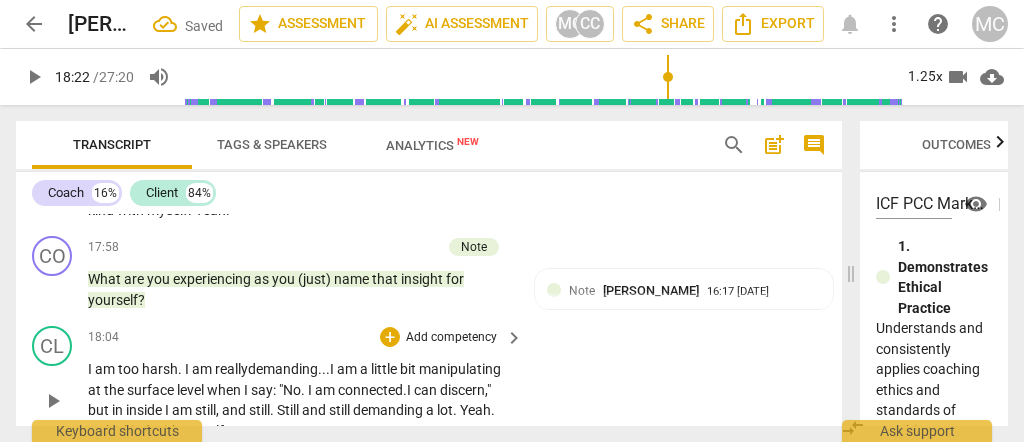 click on "in" at bounding box center [119, 410] 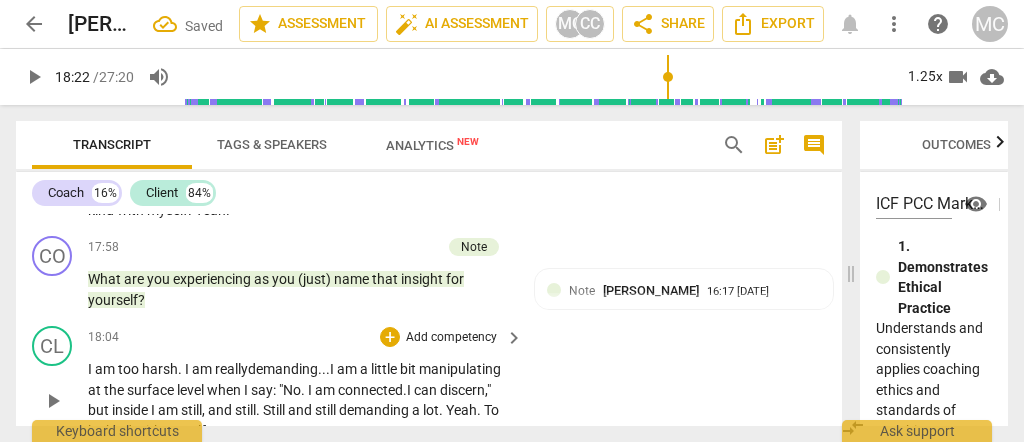 click on "inside" at bounding box center [131, 410] 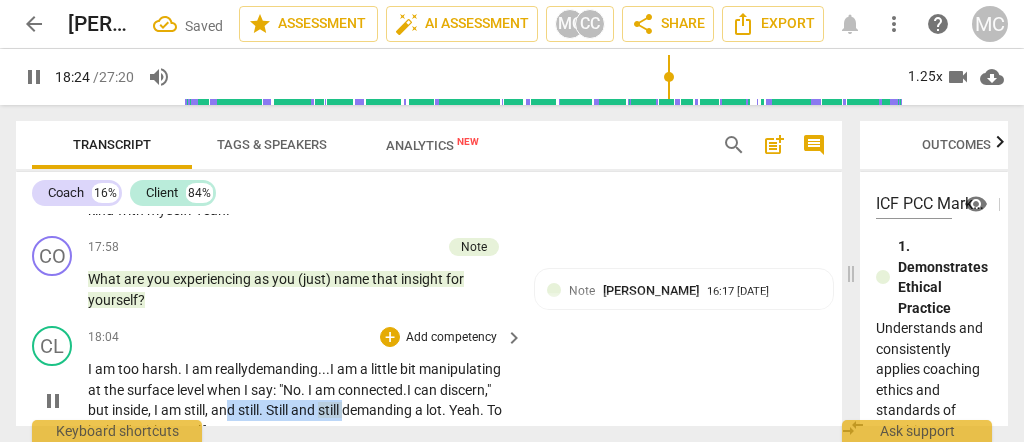 drag, startPoint x: 348, startPoint y: 383, endPoint x: 229, endPoint y: 388, distance: 119.104996 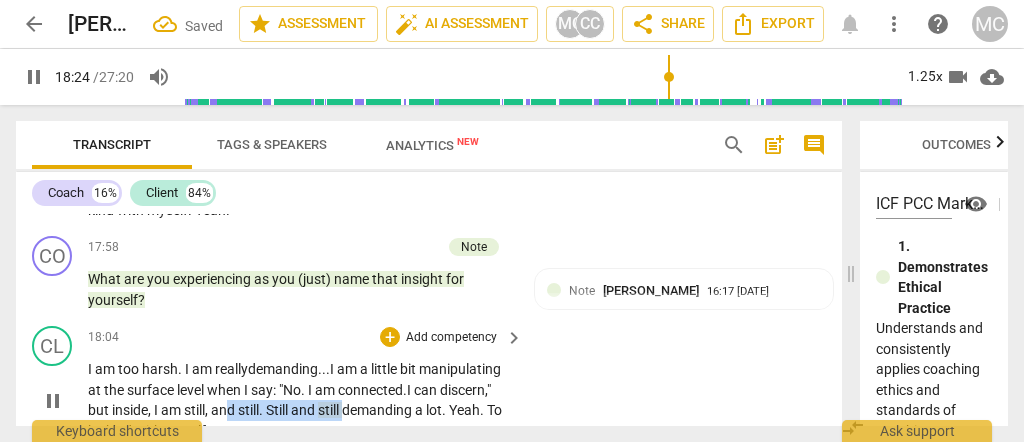 click on "I   am   too   harsh .   I   am   really  demanding...  I   am   a   little   bit   manipulating   at   the   surface   level   when   I   say: "No. I   am   connected.  I   can   discern ,"   but   inside,   I   am   still ,   and   still .   Still   and   still   demanding   a   lot .   Yeah .   To   be   kind   with   myself ." at bounding box center (300, 400) 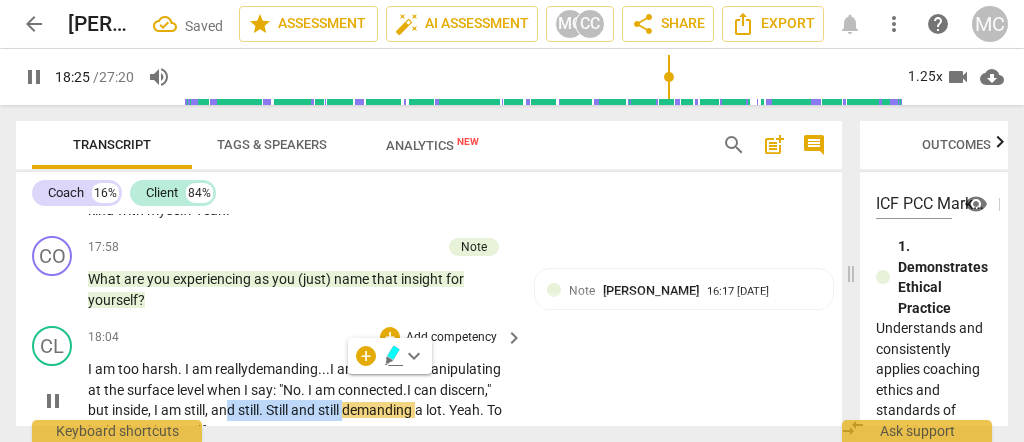 click on "and" at bounding box center [304, 410] 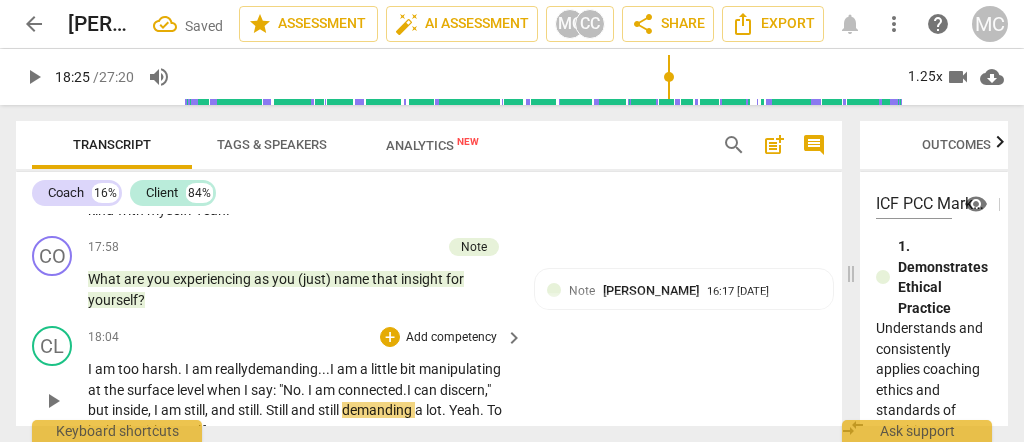 click on "still" at bounding box center [194, 410] 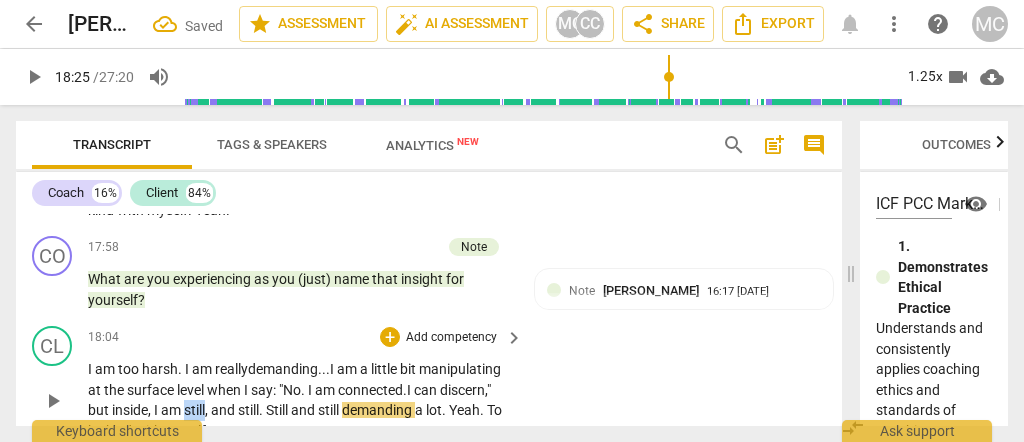 click on "still" at bounding box center (194, 410) 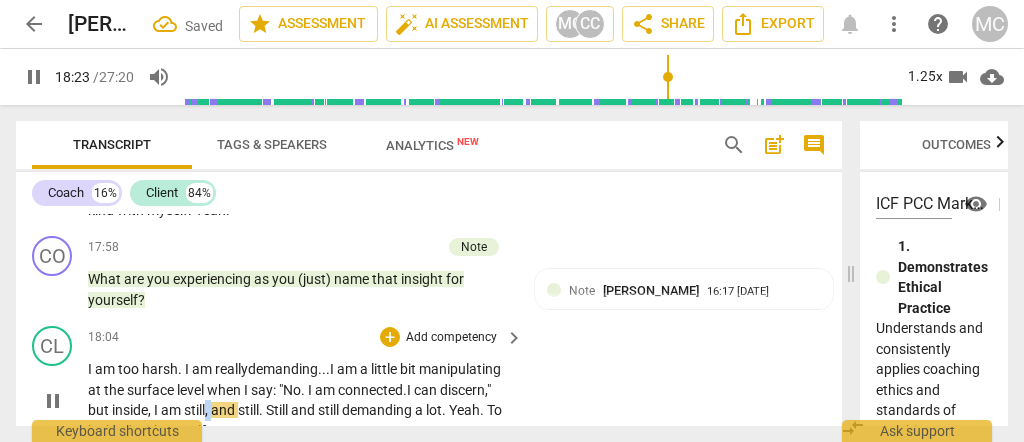 click on "," at bounding box center [208, 410] 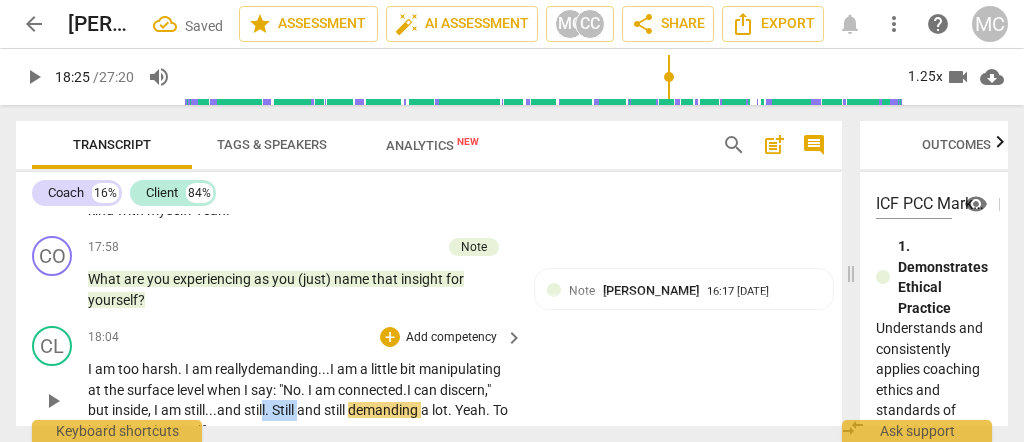 drag, startPoint x: 304, startPoint y: 383, endPoint x: 268, endPoint y: 387, distance: 36.221542 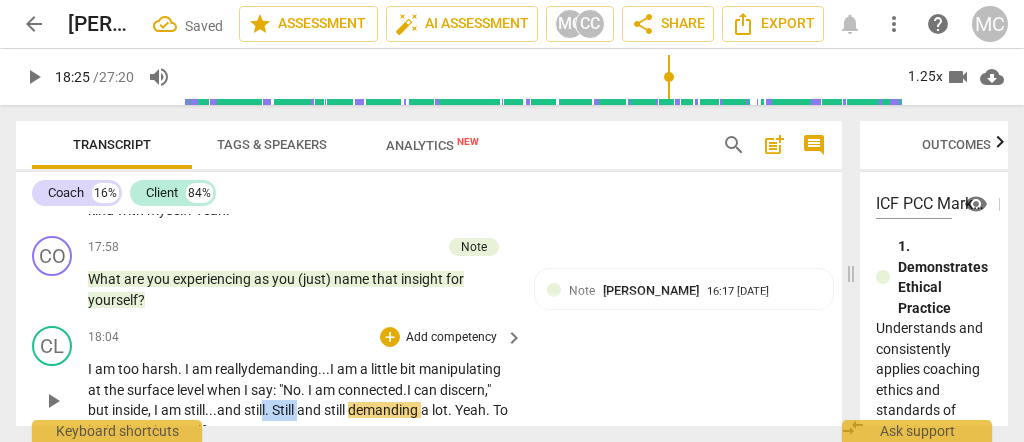 click on "I   am   too   harsh .   I   am   really  demanding...  I   am   a   little   bit   manipulating   at   the   surface   level   when   I   say: "No. I   am   connected.  I   can   discern ,"   but   inside,   I   am   still...  and   still .   Still   and   still   demanding   a   lot .   Yeah .   To   be   kind   with   myself ." at bounding box center (300, 400) 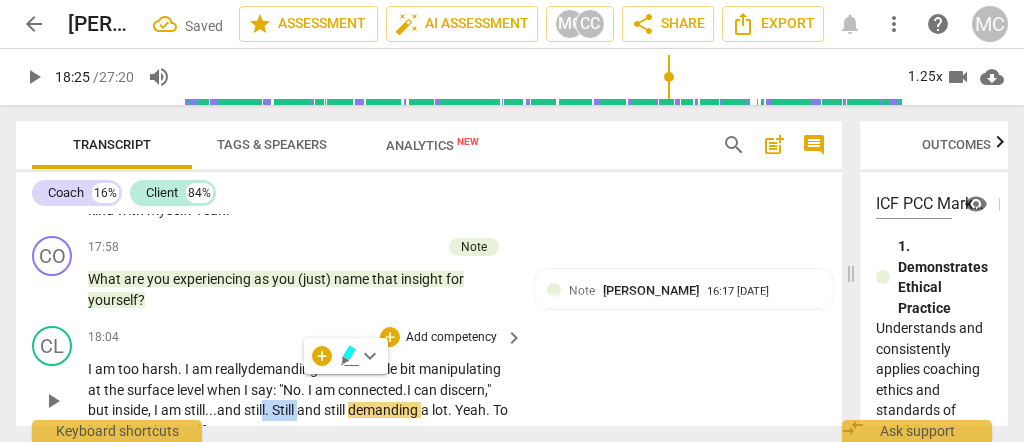 click on "." at bounding box center [268, 410] 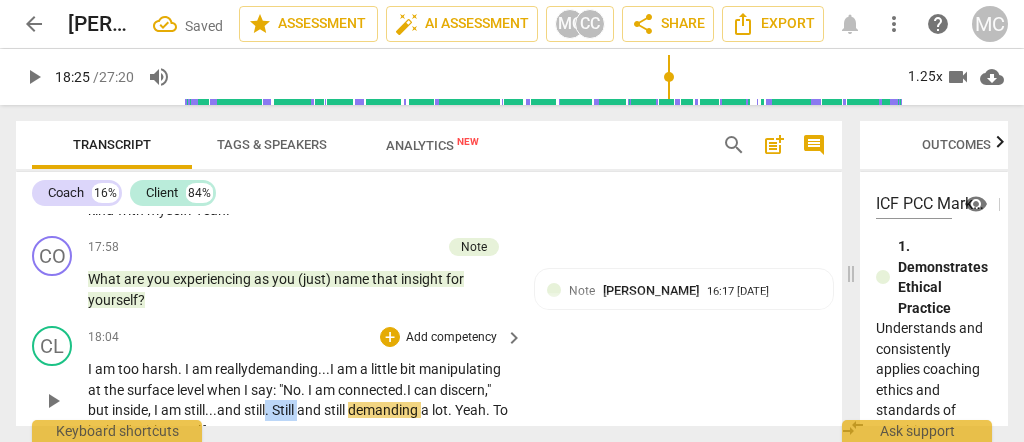 drag, startPoint x: 302, startPoint y: 379, endPoint x: 271, endPoint y: 379, distance: 31 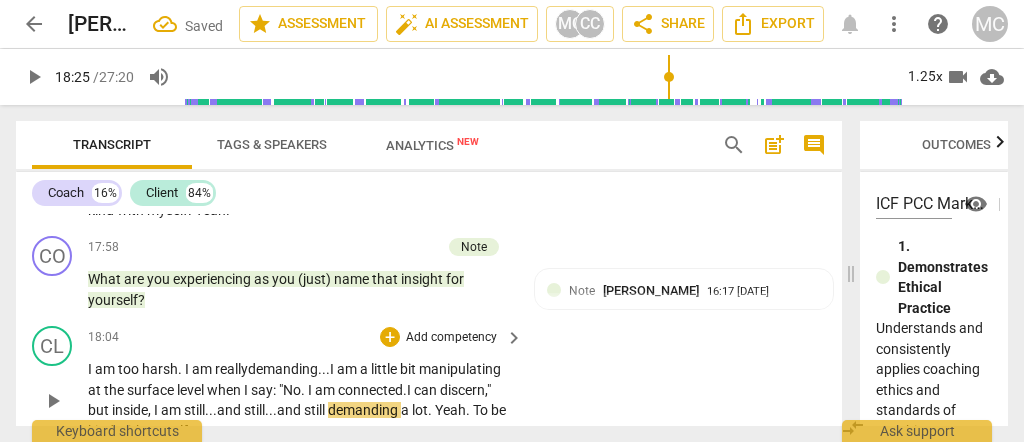 click on "still..." at bounding box center [260, 410] 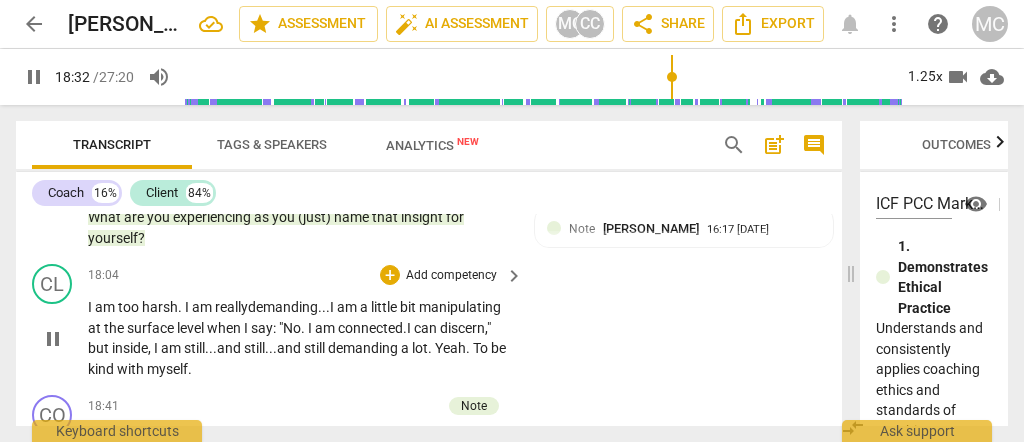 scroll, scrollTop: 4798, scrollLeft: 0, axis: vertical 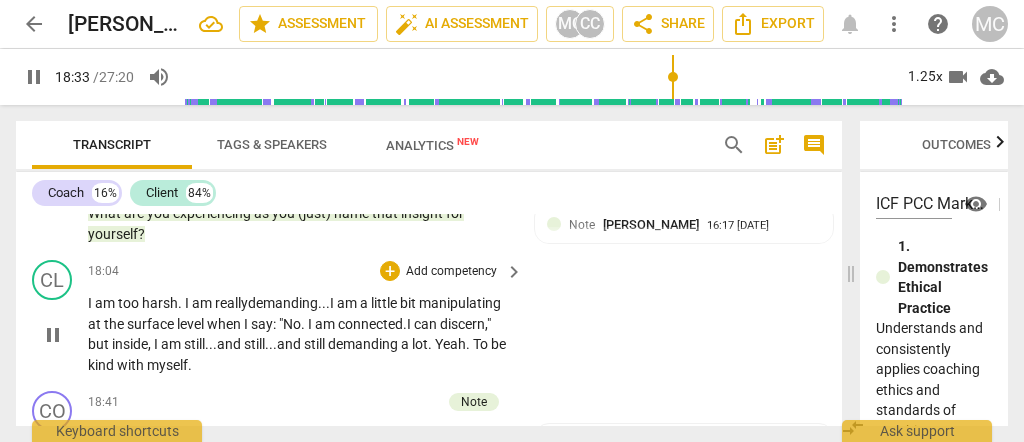 click on "Yeah" at bounding box center [450, 344] 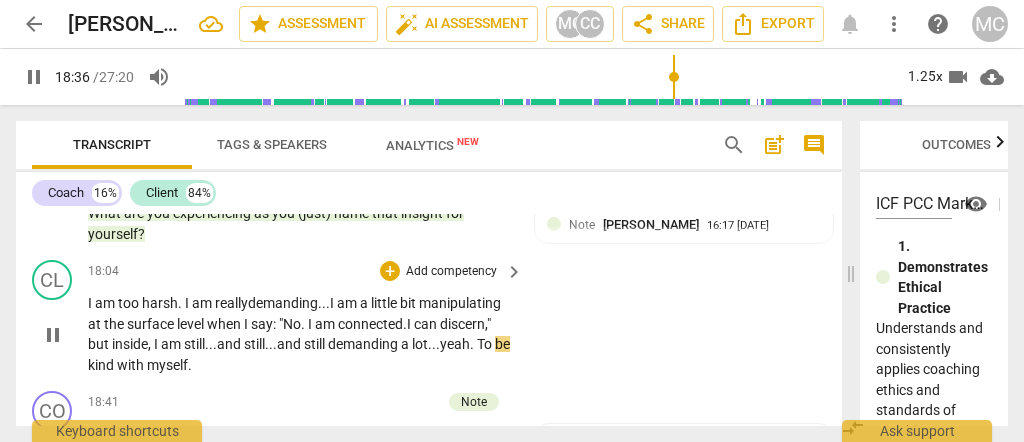 click on "demanding" at bounding box center [364, 344] 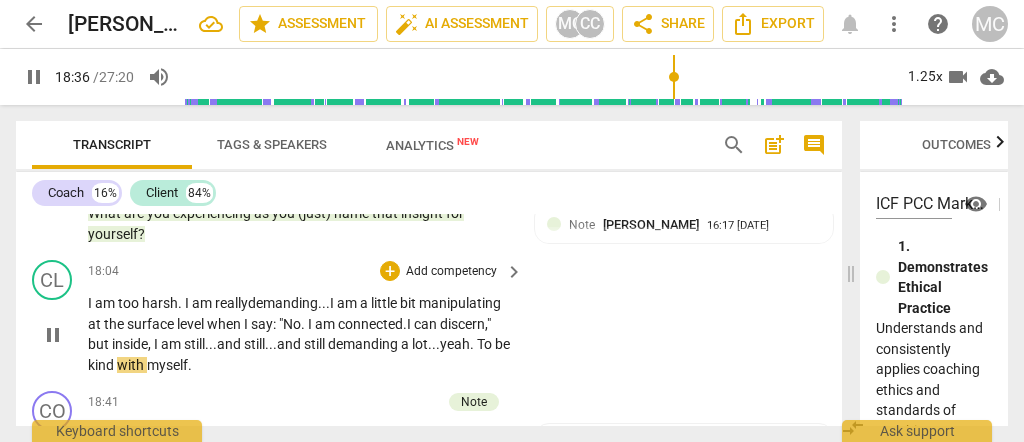 click on "demanding" at bounding box center (364, 344) 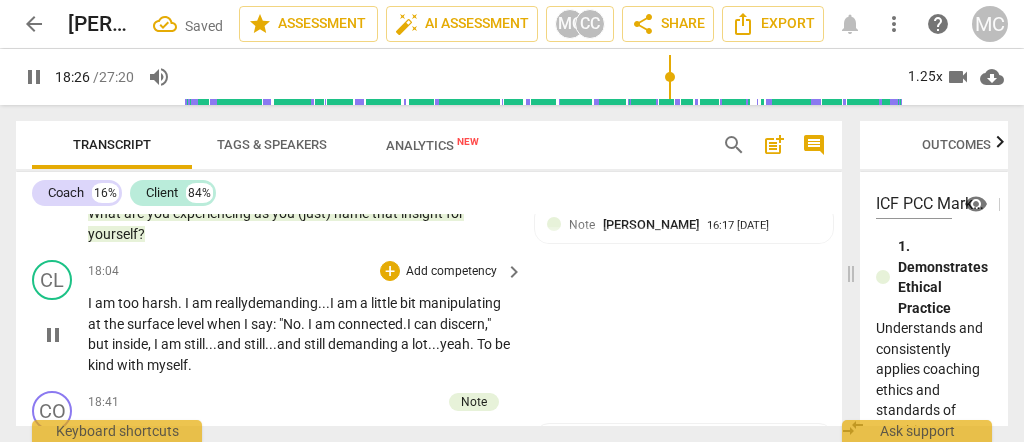 click on "yeah" at bounding box center [455, 344] 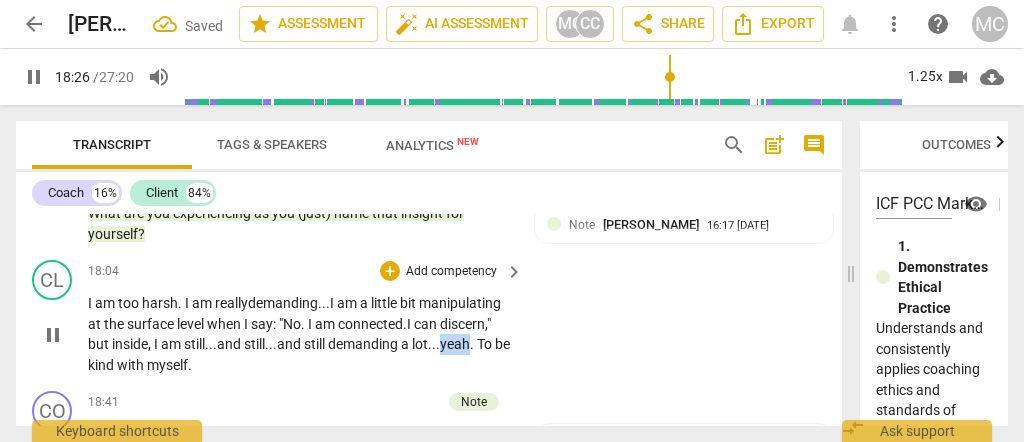 click on "yeah" at bounding box center [455, 344] 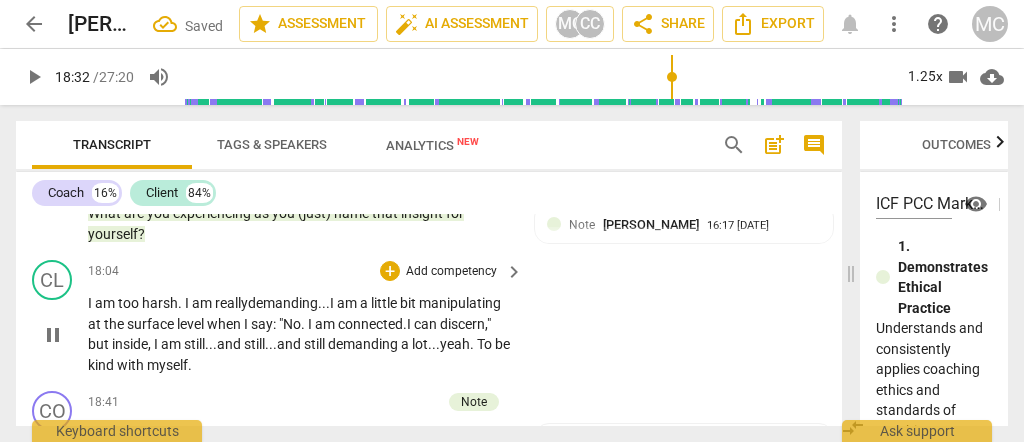 click on "demanding" at bounding box center [364, 344] 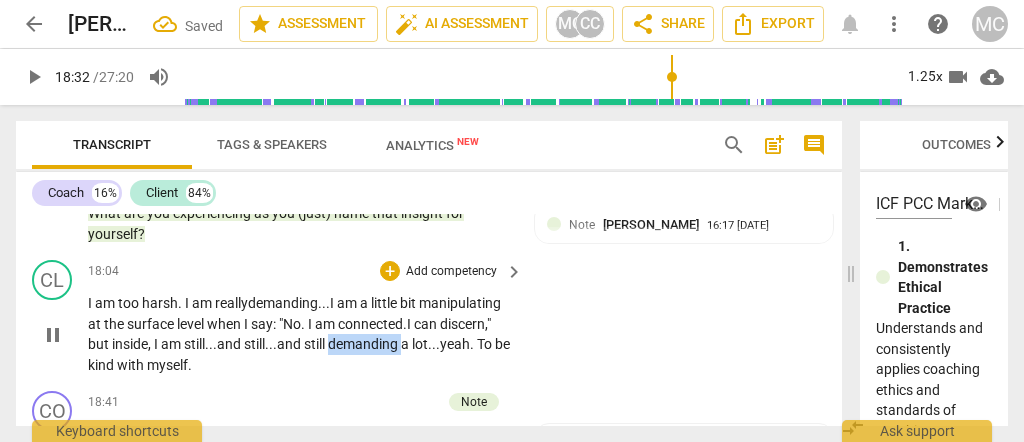 click on "demanding" at bounding box center (364, 344) 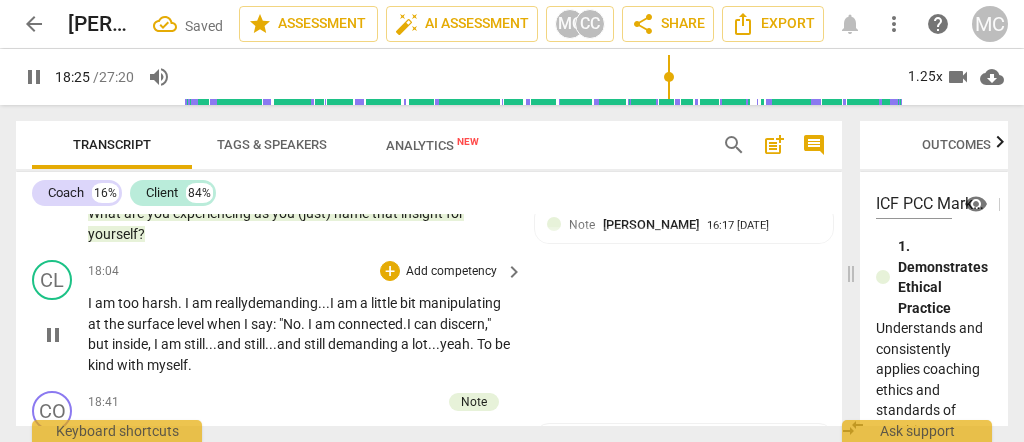 click on "yeah" at bounding box center (455, 344) 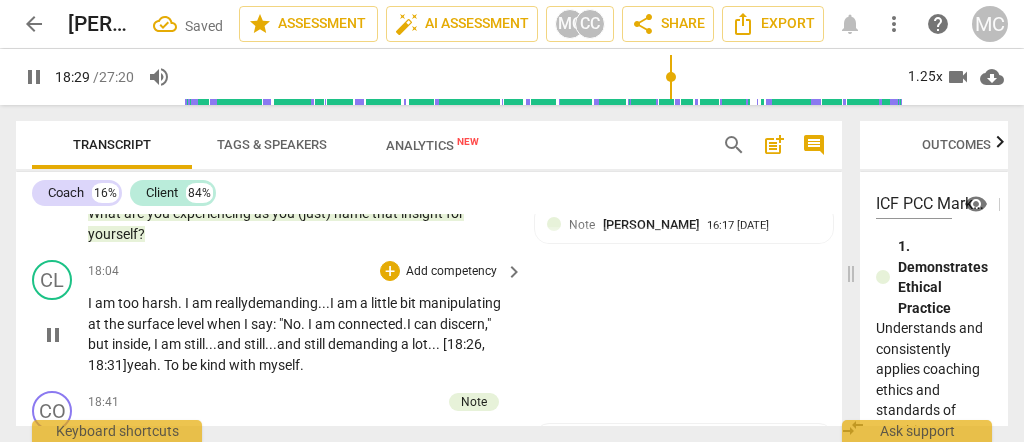 click on "yeah" at bounding box center (142, 365) 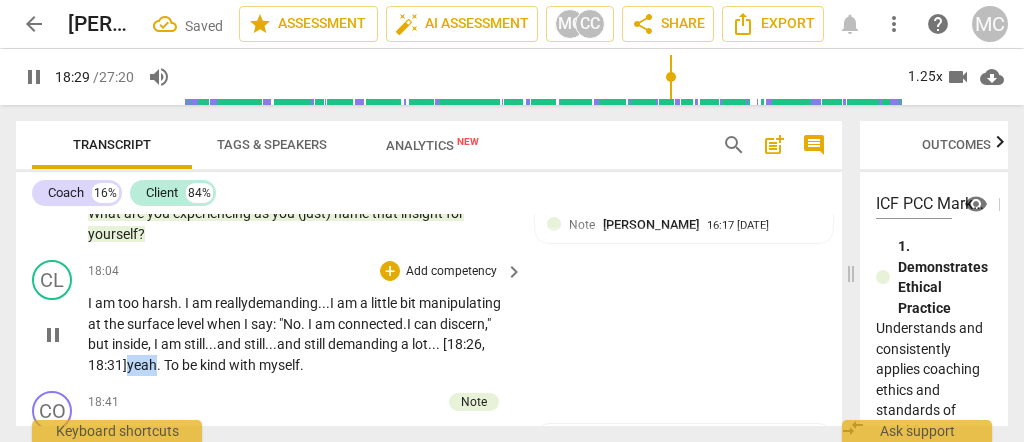 click on "yeah" at bounding box center (142, 365) 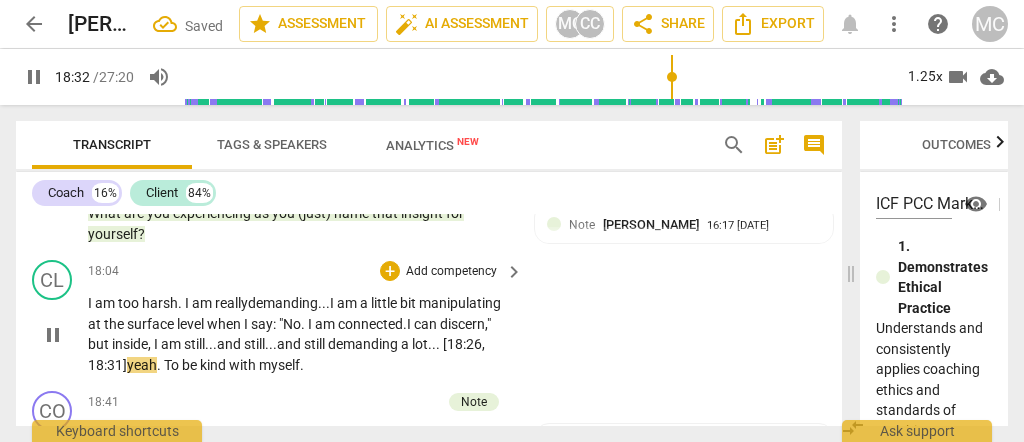 click on "To" at bounding box center [173, 365] 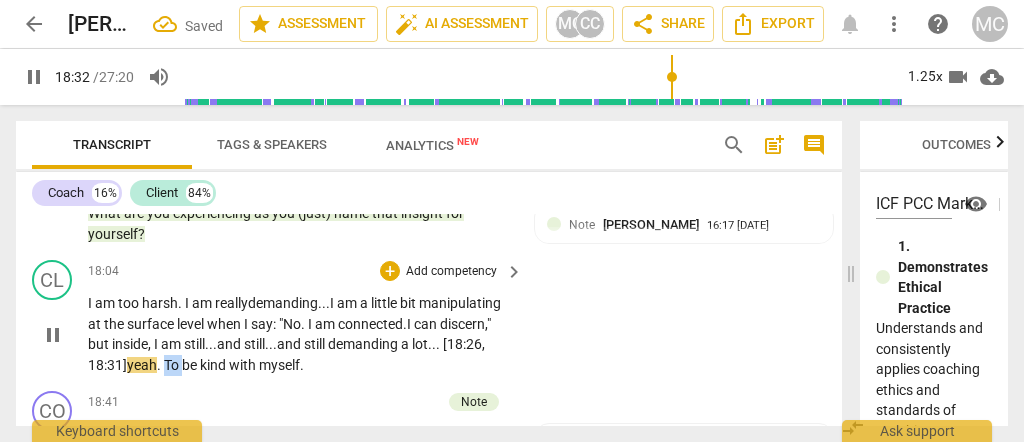 click on "To" at bounding box center (173, 365) 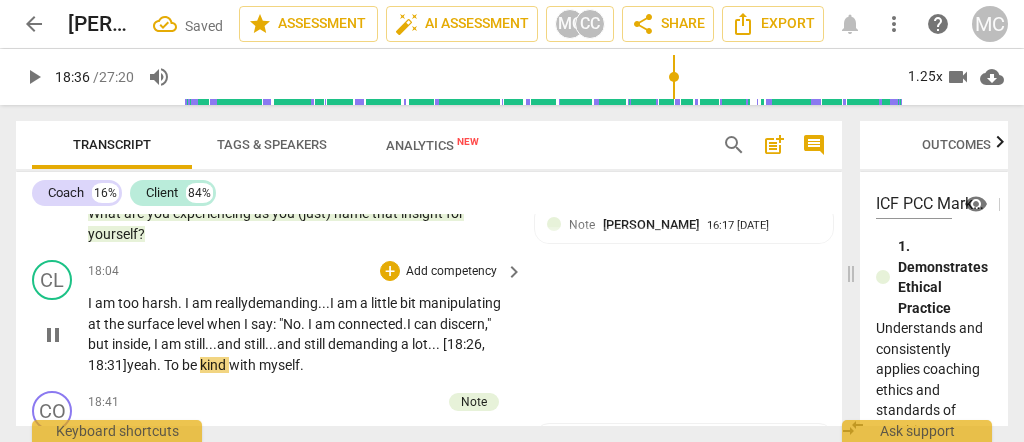 click on "To" at bounding box center [173, 365] 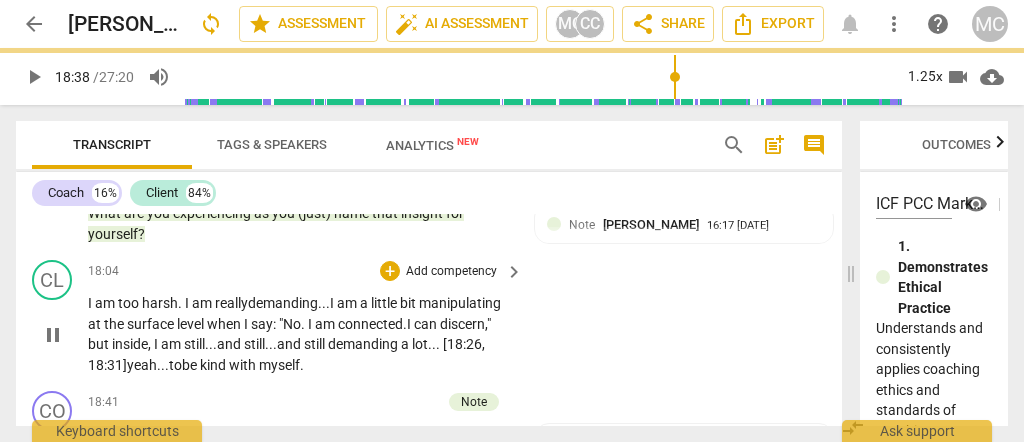 click on "Add competency" at bounding box center (451, 272) 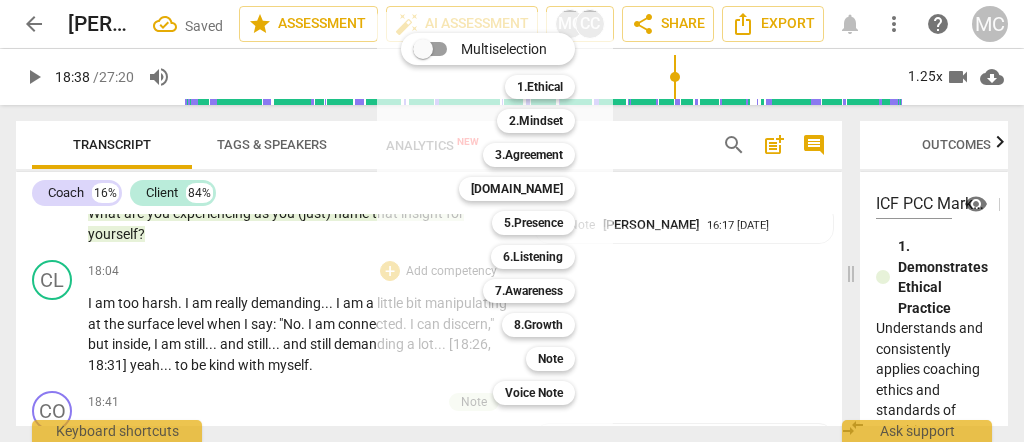 click at bounding box center (512, 221) 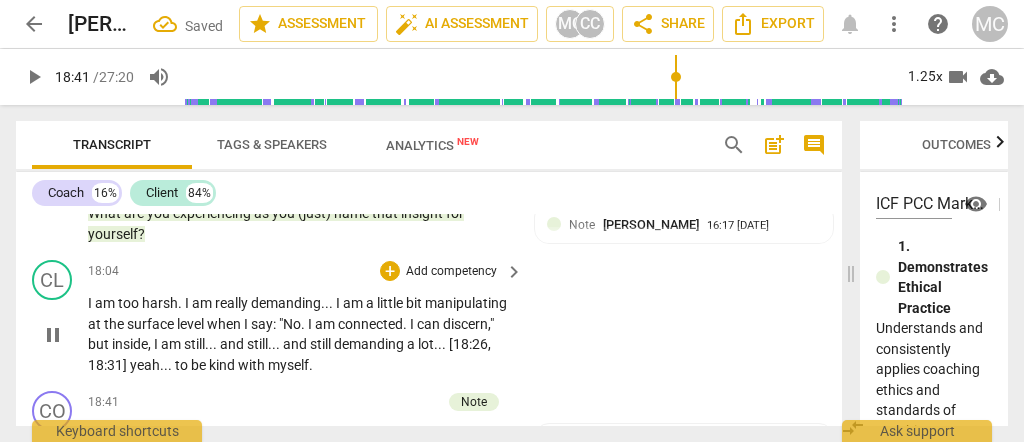 click on "Add competency" at bounding box center [451, 272] 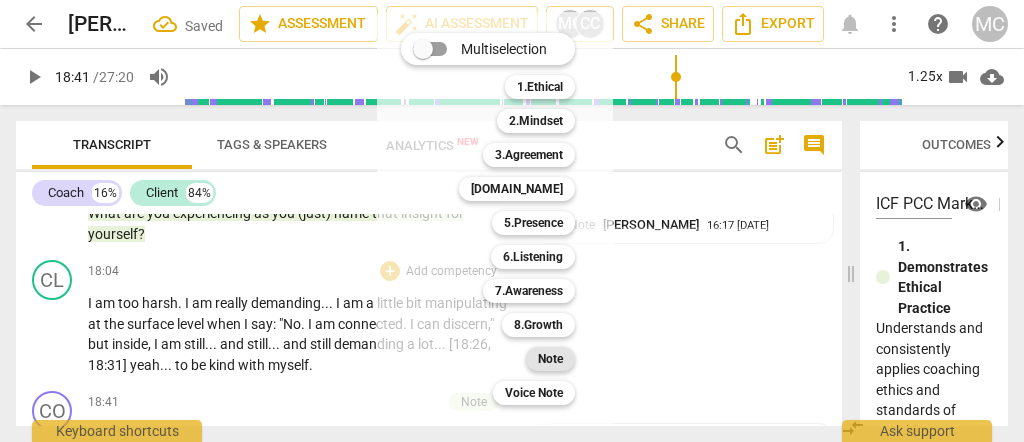 click on "Note" at bounding box center [550, 359] 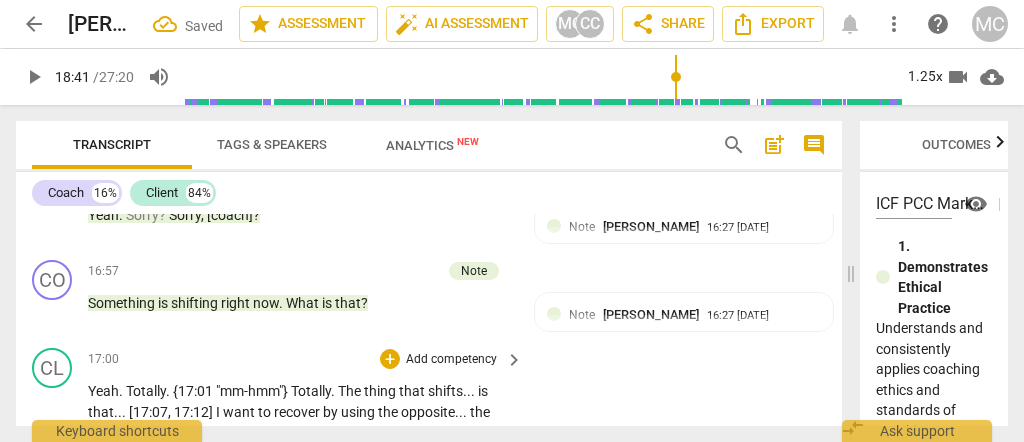scroll, scrollTop: 4465, scrollLeft: 0, axis: vertical 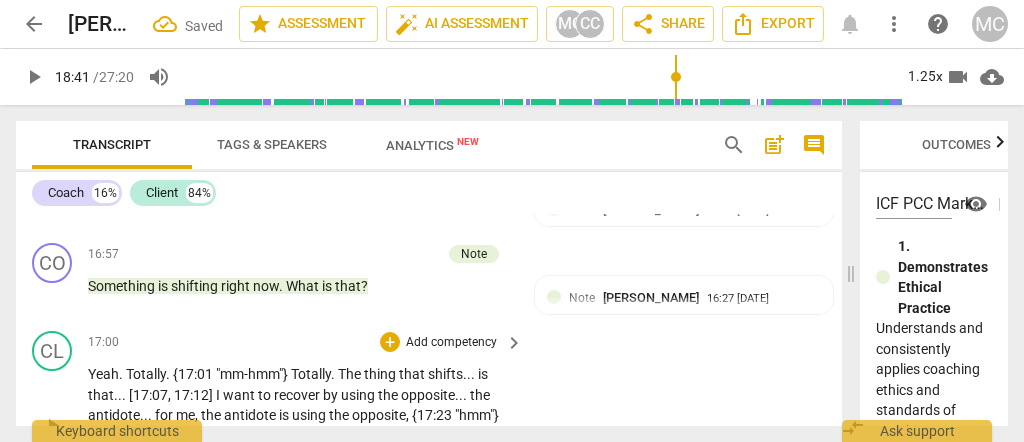 click on "Add competency" at bounding box center [451, 343] 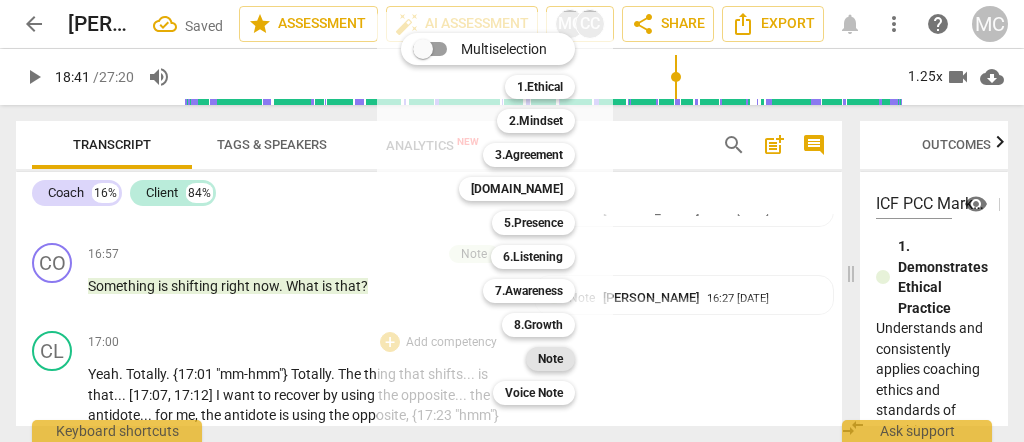 click on "Note" at bounding box center [550, 359] 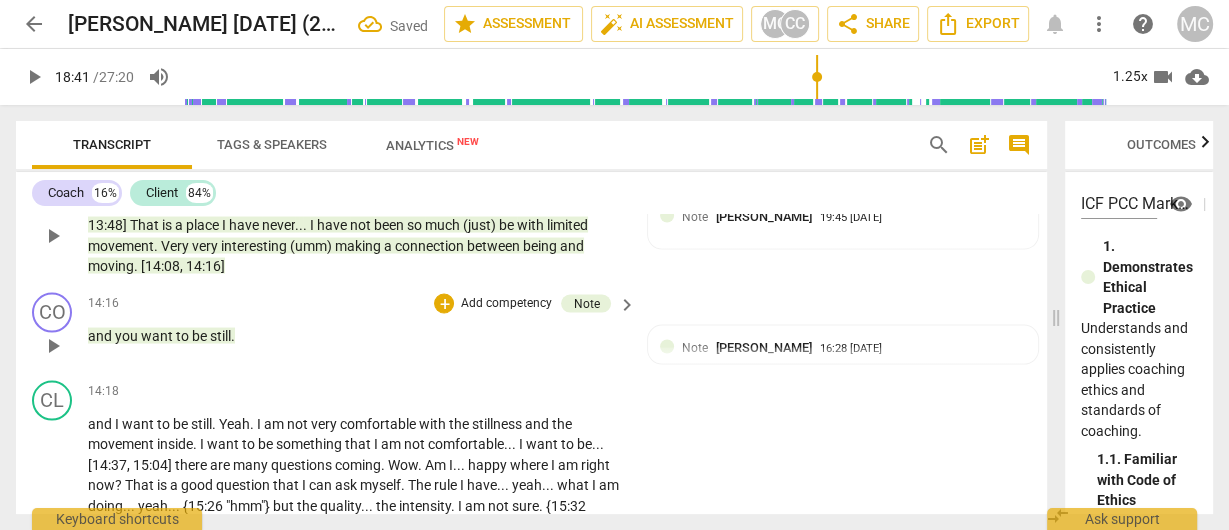 scroll, scrollTop: 3325, scrollLeft: 0, axis: vertical 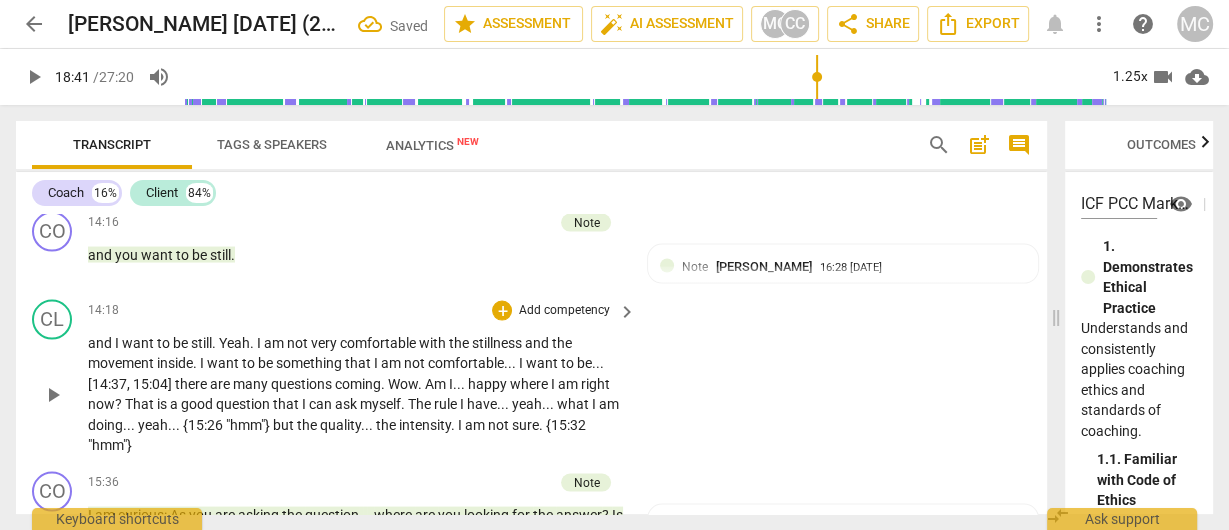 click on "+ Add competency keyboard_arrow_right" at bounding box center (562, 311) 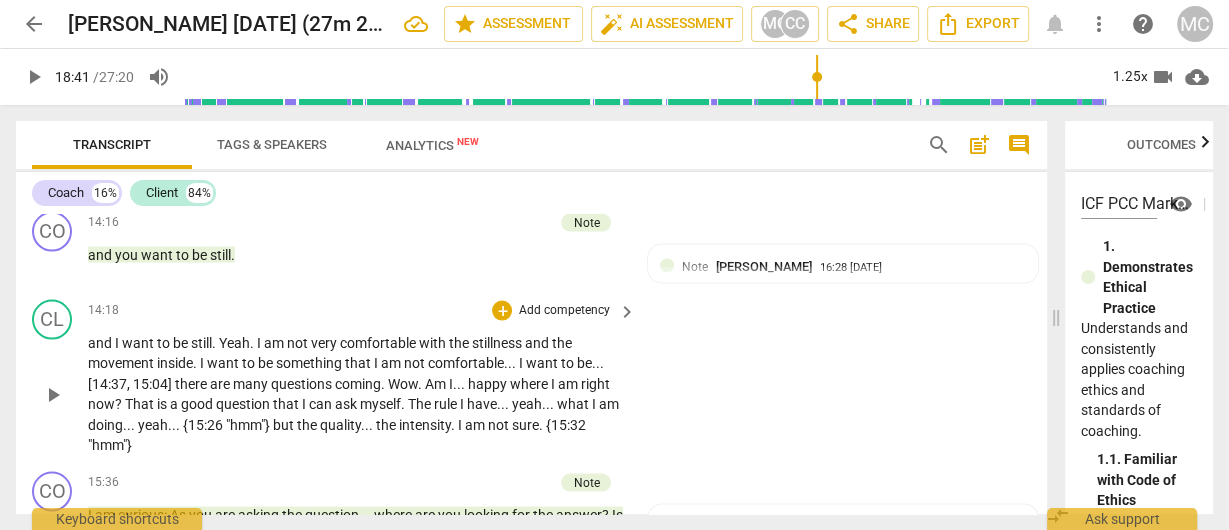 click on "Add competency" at bounding box center [563, 311] 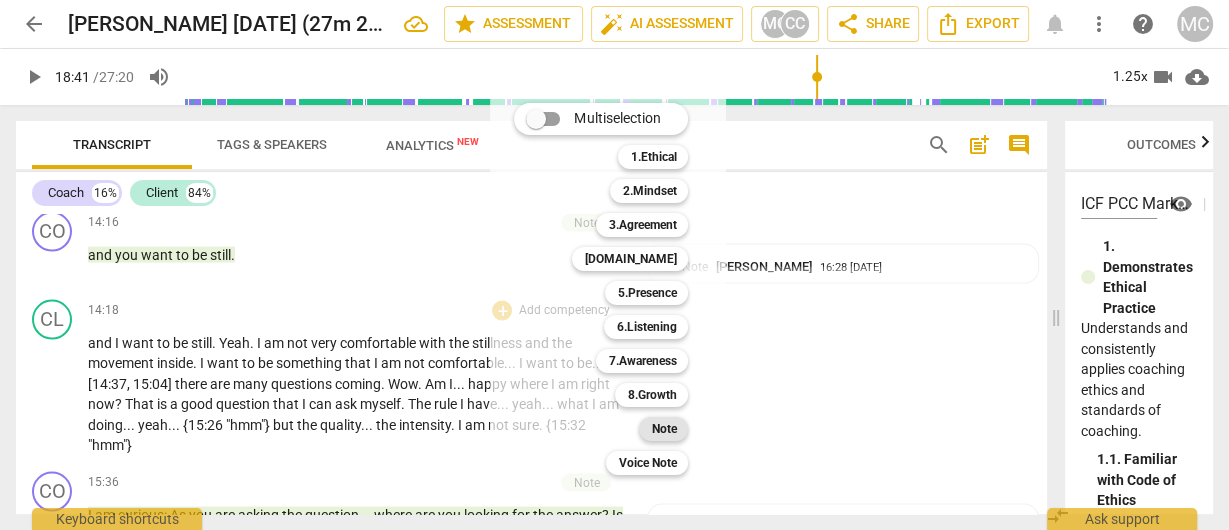 click on "Note" at bounding box center [663, 429] 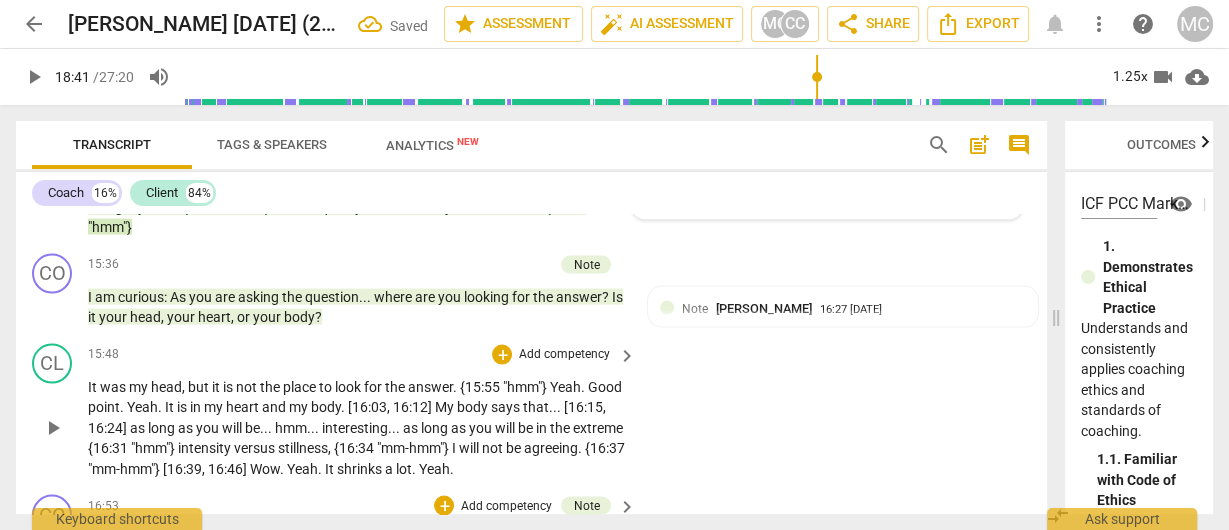 scroll, scrollTop: 3565, scrollLeft: 0, axis: vertical 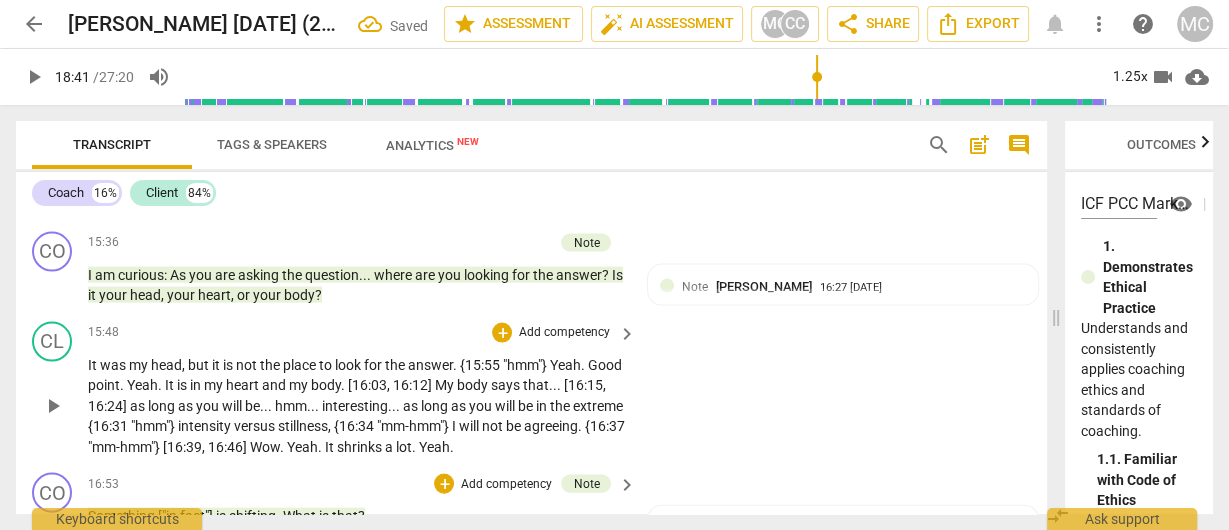 click on "Add competency" at bounding box center (563, 333) 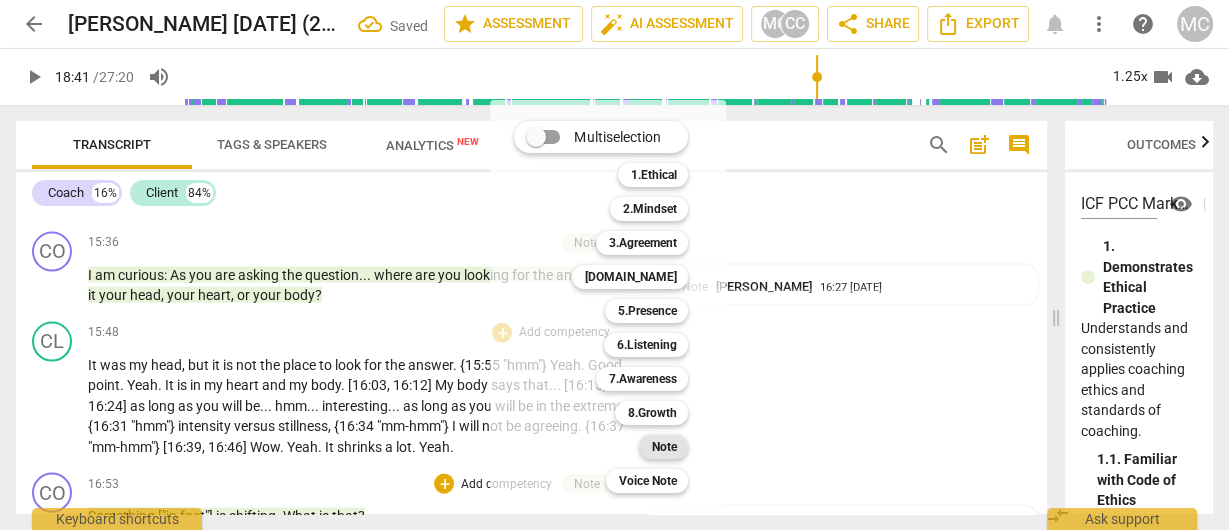click on "Note" at bounding box center [663, 447] 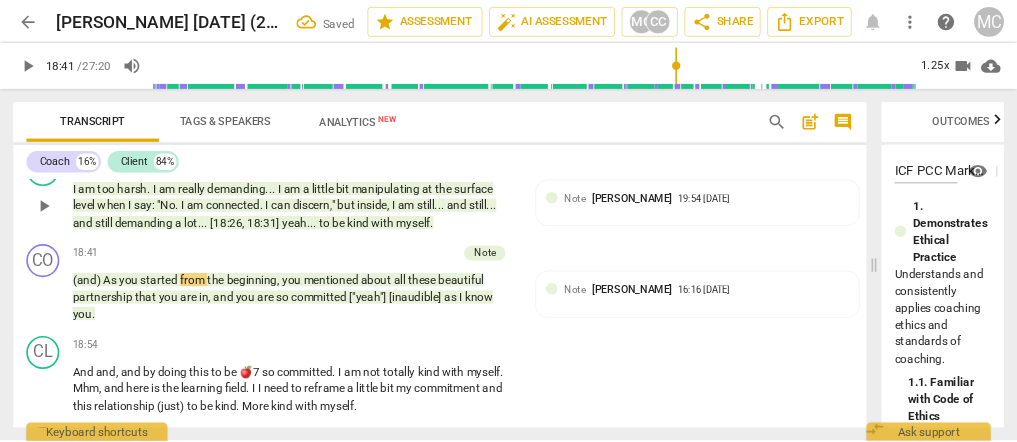 scroll, scrollTop: 4525, scrollLeft: 0, axis: vertical 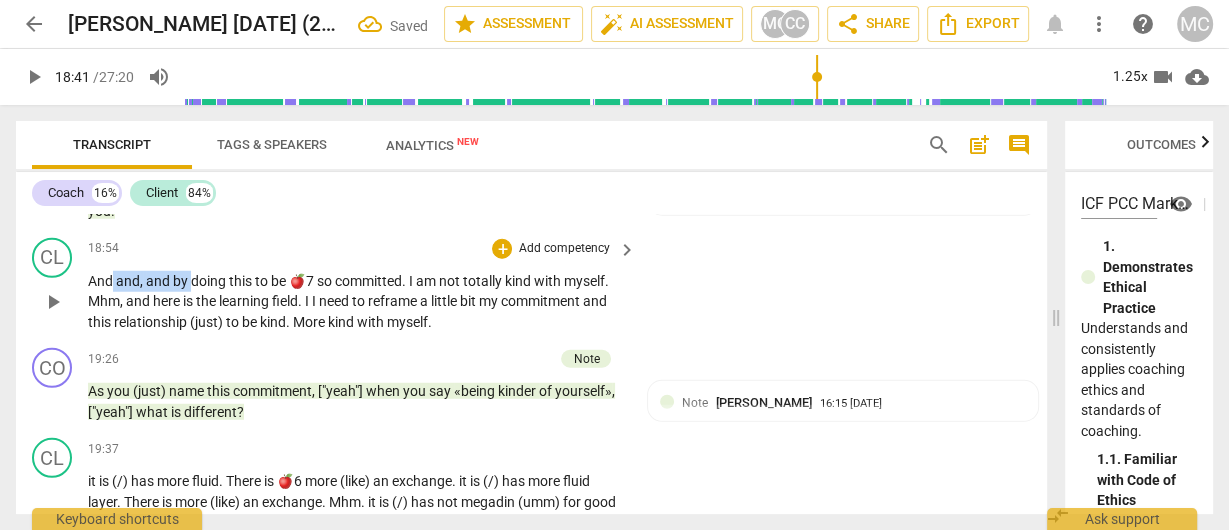 drag, startPoint x: 126, startPoint y: 250, endPoint x: 200, endPoint y: 250, distance: 74 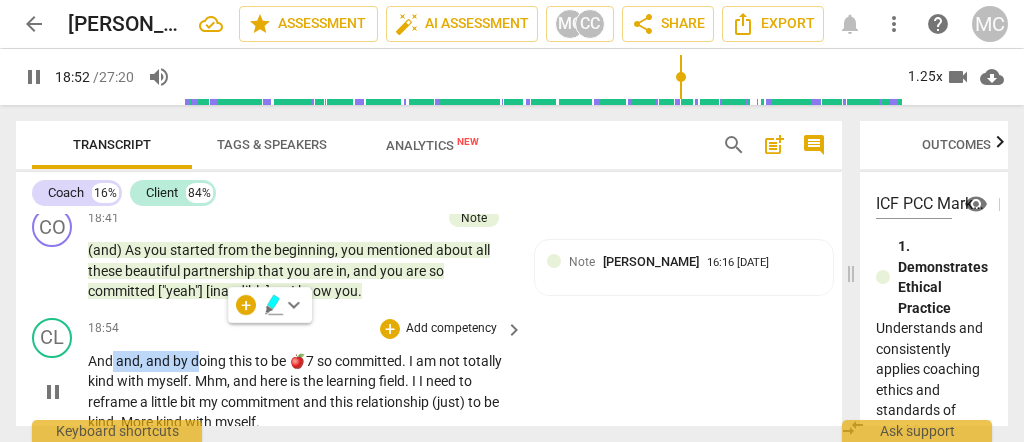 scroll, scrollTop: 4983, scrollLeft: 0, axis: vertical 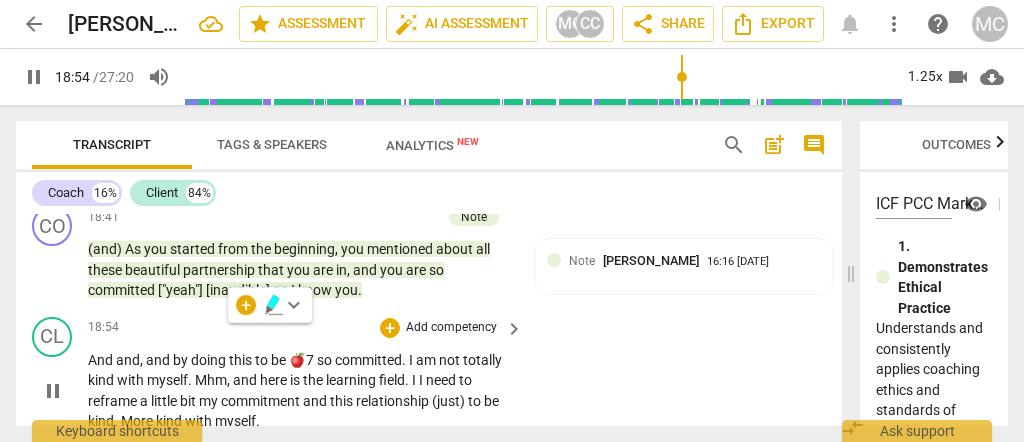 click on "with" at bounding box center (132, 380) 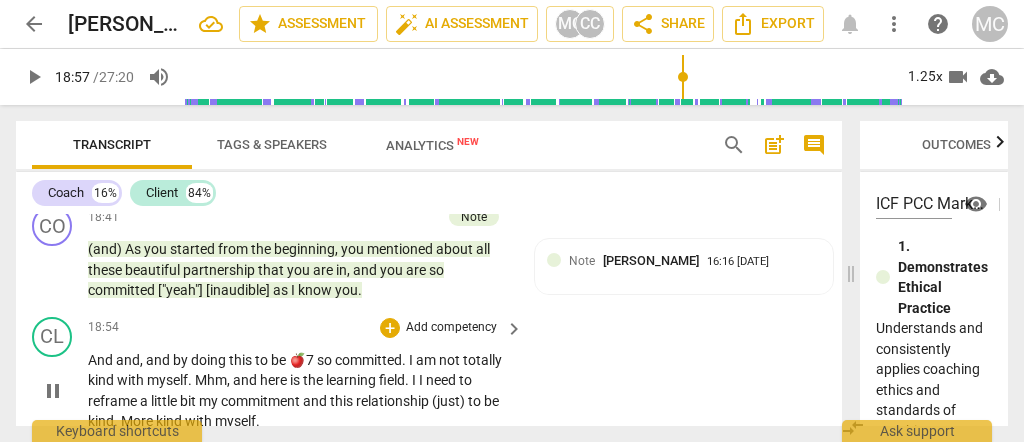 click on "And" at bounding box center (102, 360) 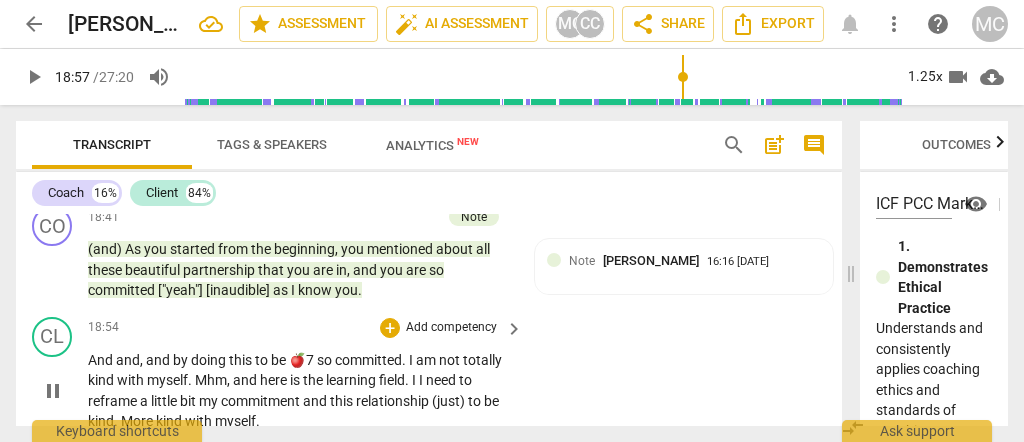 type on "1138" 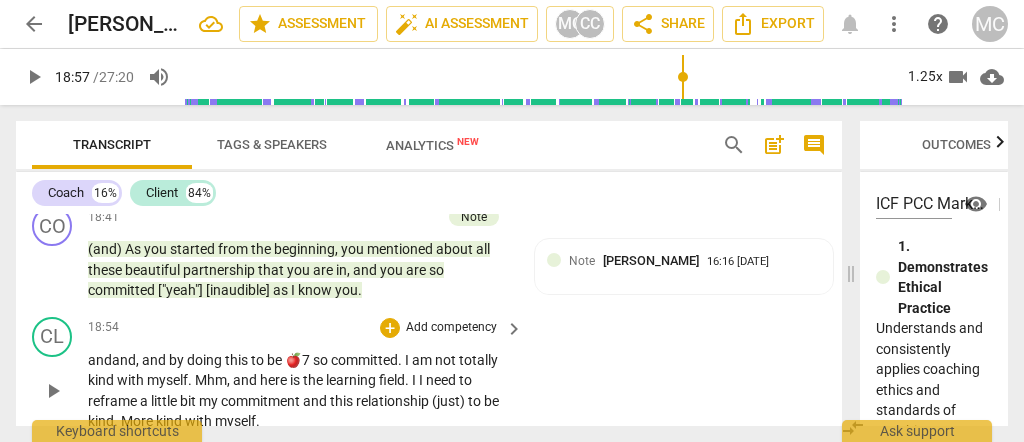 type 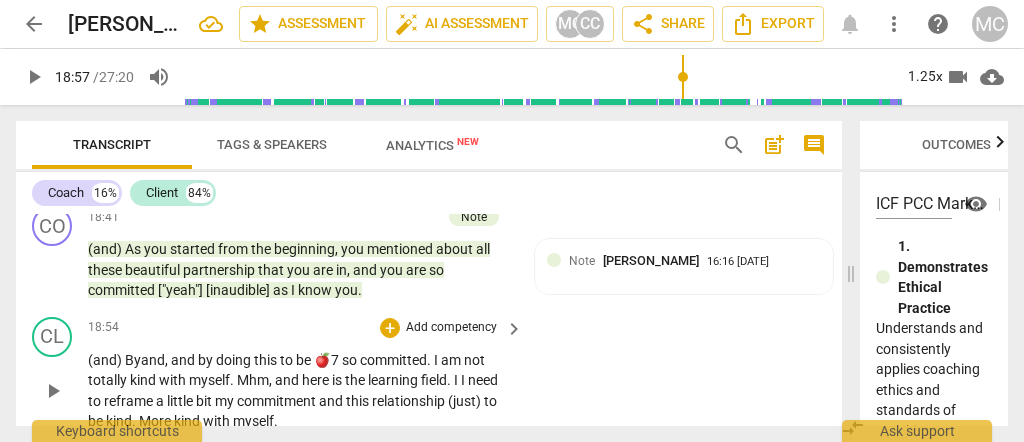 click on "(and) By" at bounding box center (114, 360) 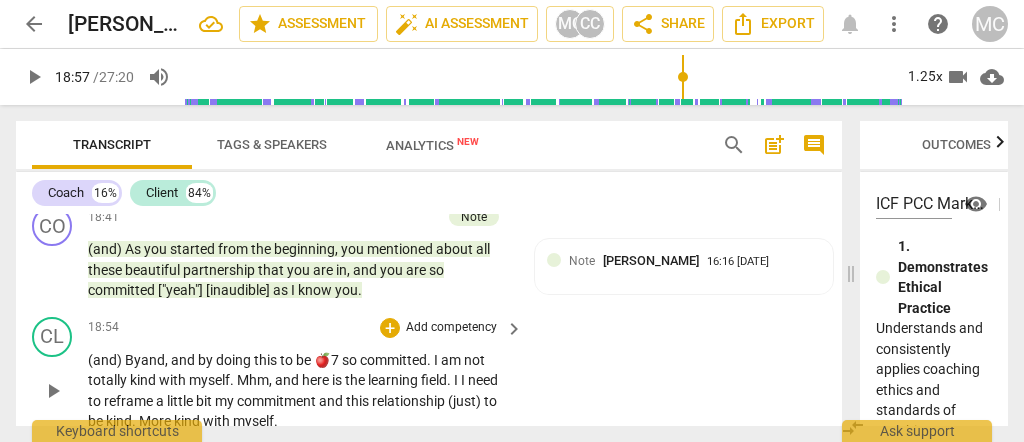 click on "(and) By" at bounding box center [114, 360] 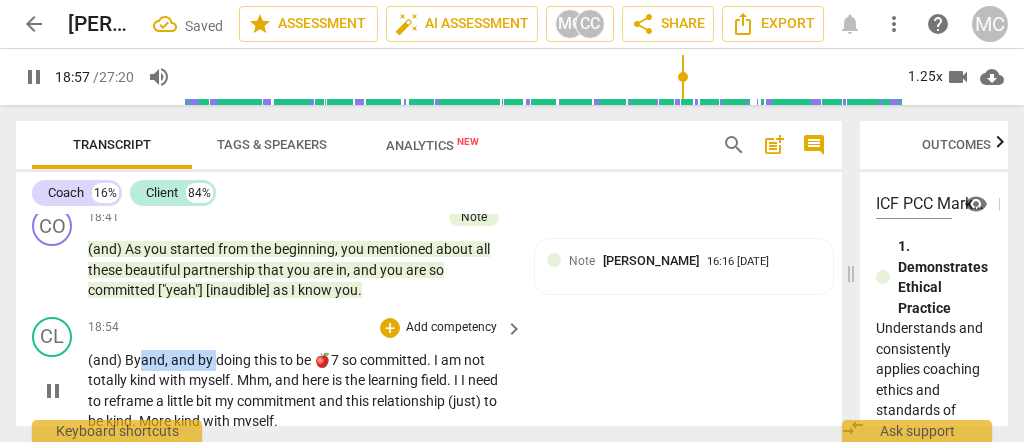 drag, startPoint x: 220, startPoint y: 331, endPoint x: 140, endPoint y: 338, distance: 80.305664 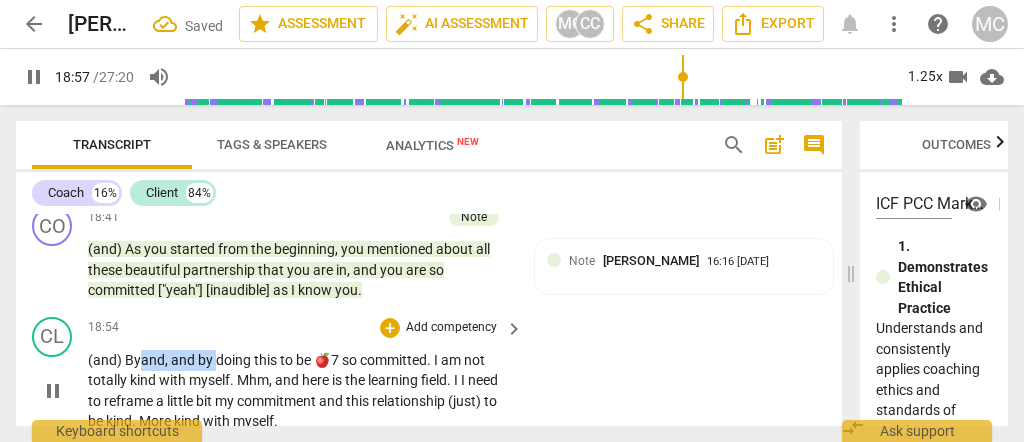 click on "(and) By   and ,   and   by   doing   this   to   be   🍎7   so   committed .   I   am   not   totally   kind   with   myself .   Mhm ,   and   here   is   the   learning   field .   I   I   need   to   reframe   a   little   bit   my   commitment   and   this   relationship   (just)   to   be   kind .   More   kind   with   myself ." at bounding box center (300, 391) 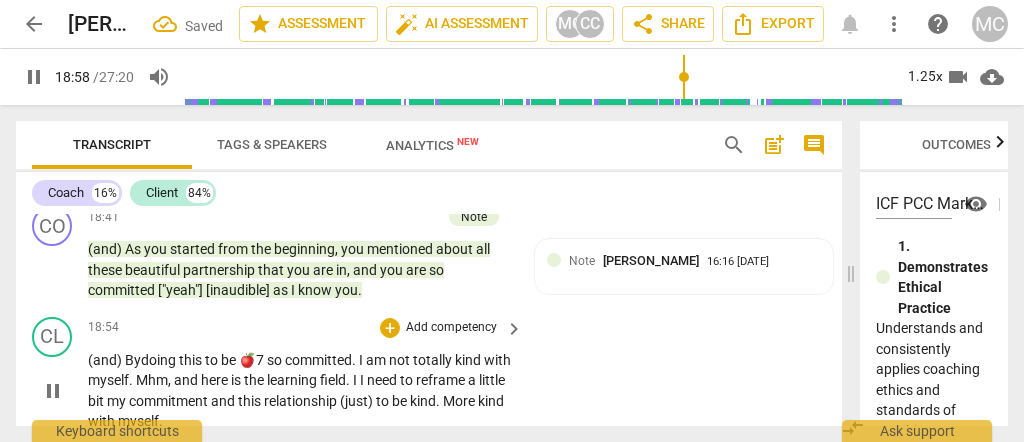 click on "doing" at bounding box center [160, 360] 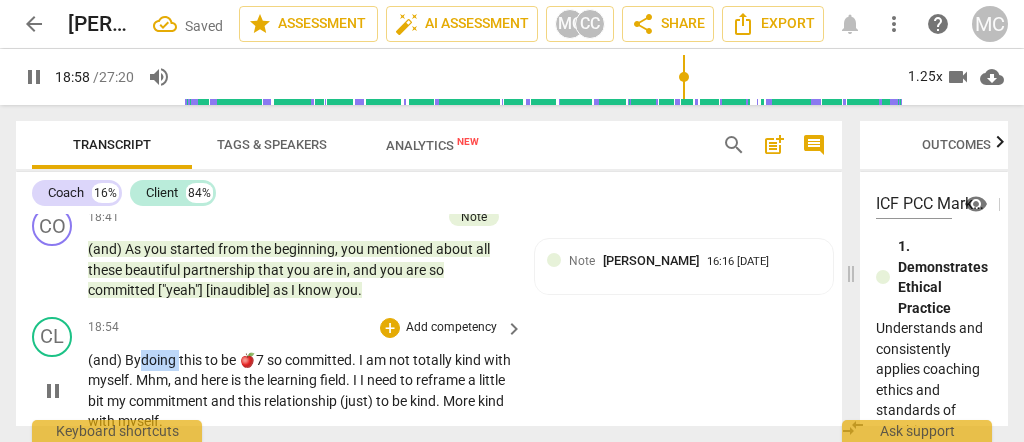 drag, startPoint x: 147, startPoint y: 333, endPoint x: 162, endPoint y: 332, distance: 15.033297 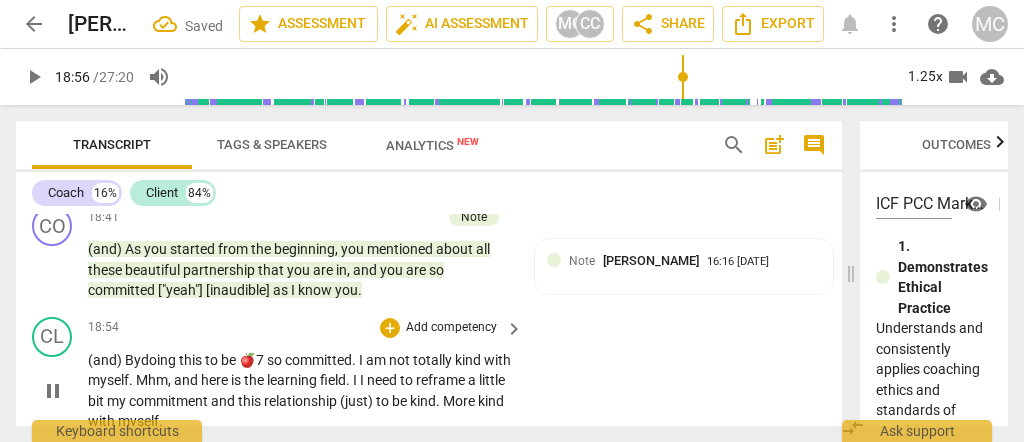 click on "this" at bounding box center (192, 360) 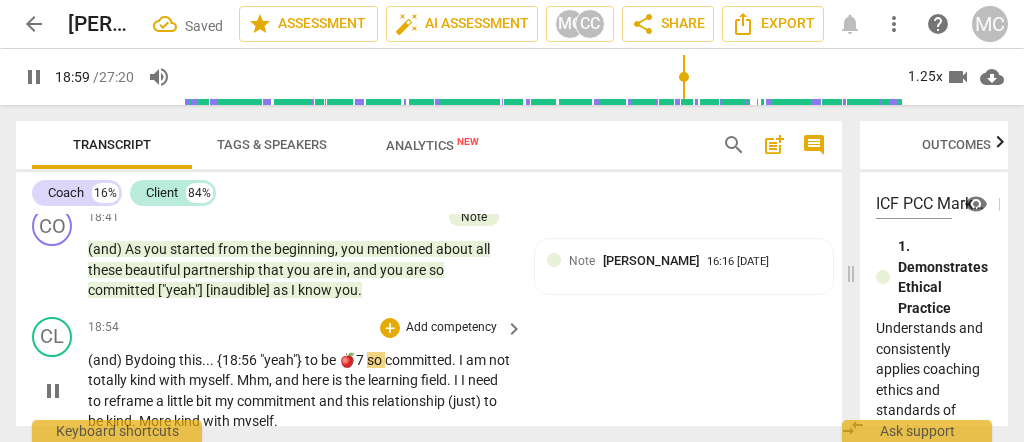 click on "so" at bounding box center [376, 360] 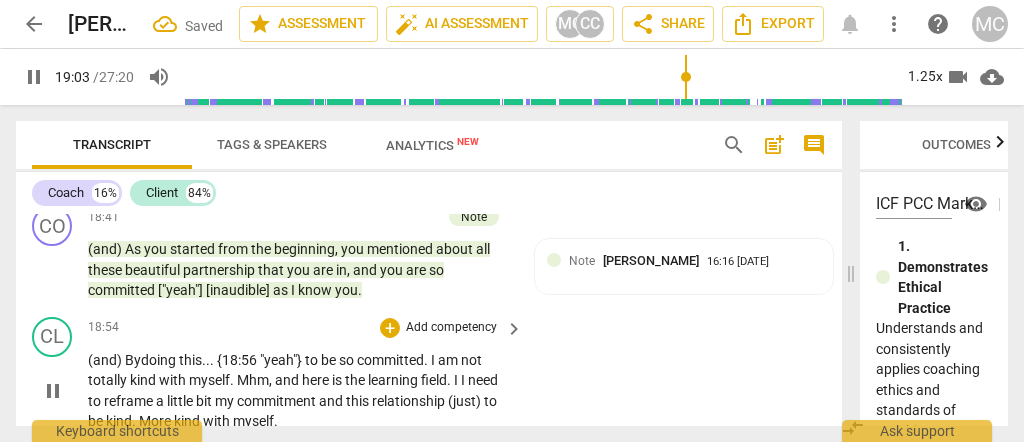 click on "I" at bounding box center (434, 360) 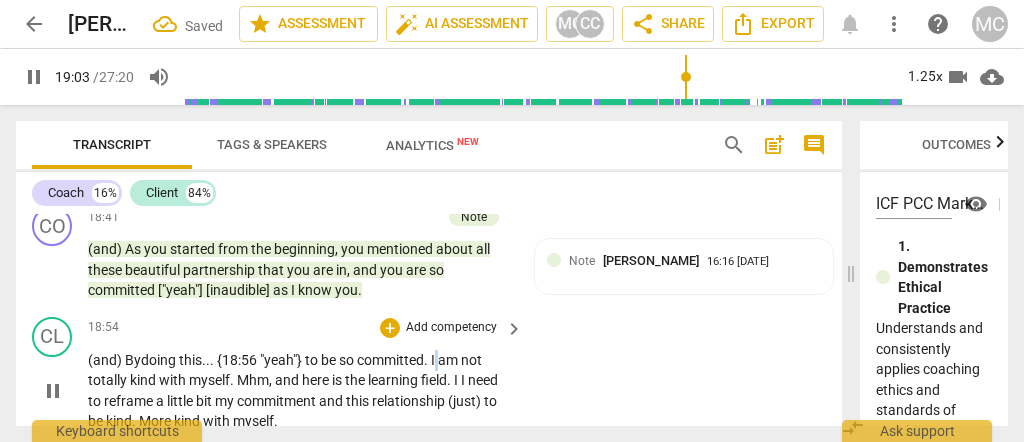 click on "I" at bounding box center (434, 360) 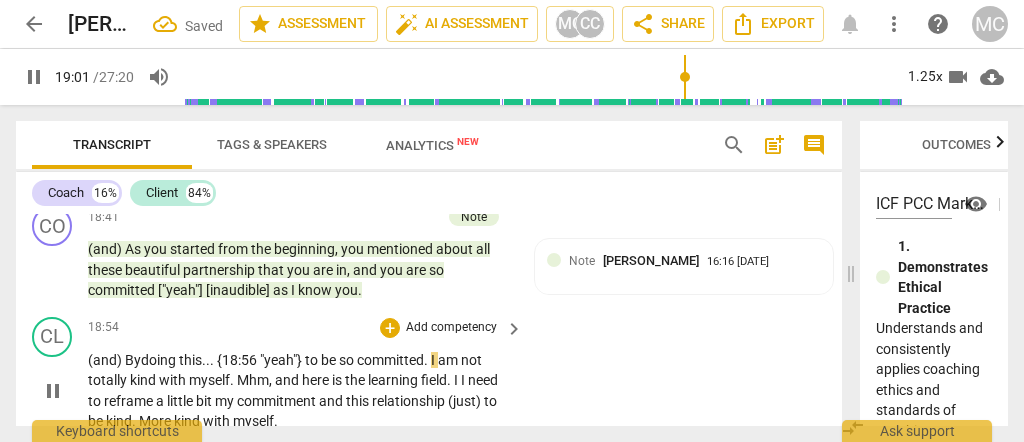 click on "I" at bounding box center [434, 360] 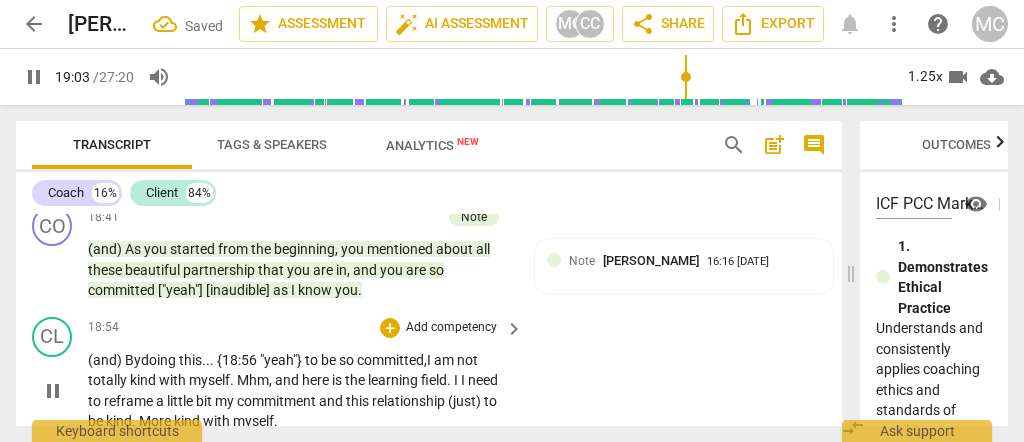 click on "am" at bounding box center (445, 360) 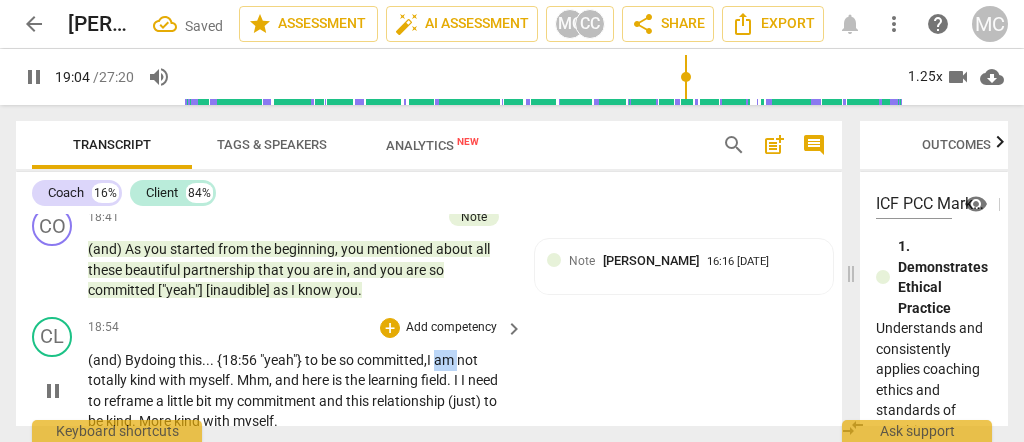 click on "am" at bounding box center [445, 360] 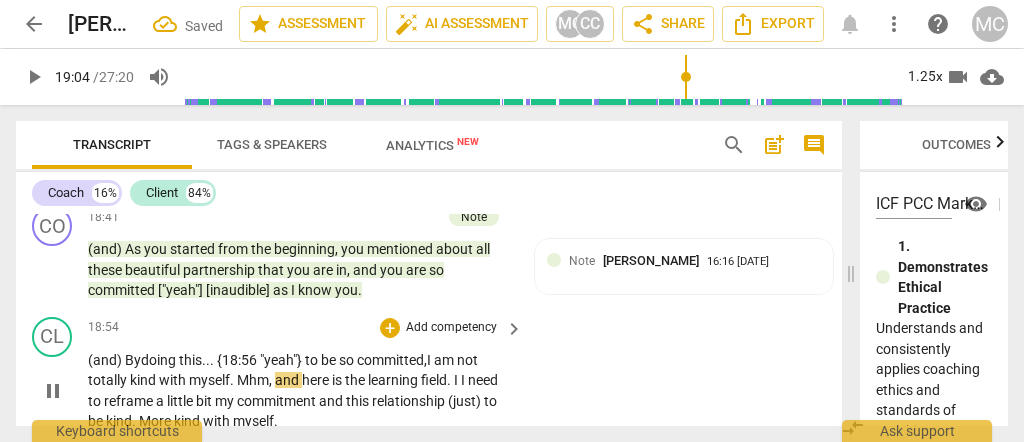 click on "Mhm" at bounding box center (253, 380) 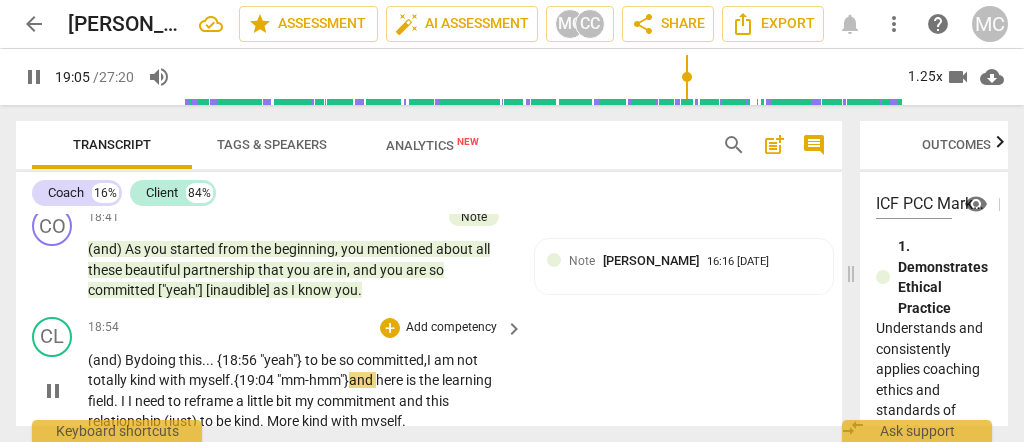 click on ".  {19:04 "mm-hmm"}" at bounding box center (289, 380) 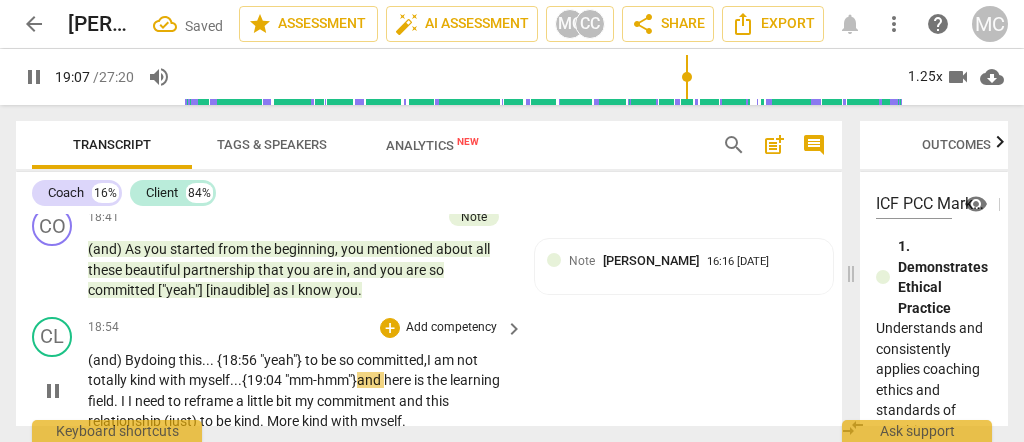 click on "myself..." at bounding box center (215, 380) 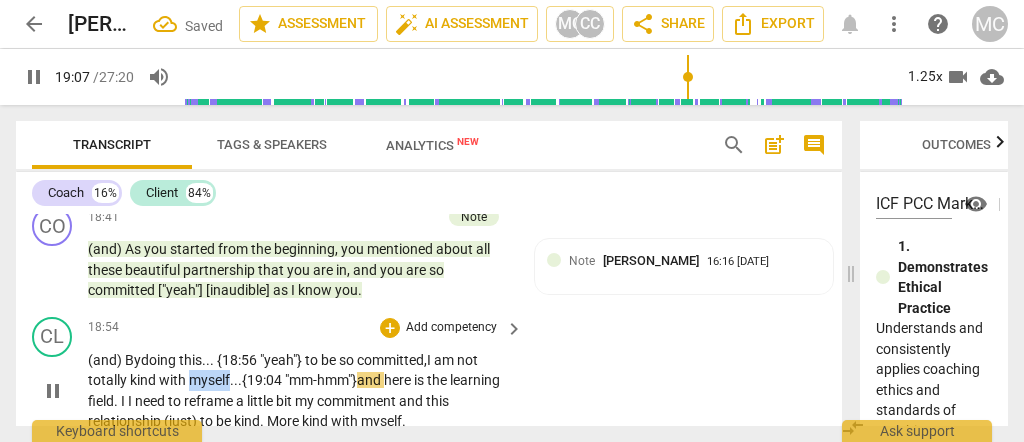 click on "myself..." at bounding box center [215, 380] 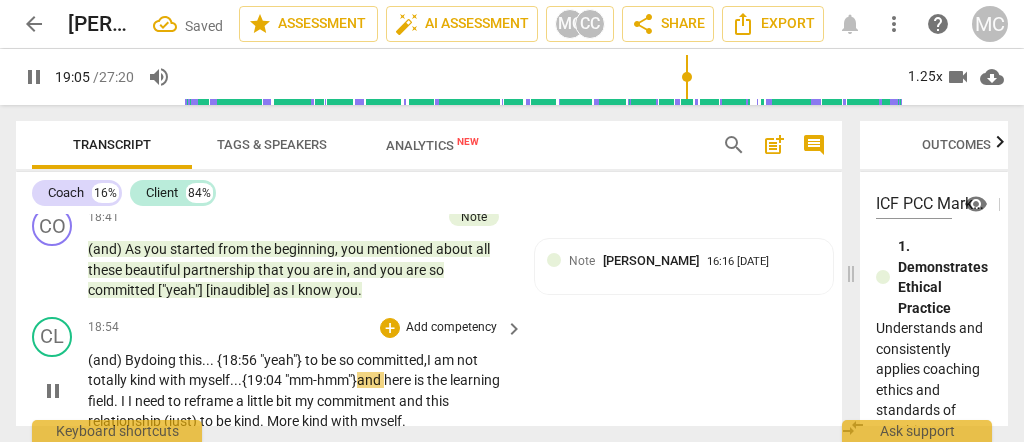 click on "{19:04 "mm-hmm"}" at bounding box center [299, 380] 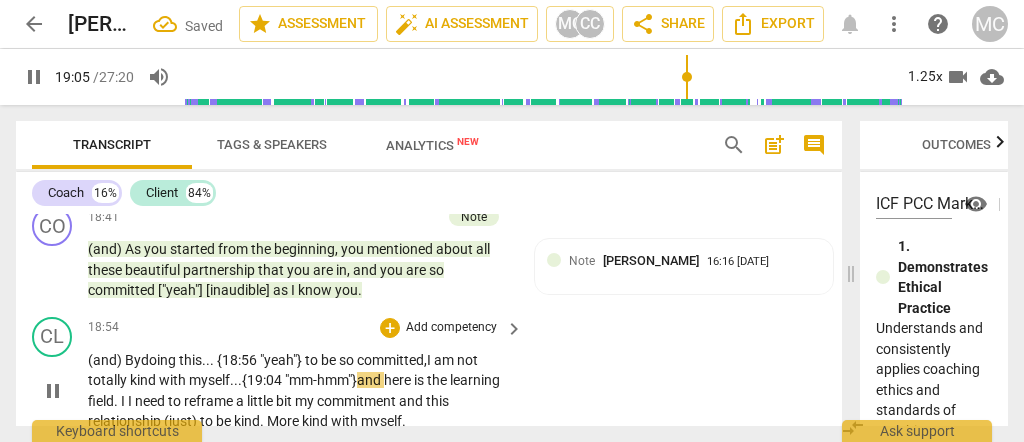 click on "{19:04 "mm-hmm"}" at bounding box center (299, 380) 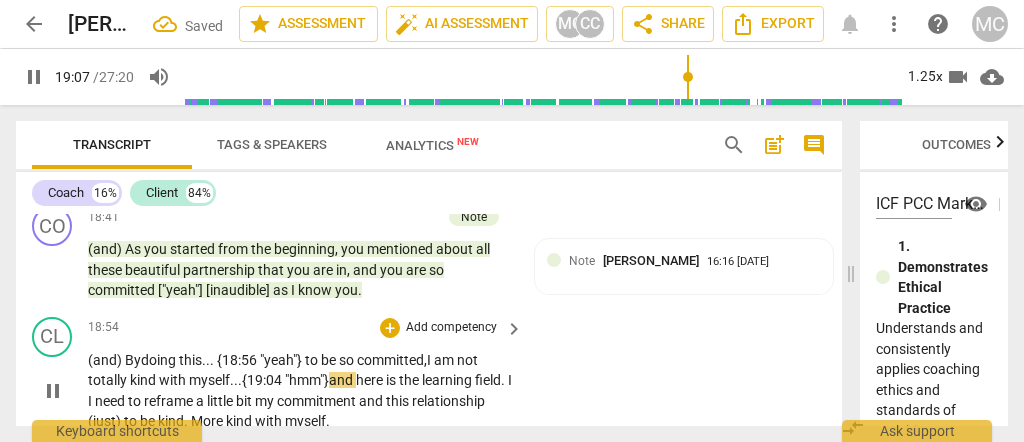 click on "here" at bounding box center [371, 380] 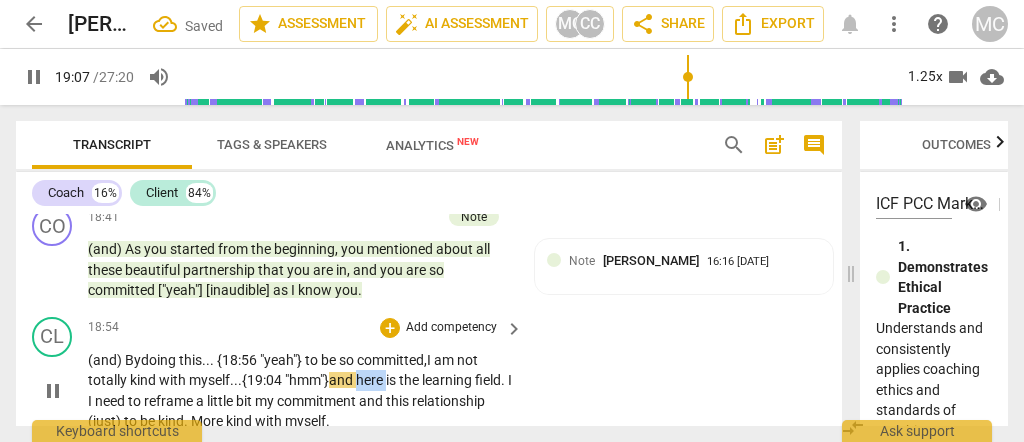 click on "here" at bounding box center [371, 380] 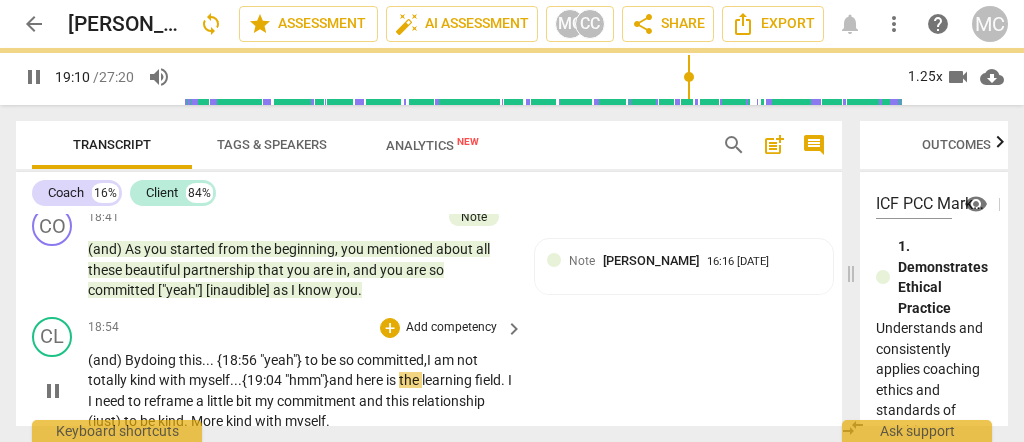 click on "myself..." at bounding box center (215, 380) 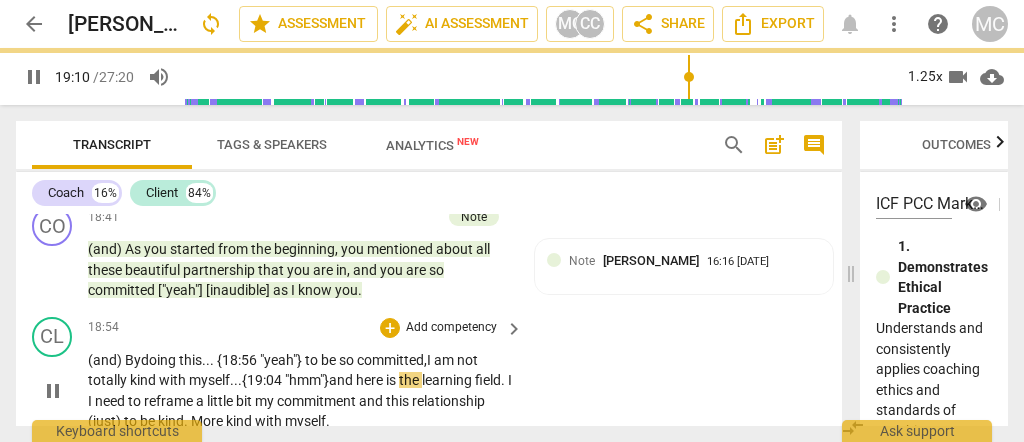 click on "myself..." at bounding box center [215, 380] 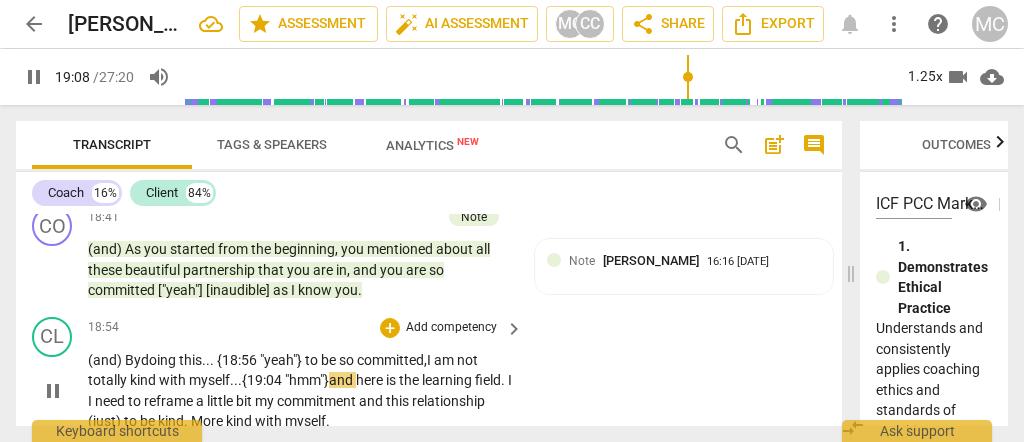 click on "{19:04 "hmm"}" at bounding box center (285, 380) 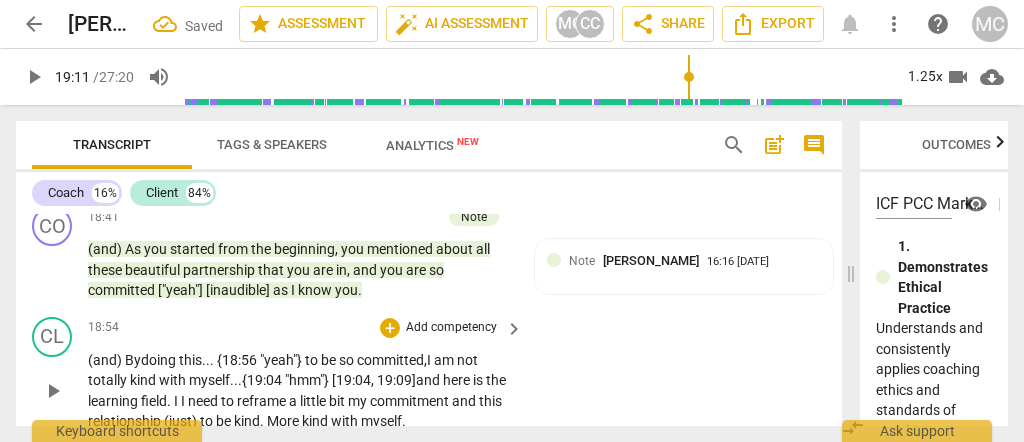 click on "here" at bounding box center [458, 380] 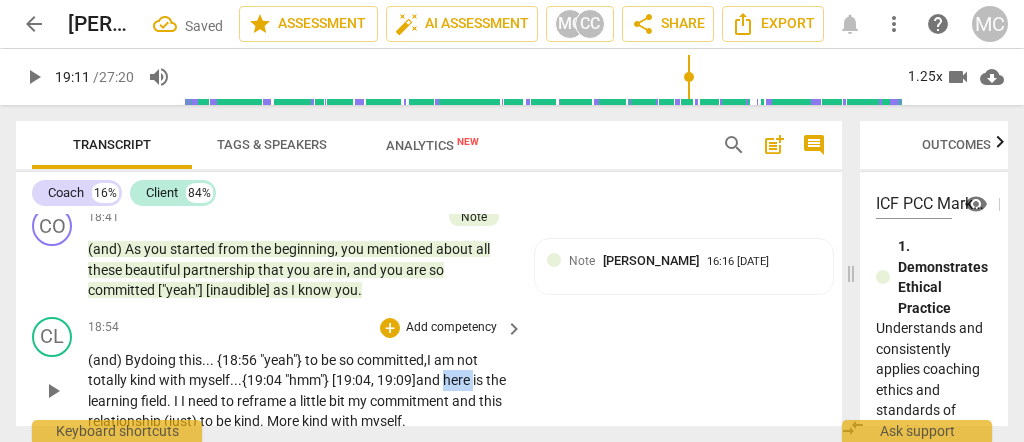 click on "here" at bounding box center [458, 380] 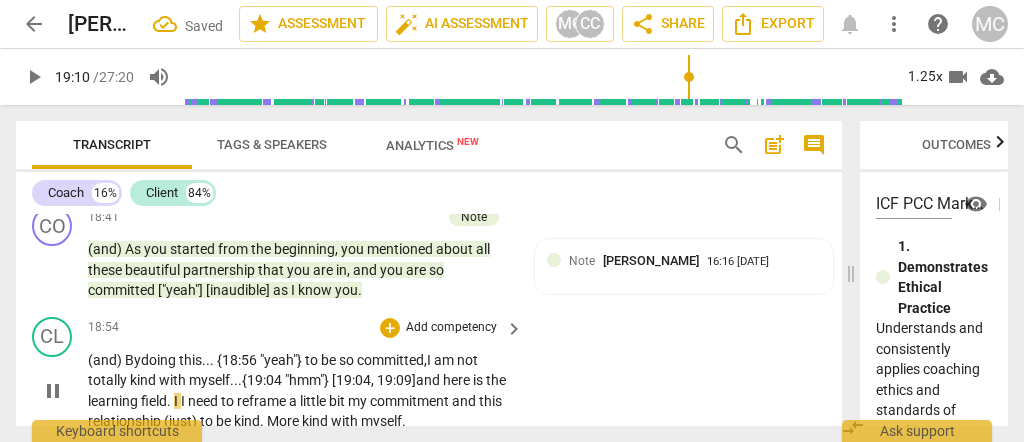 click on "field" at bounding box center (154, 401) 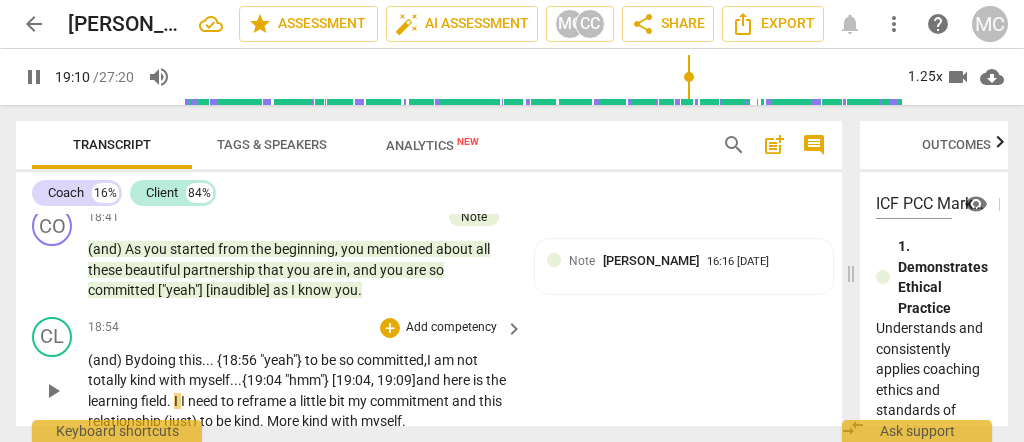 click on "learning" at bounding box center [114, 401] 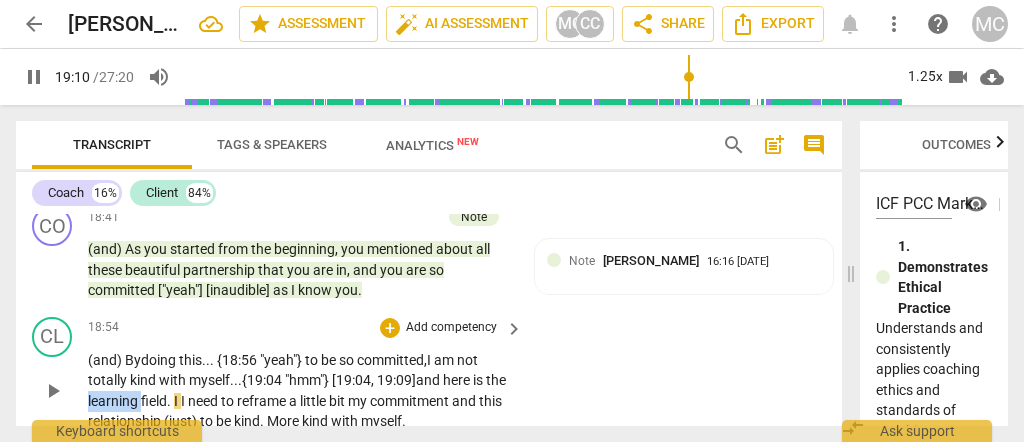 click on "learning" at bounding box center (114, 401) 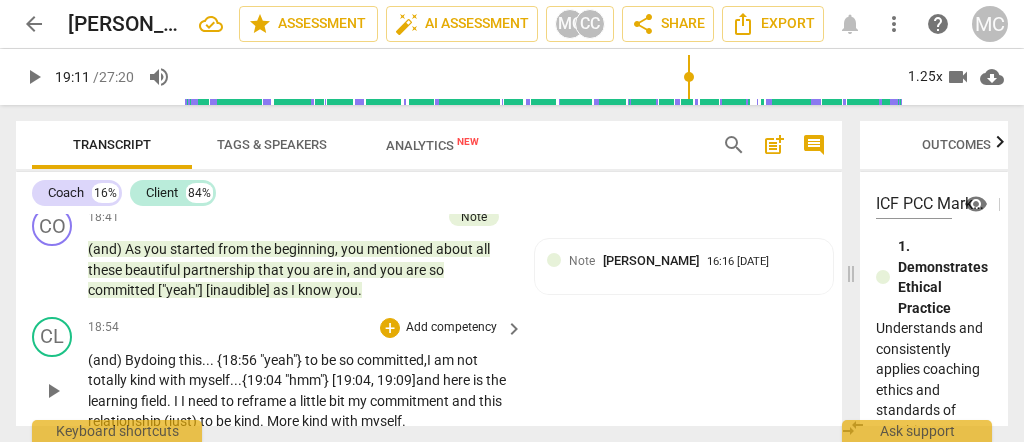 click on "the" at bounding box center (496, 380) 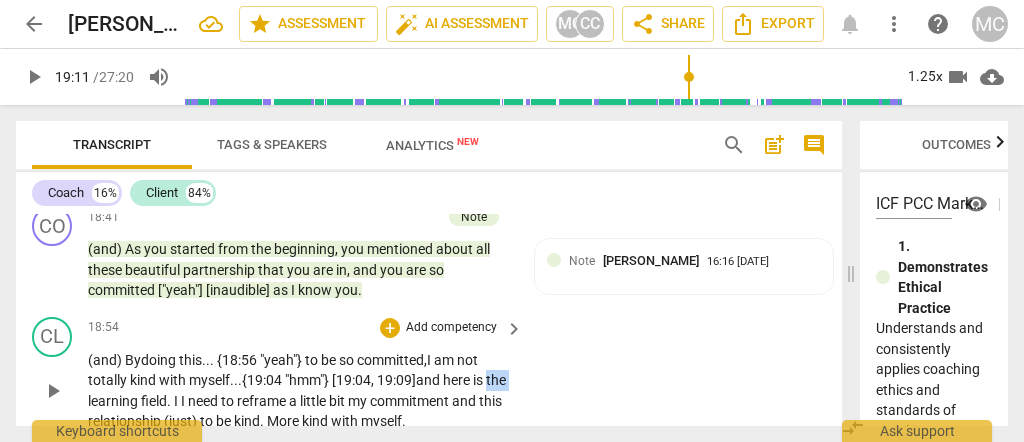 click on "the" at bounding box center [496, 380] 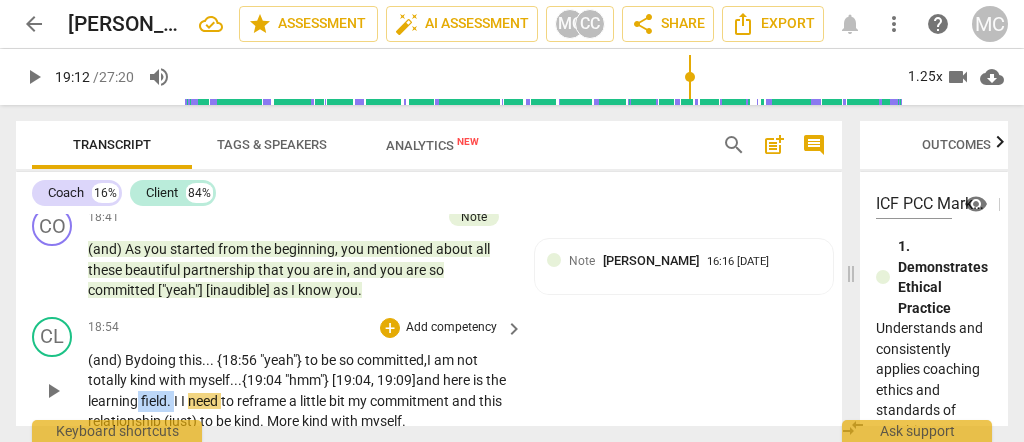 drag, startPoint x: 196, startPoint y: 366, endPoint x: 160, endPoint y: 372, distance: 36.496574 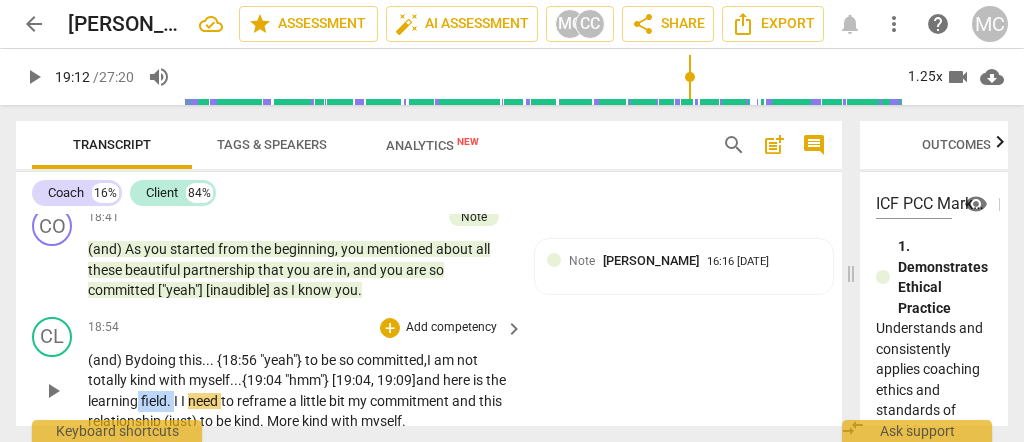 click on "(and) By  doing   this... {18:56 "yeah"}   to   be   so   committed,  I   am   not   totally   kind   with   myself...  {19:04 "hmm"} [19:04, 19:09]  and   here   is   the   learning   field .   I   I   need   to   reframe   a   little   bit   my   commitment   and   this   relationship   (just)   to   be   kind .   More   kind   with   myself ." at bounding box center (300, 391) 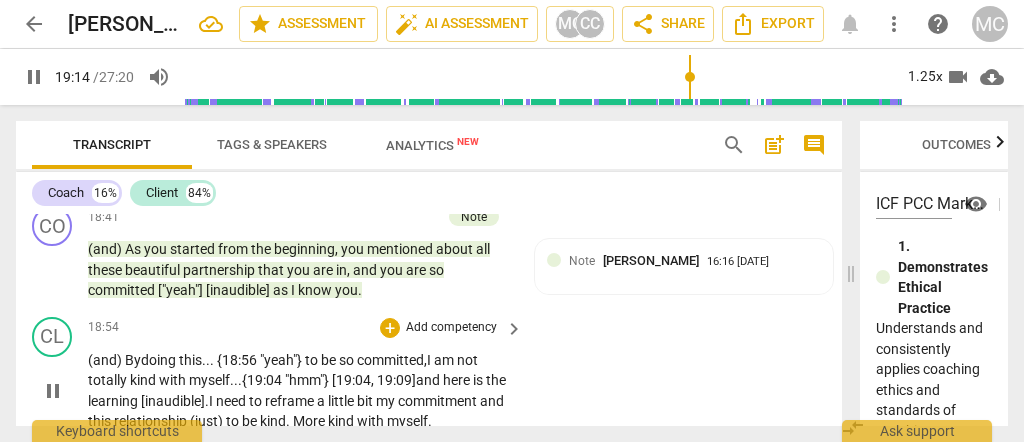 click on "need" at bounding box center [232, 401] 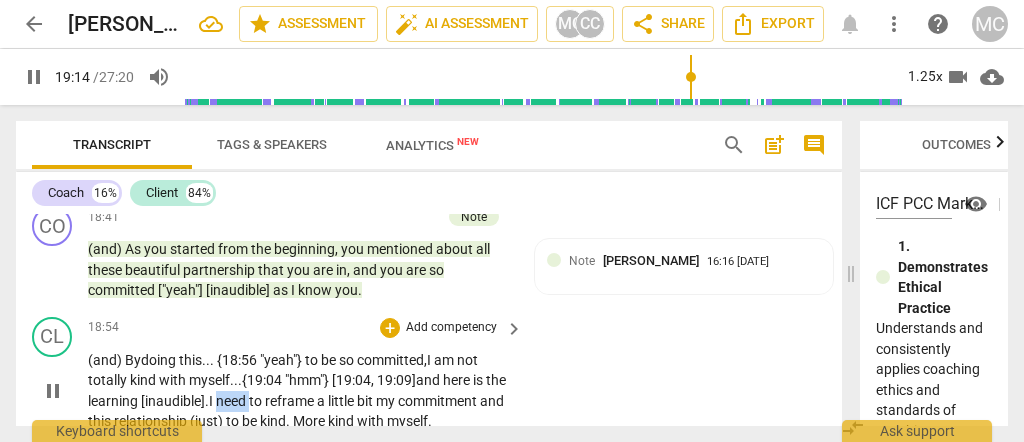 click on "need" at bounding box center [232, 401] 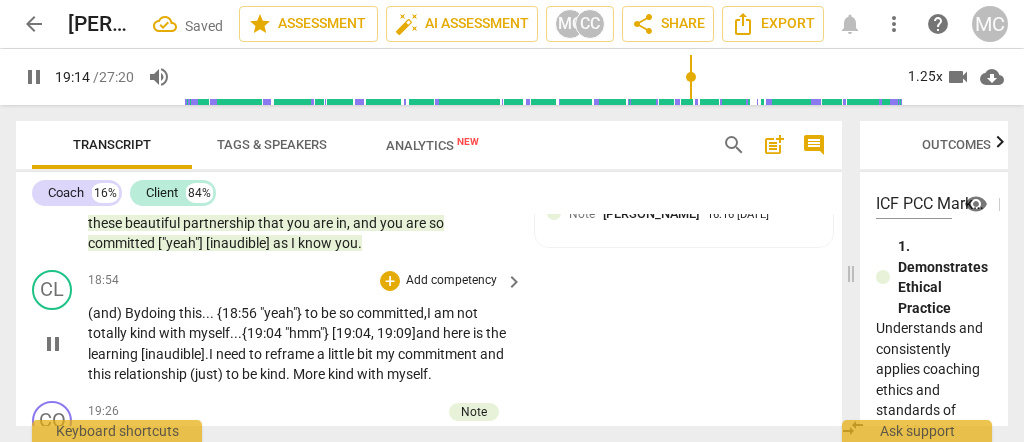 scroll, scrollTop: 5050, scrollLeft: 0, axis: vertical 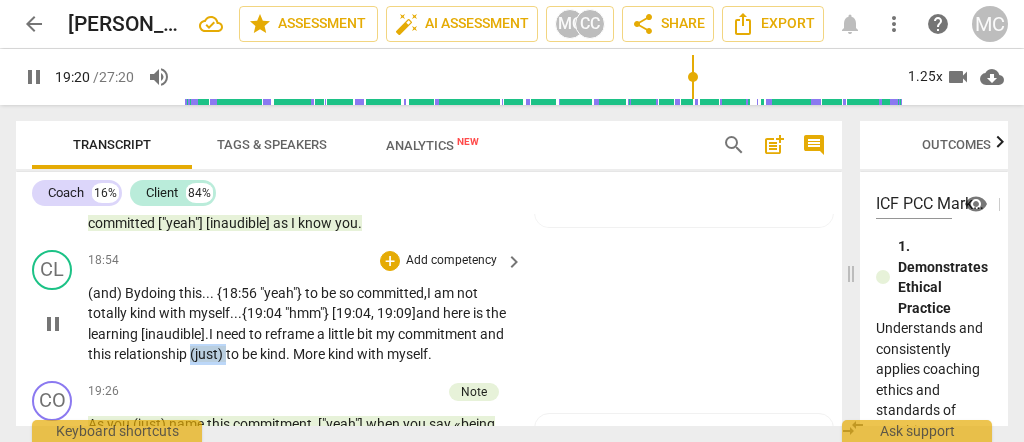 drag, startPoint x: 250, startPoint y: 328, endPoint x: 216, endPoint y: 324, distance: 34.234486 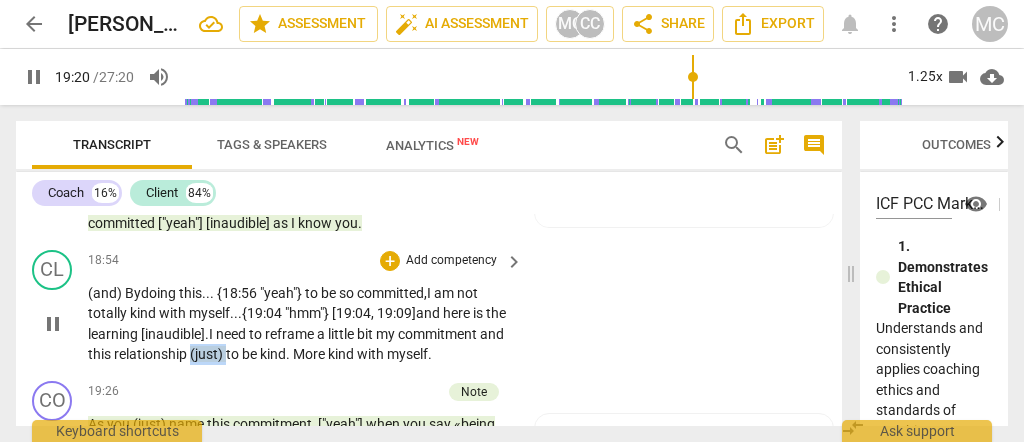 click on "(and) By  doing   this... {18:56 "yeah"}   to   be   so   committed,  I   am   not   totally   kind   with   myself...  {19:04 "hmm"} [19:04, 19:09]  and   here   is   the   learning [inaudible].  I   need   to   reframe   a   little   bit   my   commitment   and   this   relationship   (just)   to   be   kind .   More   kind   with   myself ." at bounding box center (300, 324) 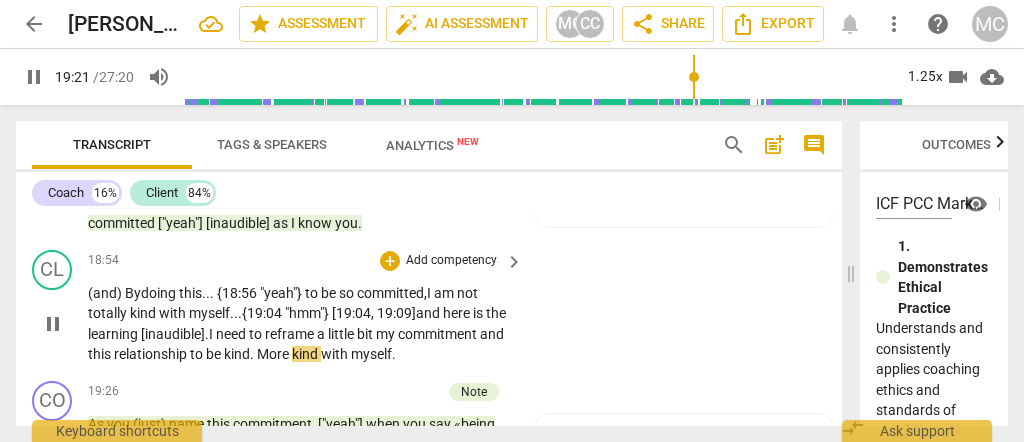 click on "More" at bounding box center [274, 354] 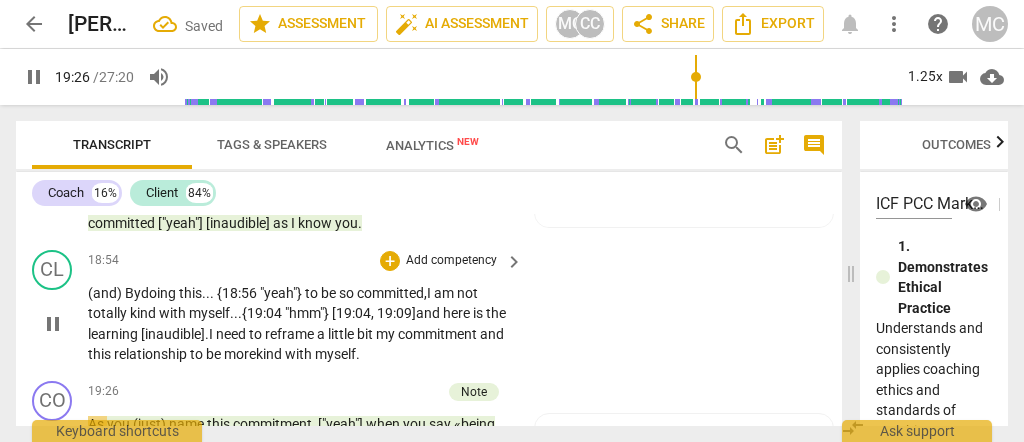 click on "Add competency" at bounding box center (451, 261) 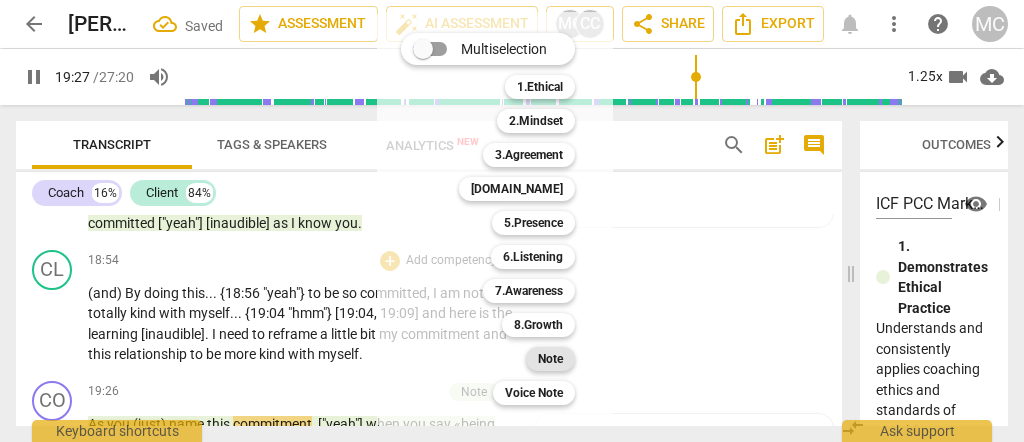 click on "Note" at bounding box center (550, 359) 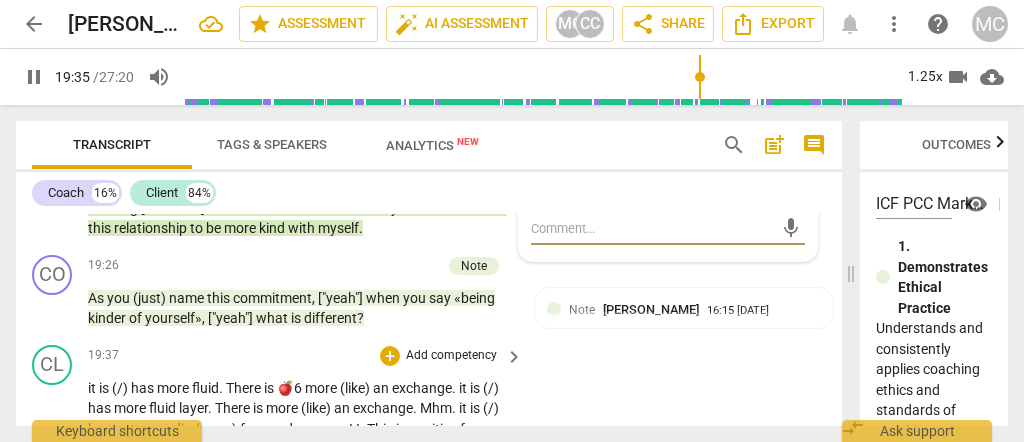 scroll, scrollTop: 5250, scrollLeft: 0, axis: vertical 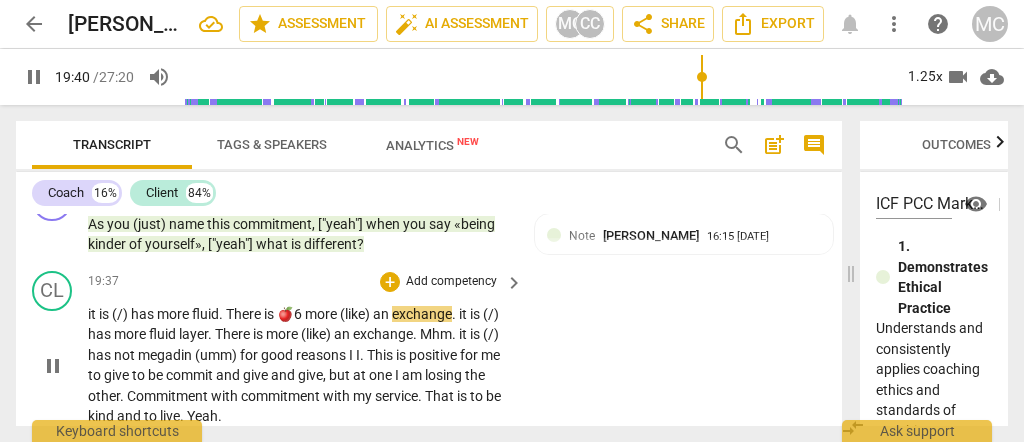 click on "it" at bounding box center [93, 314] 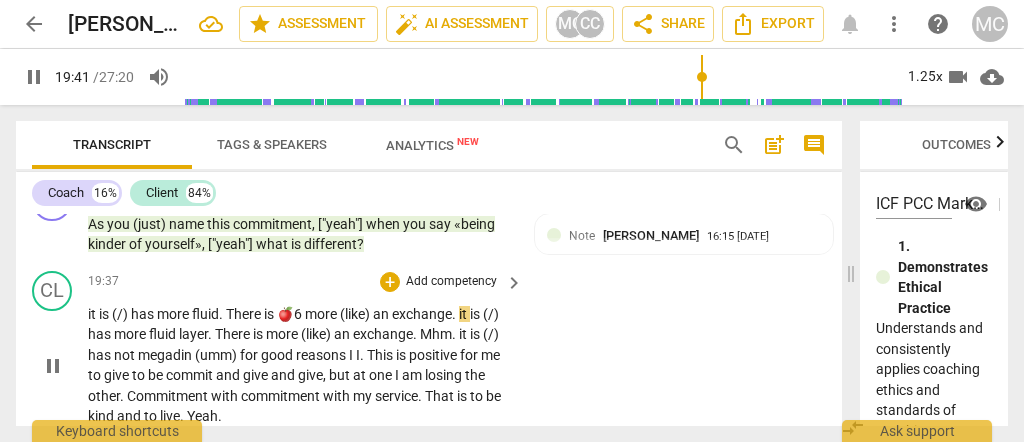 type on "1181" 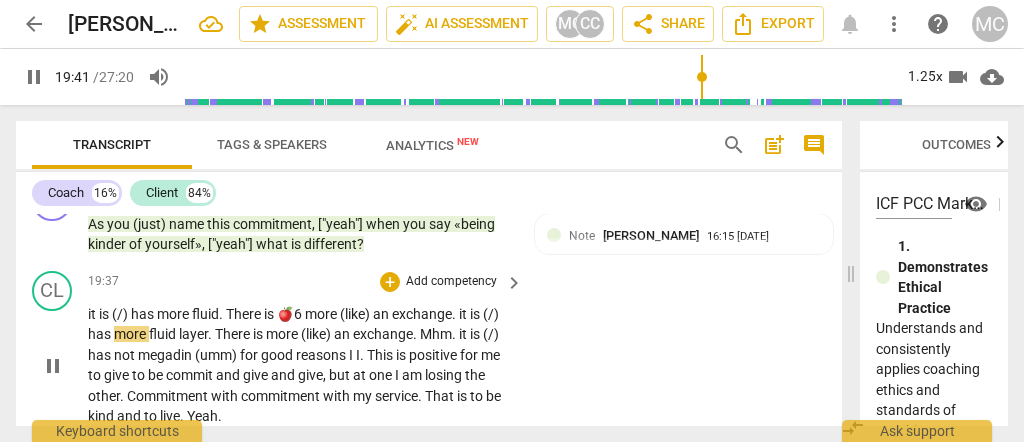 type 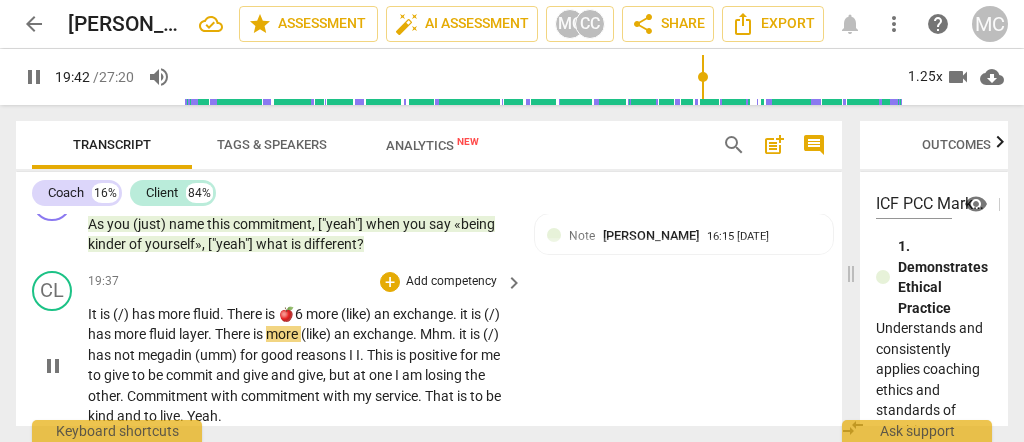 click on "is" at bounding box center (106, 314) 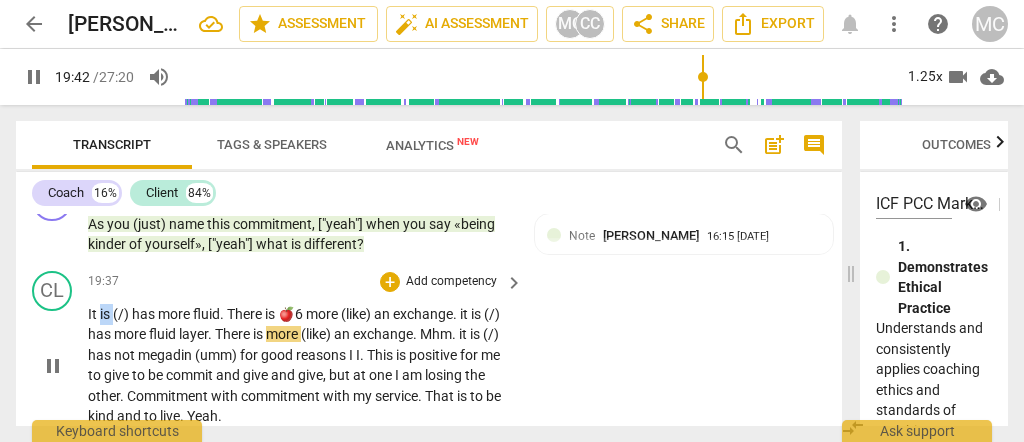 click on "is" at bounding box center [106, 314] 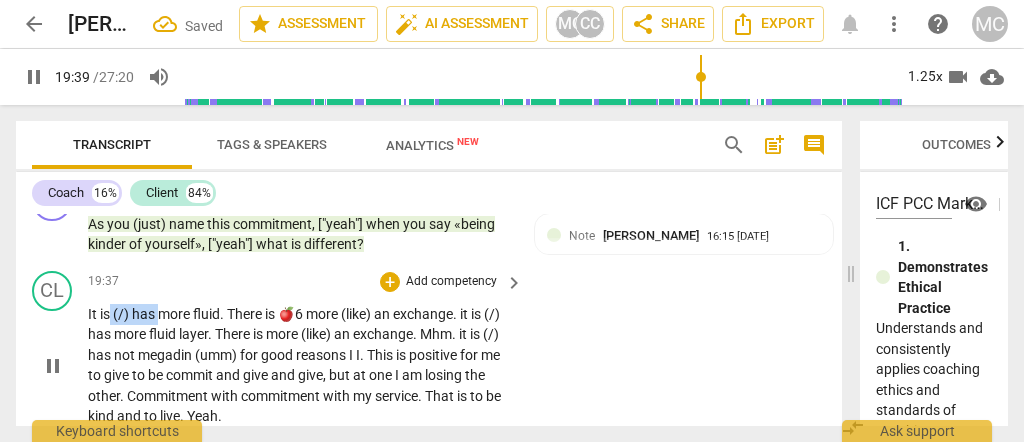 drag, startPoint x: 158, startPoint y: 286, endPoint x: 110, endPoint y: 285, distance: 48.010414 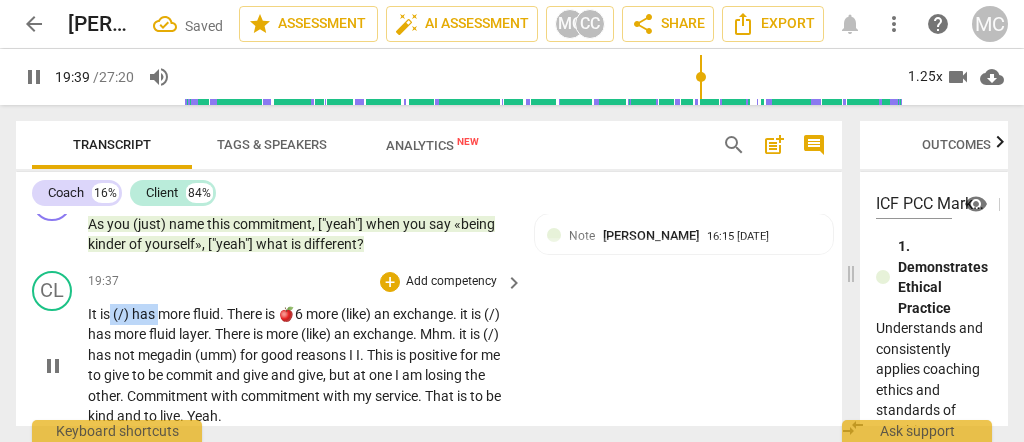 click on "It   is   (/)   has   more   fluid .   There   is   🍎6   more   (like)   an   exchange .   it   is   (/)   has   more   fluid   layer .   There   is   more   (like)   an   exchange .   Mhm .   it   is   (/)   has   not   megadin   (umm)   for   good   reasons   I   I .   This   is   positive   for   me   to   give   to   be   commit   and   give   and   give ,   but   at   one   I   am   losing   the   other .   Commitment   with   commitment   with   my   service .   That   is   to   be   kind   and   to   live .   Yeah ." at bounding box center (300, 365) 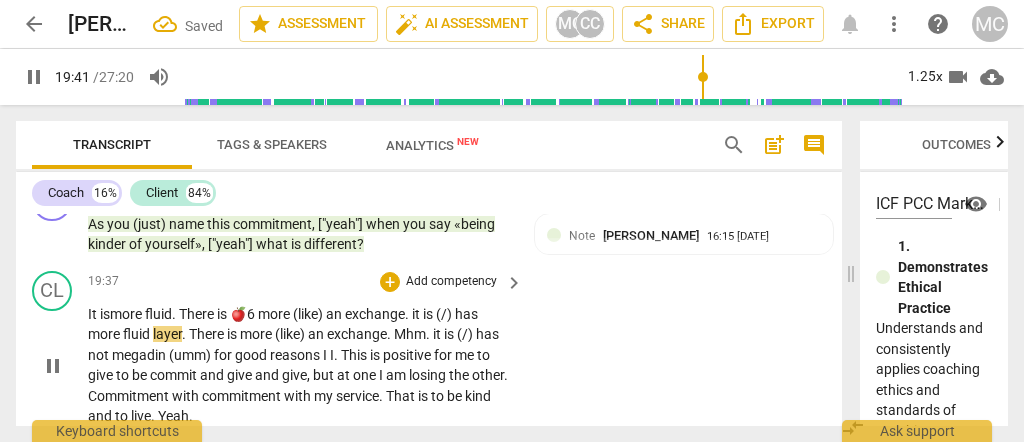 click on "fluid" at bounding box center (158, 314) 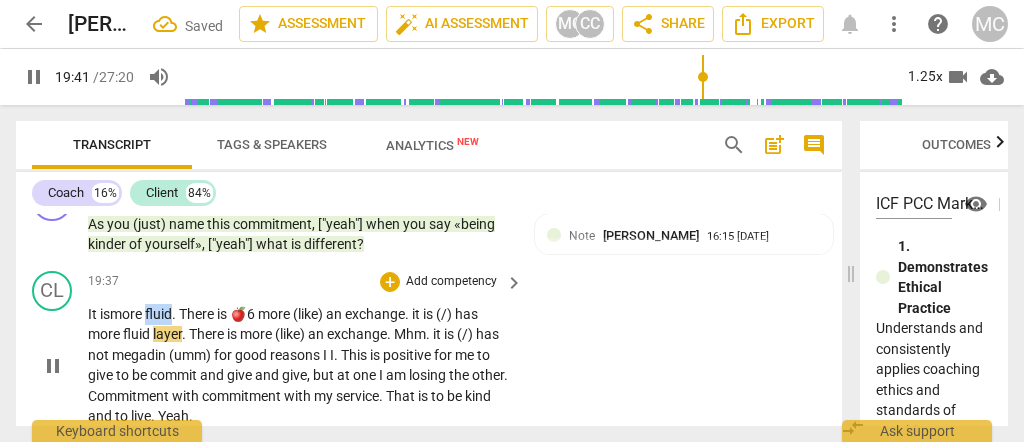 click on "fluid" at bounding box center (158, 314) 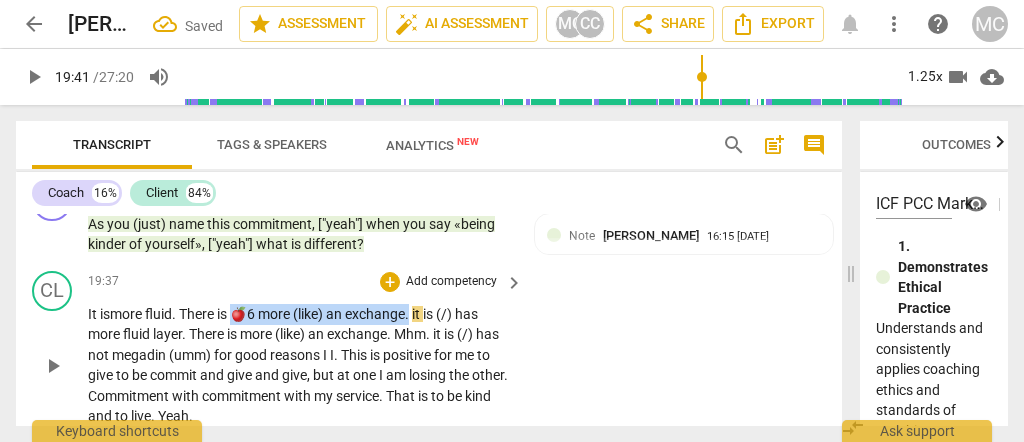 drag, startPoint x: 418, startPoint y: 284, endPoint x: 235, endPoint y: 290, distance: 183.09833 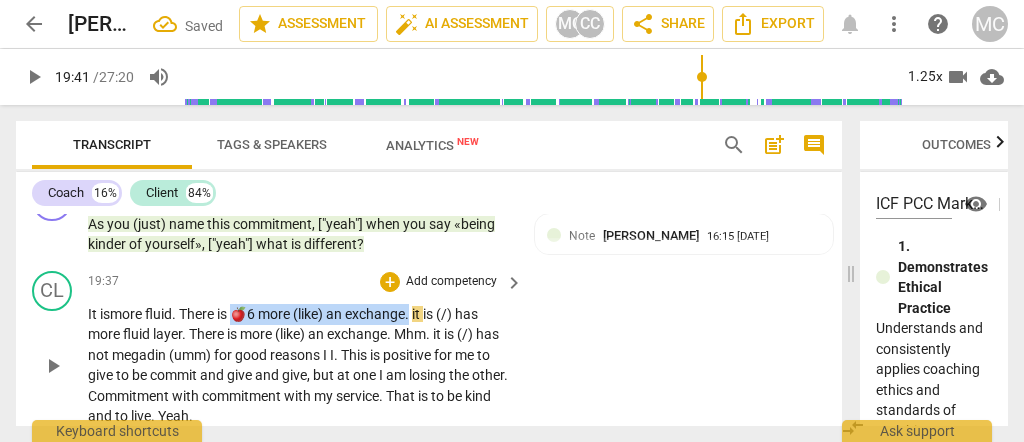 click on "It   is  more   fluid .   There   is   🍎6   more   (like)   an   exchange .   it   is   (/)   has   more   fluid   layer .   There   is   more   (like)   an   exchange .   Mhm .   it   is   (/)   has   not   megadin   (umm)   for   good   reasons   I   I .   This   is   positive   for   me   to   give   to   be   commit   and   give   and   give ,   but   at   one   I   am   losing   the   other .   Commitment   with   commitment   with   my   service .   That   is   to   be   kind   and   to   live .   Yeah ." at bounding box center (300, 365) 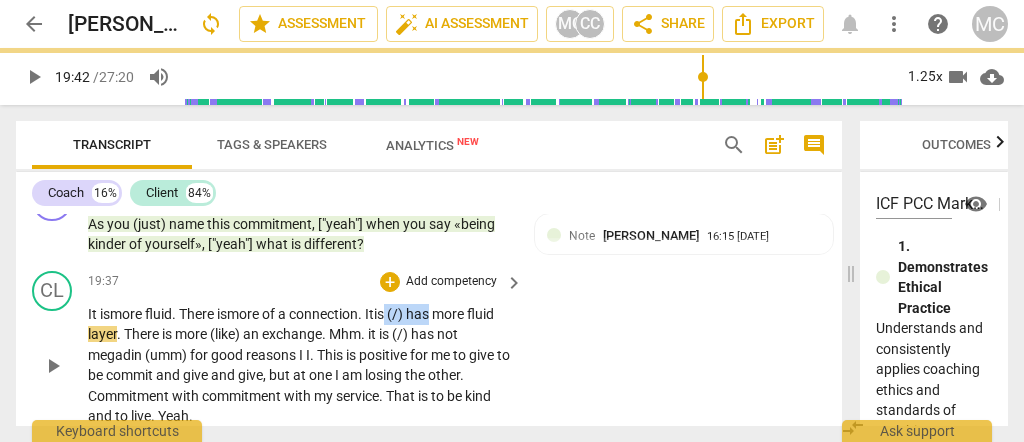 drag, startPoint x: 401, startPoint y: 284, endPoint x: 445, endPoint y: 284, distance: 44 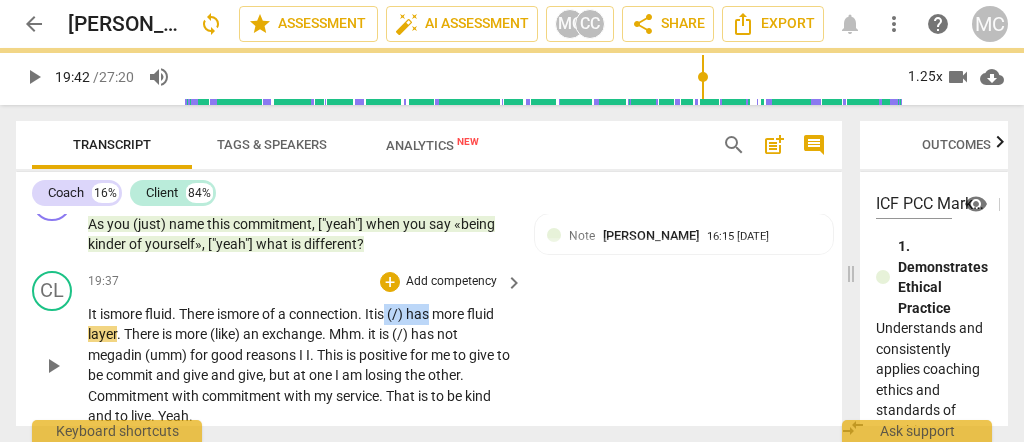 click on "It   is  more   fluid .   There   is  more of a connection.    It  is   (/)   has   more   fluid   layer .   There   is   more   (like)   an   exchange .   Mhm .   it   is   (/)   has   not   megadin   (umm)   for   good   reasons   I   I .   This   is   positive   for   me   to   give   to   be   commit   and   give   and   give ,   but   at   one   I   am   losing   the   other .   Commitment   with   commitment   with   my   service .   That   is   to   be   kind   and   to   live .   Yeah ." at bounding box center [300, 365] 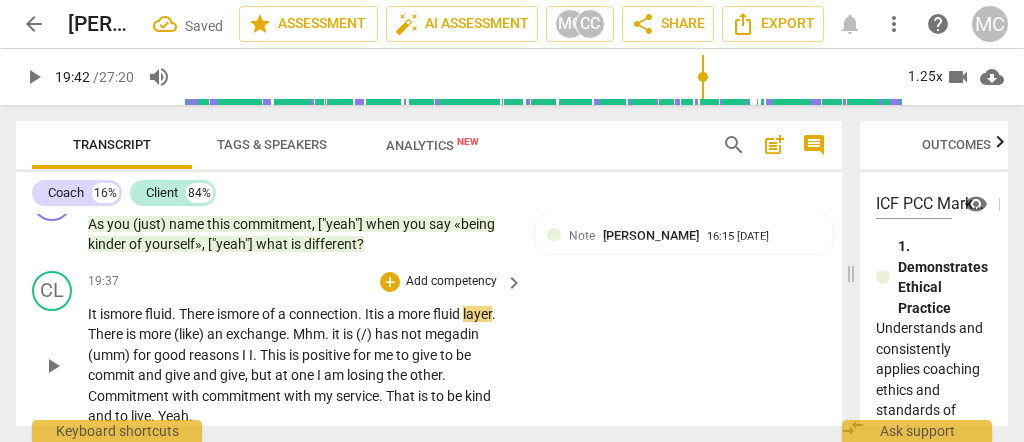 click on "CL play_arrow pause 19:37 + Add competency keyboard_arrow_right It   is  more   fluid .   There   is  more of a connection.    It  is a   more   fluid   layer .   There   is   more   (like)   an   exchange .   Mhm .   it   is   (/)   has   not   megadin   (umm)   for   good   reasons   I   I .   This   is   positive   for   me   to   give   to   be   commit   and   give   and   give ,   but   at   one   I   am   losing   the   other .   Commitment   with   commitment   with   my   service .   That   is   to   be   kind   and   to   live .   Yeah ." at bounding box center (429, 349) 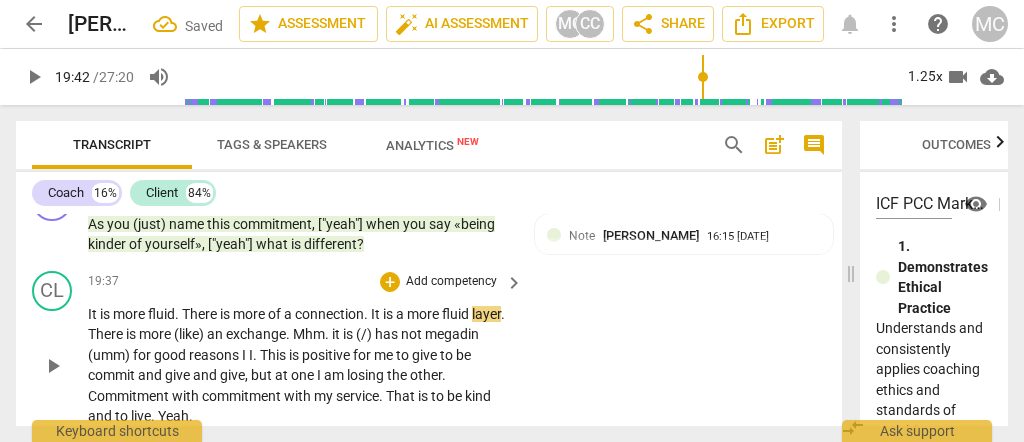 click on "connection" at bounding box center [329, 314] 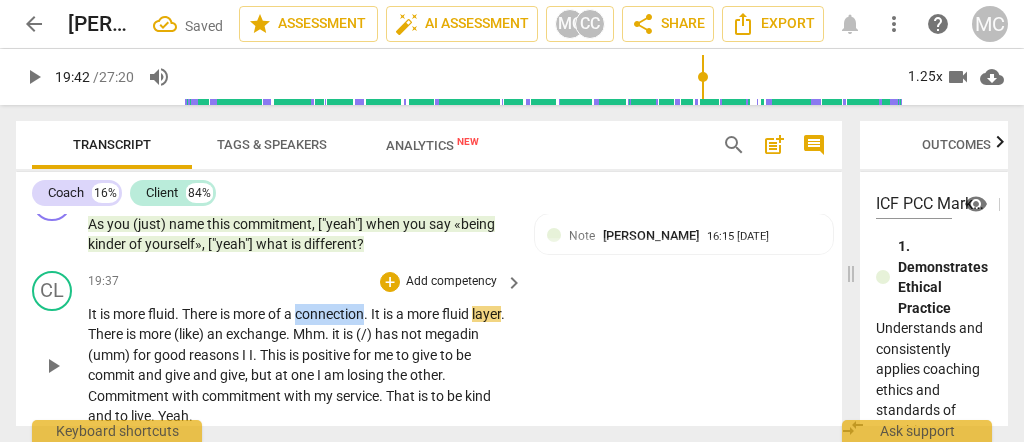 click on "connection" at bounding box center [329, 314] 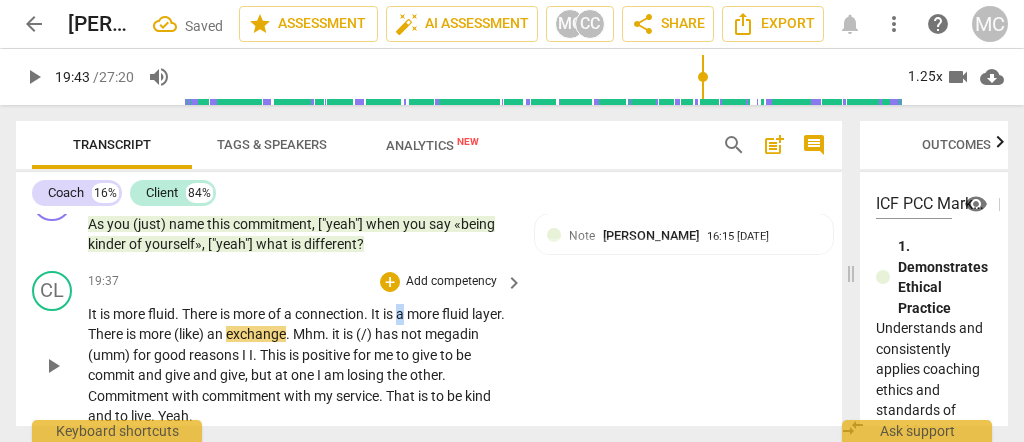 click on "a" at bounding box center [401, 314] 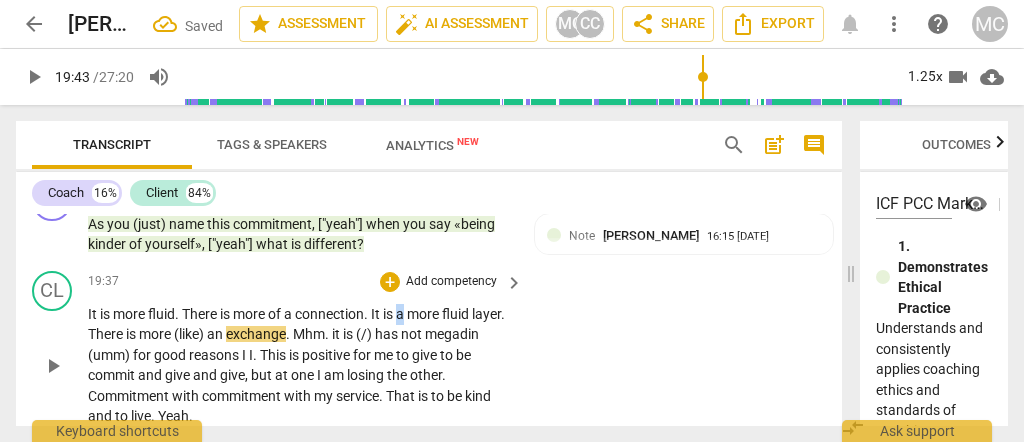 click on "a" at bounding box center [401, 314] 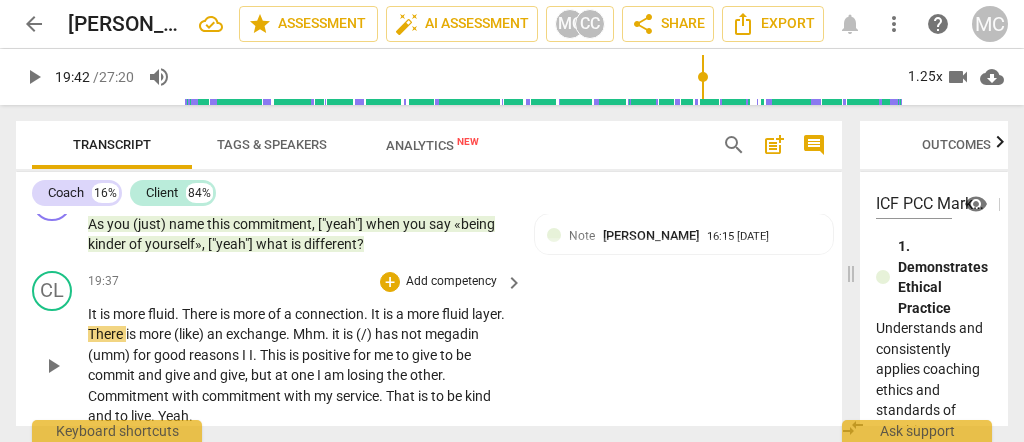 click on "more" at bounding box center (130, 314) 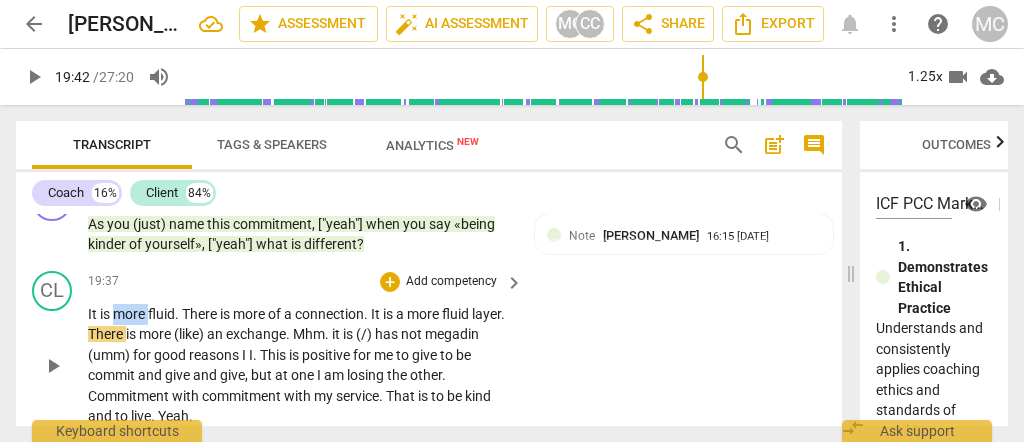 click on "more" at bounding box center [130, 314] 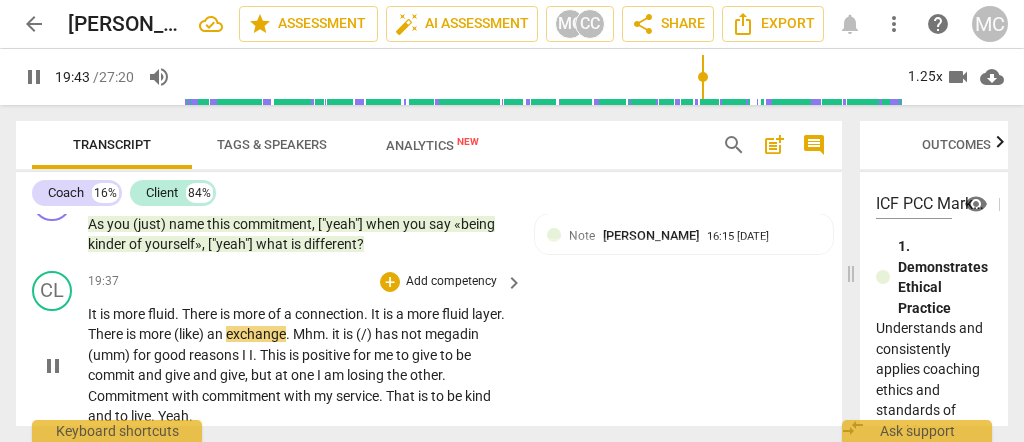 click on "an" at bounding box center (216, 334) 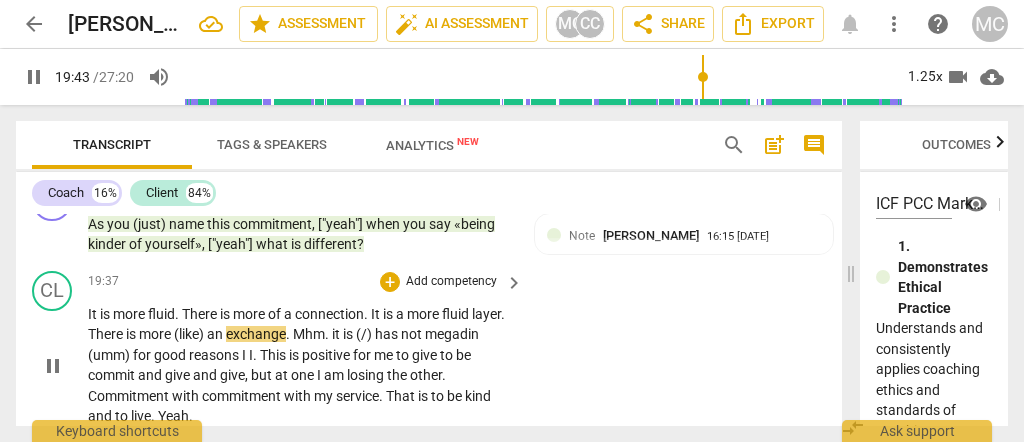 type on "1184" 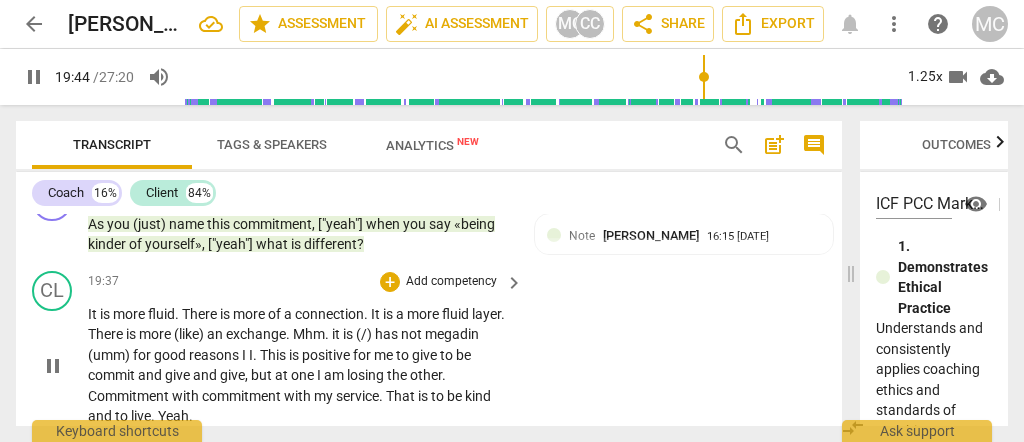 type 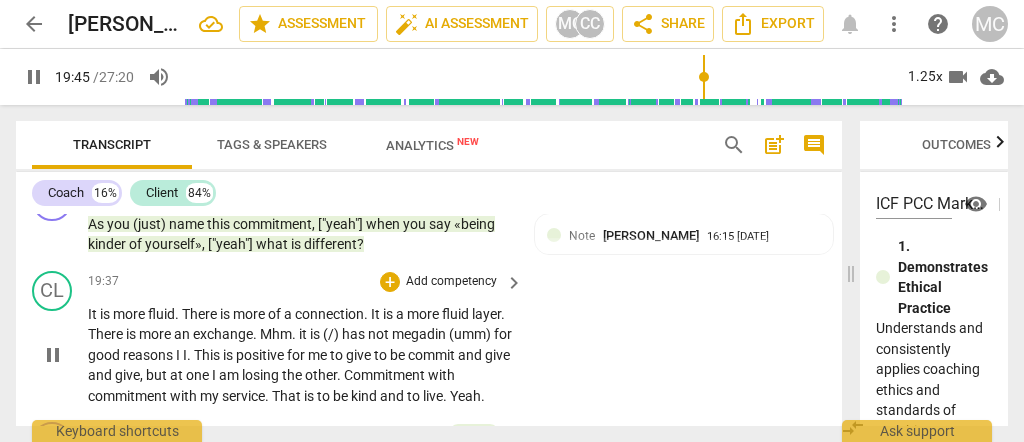 click on "There" at bounding box center [107, 334] 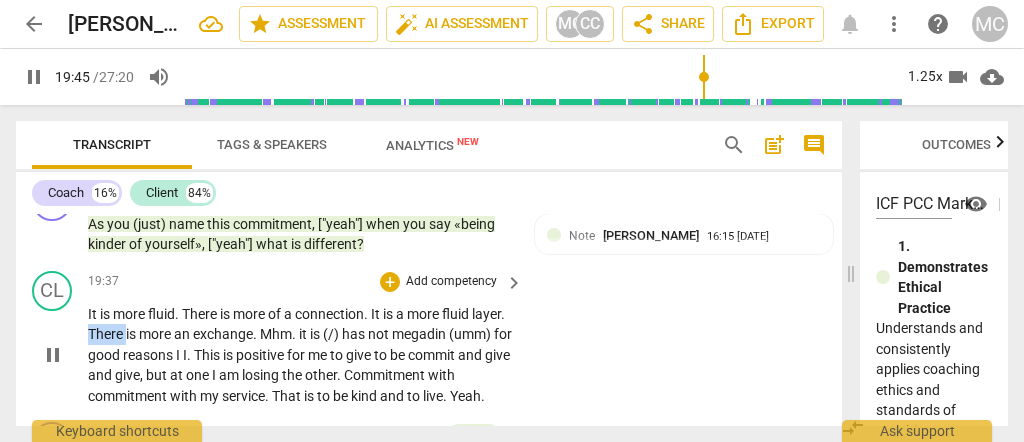 click on "There" at bounding box center [107, 334] 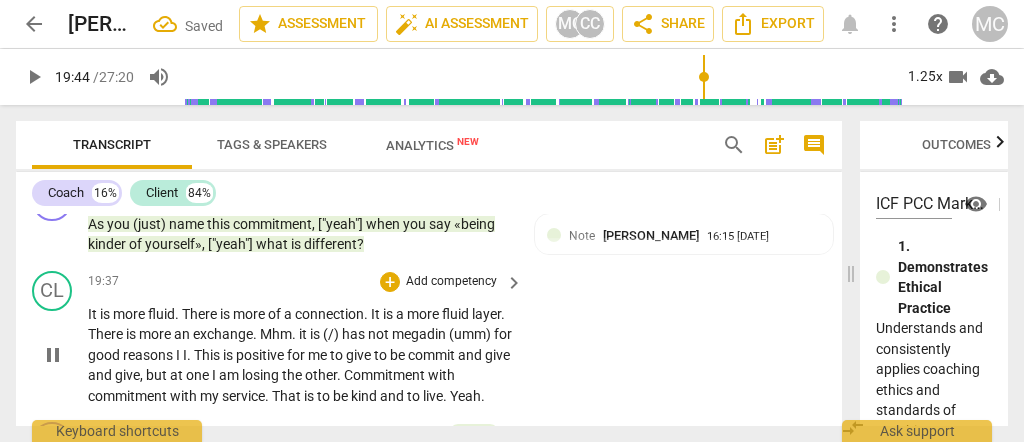 click on "more" at bounding box center (130, 314) 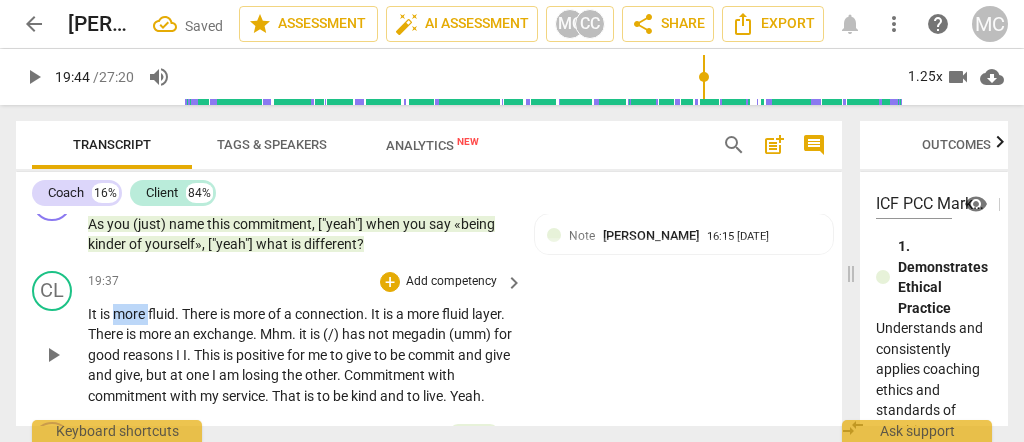 click on "more" at bounding box center (130, 314) 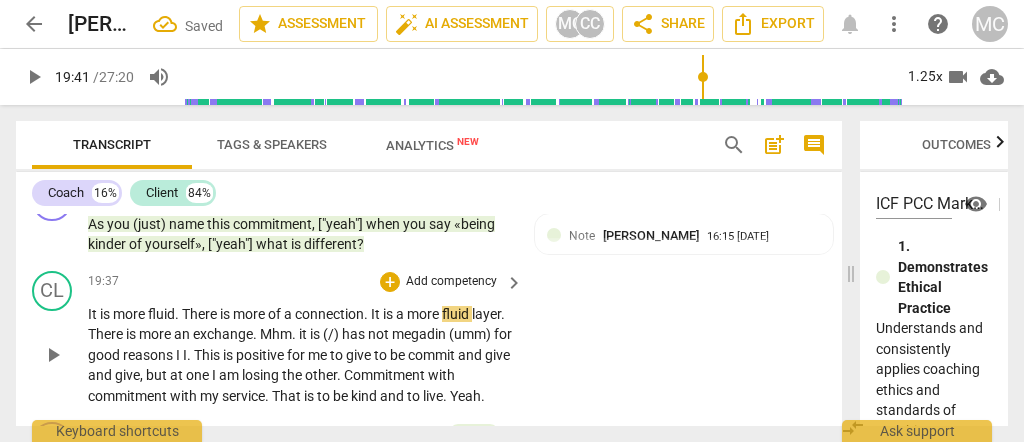 click on "more" at bounding box center (130, 314) 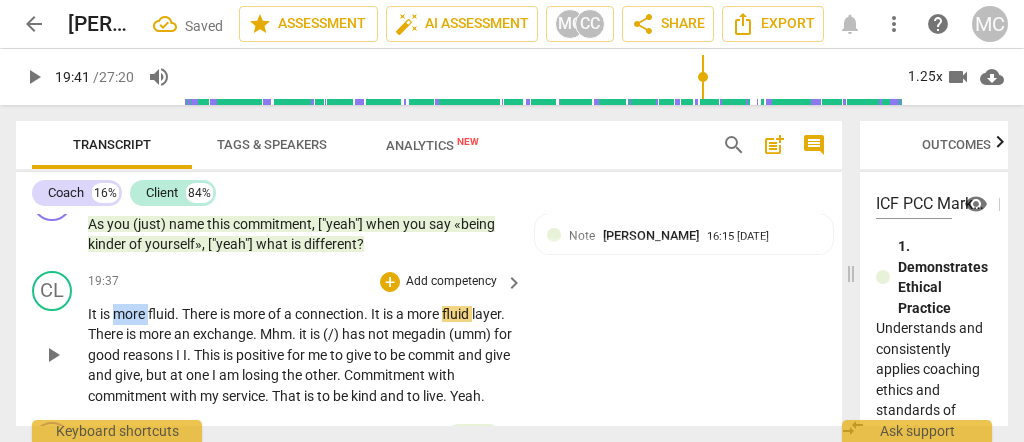click on "more" at bounding box center [130, 314] 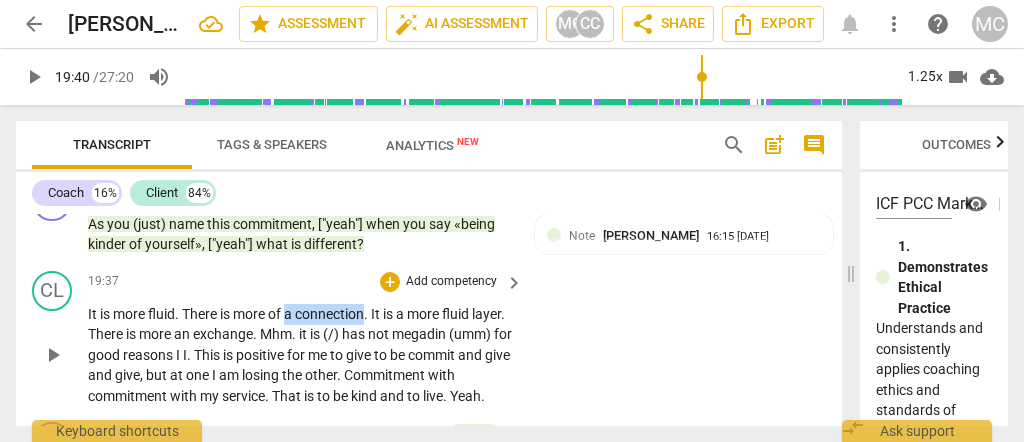 drag, startPoint x: 370, startPoint y: 288, endPoint x: 289, endPoint y: 284, distance: 81.09871 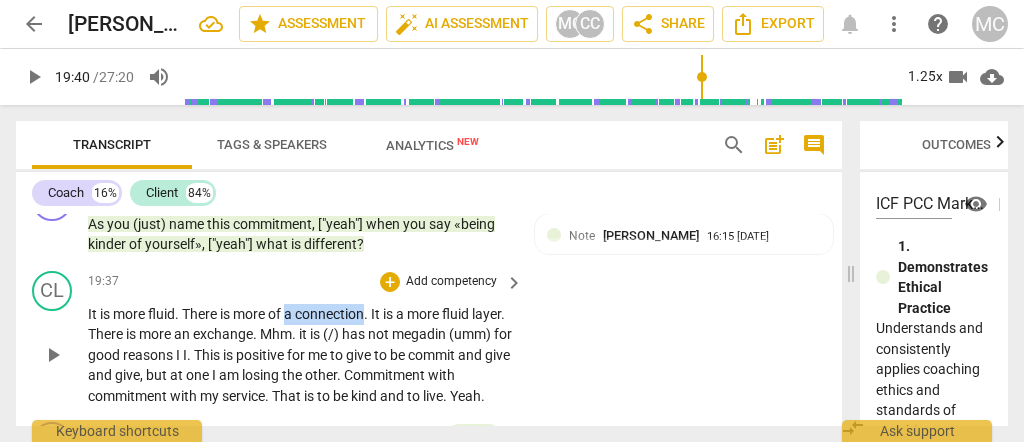 click on "It   is   more   fluid .   There   is   more   of   a   connection .   It   is   a   more   fluid   layer .   There   is   more   an   exchange .   Mhm .   it   is   (/)   has   not   megadin   (umm)   for   good   reasons   I   I .   This   is   positive   for   me   to   give   to   be   commit   and   give   and   give ,   but   at   one   I   am   losing   the   other .   Commitment   with   commitment   with   my   service .   That   is   to   be   kind   and   to   live .   Yeah ." at bounding box center (300, 355) 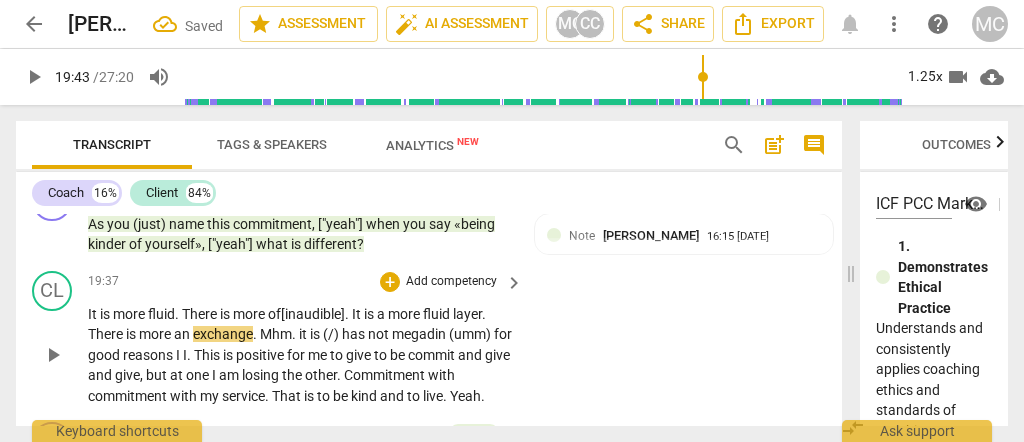 click on "is" at bounding box center [132, 334] 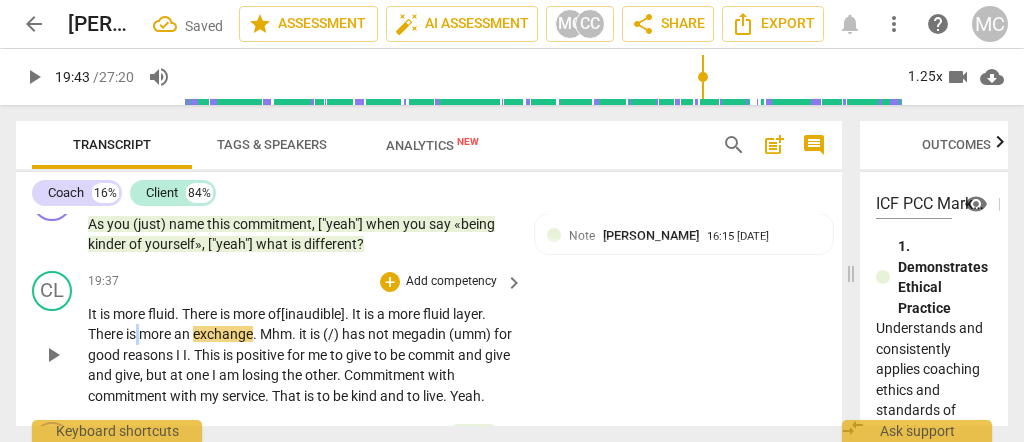 click on "is" at bounding box center [132, 334] 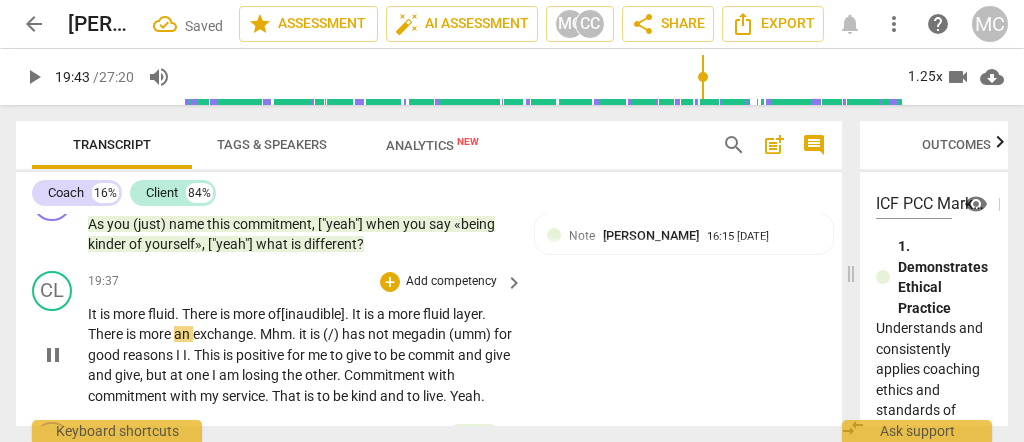 click on "more" at bounding box center [156, 334] 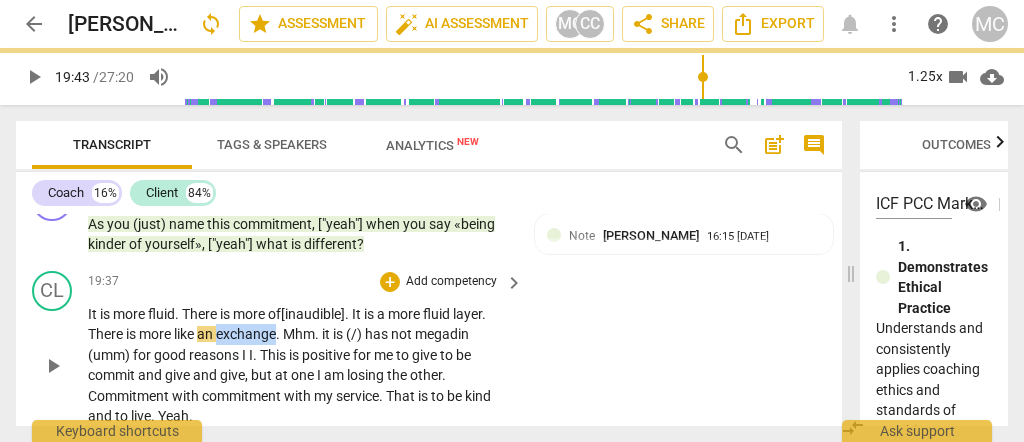 drag, startPoint x: 273, startPoint y: 309, endPoint x: 236, endPoint y: 309, distance: 37 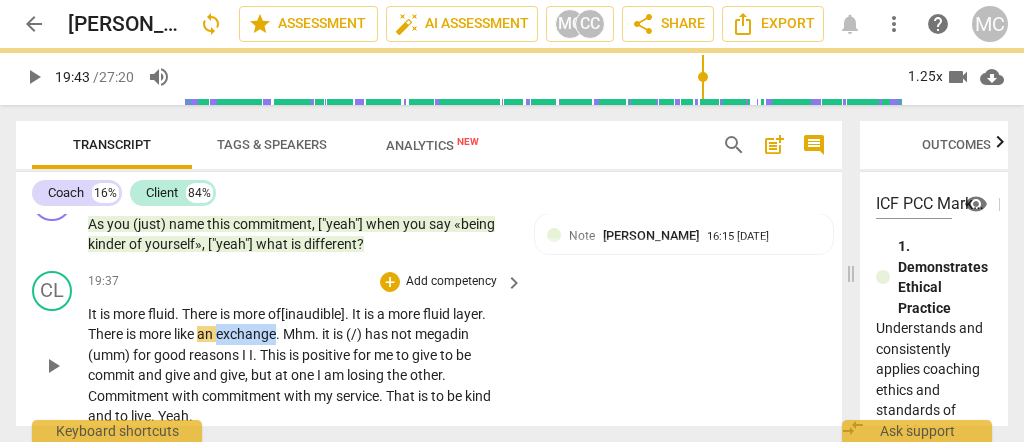 click on "It   is   more   fluid .   There   is   more   of  [inaudible] .   It   is   a   more   fluid   layer .   There   is   more like   an   exchange .   Mhm .   it   is   (/)   has   not   megadin   (umm)   for   good   reasons   I   I .   This   is   positive   for   me   to   give   to   be   commit   and   give   and   give ,   but   at   one   I   am   losing   the   other .   Commitment   with   commitment   with   my   service .   That   is   to   be   kind   and   to   live .   Yeah ." at bounding box center [300, 365] 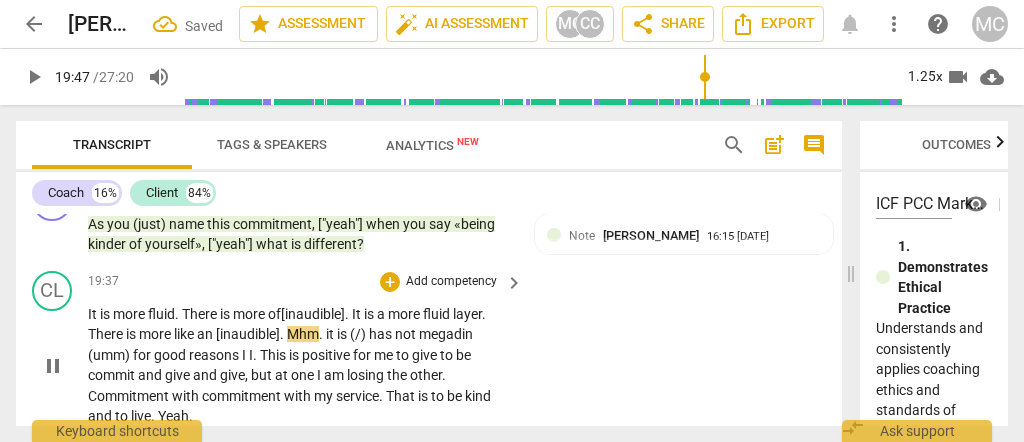 click on "Mhm" at bounding box center (303, 334) 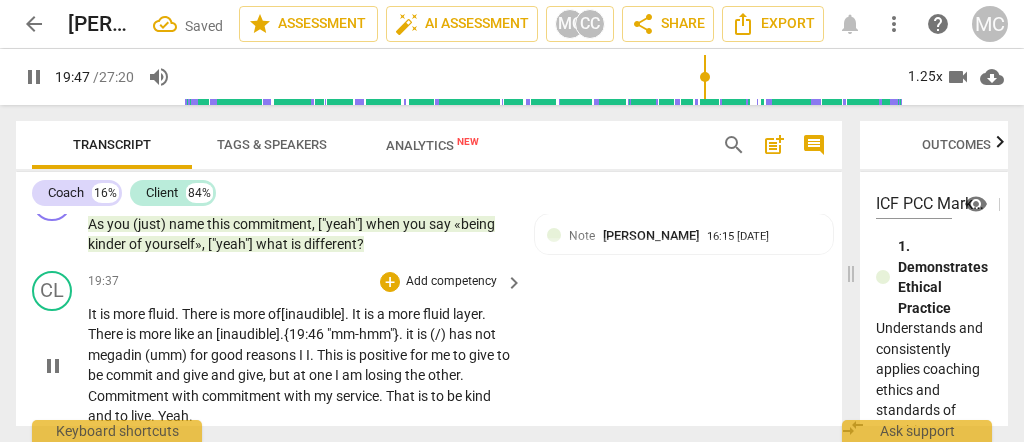 click on ".  {19:46 "" at bounding box center (305, 334) 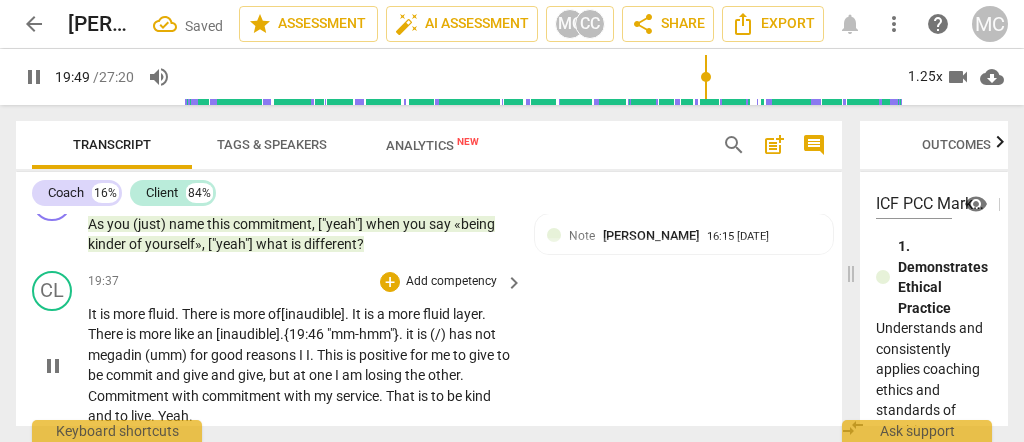 click on "." at bounding box center (402, 334) 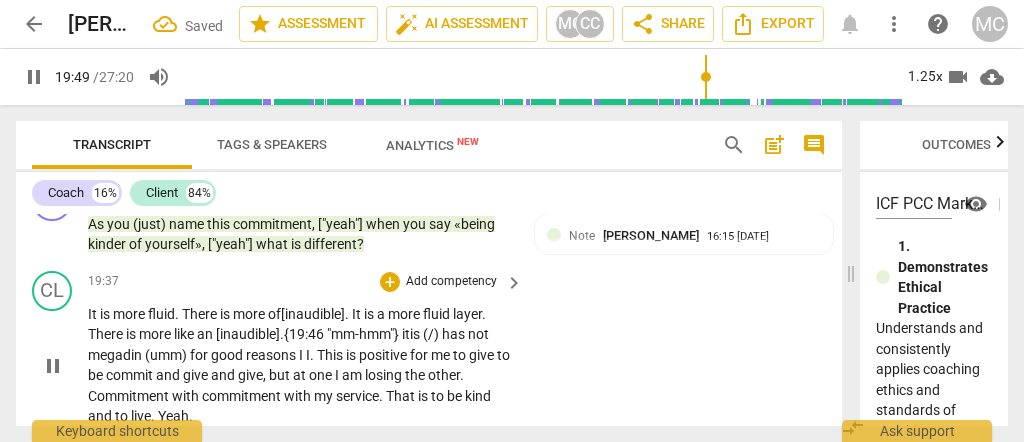 click on "it" at bounding box center (406, 334) 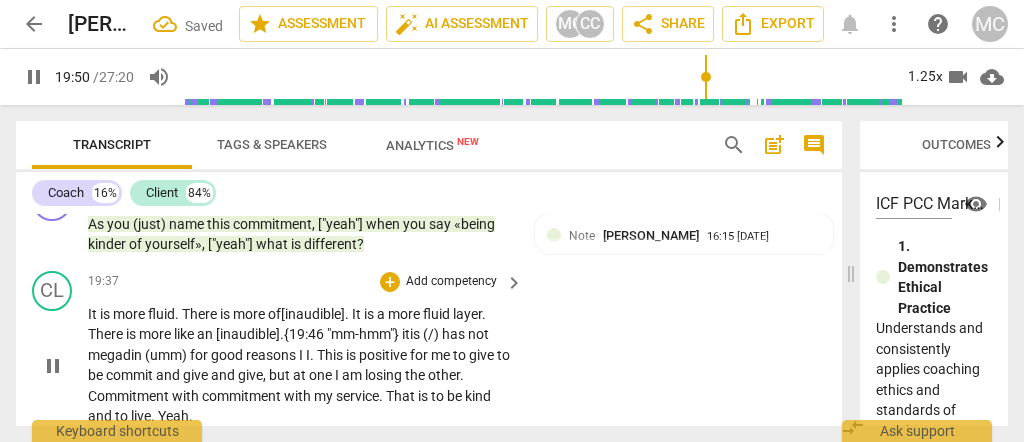 click on "it" at bounding box center [406, 334] 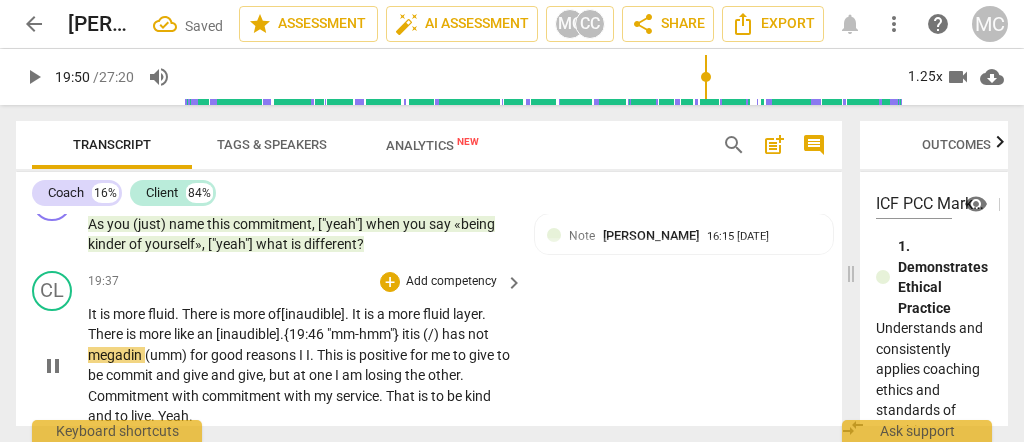 click on "it" at bounding box center (406, 334) 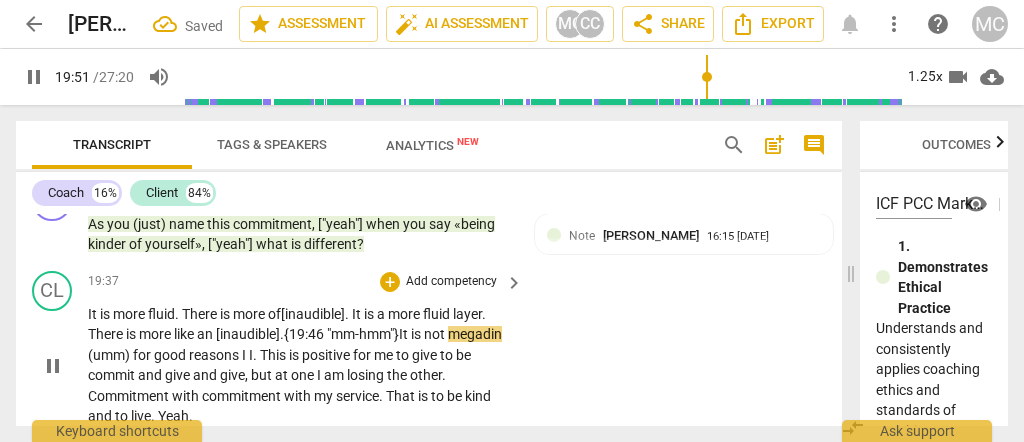 click on "is" at bounding box center [417, 334] 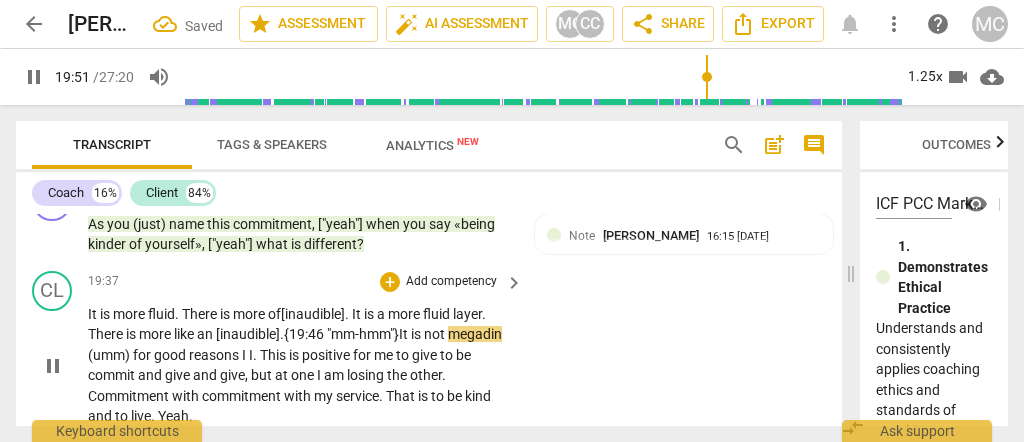 click on "is" at bounding box center (417, 334) 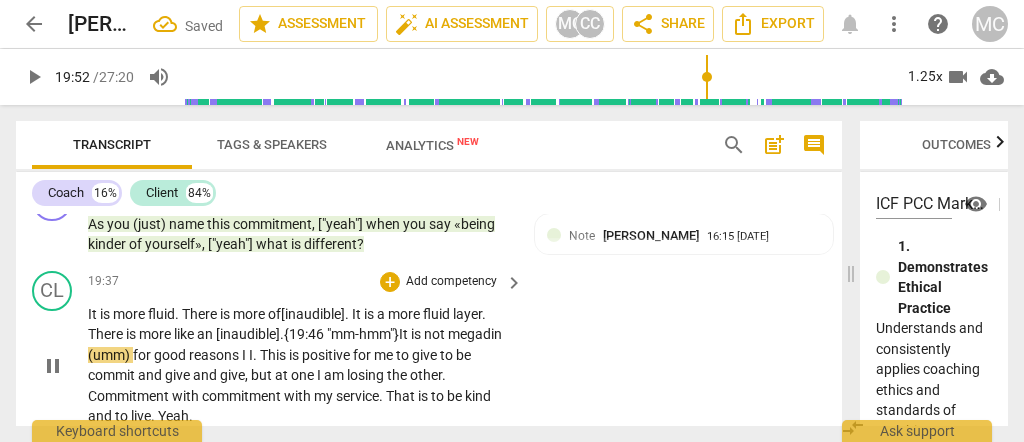 click on "It   is   more   fluid .   There   is   more   of  [inaudible] .   It   is   a   more   fluid   layer .   There   is   more like   an   [inaudible] .  {19:46 " mm-hmm"}  It   is   not   megadin   (umm)   for   good   reasons   I   I .   This   is   positive   for   me   to   give   to   be   commit   and   give   and   give ,   but   at   one   I   am   losing   the   other .   Commitment   with   commitment   with   my   service .   That   is   to   be   kind   and   to   live .   Yeah ." at bounding box center [300, 365] 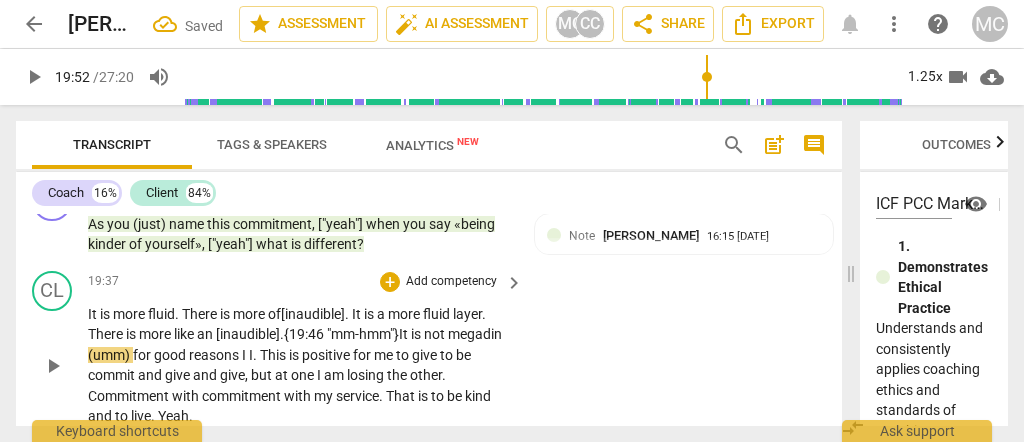 click on "megadin" at bounding box center (475, 334) 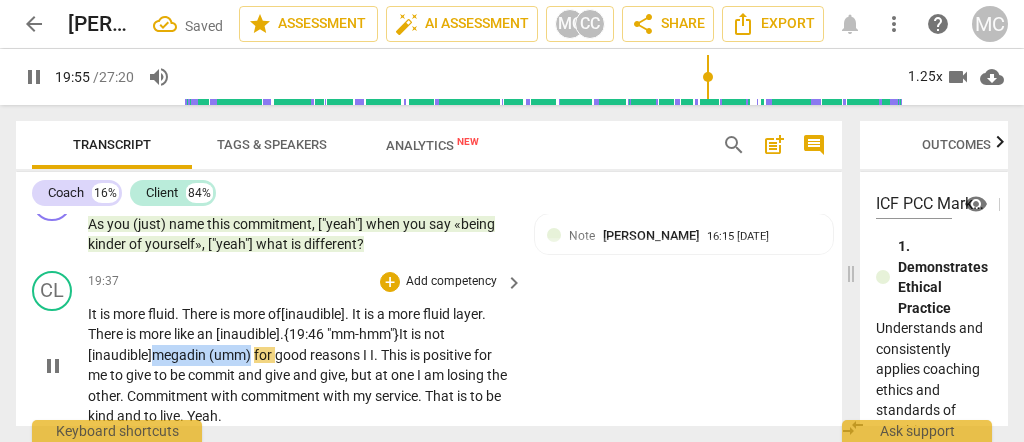 drag, startPoint x: 255, startPoint y: 327, endPoint x: 159, endPoint y: 326, distance: 96.00521 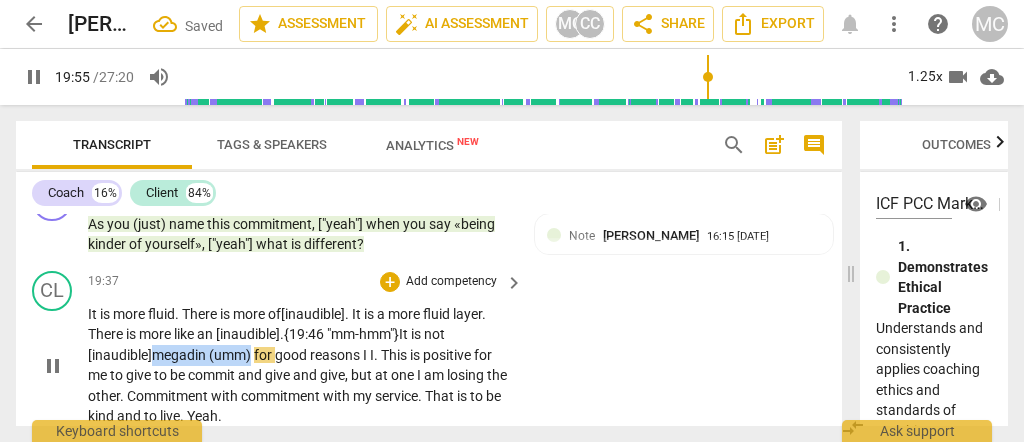 click on "It   is   more   fluid .   There   is   more   of  [inaudible] .   It   is   a   more   fluid   layer .   There   is   more like   an   [inaudible] .  {19:46 " mm-hmm"}  It   is   not [inaudible]  megadin   (umm)   for   good   reasons   I   I .   This   is   positive   for   me   to   give   to   be   commit   and   give   and   give ,   but   at   one   I   am   losing   the   other .   Commitment   with   commitment   with   my   service .   That   is   to   be   kind   and   to   live .   Yeah ." at bounding box center [300, 365] 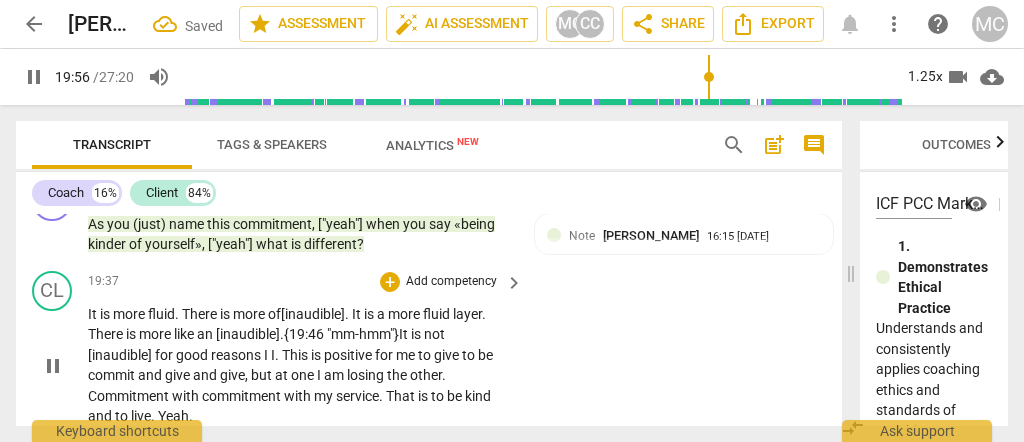 click on "CL play_arrow pause 19:37 + Add competency keyboard_arrow_right It   is   more   fluid .   There   is   more   of  [inaudible] .   It   is   a   more   fluid   layer .   There   is   more like   an   [inaudible] .  {19:46 " mm-hmm"}  It   is   not [inaudible]    for   good   reasons   I   I .   This   is   positive   for   me   to   give   to   be   commit   and   give   and   give ,   but   at   one   I   am   losing   the   other .   Commitment   with   commitment   with   my   service .   That   is   to   be   kind   and   to   live .   Yeah ." at bounding box center (429, 349) 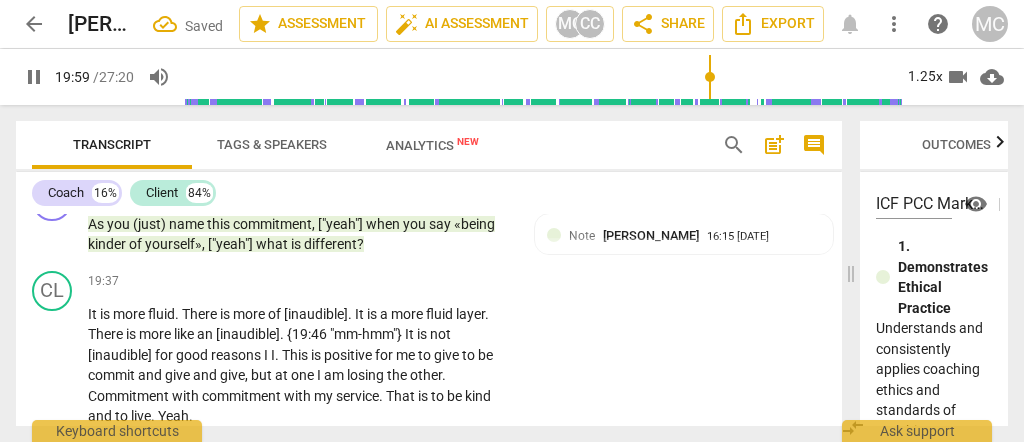 click on "." at bounding box center (278, 355) 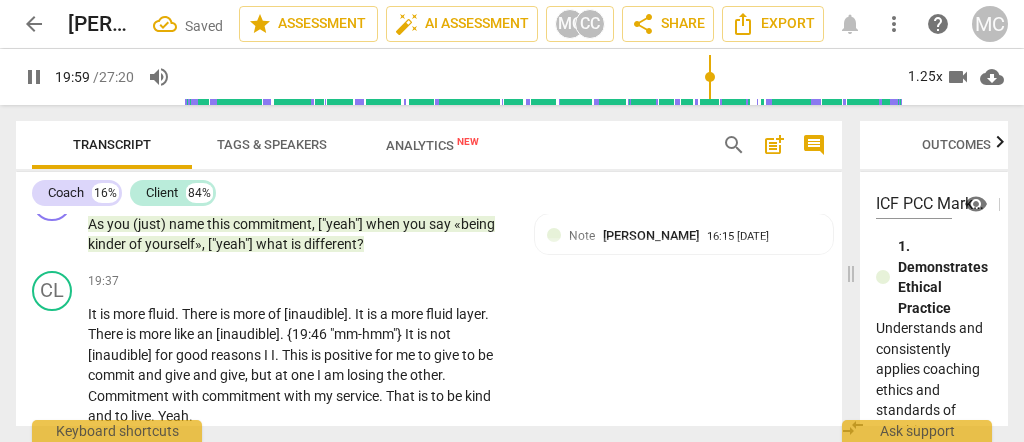 type on "1200" 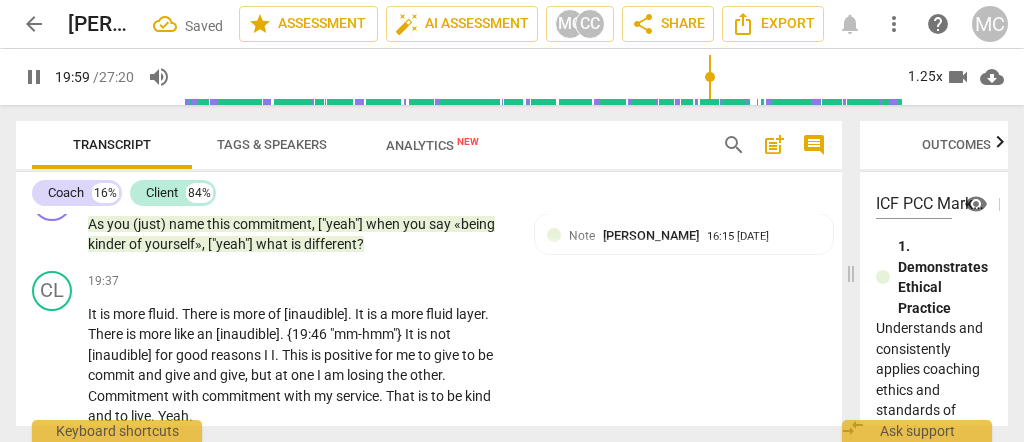 type 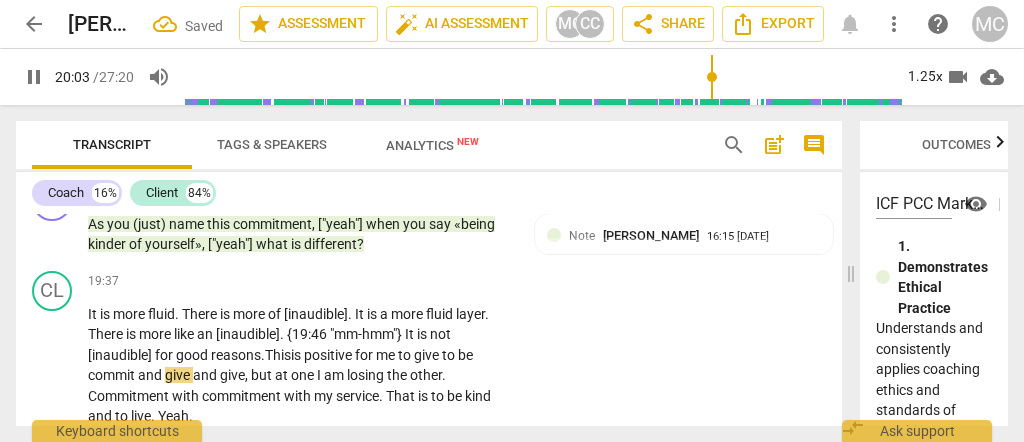 click on "This" at bounding box center (278, 355) 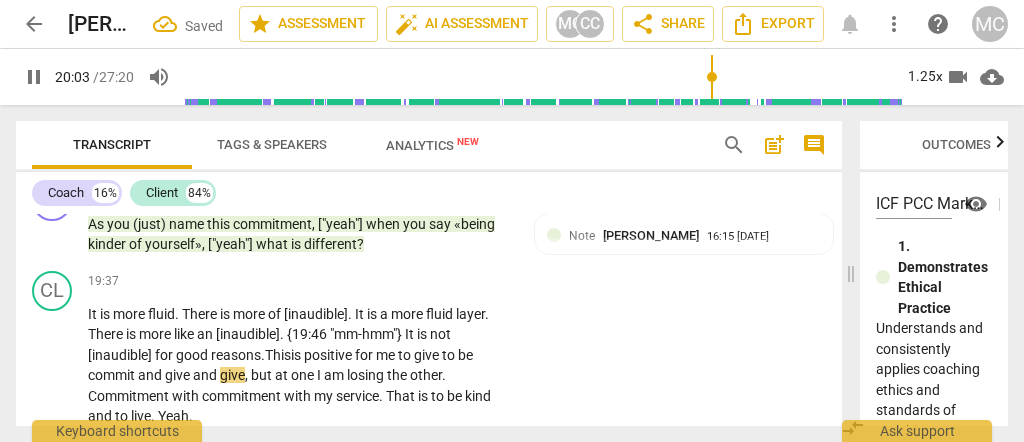 click on "This" at bounding box center (278, 355) 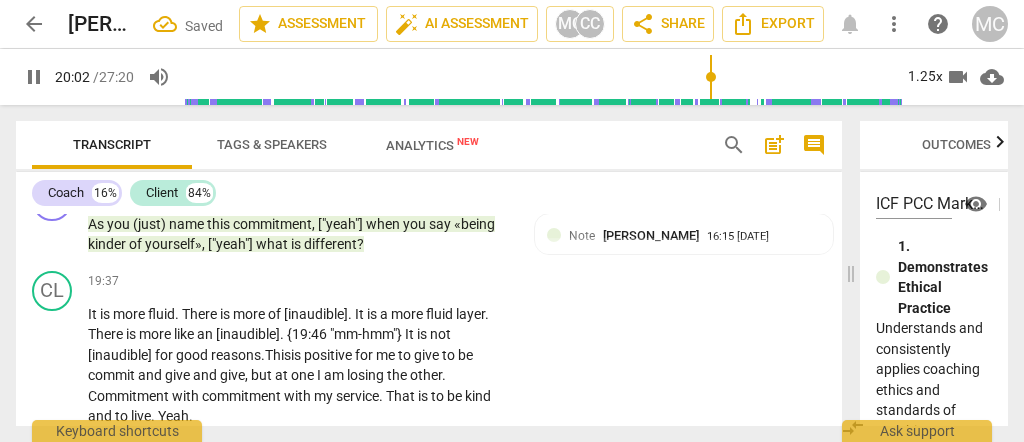 click on "me" at bounding box center (387, 355) 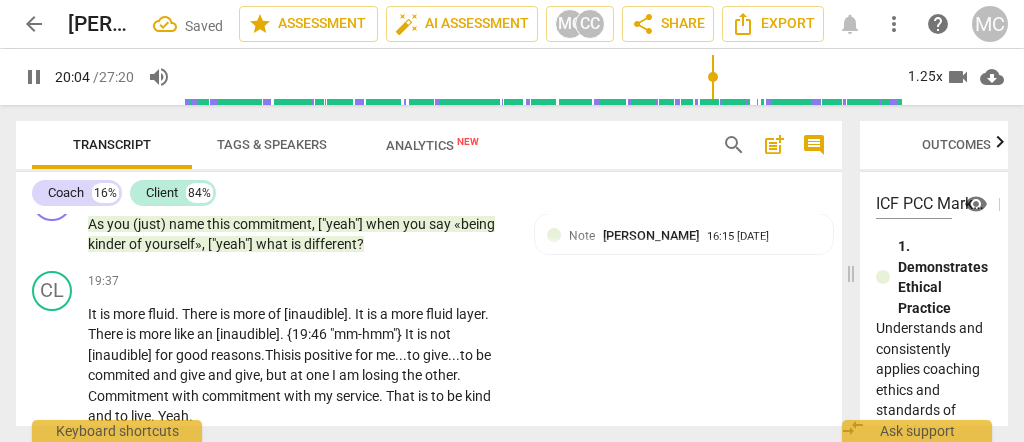 click on "positive" at bounding box center [329, 355] 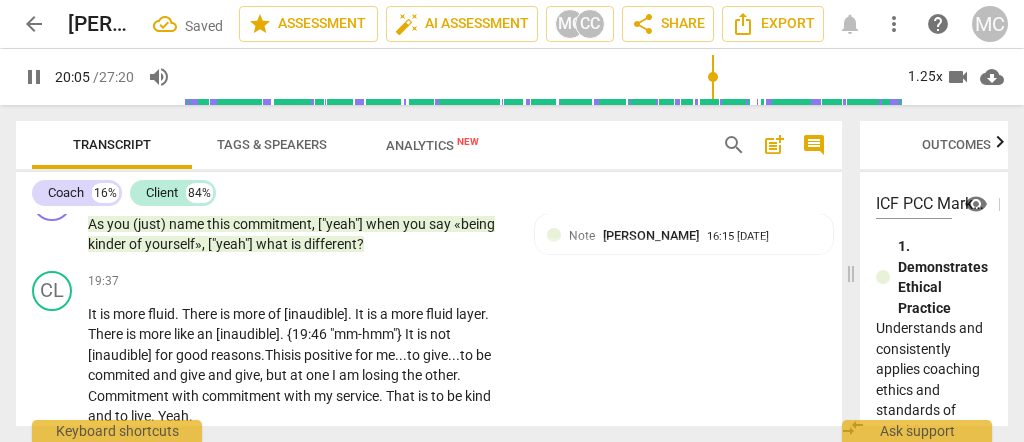 click on "positive" at bounding box center [329, 355] 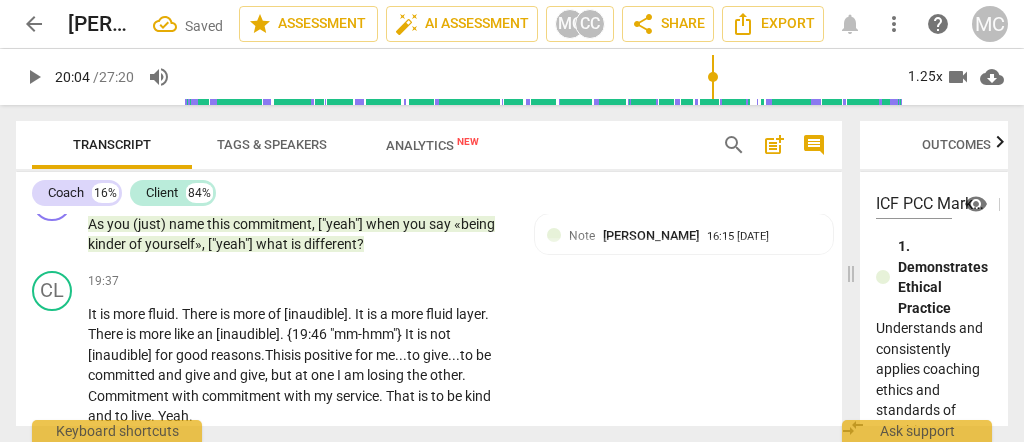 click on "positive" at bounding box center [329, 355] 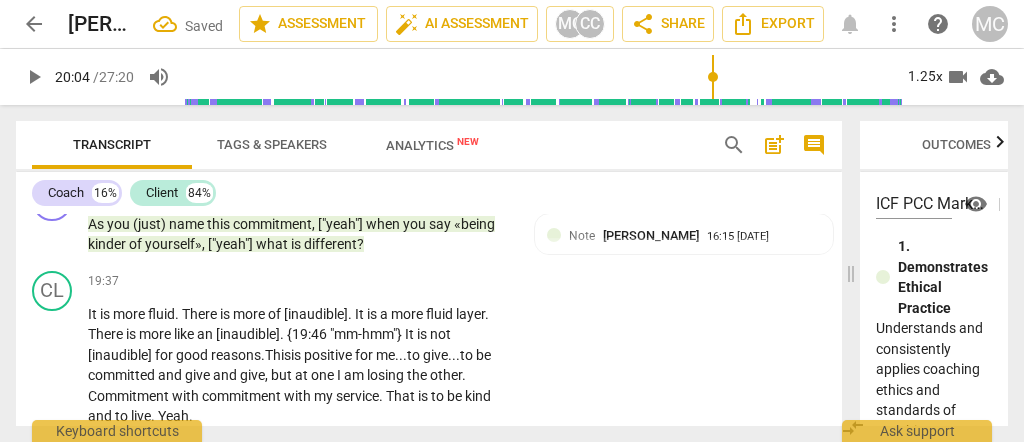 click on "positive" at bounding box center [329, 355] 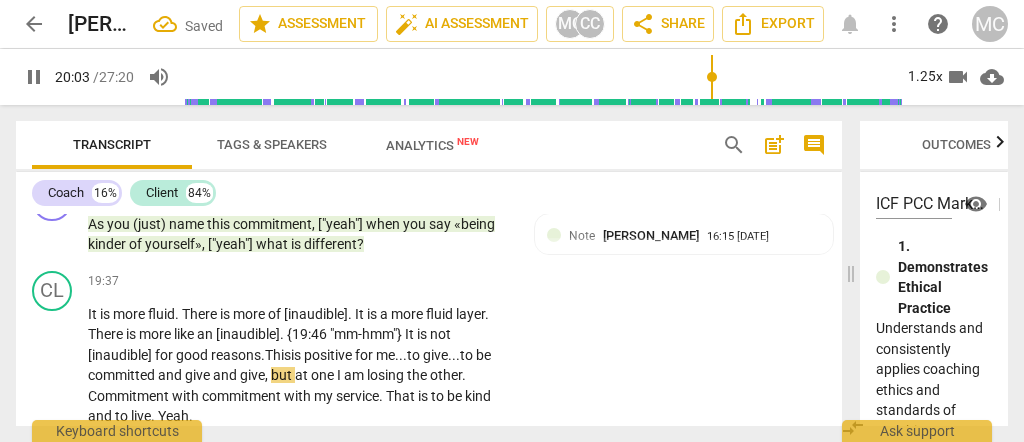 click on "me..." at bounding box center [391, 355] 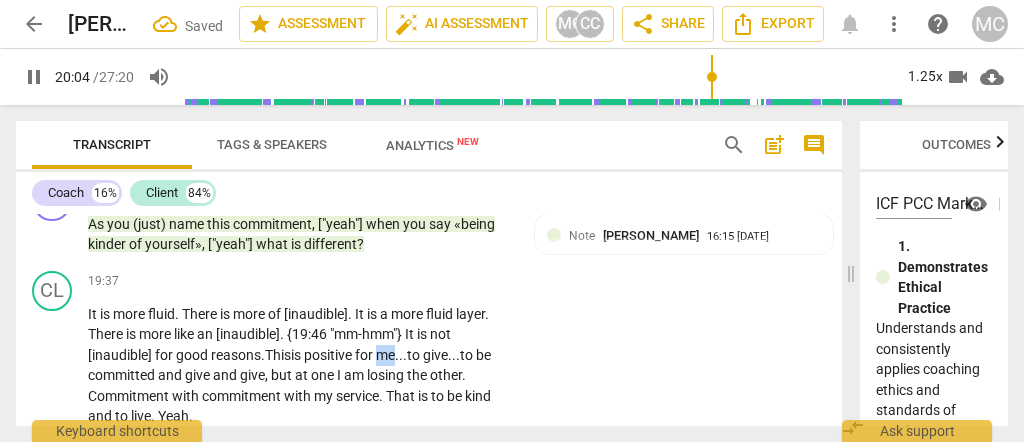 click on "me..." at bounding box center (391, 355) 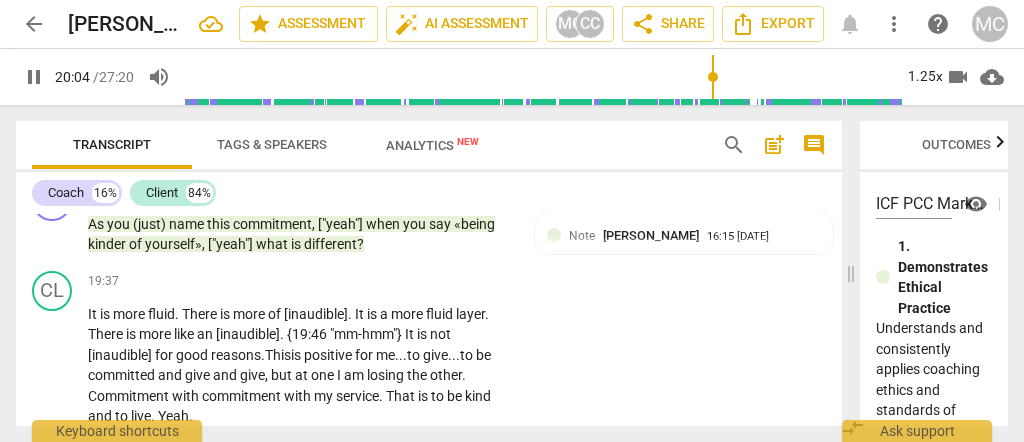 click on "but" at bounding box center (283, 375) 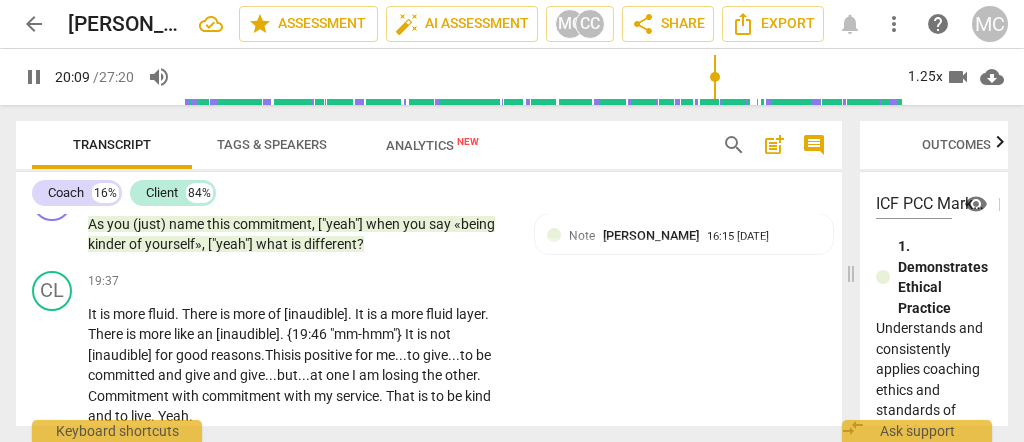 click on "but..." at bounding box center (293, 375) 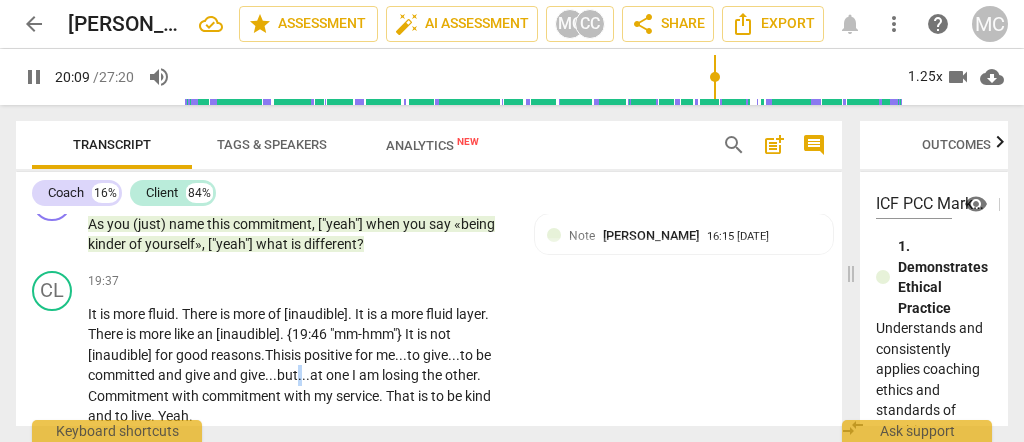 click on "but..." at bounding box center (293, 375) 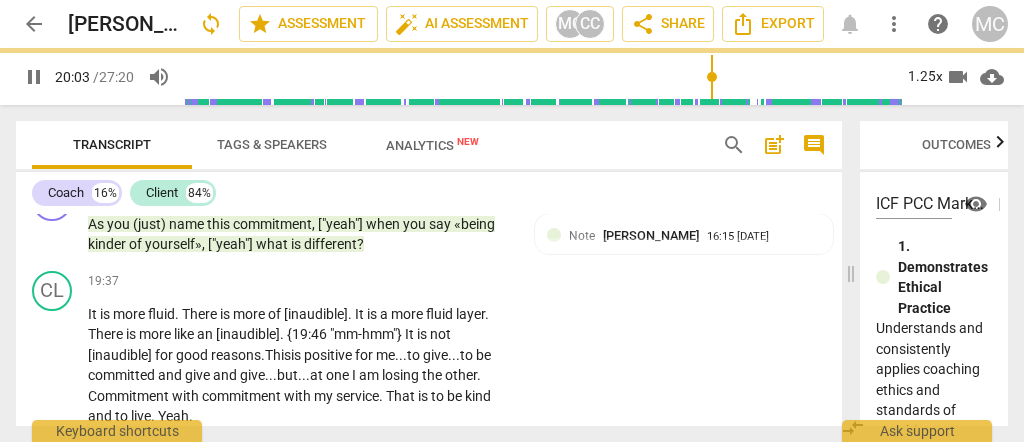 click on "one" at bounding box center (339, 375) 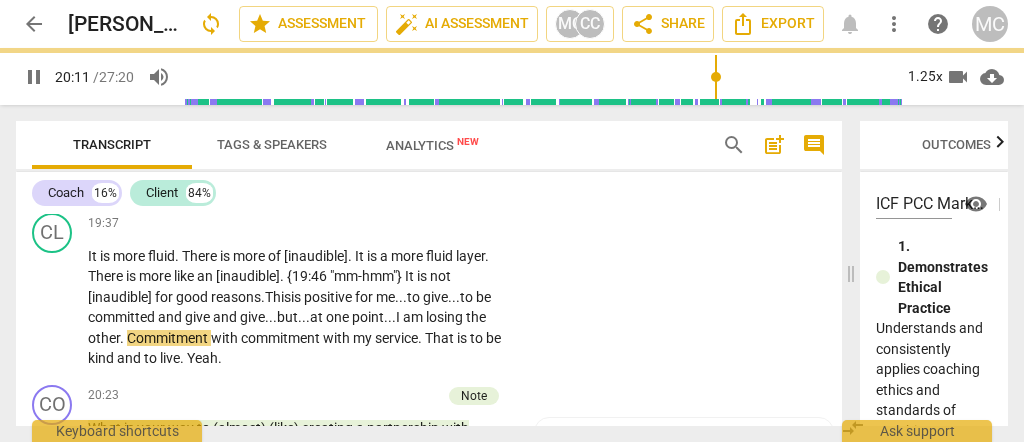 scroll, scrollTop: 5316, scrollLeft: 0, axis: vertical 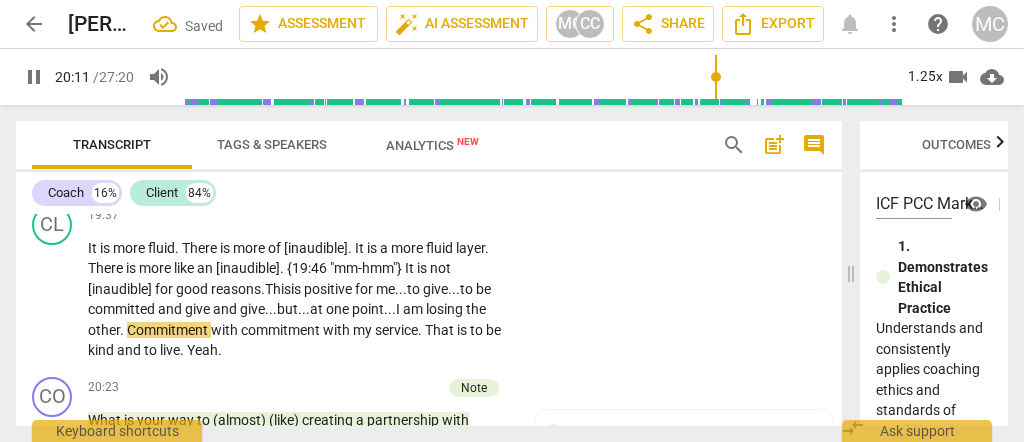 click on "Commitment" at bounding box center [169, 330] 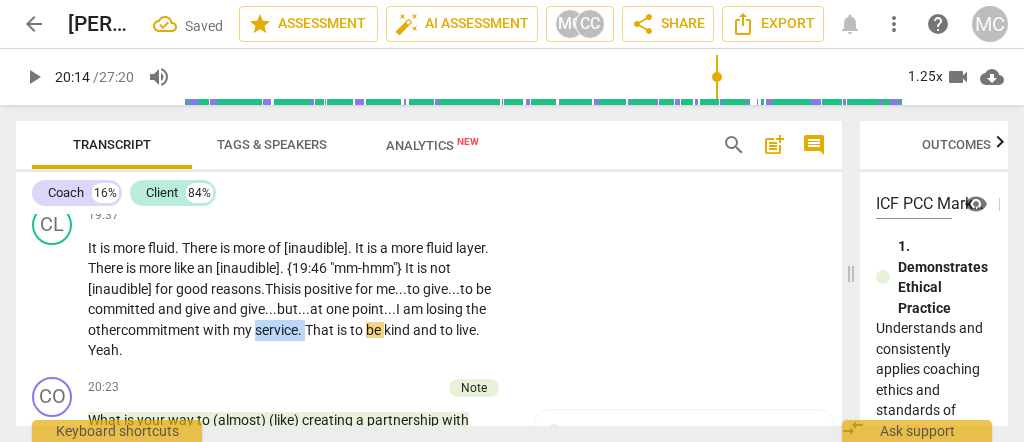 drag, startPoint x: 258, startPoint y: 297, endPoint x: 309, endPoint y: 300, distance: 51.088158 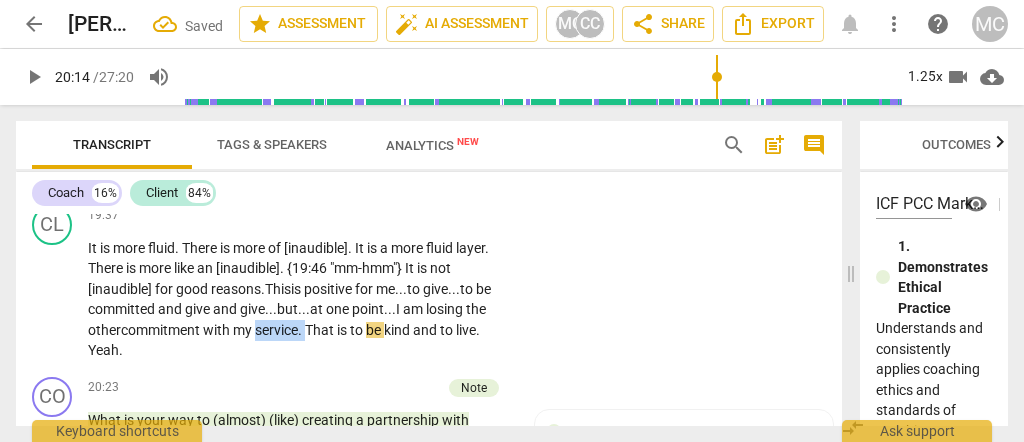 click on "It   is   more   fluid .   There   is   more   of   [inaudible] .   It   is   a   more   fluid   layer .   There   is   more   like   an   [inaudible] .   {19:46   "mm-hmm"}   It   is   not   [inaudible]   for   good   reasons.  This  is   positive   for   me...  to   give...  to   be   committed   and   give   and   give...  but...  at   one point...  I   am   losing   the   other  commitment   with   my   service .   That   is   to   be   kind   and   to   live .   Yeah ." at bounding box center (300, 299) 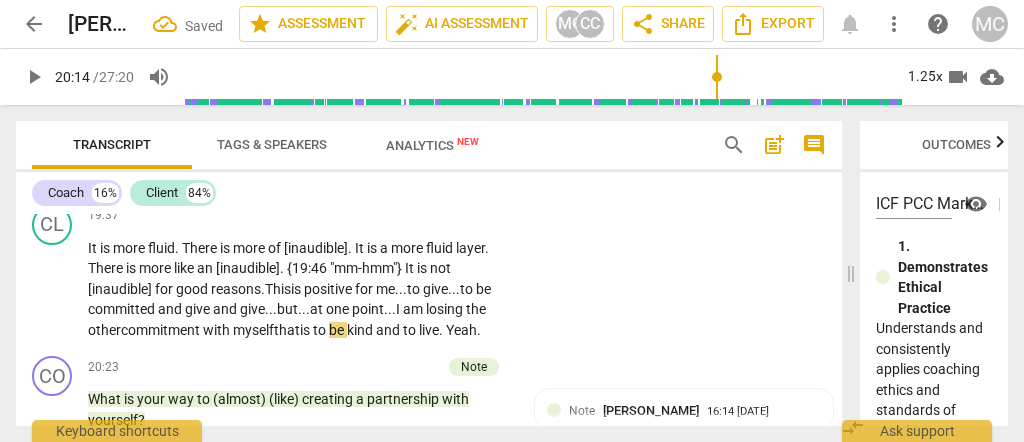 click on "other" at bounding box center (104, 330) 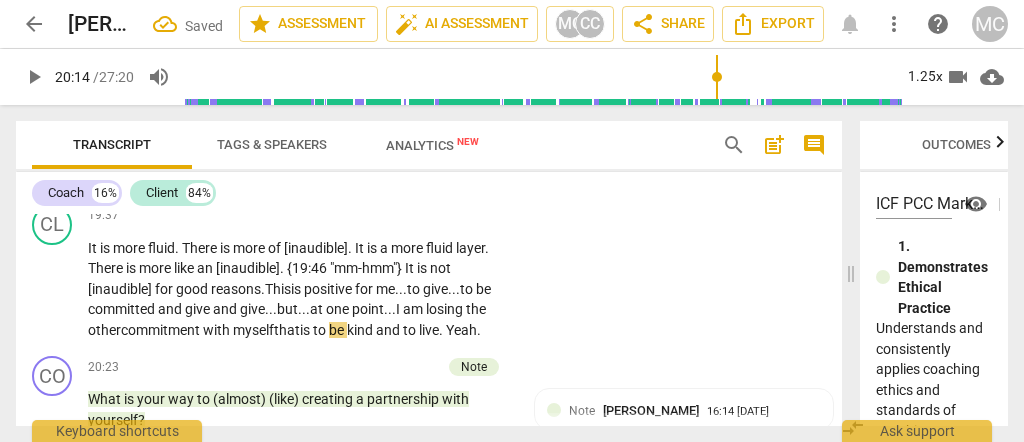click on "other" at bounding box center [104, 330] 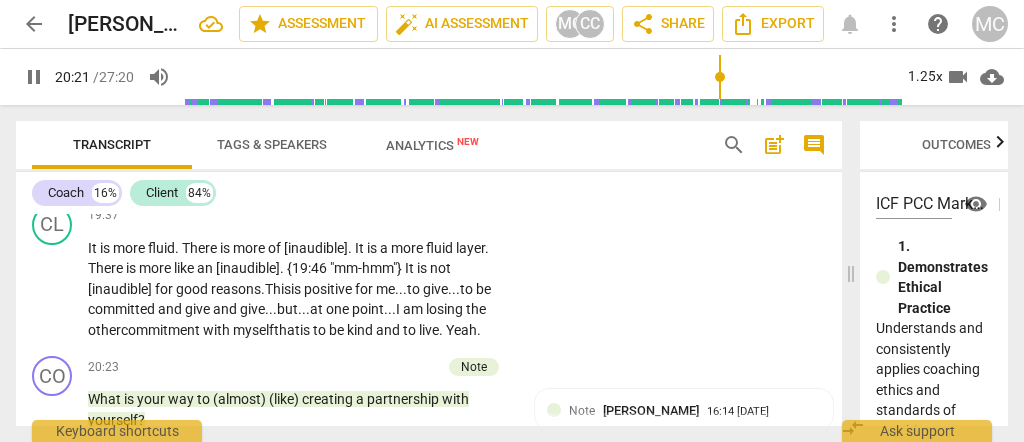 click on "Yeah" at bounding box center [461, 330] 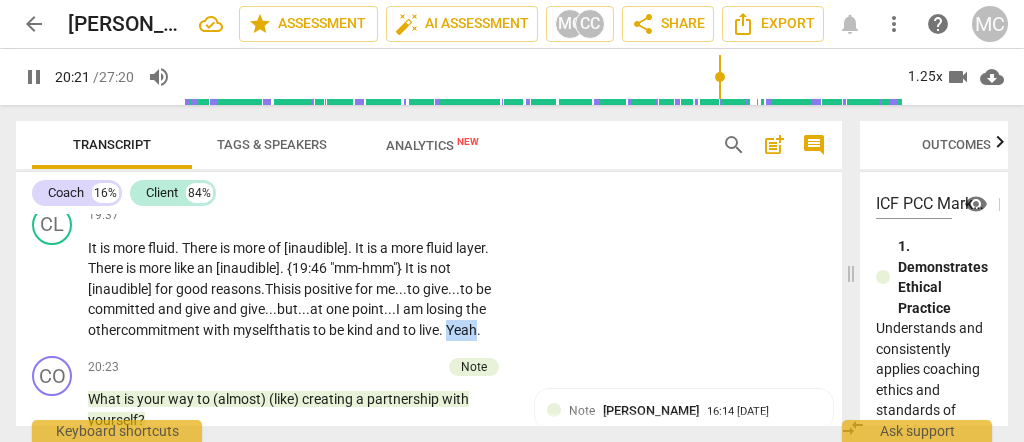 click on "Yeah" at bounding box center [461, 330] 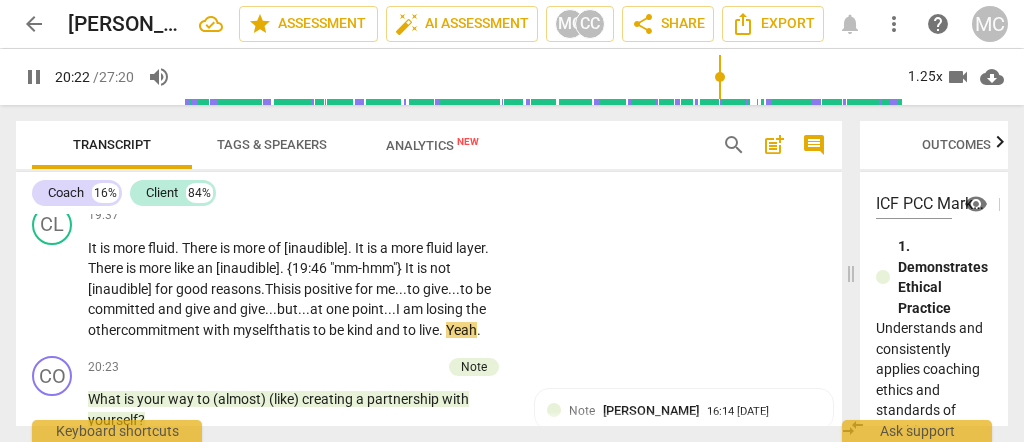 click on "and" at bounding box center (389, 330) 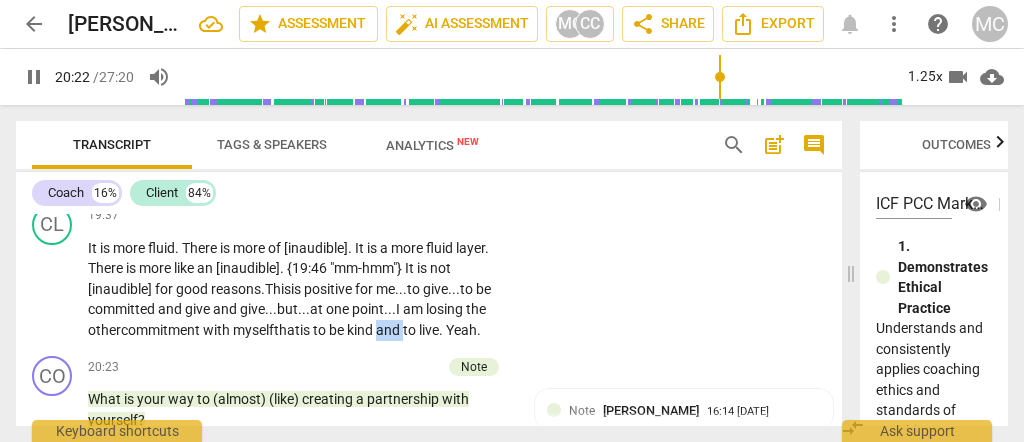 click on "and" at bounding box center (389, 330) 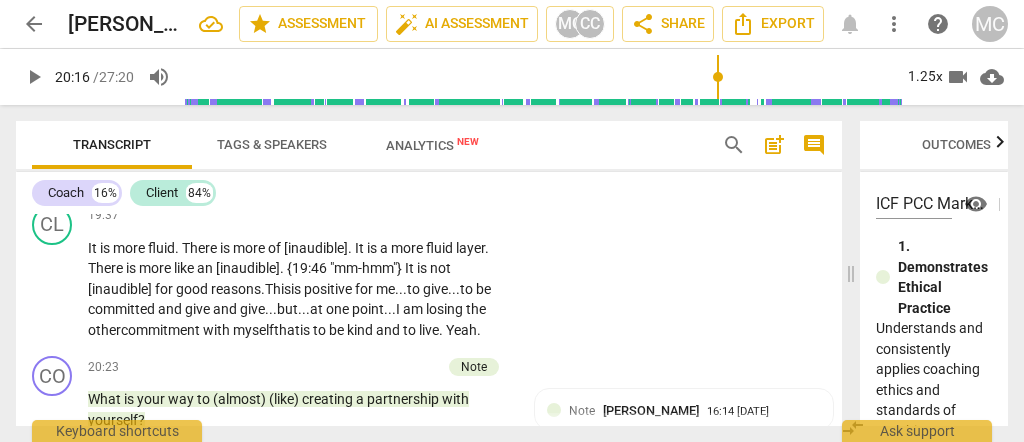 click on "." at bounding box center [442, 330] 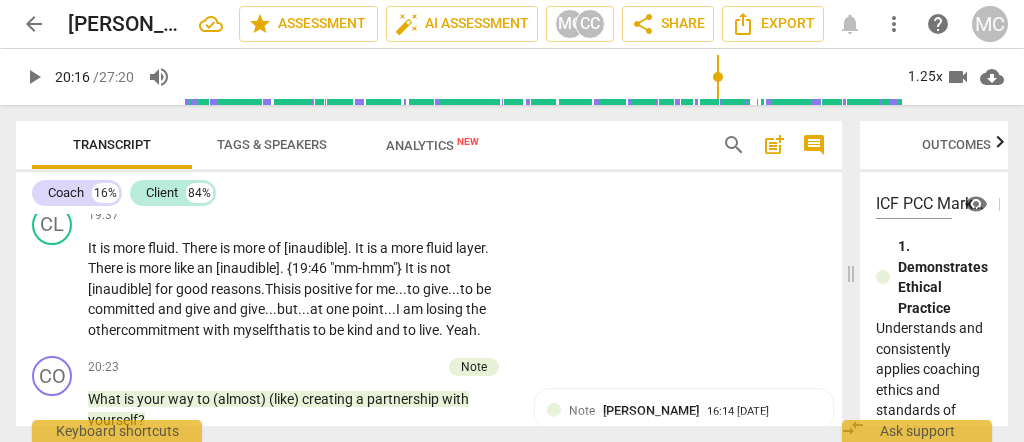 click on "Yeah" at bounding box center [461, 330] 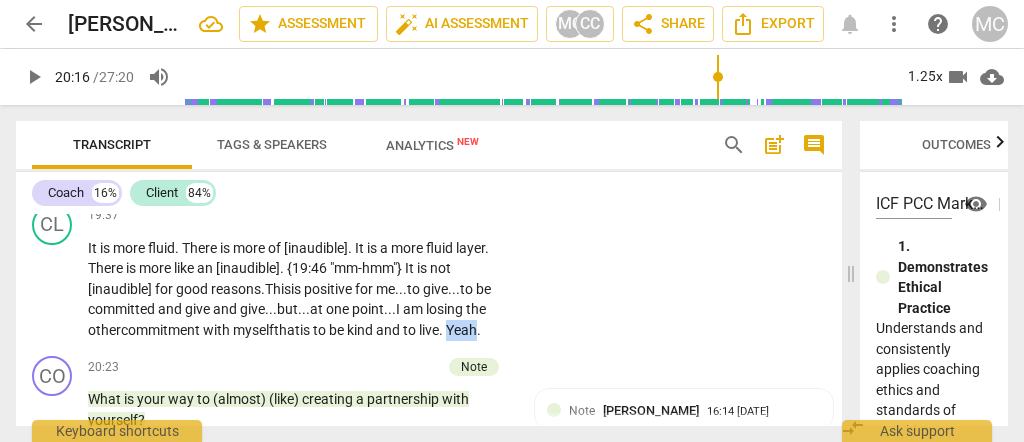 click on "Yeah" at bounding box center (461, 330) 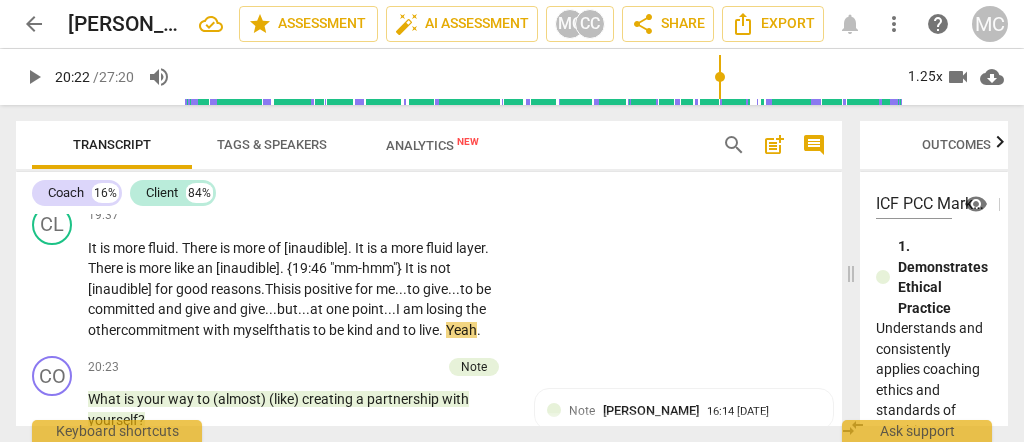 click on "Yeah" at bounding box center [461, 330] 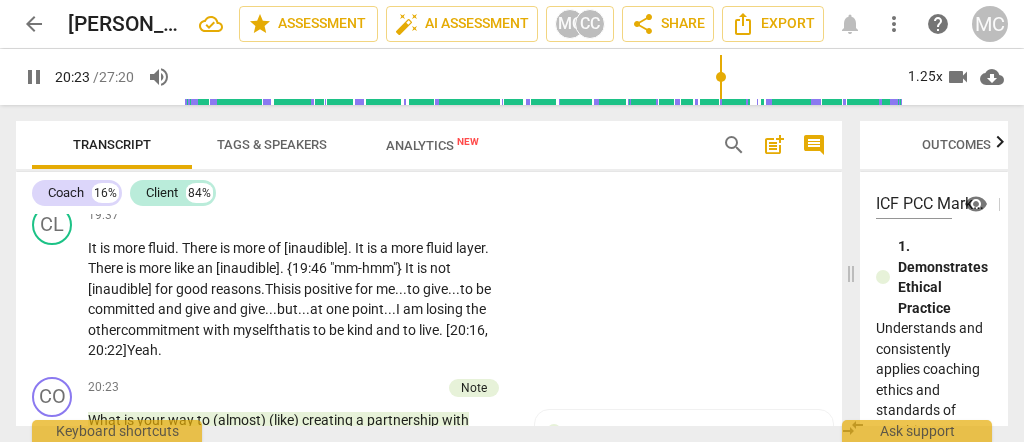 click on "CL play_arrow pause 19:37 + Add competency keyboard_arrow_right It   is   more   fluid .   There   is   more   of   [inaudible] .   It   is   a   more   fluid   layer .   There   is   more   like   an   [inaudible] .   {19:46   "mm-hmm"}   It   is   not   [inaudible]   for   good   reasons.  This  is   positive   for   me...  to   give...  to   be   committed   and   give   and   give...  but...  at   one point...  I   am   losing   the   other  commitment   with   my  self  that  is   to   be   kind   and   to   live . [20:16, 20:22]  Yeah ." at bounding box center [429, 283] 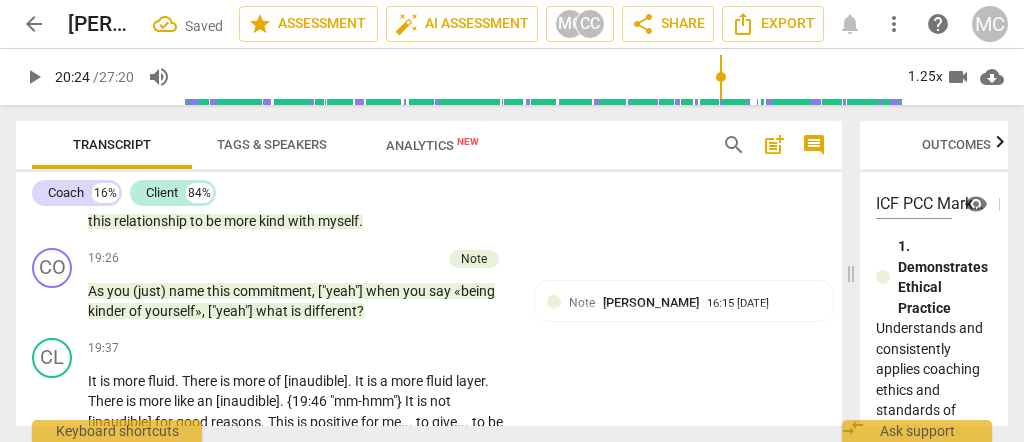 scroll, scrollTop: 5250, scrollLeft: 0, axis: vertical 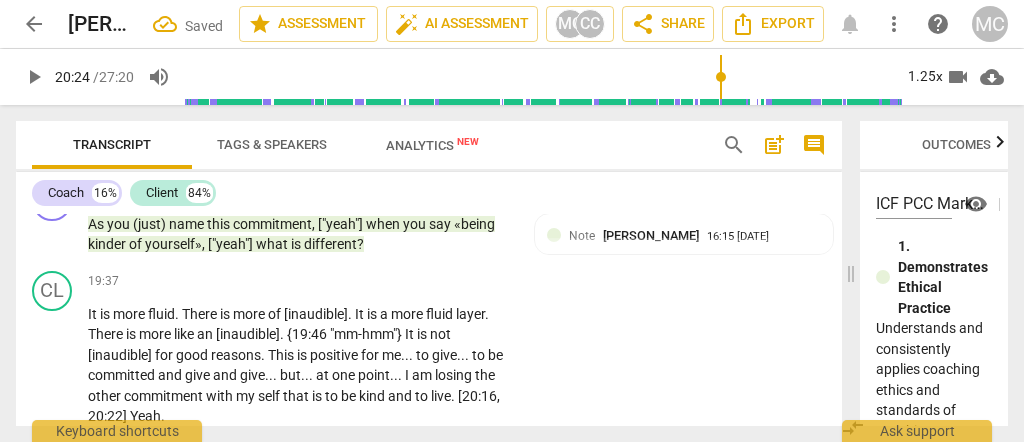 click on "Add competency" at bounding box center [451, 282] 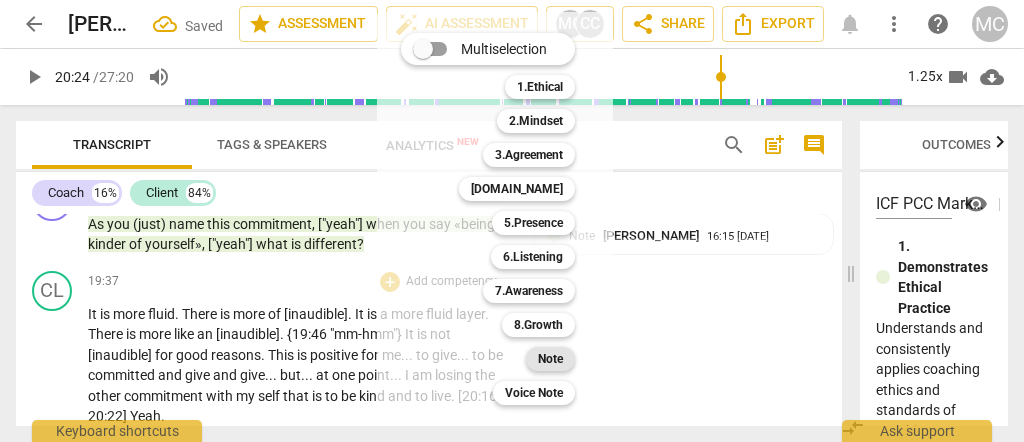 click on "Note" at bounding box center [550, 359] 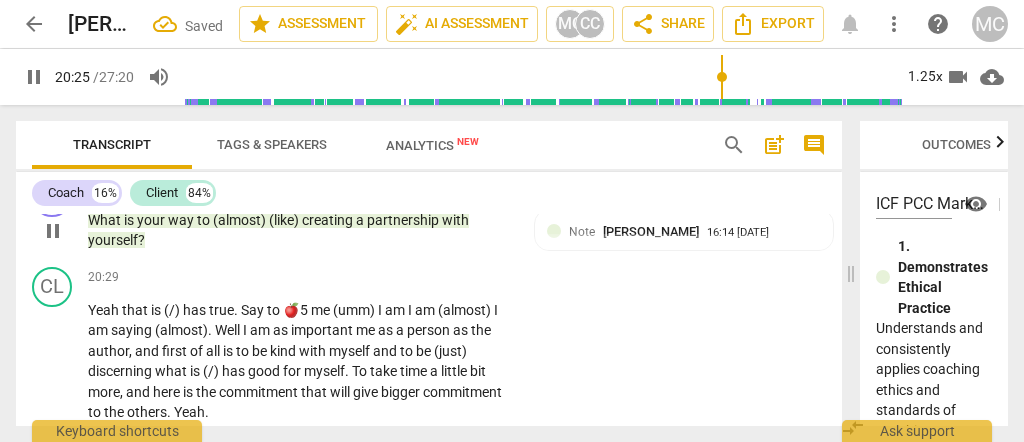scroll, scrollTop: 5450, scrollLeft: 0, axis: vertical 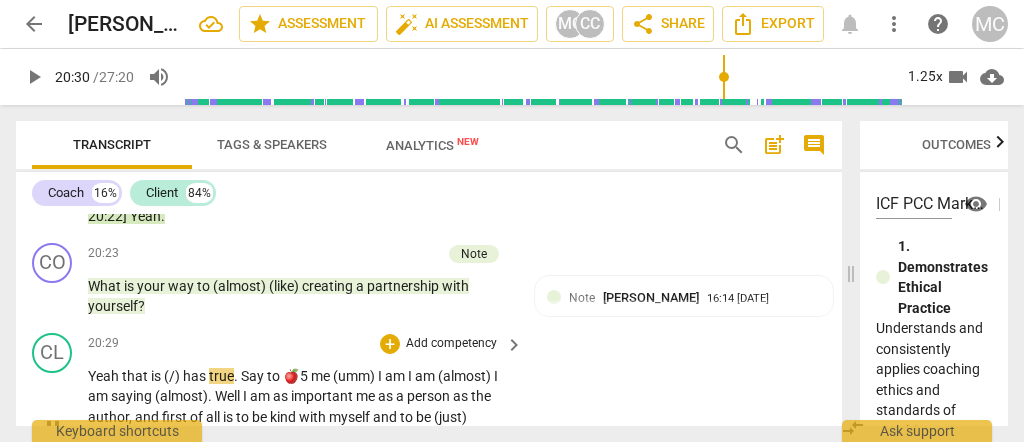 click on "play_arrow pause" at bounding box center (62, 428) 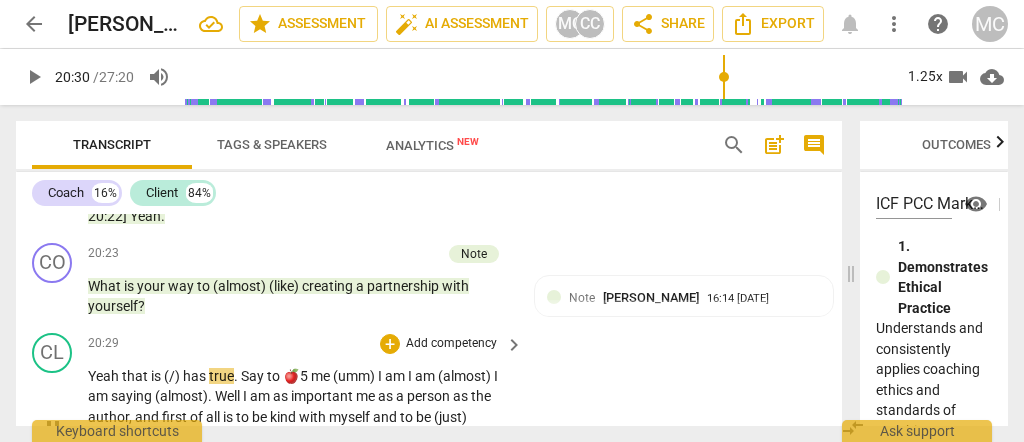 type on "1231" 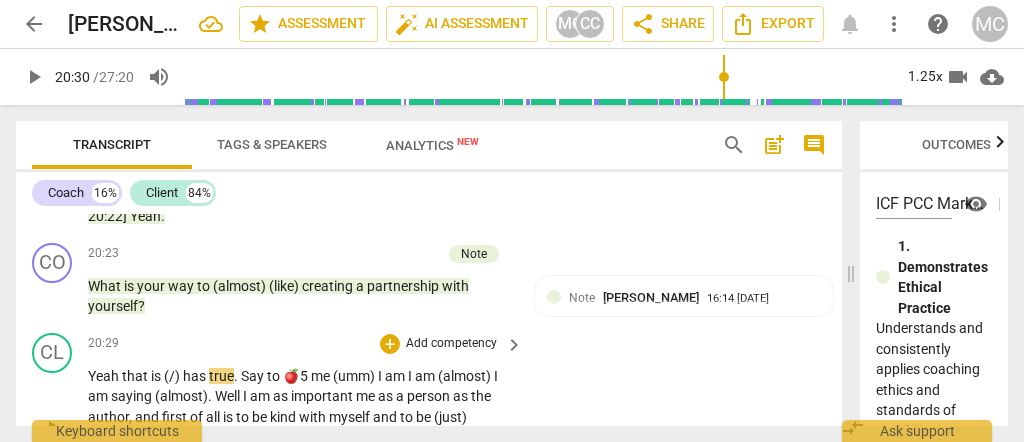 type 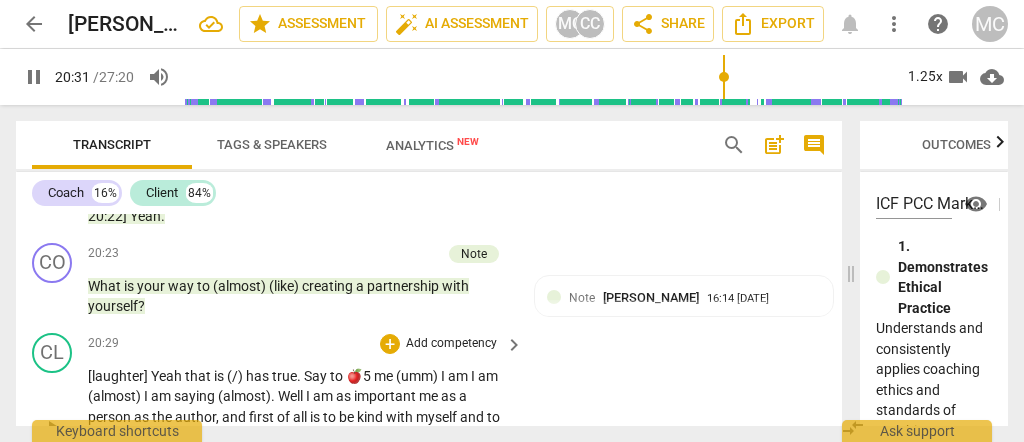 click on "[laughter] Yeah" at bounding box center (136, 376) 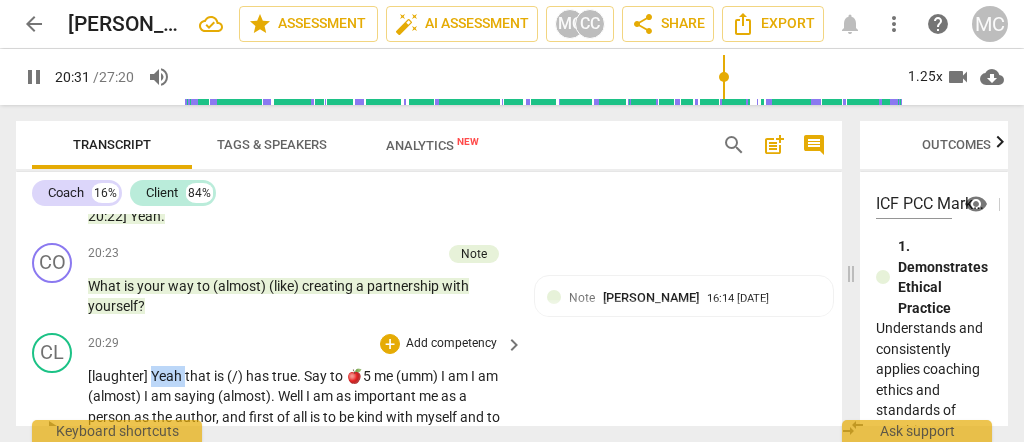 click on "[laughter] Yeah" at bounding box center (136, 376) 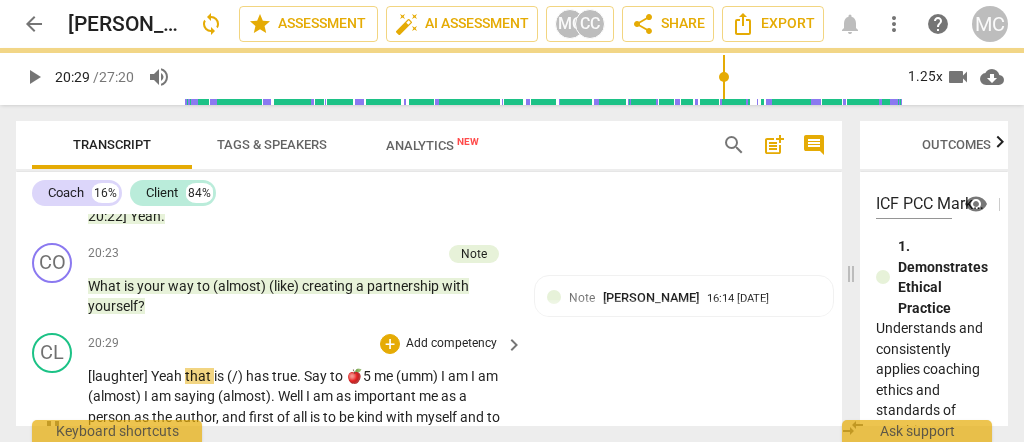 click on "[laughter] Yeah" at bounding box center [136, 376] 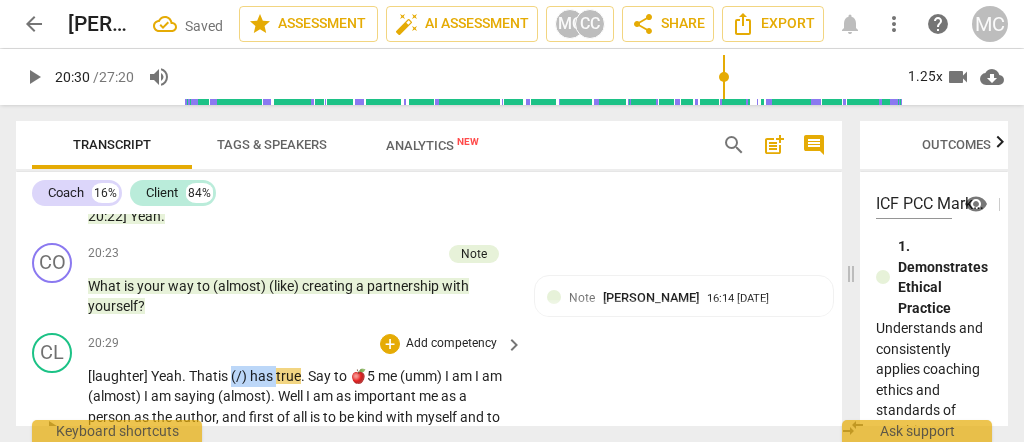 drag, startPoint x: 278, startPoint y: 345, endPoint x: 231, endPoint y: 350, distance: 47.26521 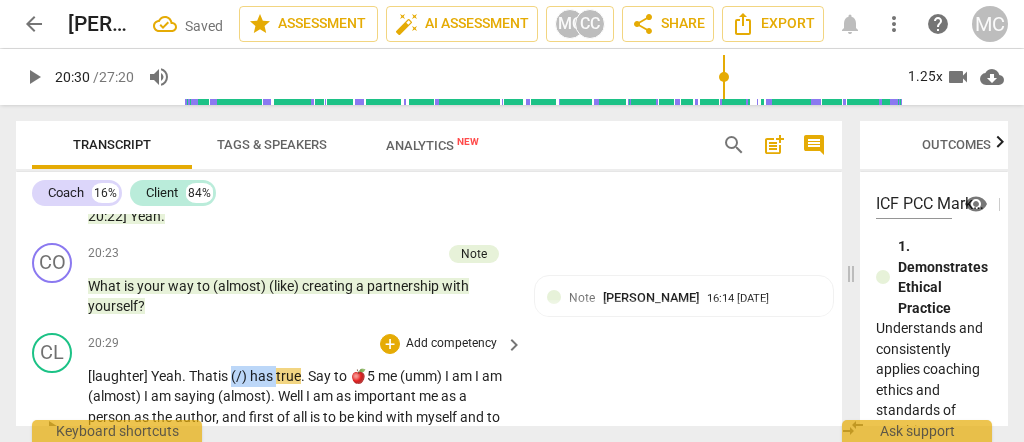 click on "[laughter] Yeah.   That  is   (/)   has   true .   Say   to   🍎5   me   (umm)   I   am   I   am   (almost)   I   am   saying   (almost) .   Well   I   am   as   important   me   as   a   person   as   the   author ,   and   first   of   all   is   to   be   kind   with   myself   and   to   be   (just)   discerning   what   is   (/)   has   good   for   myself .   To   take   time   a   little   bit   more ,   and   here   is   the   commitment   that   will   give   bigger   commitment   to   the   others .   Yeah ." at bounding box center (300, 427) 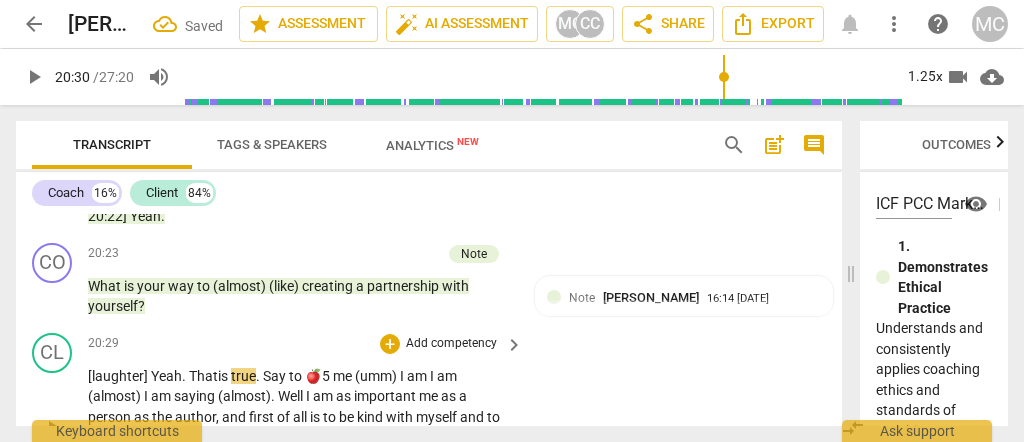 click on "is" at bounding box center (224, 376) 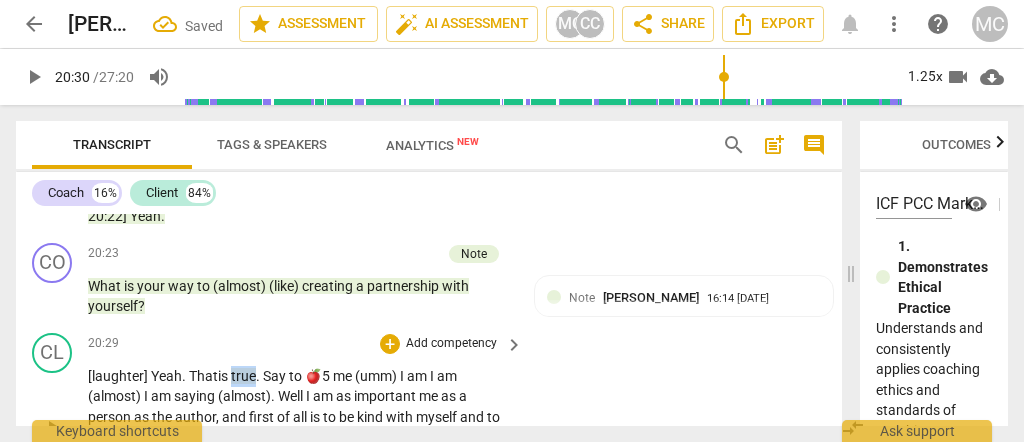 click on "is" at bounding box center [224, 376] 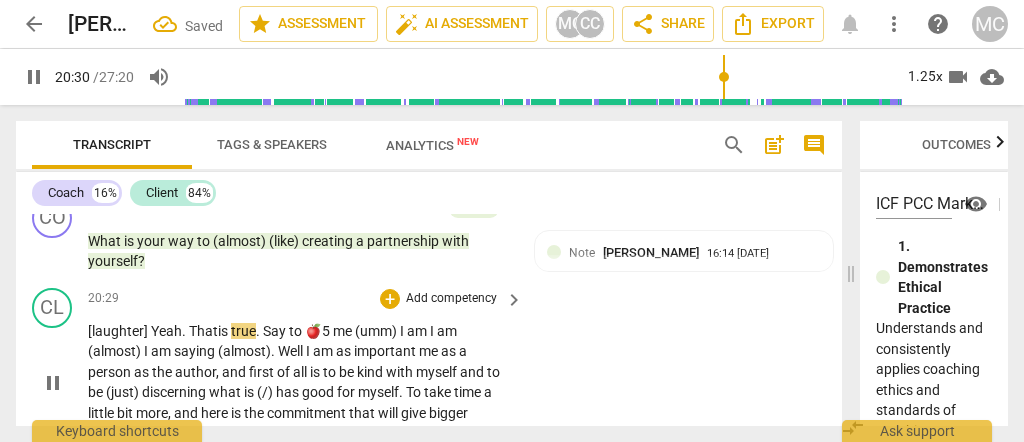 scroll, scrollTop: 5516, scrollLeft: 0, axis: vertical 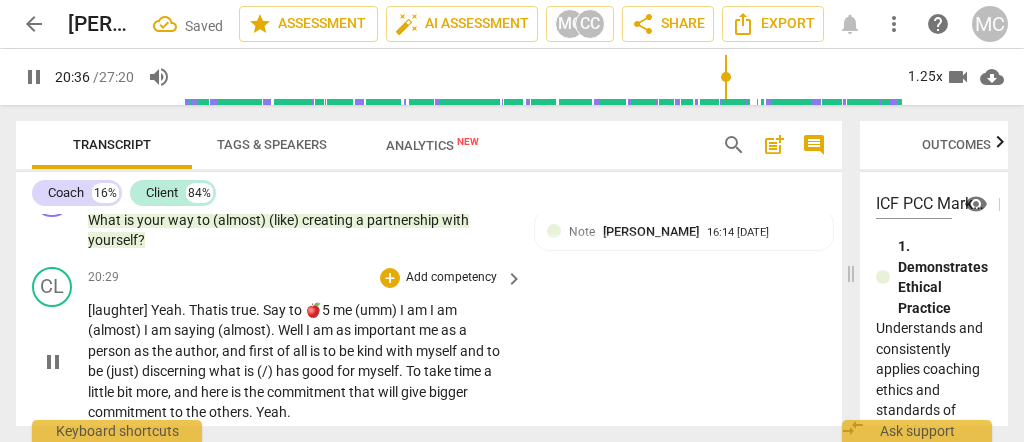 click on "is" at bounding box center [224, 310] 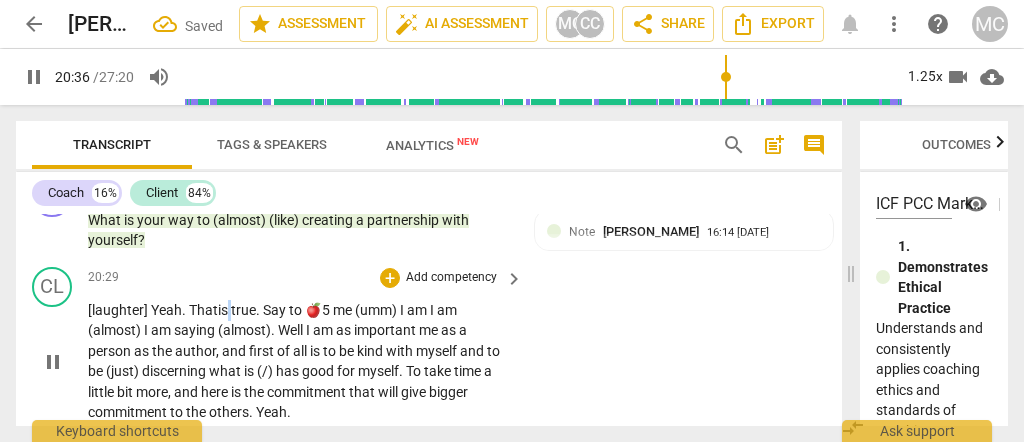 click on "is" at bounding box center (224, 310) 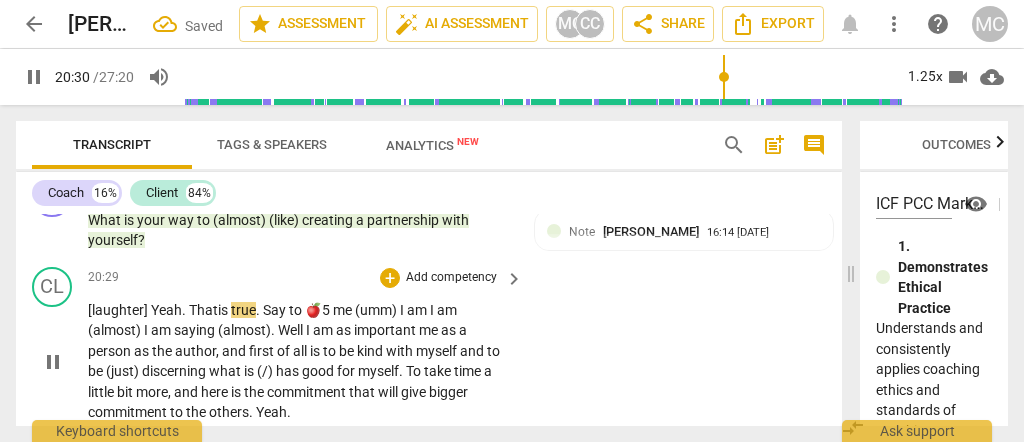 click on "Say" at bounding box center (276, 310) 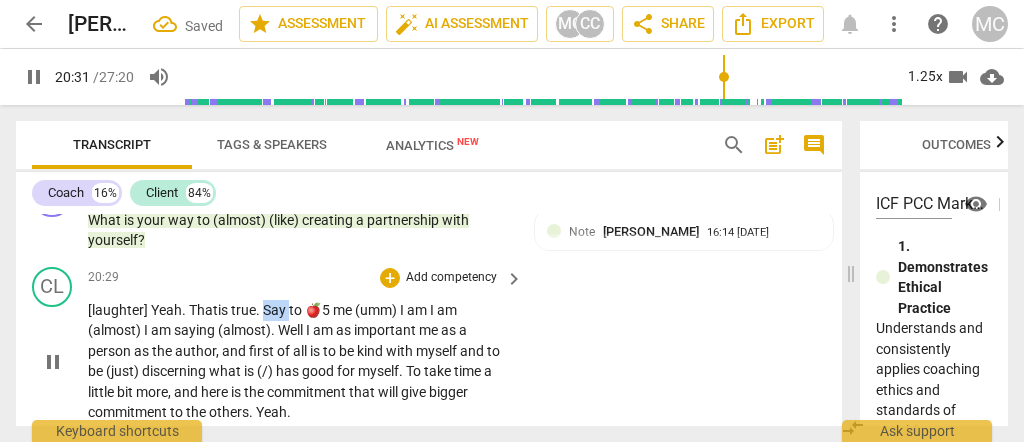 click on "Say" at bounding box center (276, 310) 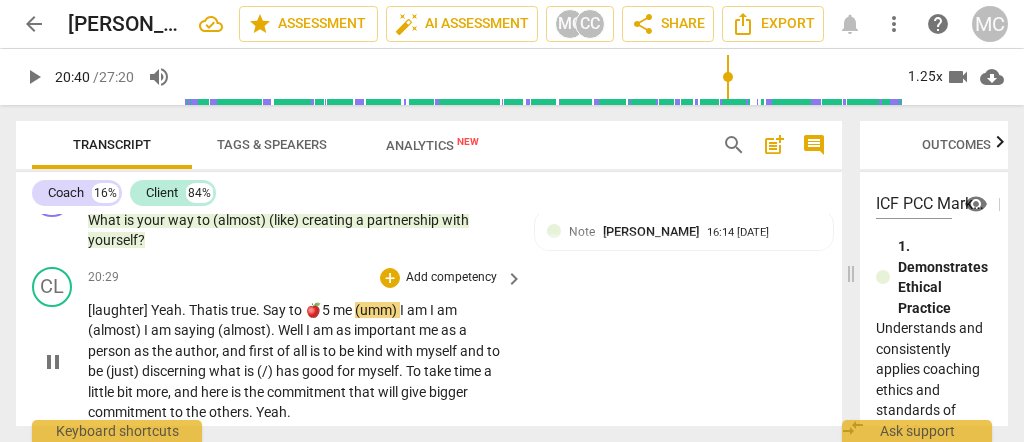click on "true" at bounding box center [243, 310] 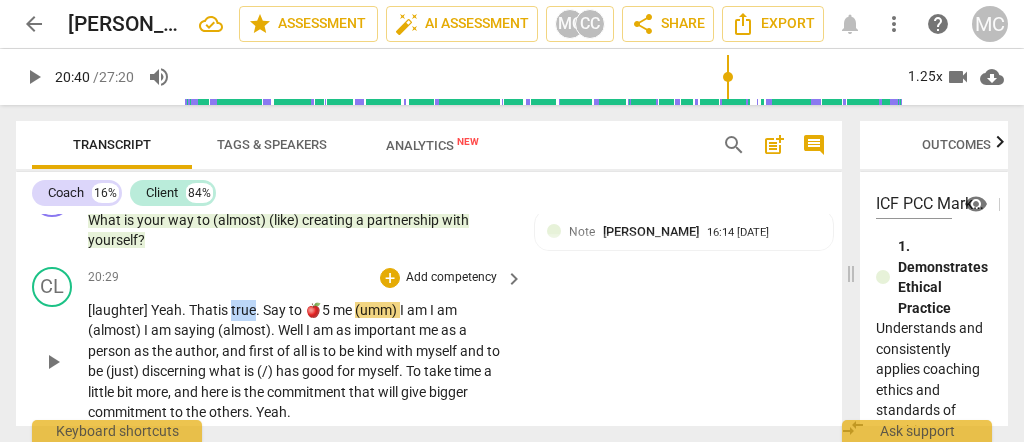 click on "true" at bounding box center (243, 310) 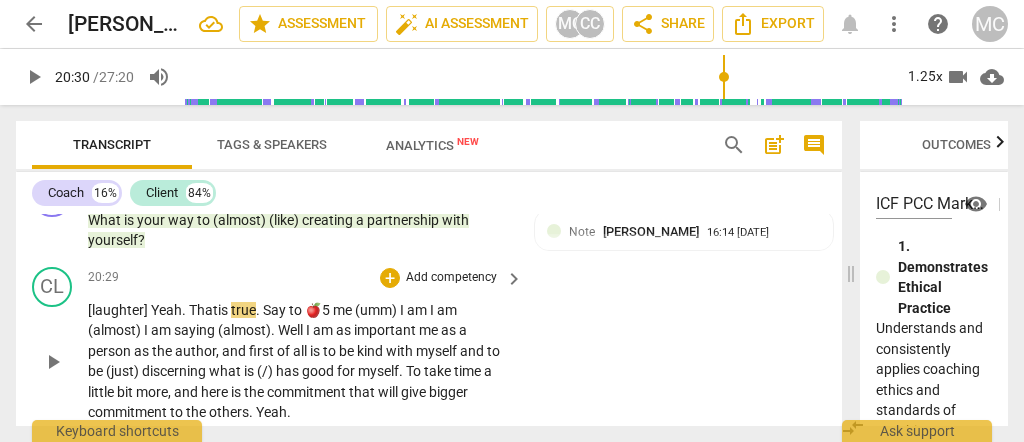 click on "." at bounding box center [259, 310] 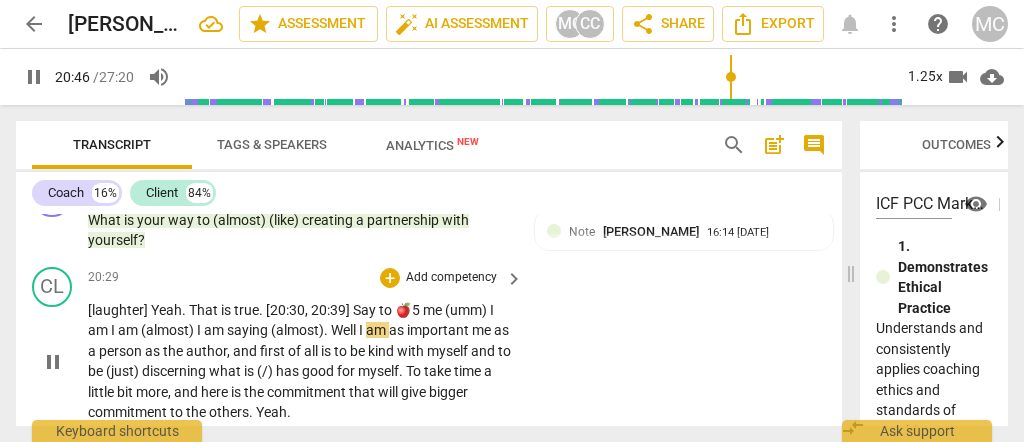click on "That" at bounding box center (205, 310) 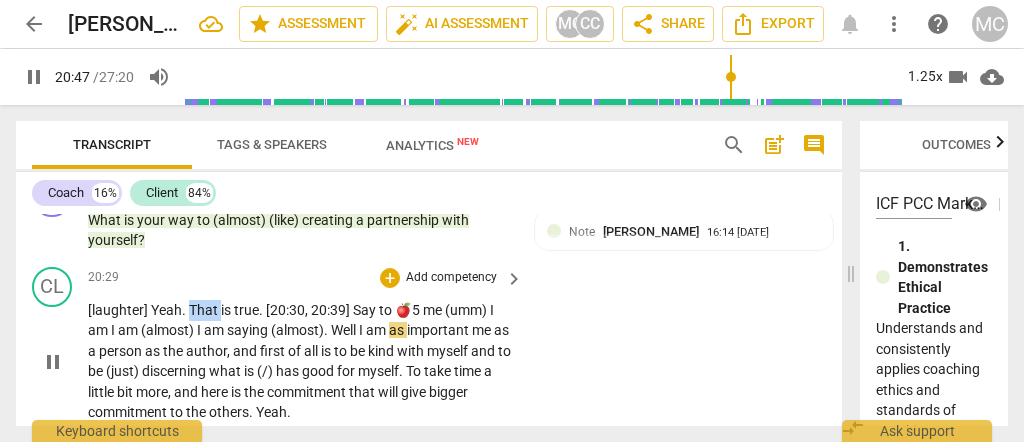 click on "That" at bounding box center (205, 310) 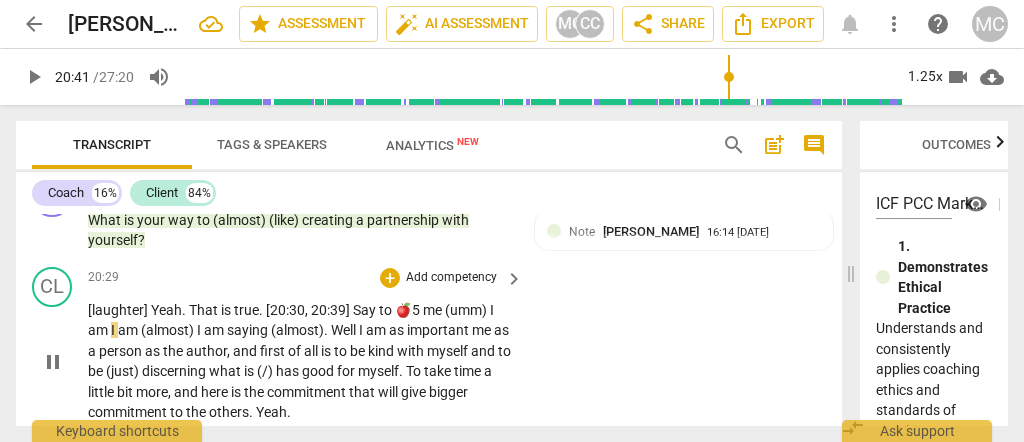 type on "1241" 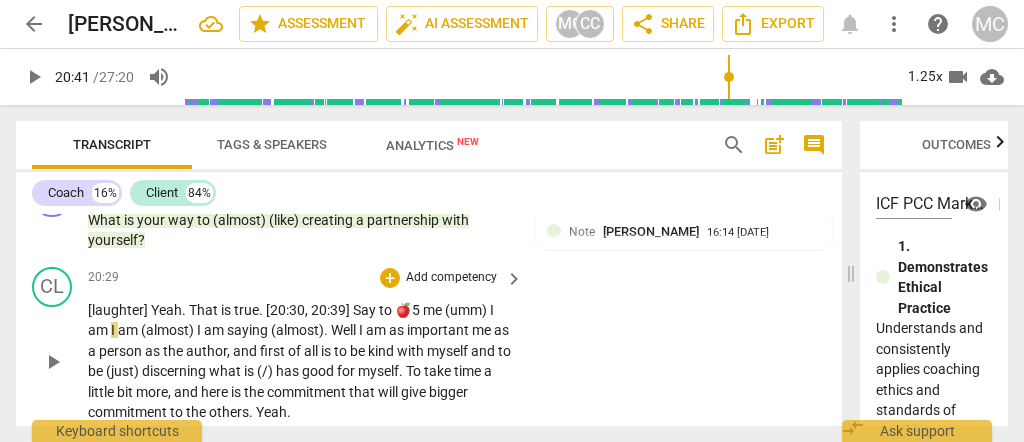 click on "[20:30" at bounding box center (285, 310) 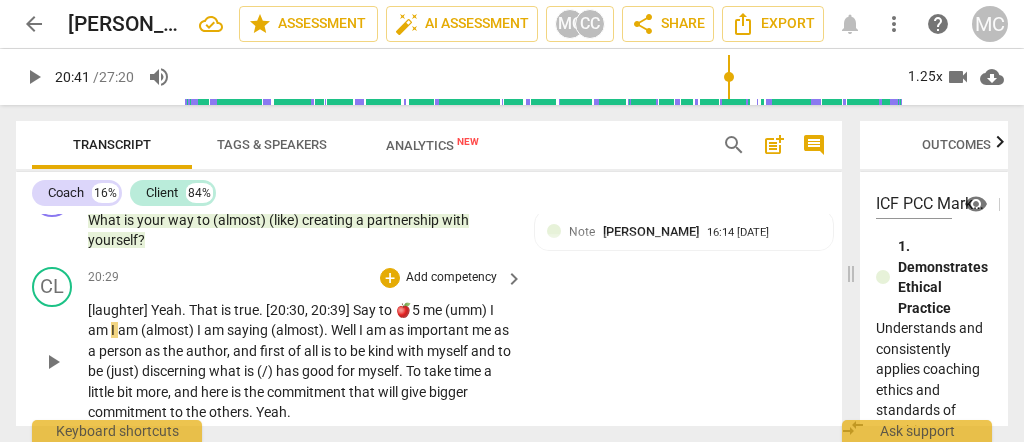 type 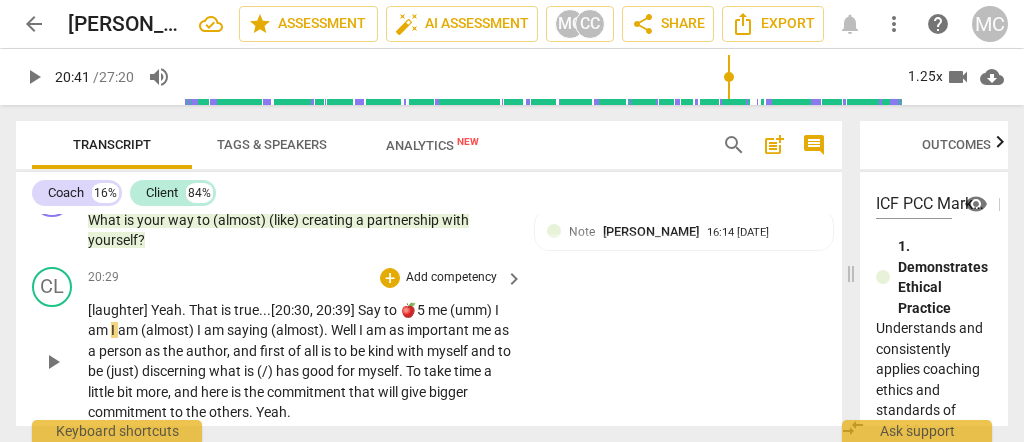 click on "Say" at bounding box center [371, 310] 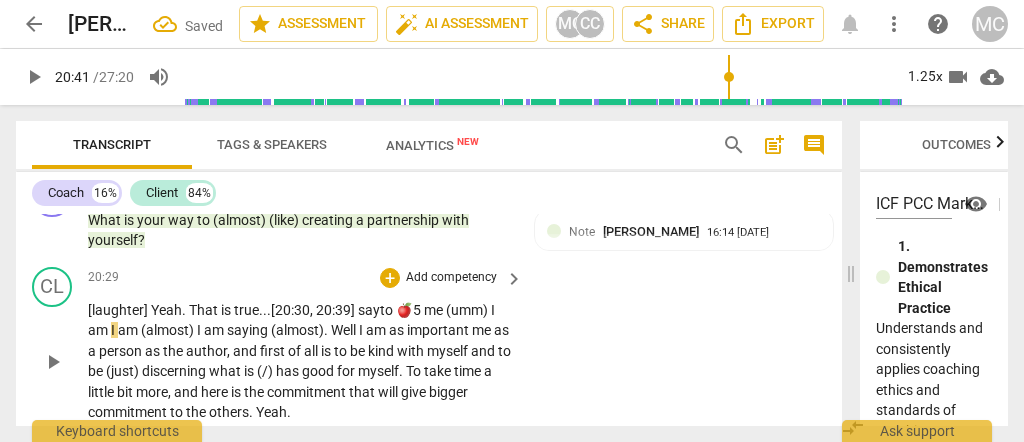 click on "say" at bounding box center (369, 310) 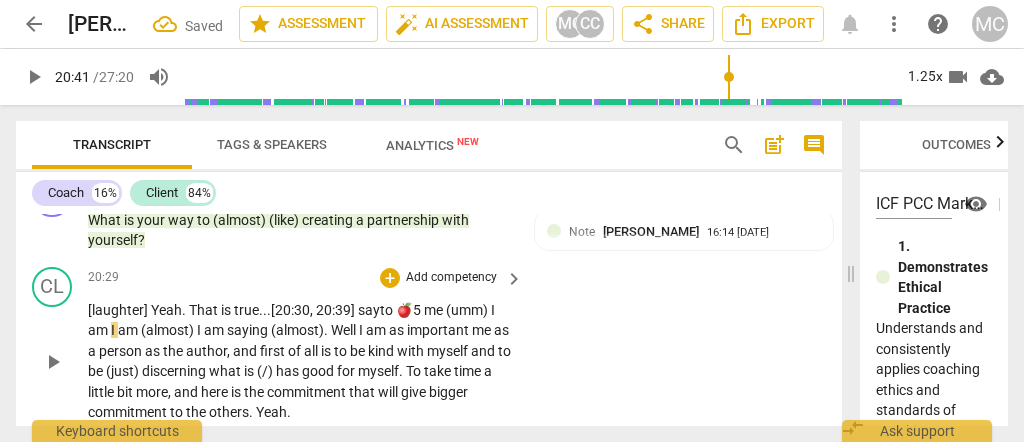 click on "say" at bounding box center [369, 310] 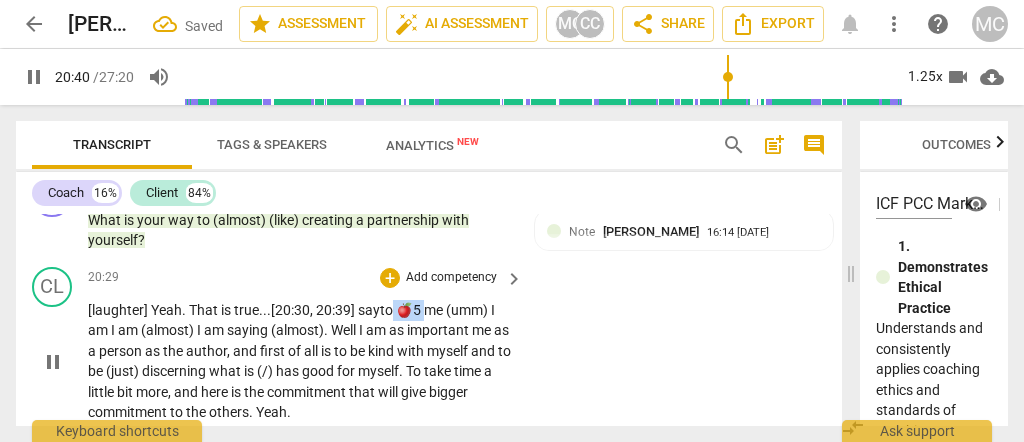 drag, startPoint x: 396, startPoint y: 283, endPoint x: 428, endPoint y: 282, distance: 32.01562 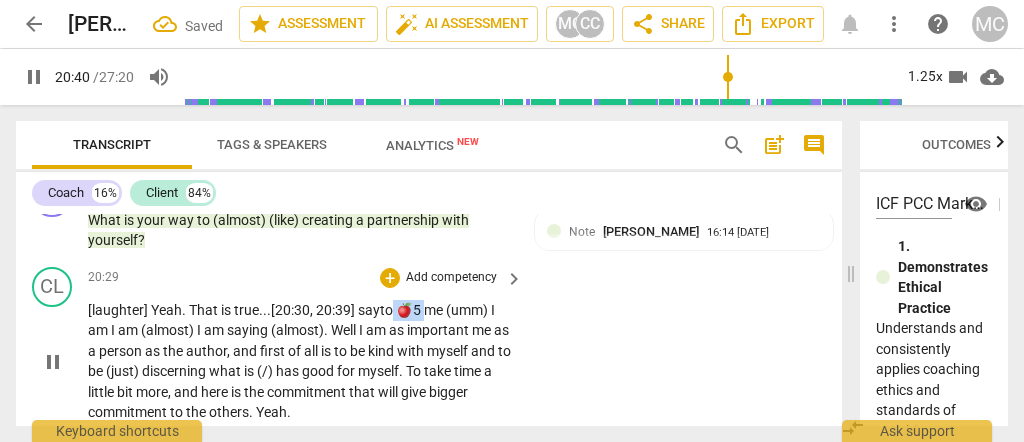 click on "[laughter]   Yeah .   That   is   true...  [20:30 ,   20:39]   say  to   🍎5   me   (umm)   I   am   I   am   (almost)   I   am   saying   (almost) .   Well   I   am   as   important   me   as   a   person   as   the   author ,   and   first   of   all   is   to   be   kind   with   myself   and   to   be   (just)   discerning   what   is   (/)   has   good   for   myself .   To   take   time   a   little   bit   more ,   and   here   is   the   commitment   that   will   give   bigger   commitment   to   the   others .   Yeah ." at bounding box center [300, 361] 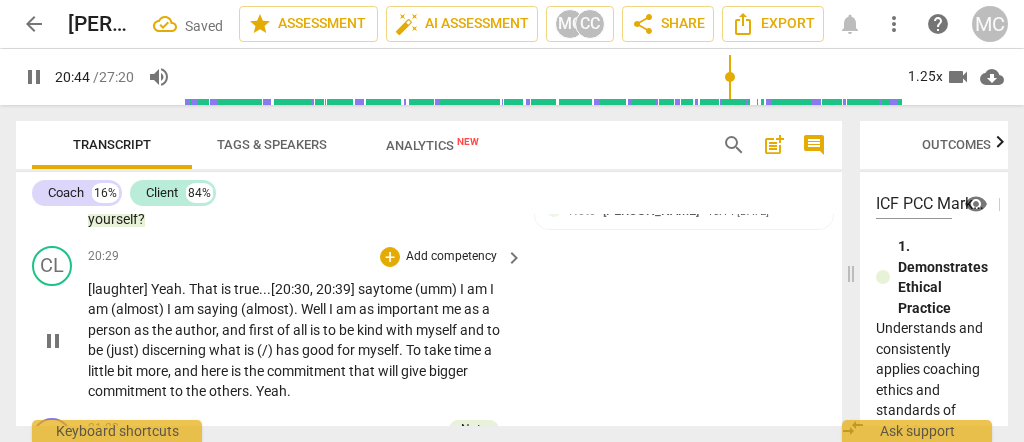 scroll, scrollTop: 5516, scrollLeft: 0, axis: vertical 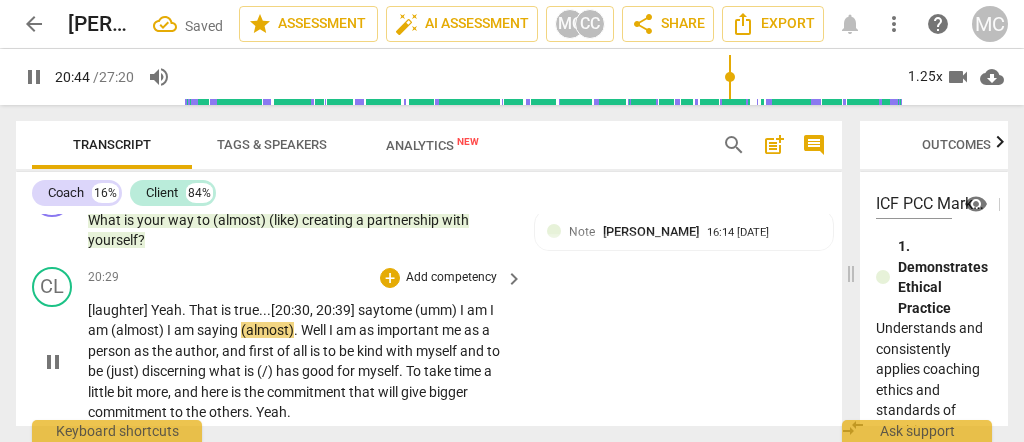 click on "to" at bounding box center (386, 310) 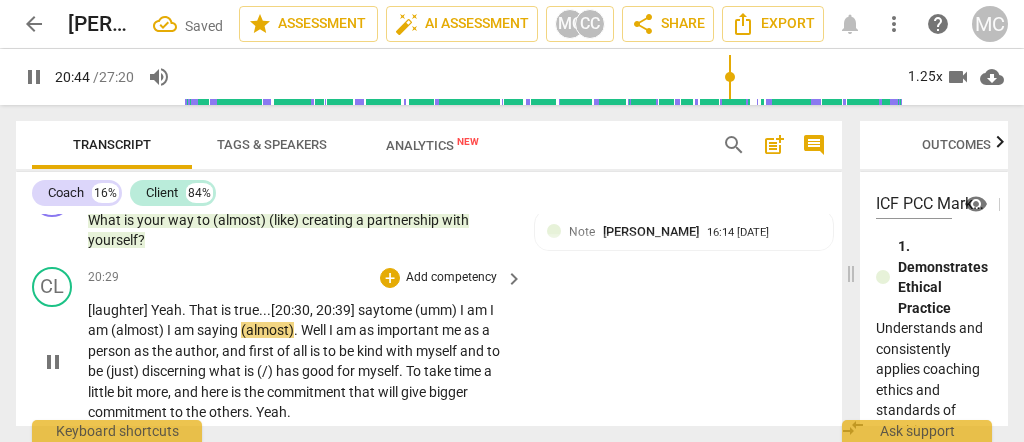 click on "to" at bounding box center (386, 310) 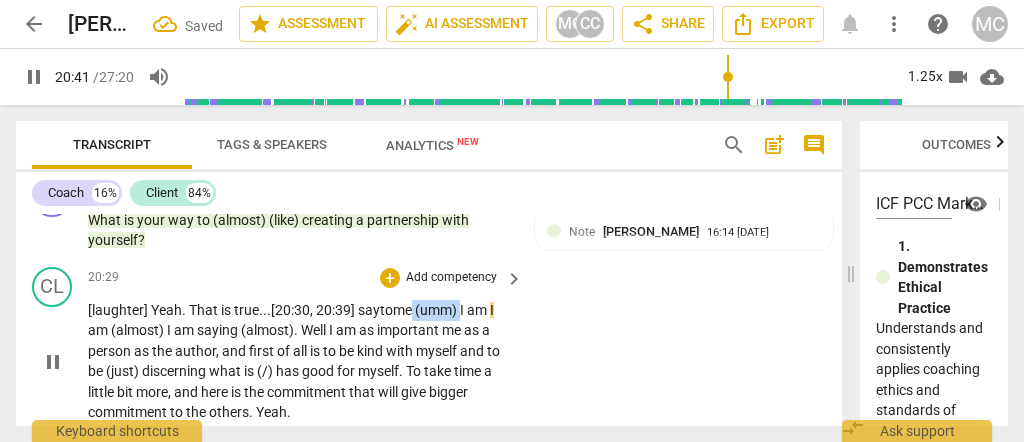 drag, startPoint x: 468, startPoint y: 279, endPoint x: 417, endPoint y: 284, distance: 51.24451 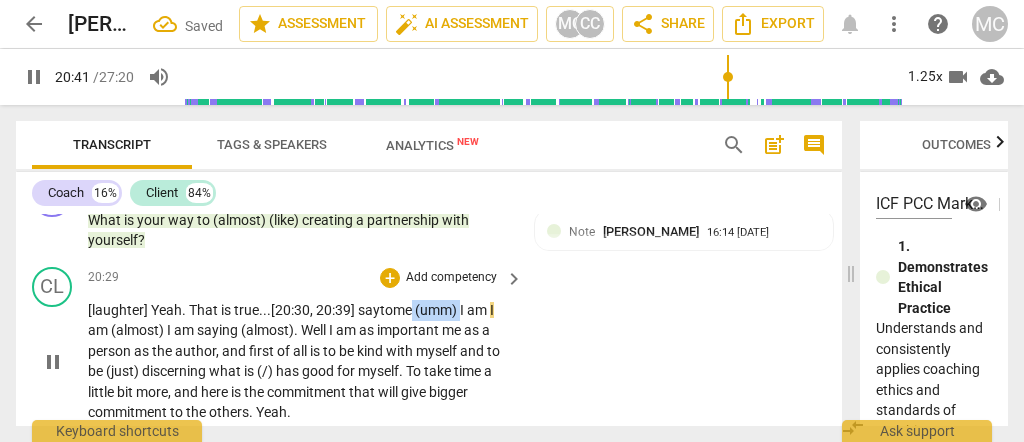 click on "[laughter]   Yeah .   That   is   true...  [20:30 ,   20:39]   say  to  me   (umm)   I   am   I   am   (almost)   I   am   saying   (almost) .   Well   I   am   as   important   me   as   a   person   as   the   author ,   and   first   of   all   is   to   be   kind   with   myself   and   to   be   (just)   discerning   what   is   (/)   has   good   for   myself .   To   take   time   a   little   bit   more ,   and   here   is   the   commitment   that   will   give   bigger   commitment   to   the   others .   Yeah ." at bounding box center [300, 361] 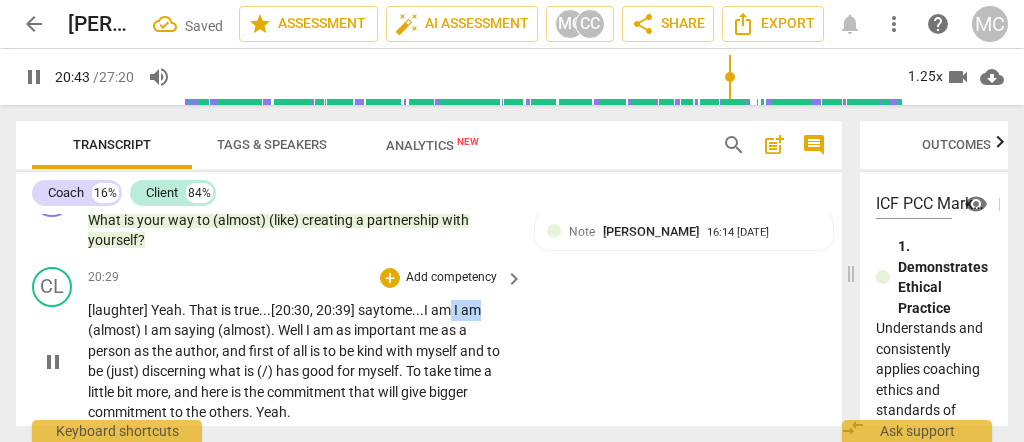drag, startPoint x: 461, startPoint y: 278, endPoint x: 499, endPoint y: 278, distance: 38 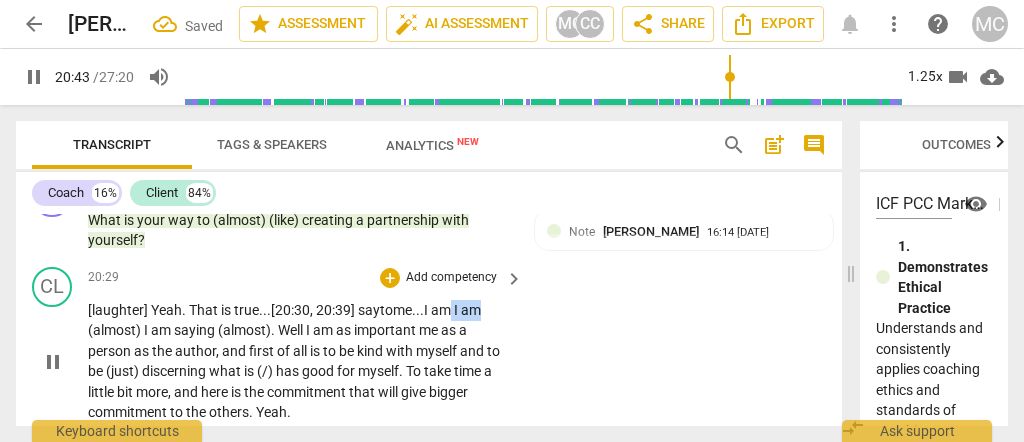 click on "[laughter]   Yeah .   That   is   true...  [20:30 ,   20:39]   say  to  me...  I   am   I   am   (almost)   I   am   saying   (almost) .   Well   I   am   as   important   me   as   a   person   as   the   author ,   and   first   of   all   is   to   be   kind   with   myself   and   to   be   (just)   discerning   what   is   (/)   has   good   for   myself .   To   take   time   a   little   bit   more ,   and   here   is   the   commitment   that   will   give   bigger   commitment   to   the   others .   Yeah ." at bounding box center (300, 361) 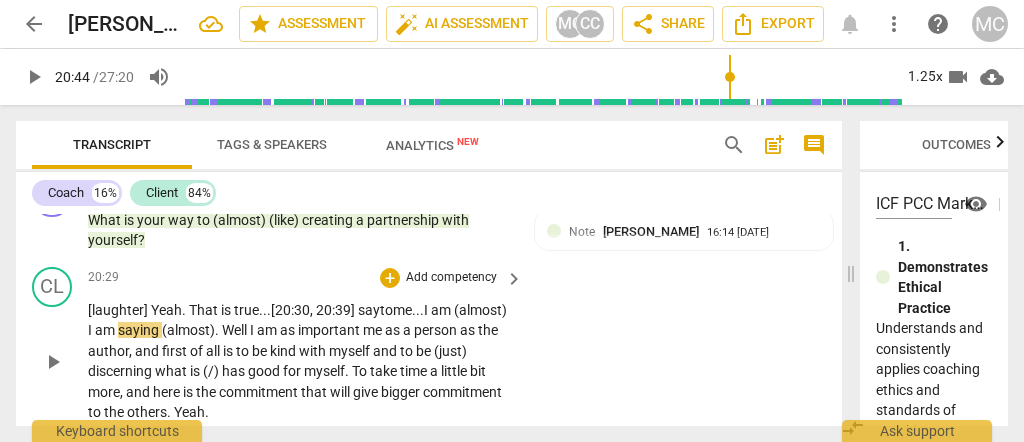 click on "(almost)" at bounding box center [480, 310] 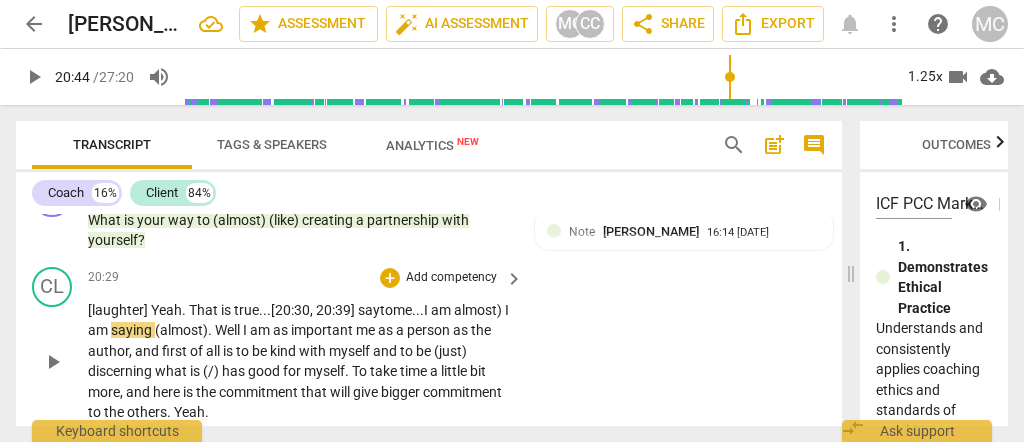 click on "I" at bounding box center (507, 310) 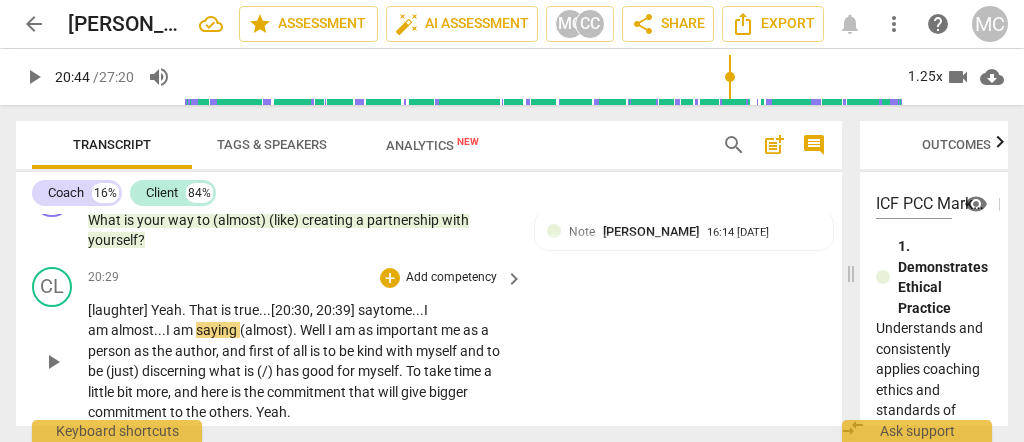 click on "(almost)" at bounding box center [266, 330] 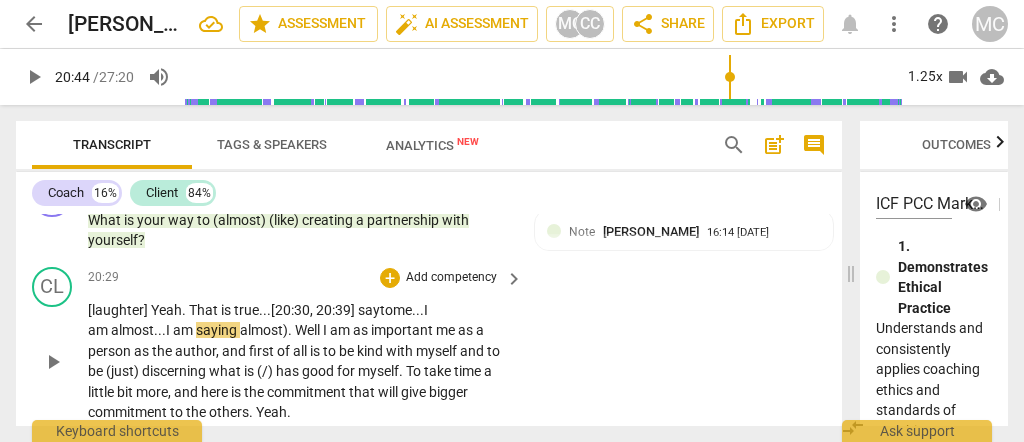 click on "almost)" at bounding box center (264, 330) 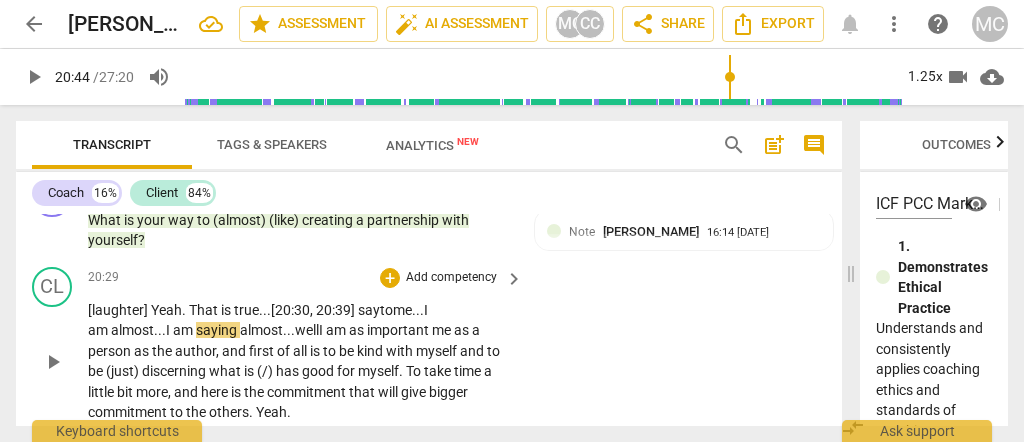 click on "I" at bounding box center (426, 310) 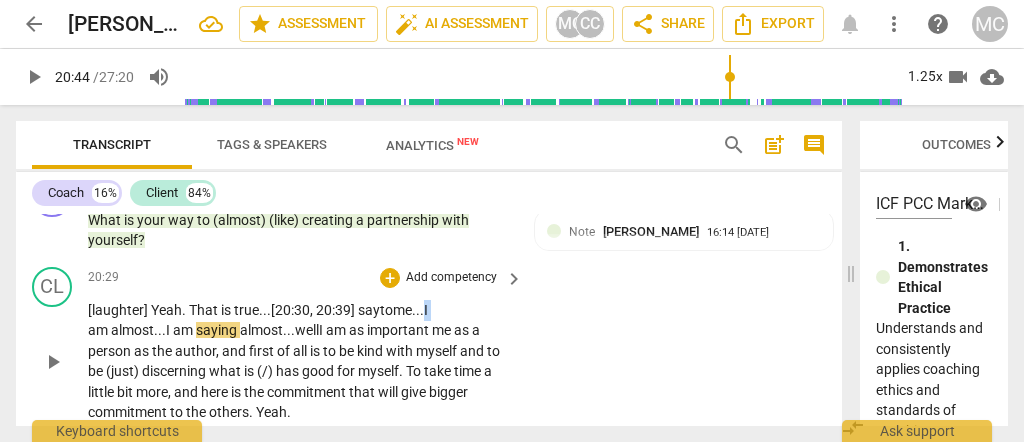 click on "I" at bounding box center (426, 310) 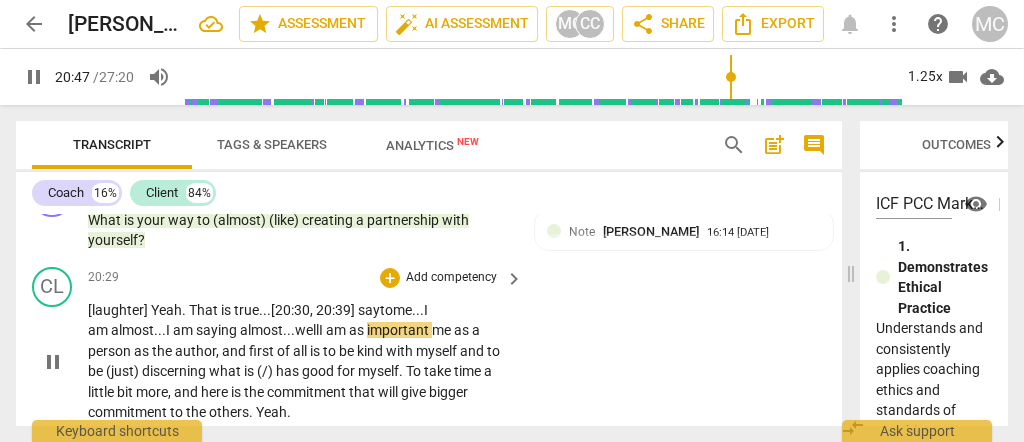 click on "I" at bounding box center (322, 330) 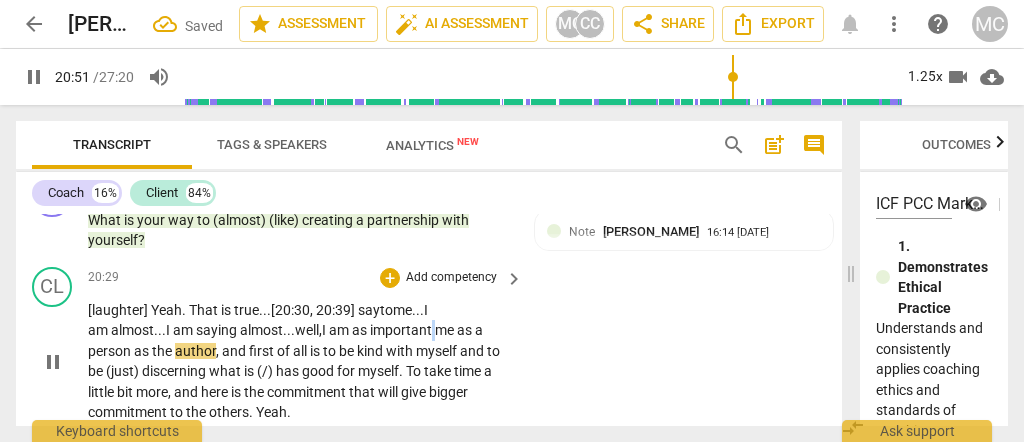 click on "[laughter]   Yeah .   That   is   true...  [20:30 ,   20:39]   say  to  me...  I   am   almost...  I   am   saying   almost...  well,  I   am   as   important   me   as   a   person   as   the   author ,   and   first   of   all   is   to   be   kind   with   myself   and   to   be   (just)   discerning   what   is   (/)   has   good   for   myself .   To   take   time   a   little   bit   more ,   and   here   is   the   commitment   that   will   give   bigger   commitment   to   the   others .   Yeah ." at bounding box center (300, 361) 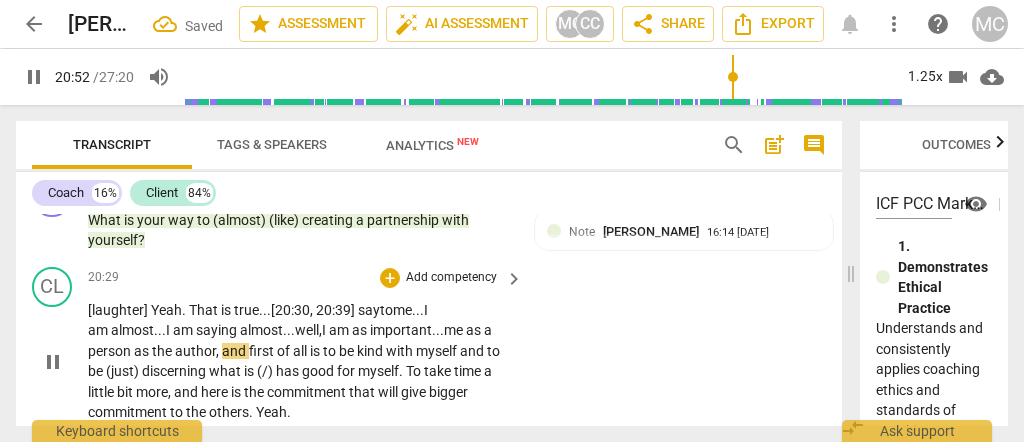 click on "me" at bounding box center (455, 330) 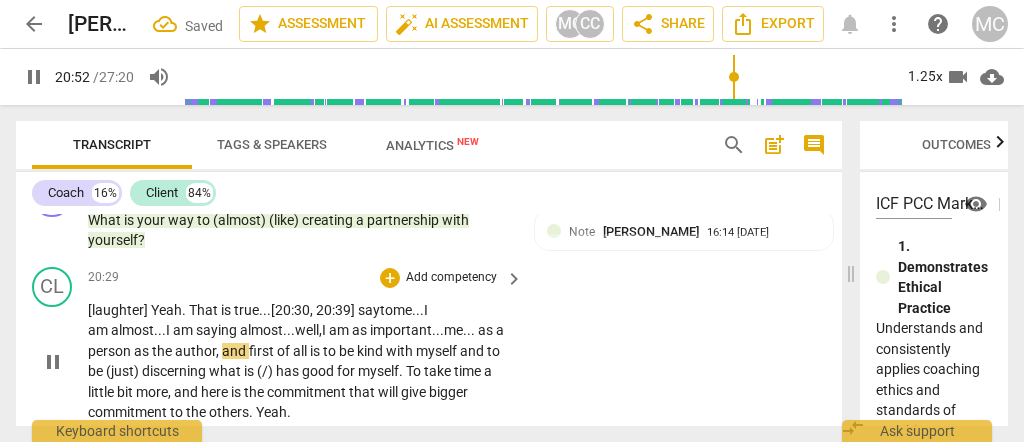click on "me..." at bounding box center (461, 330) 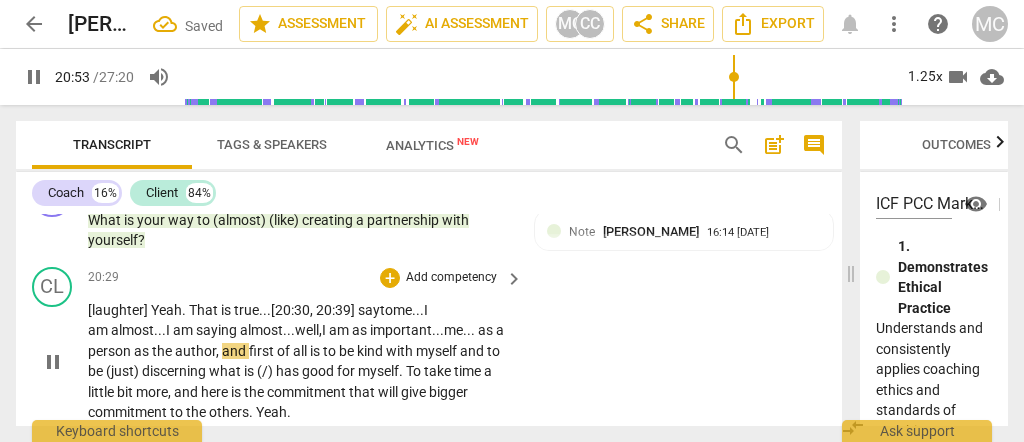 click on "me..." at bounding box center (461, 330) 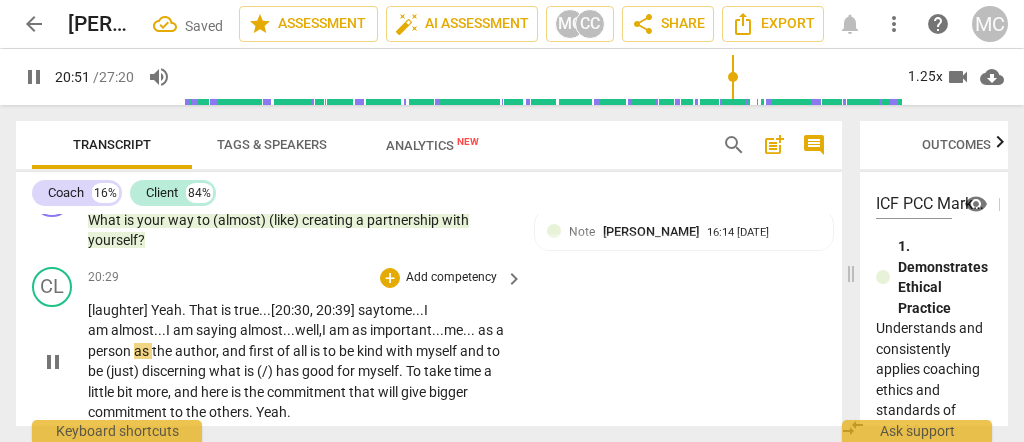 click on "person" at bounding box center (111, 351) 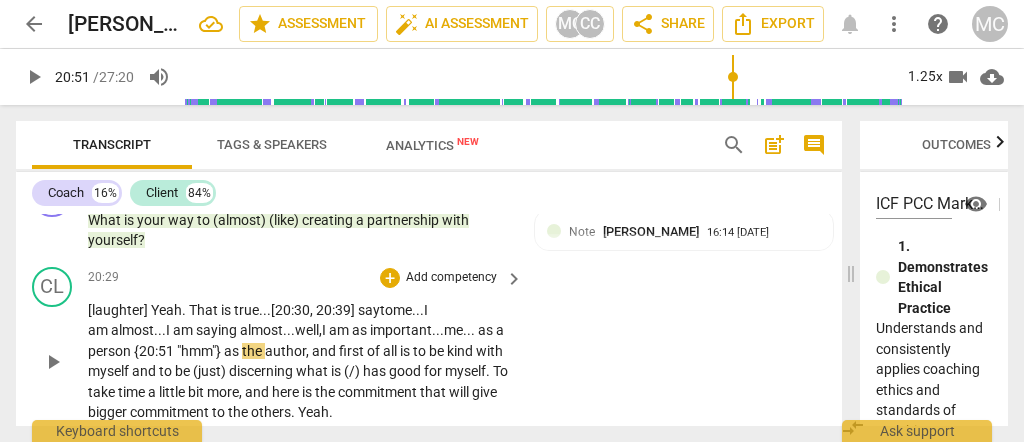 click on "person {20:51 "hmm"}" at bounding box center (156, 351) 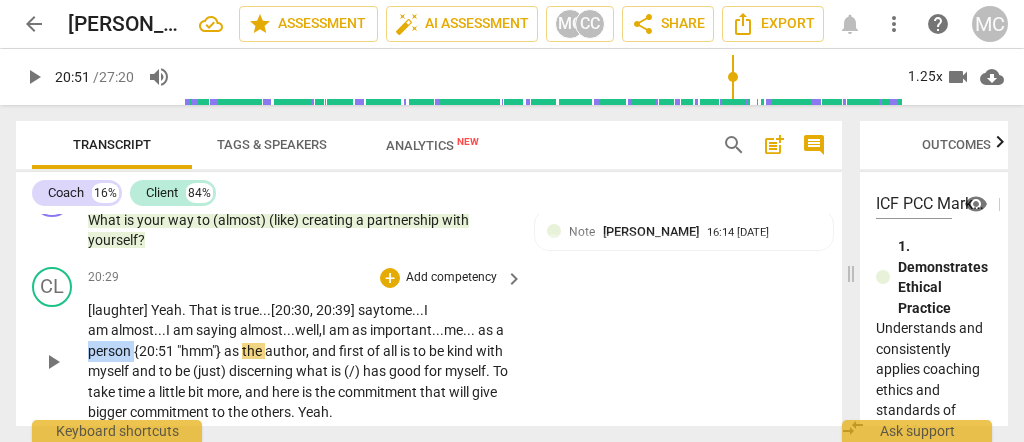 click on "person {20:51 "hmm"}" at bounding box center (156, 351) 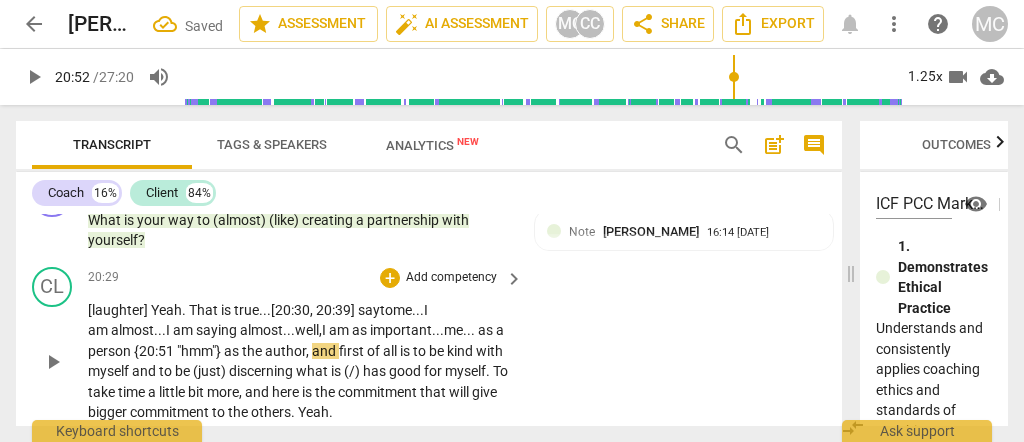 click on "and" at bounding box center (325, 351) 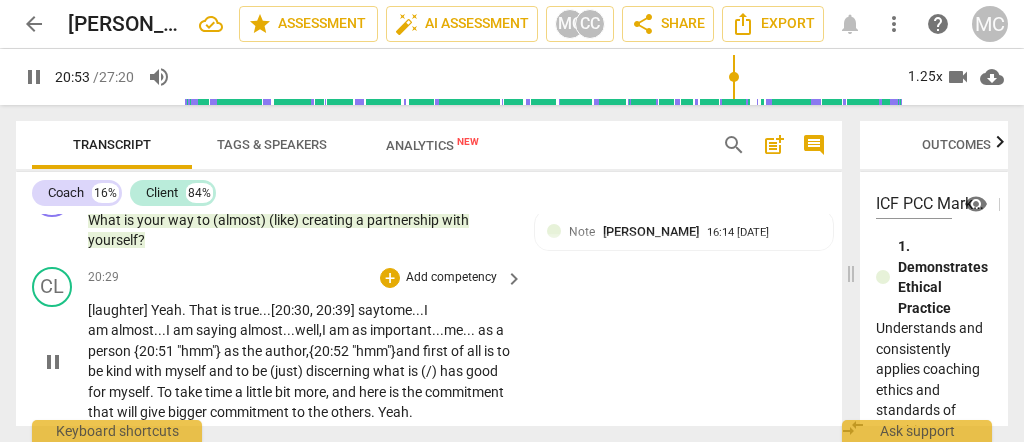click on "author" at bounding box center (285, 351) 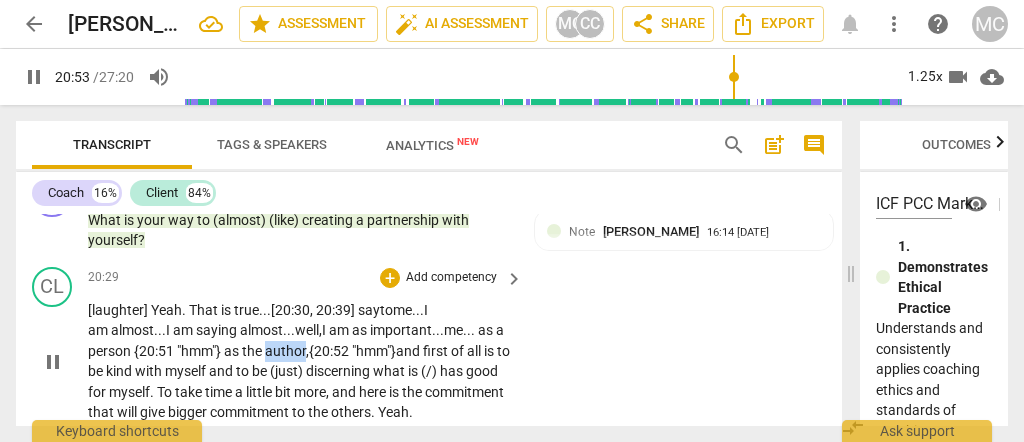 click on "author" at bounding box center (285, 351) 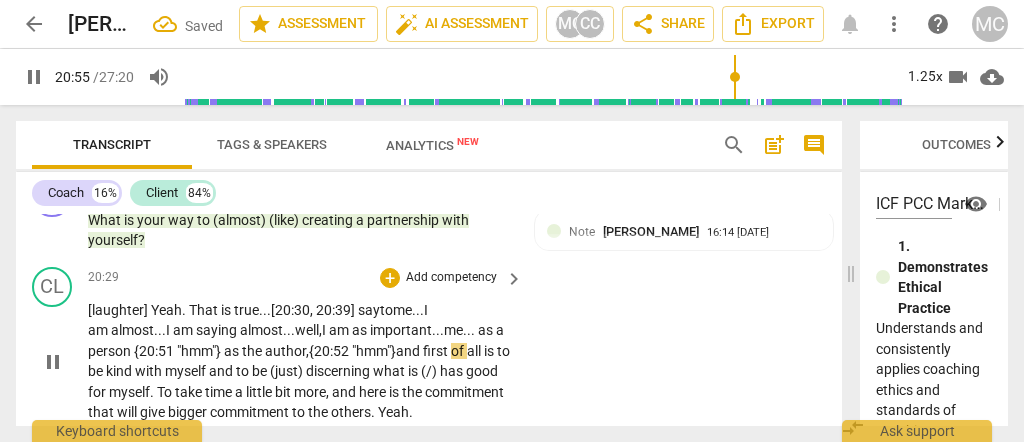 click on "is" at bounding box center [490, 351] 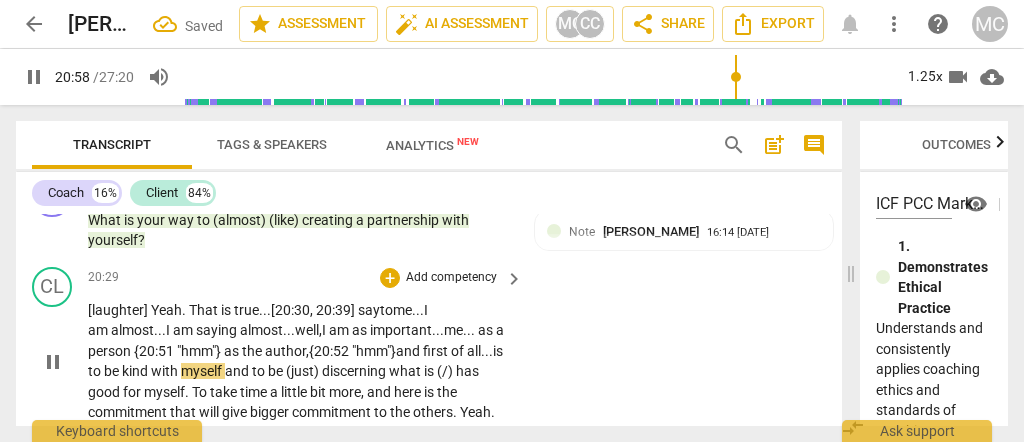 click on "[laughter]   Yeah .   That   is   true...  [20:30 ,   20:39]   say  to  me...  I   am   almost...  I   am   saying   almost...  well,  I   am   as   important...  me...    as   a   person {20:51 "hmm"}   as   the   author ,  {20:52 "hmm"}  and   first   of   all...  is   to   be   kind   with   myself   and   to   be   (just)   discerning   what   is   (/)   has   good   for   myself .   To   take   time   a   little   bit   more ,   and   here   is   the   commitment   that   will   give   bigger   commitment   to   the   others .   Yeah ." at bounding box center [300, 361] 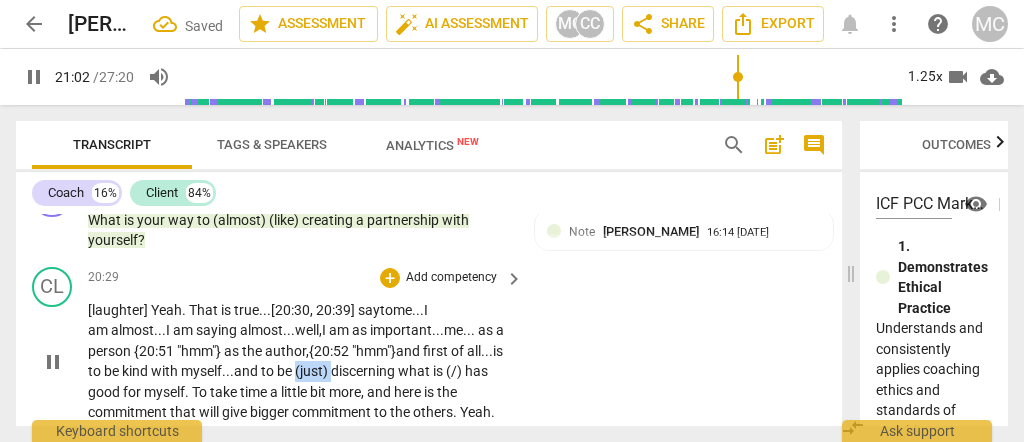 drag, startPoint x: 379, startPoint y: 342, endPoint x: 341, endPoint y: 342, distance: 38 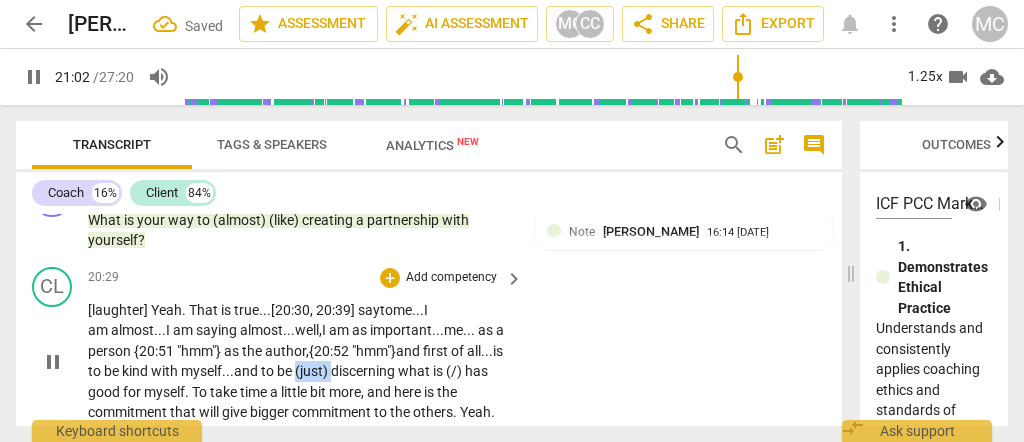 click on "[laughter]   Yeah .   That   is   true...  [20:30 ,   20:39]   say  to  me...  I   am   almost...  I   am   saying   almost...  well,  I   am   as   important...  me...    as   a   person {20:51 "hmm"}   as   the   author ,  {20:52 "hmm"}  and   first   of   all...  is   to   be   kind   with   myself...  and   to   be   (just)   discerning   what   is   (/)   has   good   for   myself .   To   take   time   a   little   bit   more ,   and   here   is   the   commitment   that   will   give   bigger   commitment   to   the   others .   Yeah ." at bounding box center [300, 361] 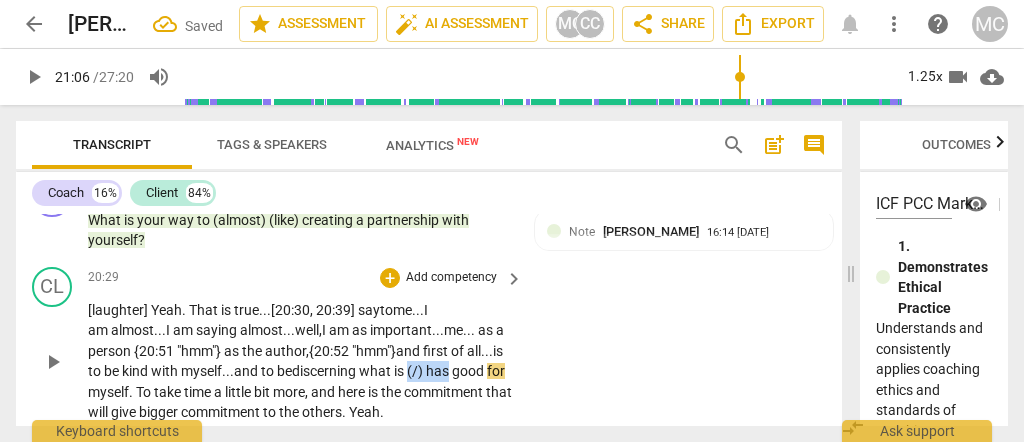 drag, startPoint x: 458, startPoint y: 343, endPoint x: 504, endPoint y: 346, distance: 46.09772 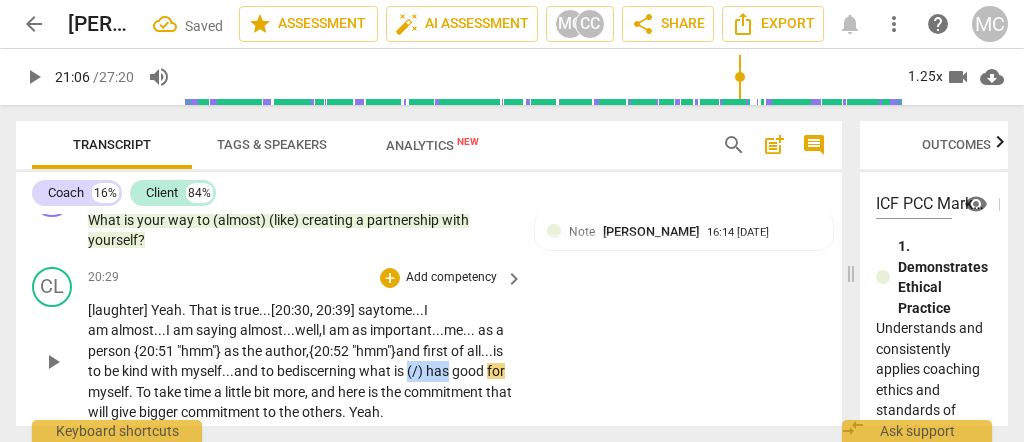 click on "[laughter]   Yeah .   That   is   true...  [20:30 ,   20:39]   say  to  me...  I   am   almost...  I   am   saying   almost...  well,  I   am   as   important...  me...    as   a   person {20:51 "hmm"}   as   the   author ,  {20:52 "hmm"}  and   first   of   all...  is   to   be   kind   with   myself...  and   to   be  discerning   what   is   (/)   has   good   for   myself .   To   take   time   a   little   bit   more ,   and   here   is   the   commitment   that   will   give   bigger   commitment   to   the   others .   Yeah ." at bounding box center [300, 361] 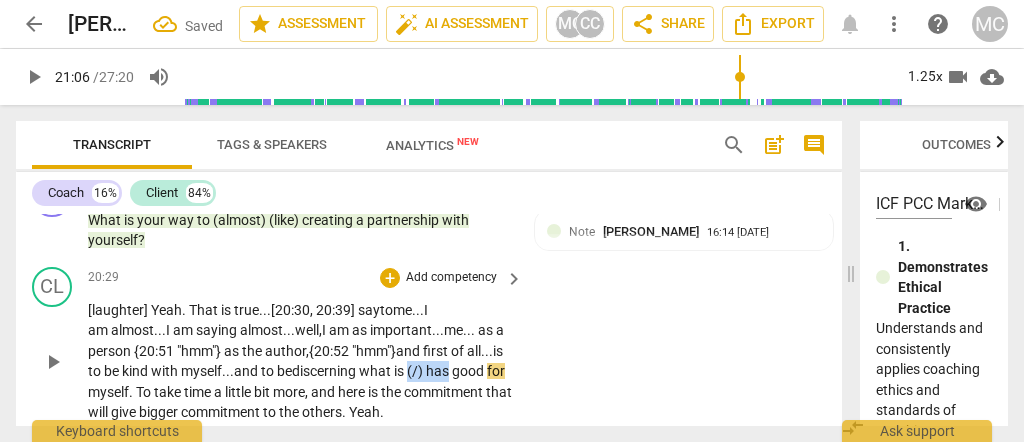 drag, startPoint x: 457, startPoint y: 346, endPoint x: 520, endPoint y: 343, distance: 63.07139 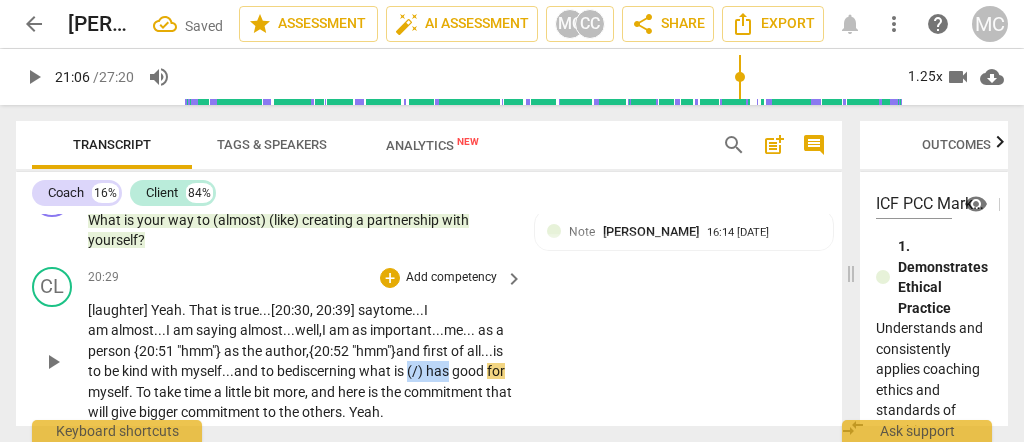 click on "[laughter]   Yeah .   That   is   true...  [20:30 ,   20:39]   say  to  me...  I   am   almost...  I   am   saying   almost...  well,  I   am   as   important...  me...    as   a   person {20:51 "hmm"}   as   the   author ,  {20:52 "hmm"}  and   first   of   all...  is   to   be   kind   with   myself...  and   to   be  discerning   what   is   (/)   has   good   for   myself .   To   take   time   a   little   bit   more ,   and   here   is   the   commitment   that   will   give   bigger   commitment   to   the   others .   Yeah ." at bounding box center (306, 361) 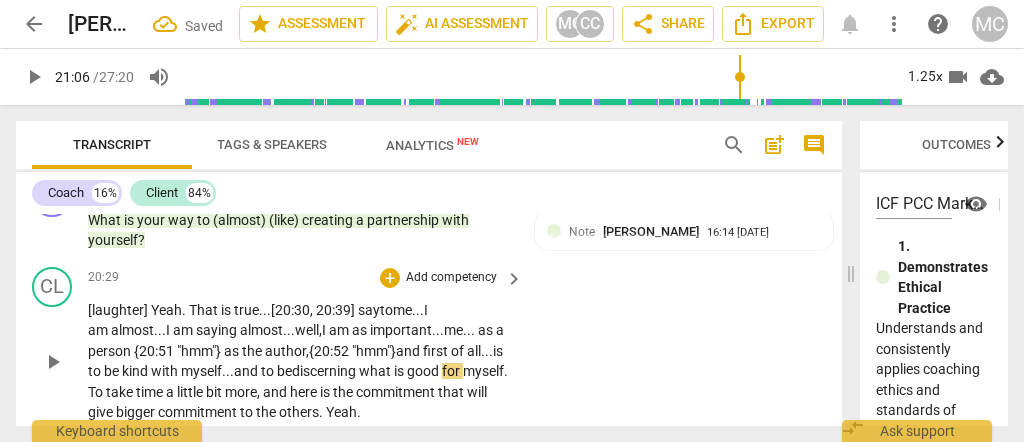 click on "what" at bounding box center [376, 371] 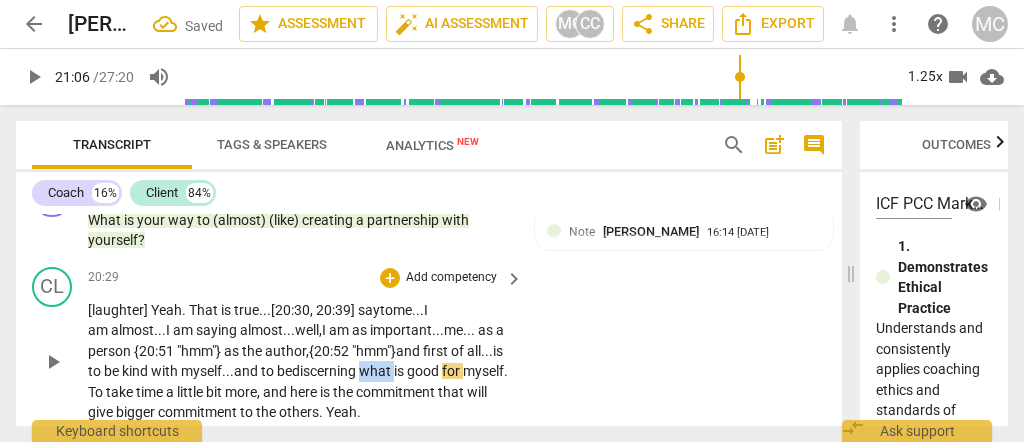 click on "what" at bounding box center (376, 371) 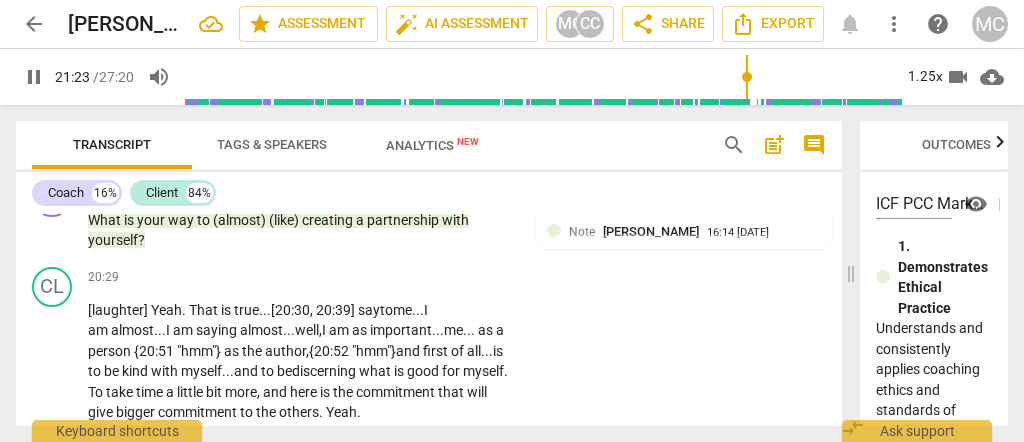 scroll, scrollTop: 5746, scrollLeft: 0, axis: vertical 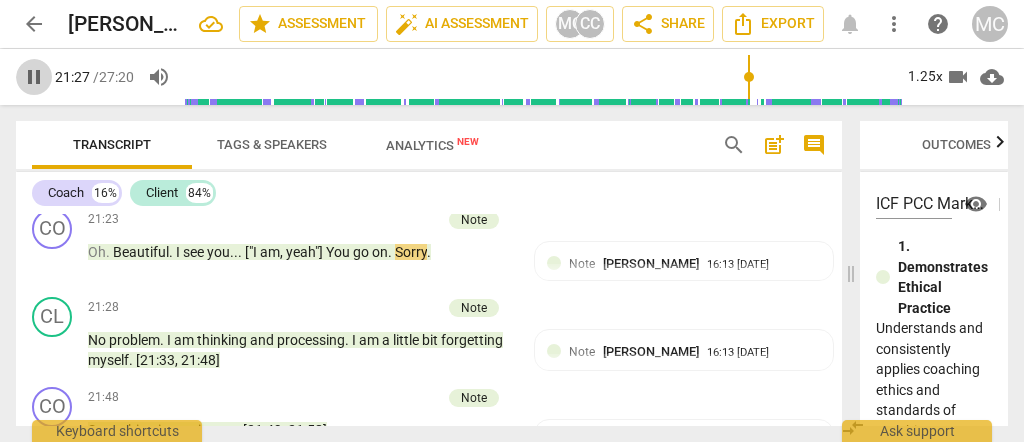 click on "pause" at bounding box center (34, 77) 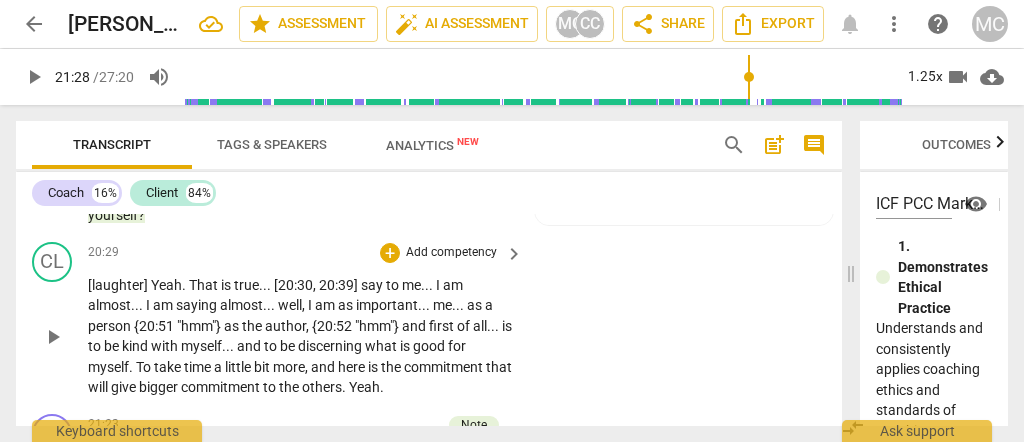 scroll, scrollTop: 5613, scrollLeft: 0, axis: vertical 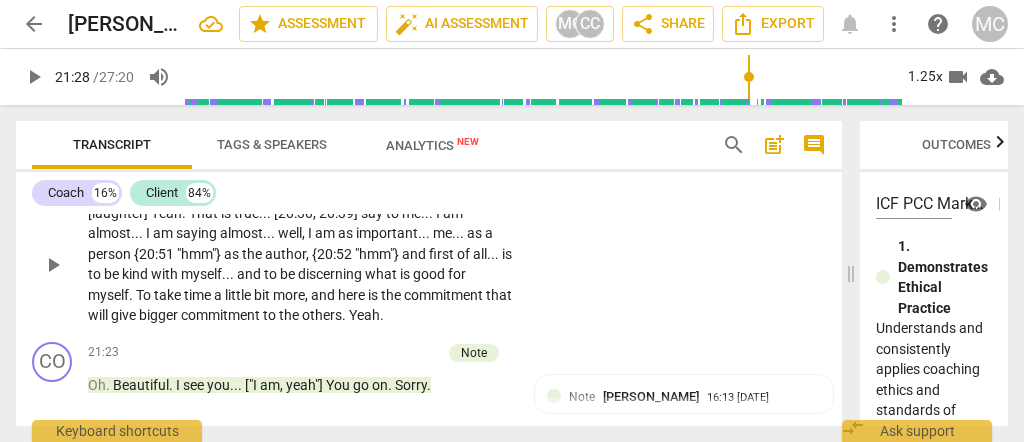 click on "to" at bounding box center (272, 274) 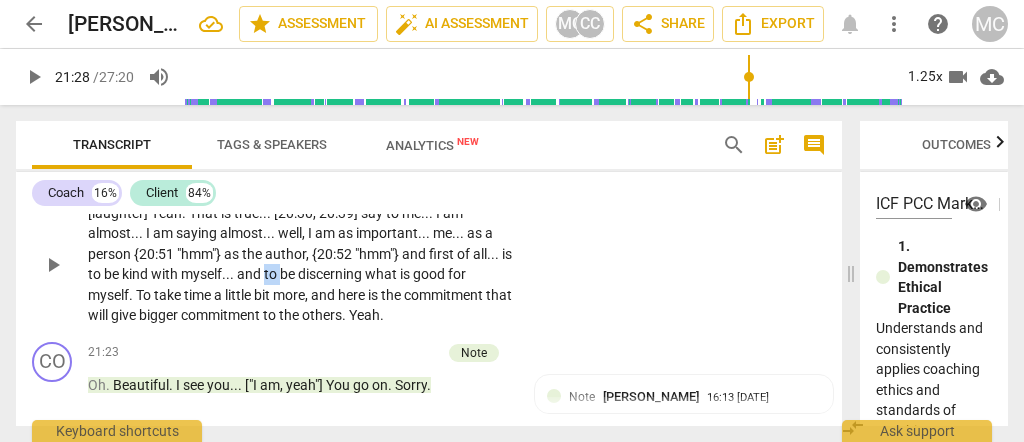 click on "to" at bounding box center (272, 274) 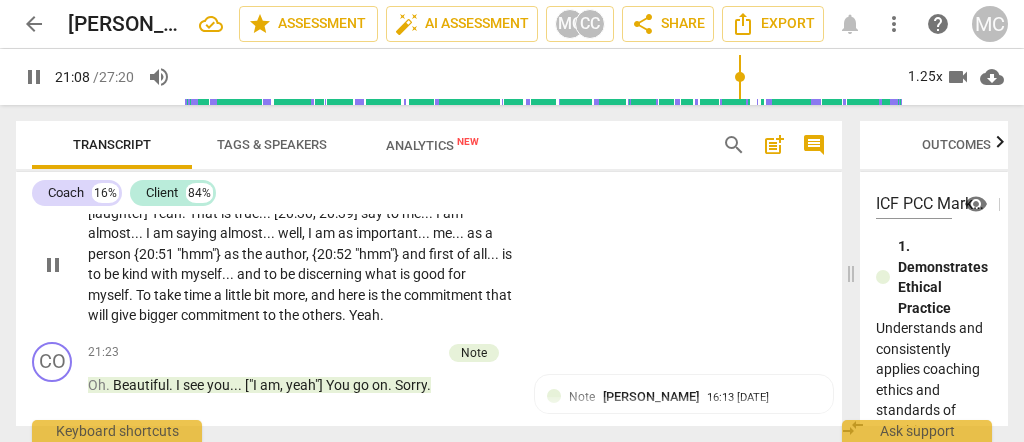 click on "To" at bounding box center [145, 295] 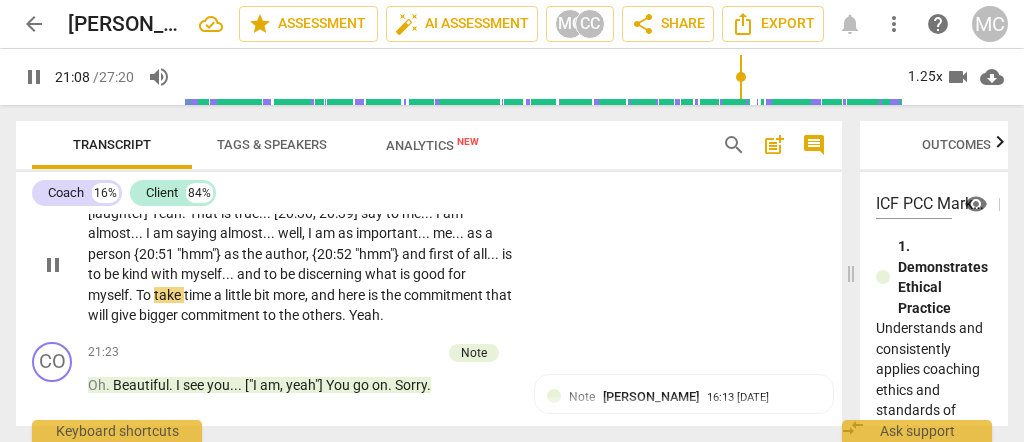 type on "1269" 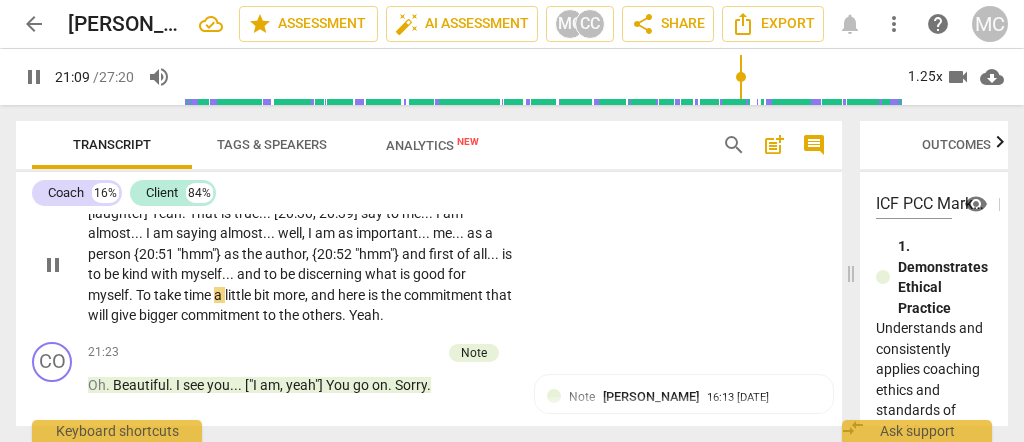 type 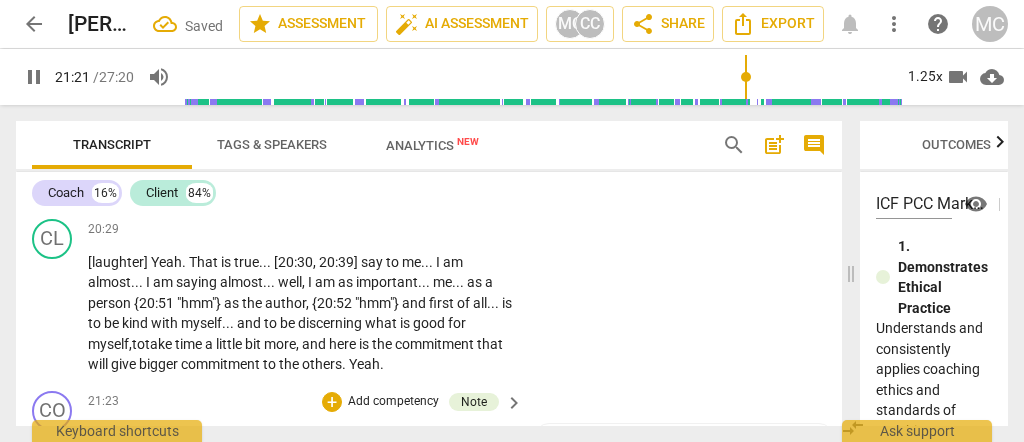 scroll, scrollTop: 5546, scrollLeft: 0, axis: vertical 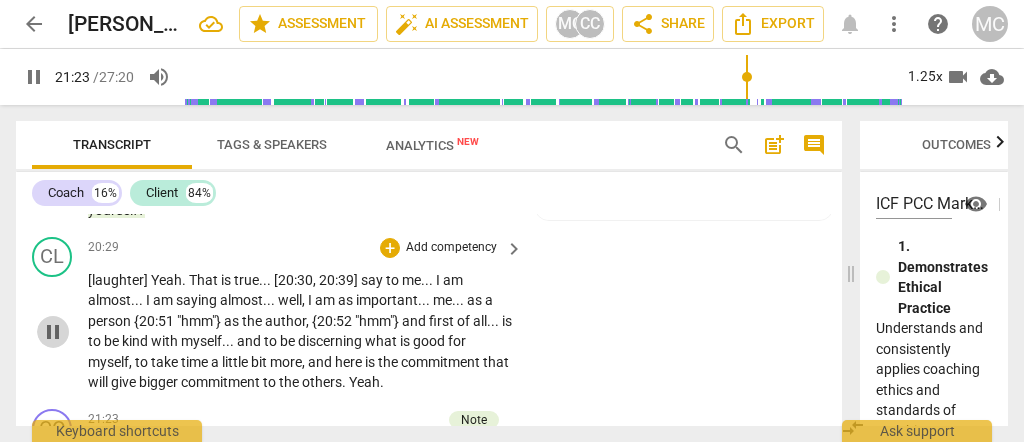 click on "pause" at bounding box center (53, 332) 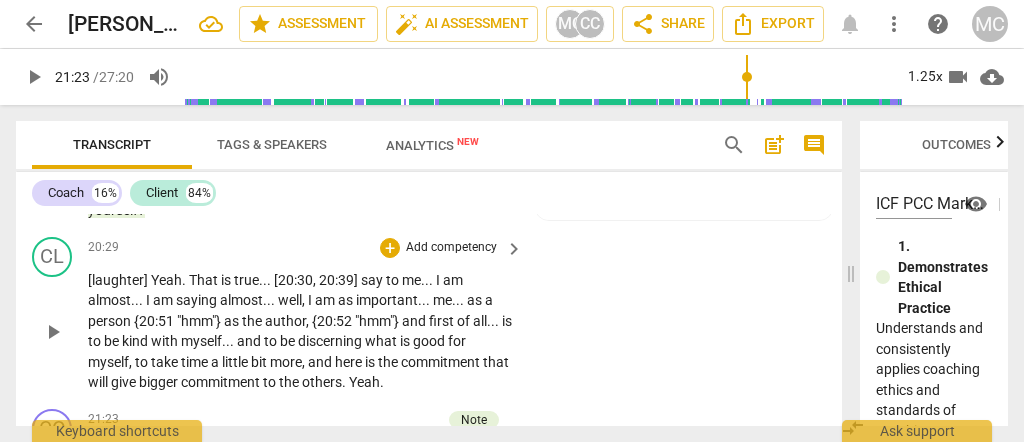 click on "Add competency" at bounding box center (451, 248) 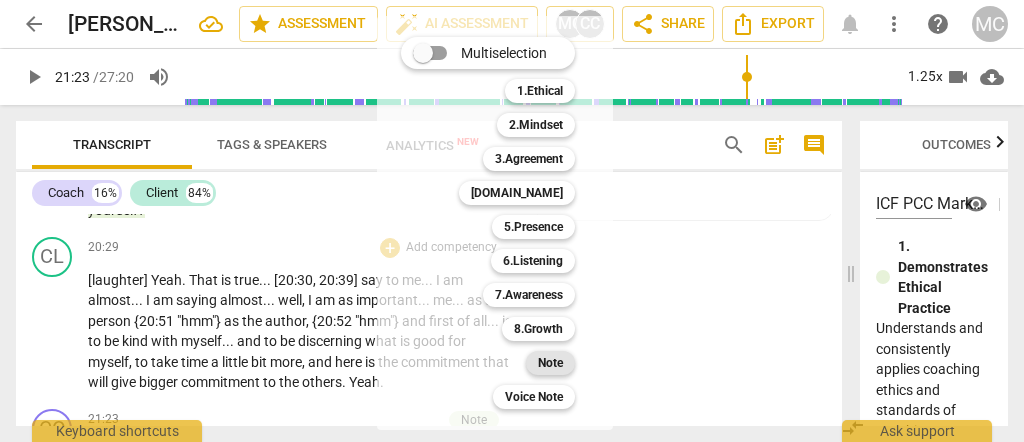 click on "Note" at bounding box center [550, 363] 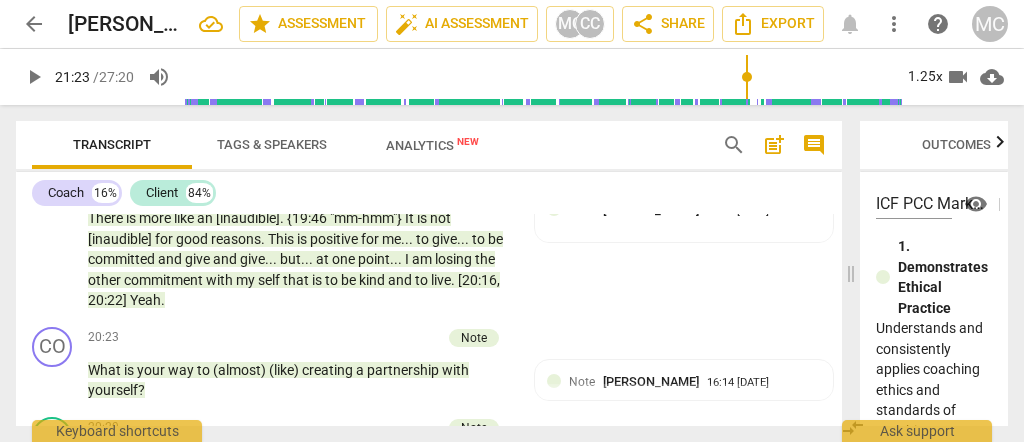 scroll, scrollTop: 5346, scrollLeft: 0, axis: vertical 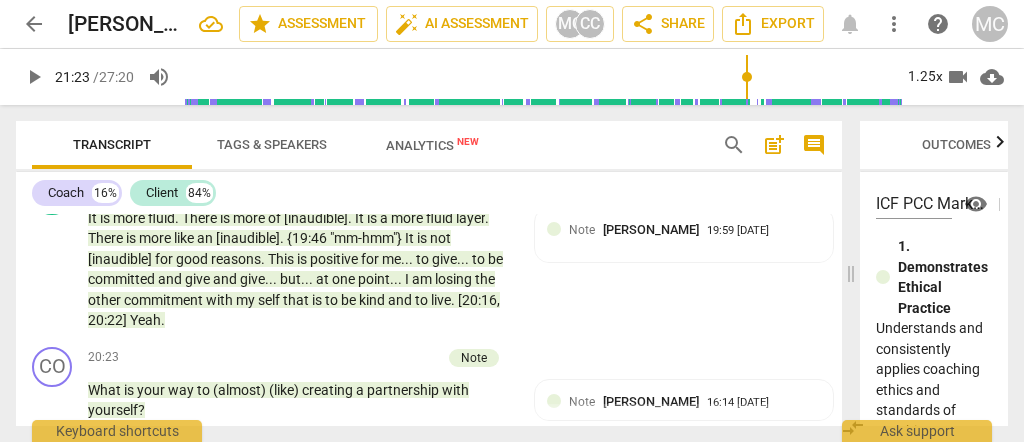 click on "play_arrow" at bounding box center (34, 77) 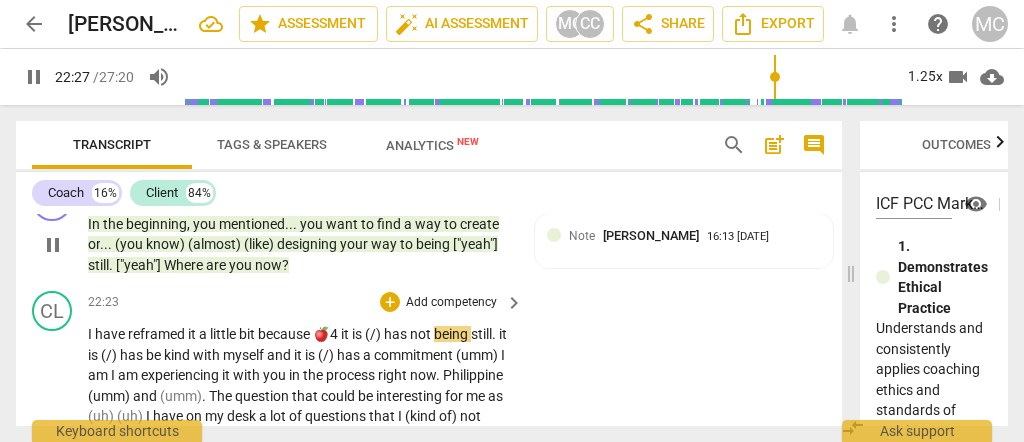 scroll, scrollTop: 6131, scrollLeft: 0, axis: vertical 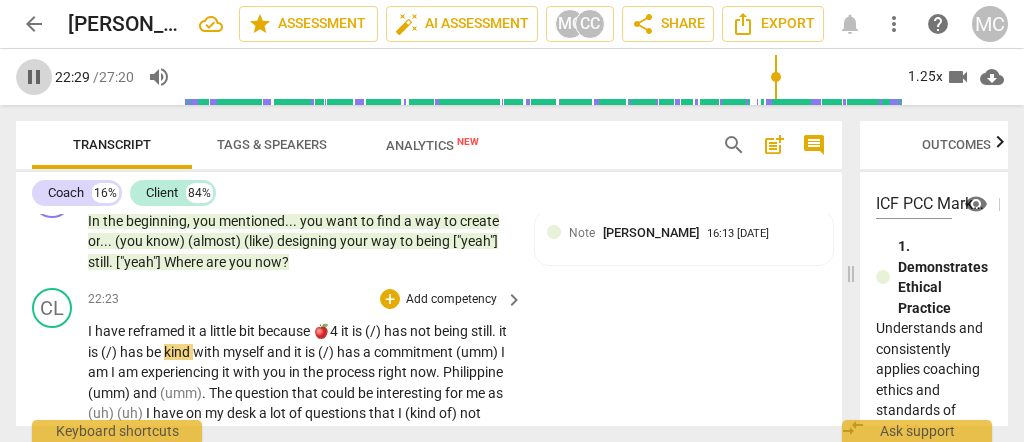 click on "pause" at bounding box center [34, 77] 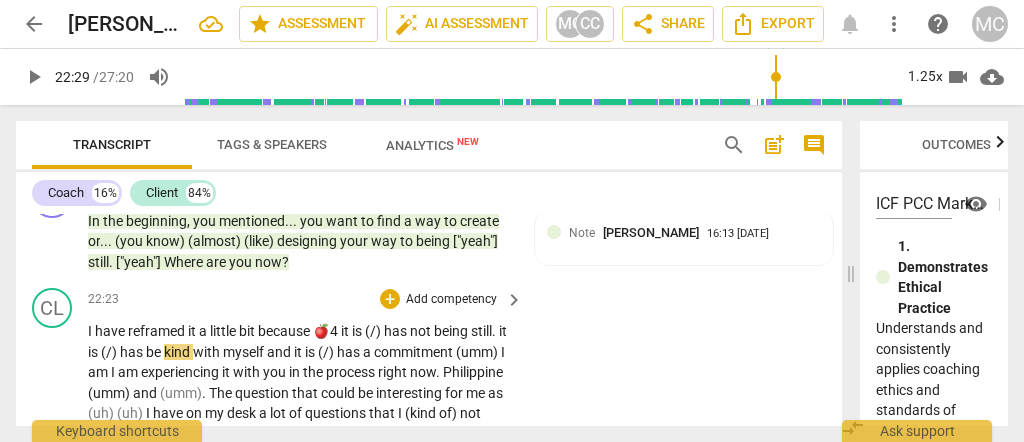 type on "1349" 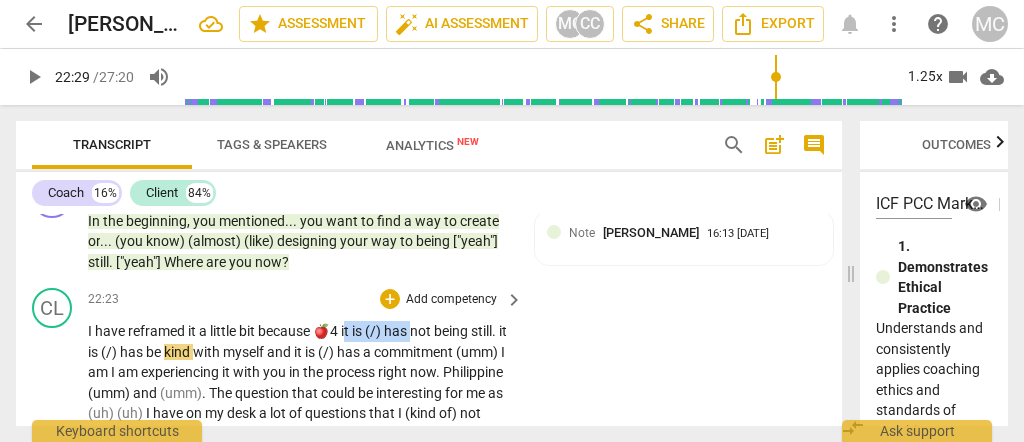 drag, startPoint x: 415, startPoint y: 300, endPoint x: 350, endPoint y: 296, distance: 65.12296 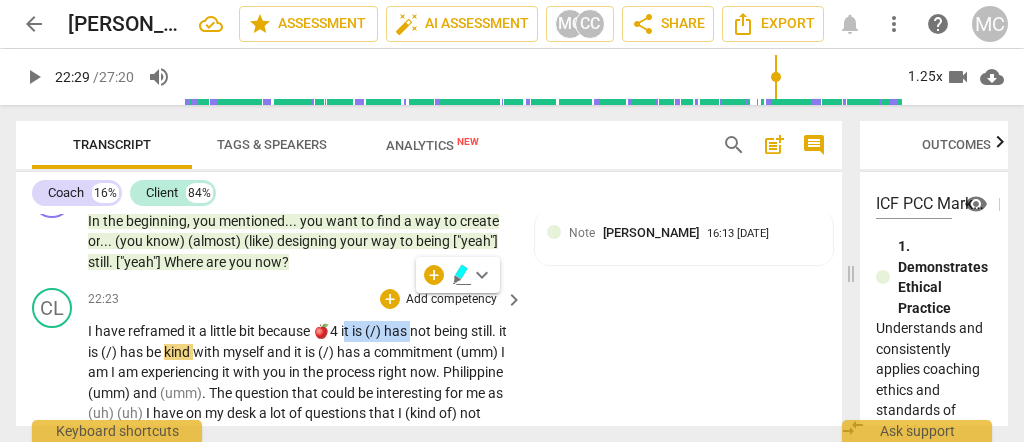 type 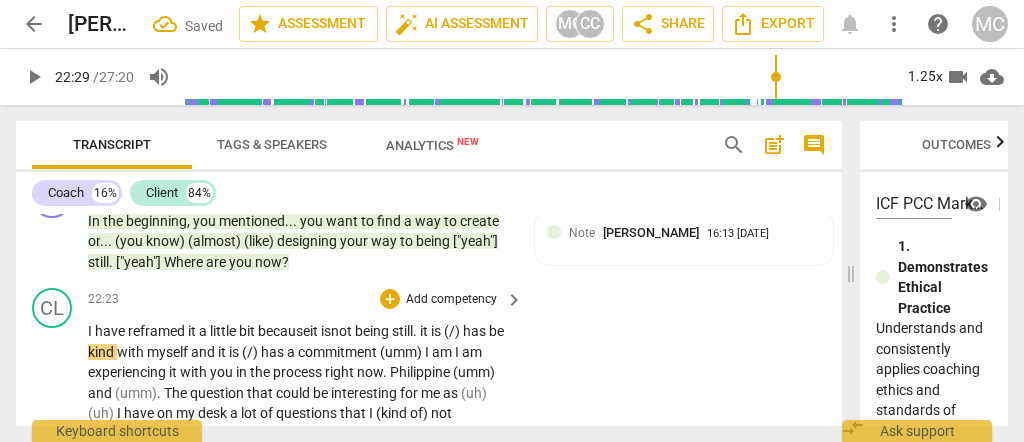 click on "because" at bounding box center [284, 331] 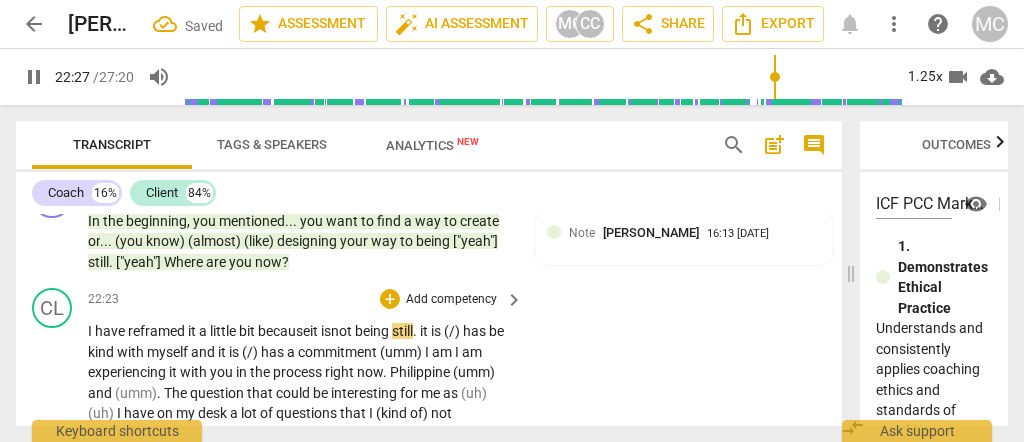 click on "it" at bounding box center [425, 331] 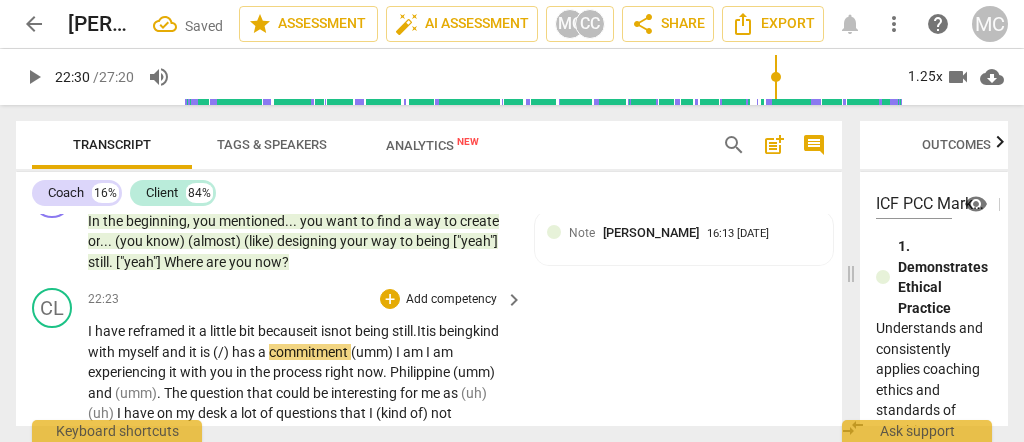 click on "still." at bounding box center (404, 331) 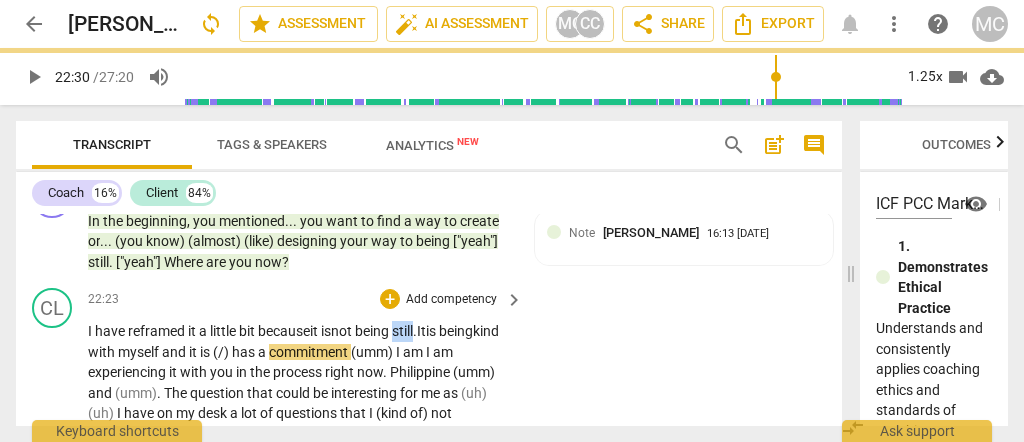 click on "still." at bounding box center (404, 331) 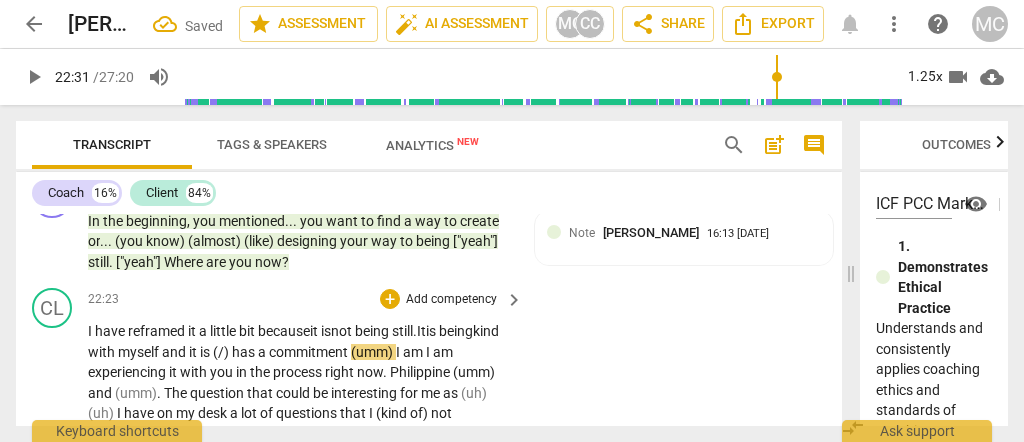 click on "and" at bounding box center (175, 352) 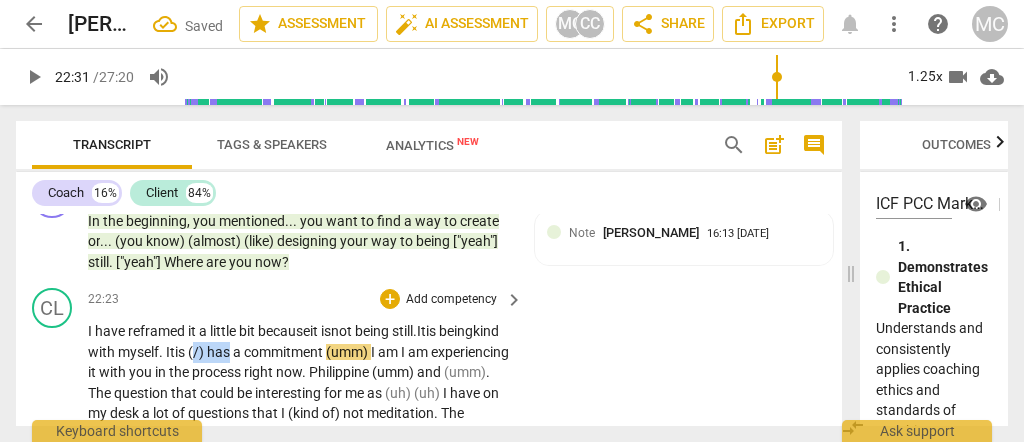 drag, startPoint x: 301, startPoint y: 318, endPoint x: 258, endPoint y: 318, distance: 43 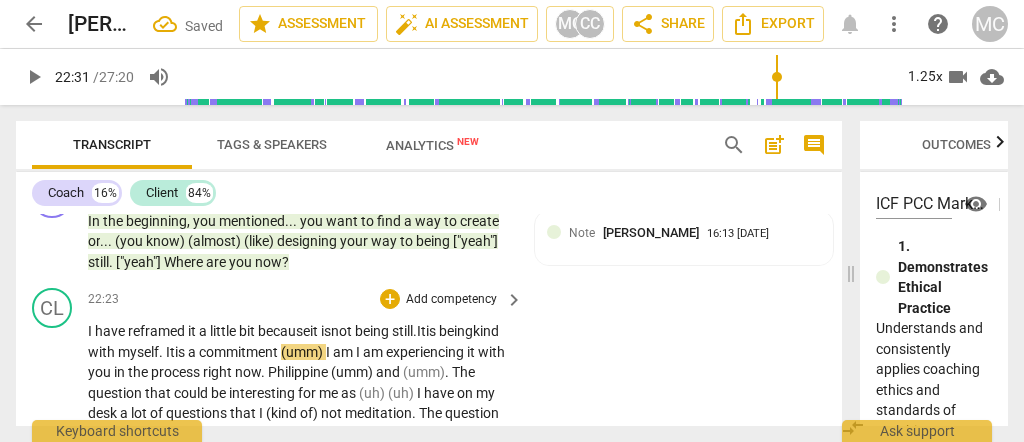 click on "is" at bounding box center (180, 352) 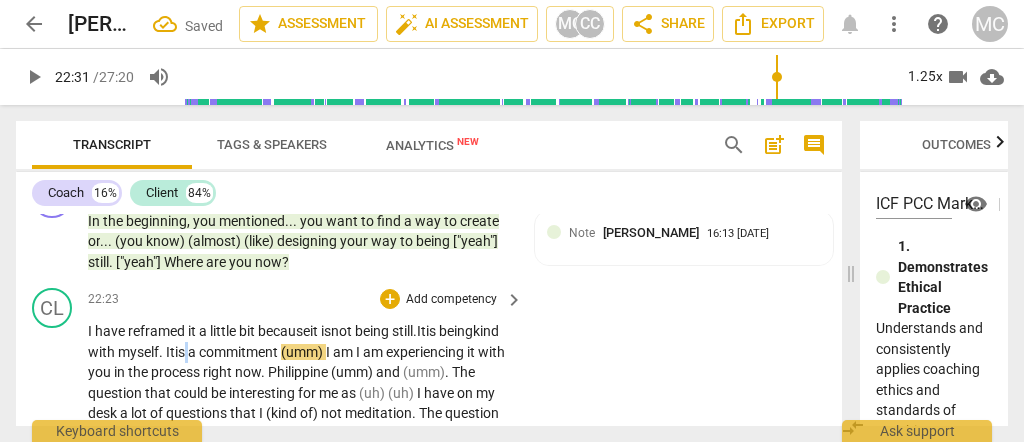 click on "is" at bounding box center [180, 352] 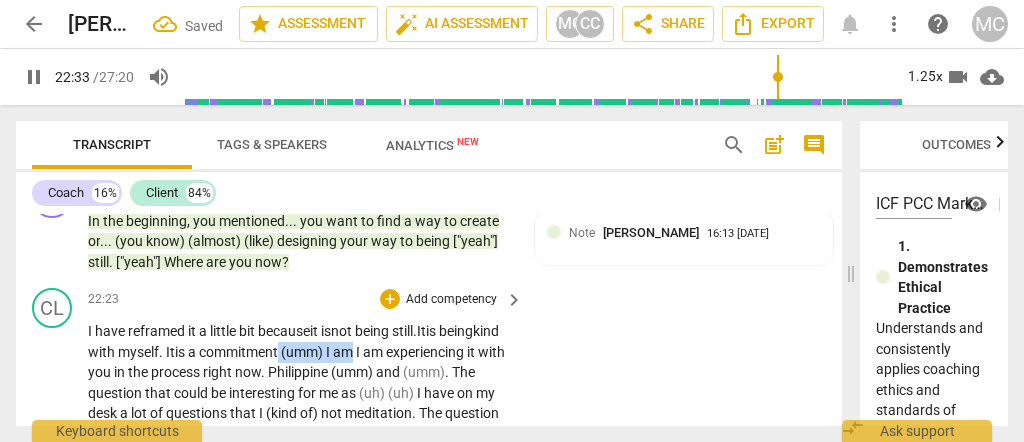 drag, startPoint x: 427, startPoint y: 317, endPoint x: 349, endPoint y: 320, distance: 78.05767 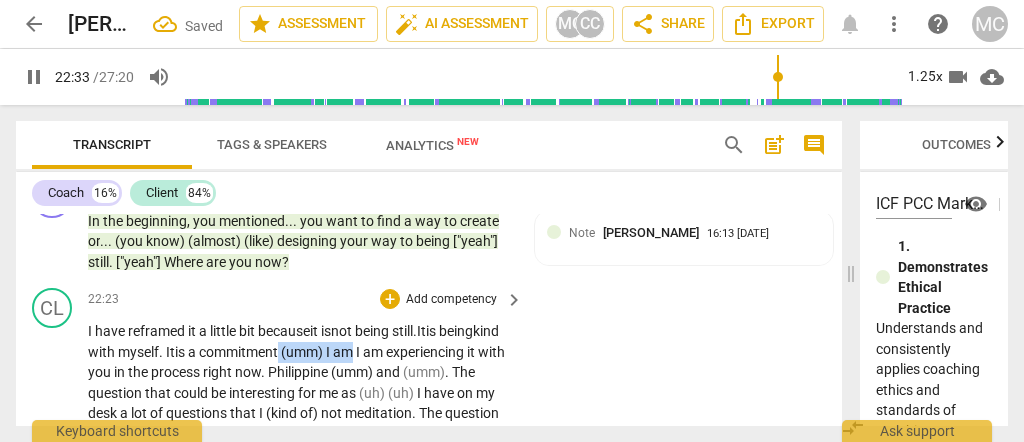 click on "I   have   reframed   it   a   little   bit   because  it is  not   being   still.  It  is   being  kind   with   myself.   It  is   a   commitment   (umm)   I   am   I   am   experiencing   it   with   you   in   the   process   right   now .   Philippine   (umm)   and   ([GEOGRAPHIC_DATA]) .   The   question   that   could   be   interesting   for   me   as   (uh)   (uh)   I   have   on   my   desk   a   lot   of   questions   that   I   (kind   of)   not   meditation .   The   question   was .   Yeah   and   (Maybe)   the   question   is   I   have   I   am   (umm)   I   have   the   capacity   because   I   am   (just)   doing   it   right   now ,   but   now   how   can   I   sustain   the   capacity   even   though   what   (uh)   happened .   A   lot   of   things   are   happening   in   the   environment   the   relationships   the   older   people   behavior .   How   can   I   sustain   that   capacity   and   that   (umm) .   What   I   am   what   where   I   am   committed ,   so   yeah   I   know   how" at bounding box center (300, 444) 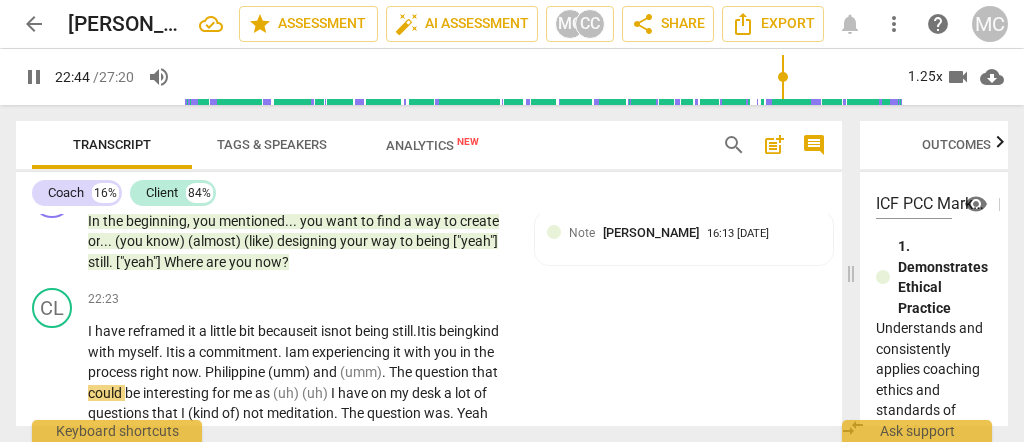 click on "pause" at bounding box center (34, 77) 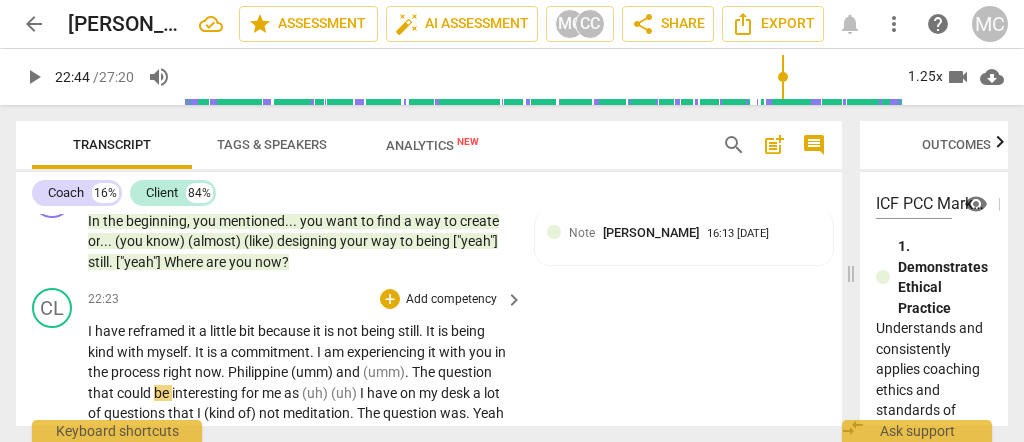 type on "1365" 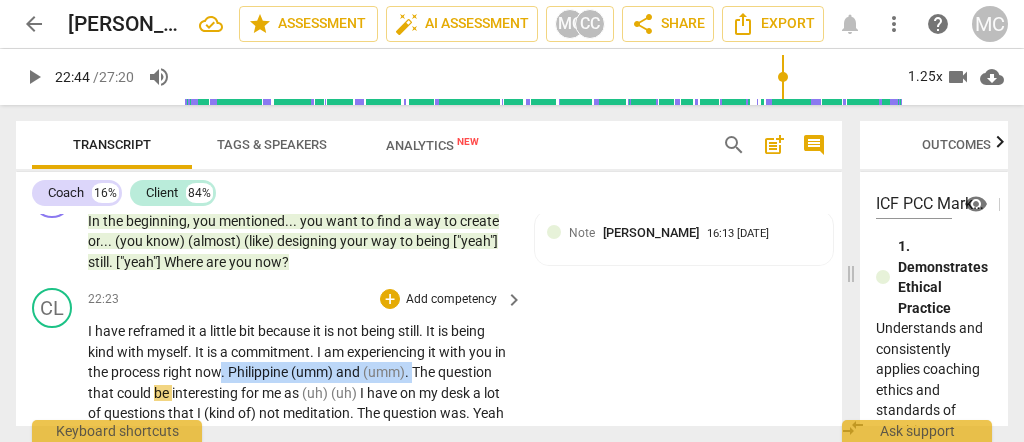 drag, startPoint x: 432, startPoint y: 340, endPoint x: 230, endPoint y: 334, distance: 202.0891 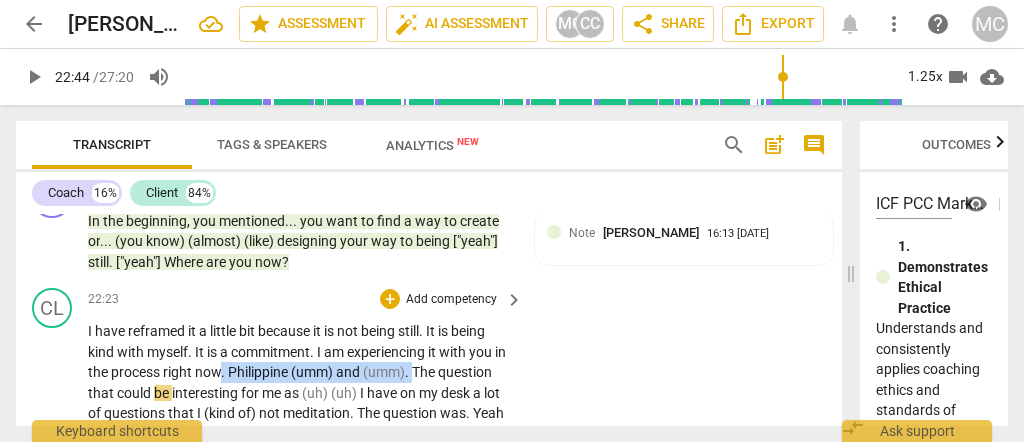click on "I   have   reframed   it   a   little   bit   because   it   is   not   being   still .   It   is   being   kind   with   myself .   It   is   a   commitment .   I   am   experiencing   it   with   you   in   the   process   right   now .   Philippine   (umm)   and   ([GEOGRAPHIC_DATA]) .   The   question   that   could   be   interesting   for   me   as   (uh)   (uh)   I   have   on   my   desk   a   lot   of   questions   that   I   (kind   of)   not   meditation .   The   question   was .   Yeah   and   (Maybe)   the   question   is   I   have   I   am   (umm)   I   have   the   capacity   because   I   am   (just)   doing   it   right   now ,   but   now   how   can   I   sustain   the   capacity   even   though   what   (uh)   happened .   A   lot   of   things   are   happening   in   the   environment   the   relationships   the   older   people   behavior .   How   can   I   sustain   that   capacity   and   that   (umm) .   What   I   am   what   where   I   am   committed ,   so   yeah   I   know   how   to   do" at bounding box center (300, 444) 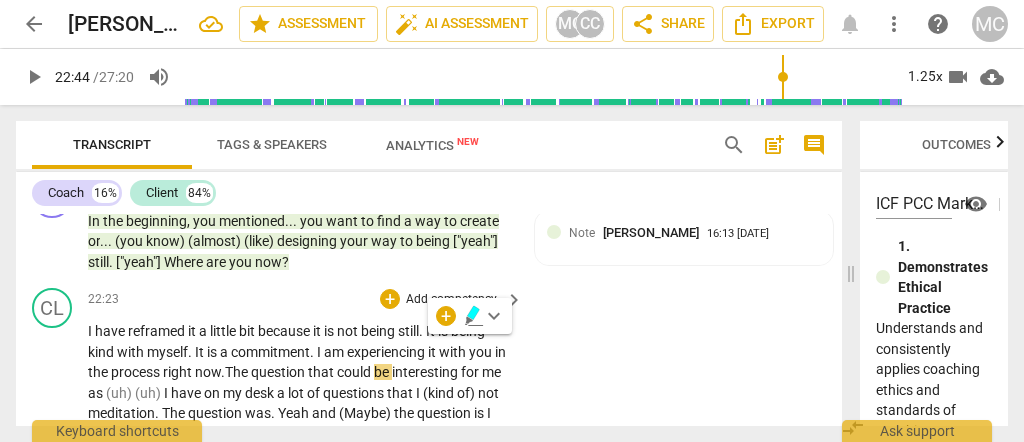 type 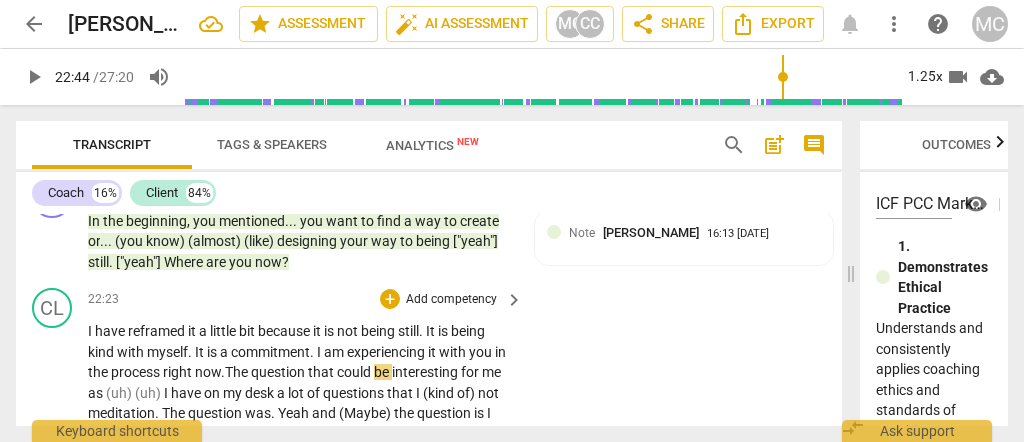 click on "The" at bounding box center (238, 372) 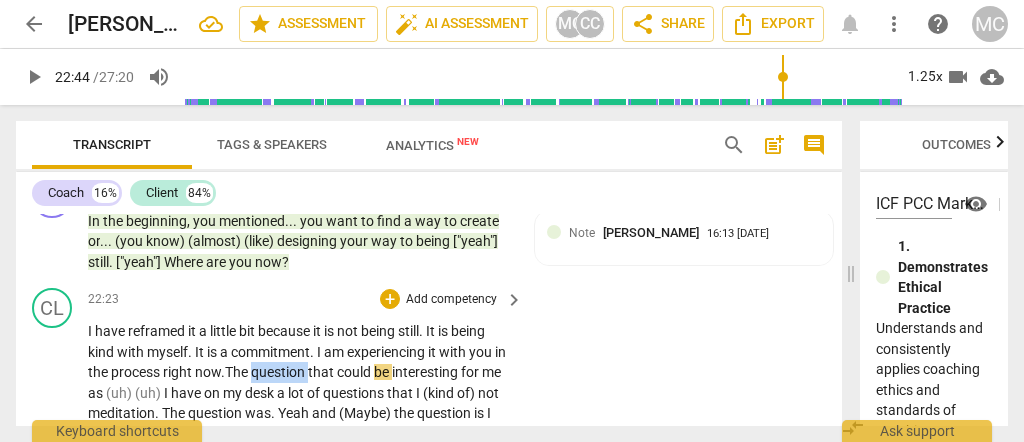 click on "The" at bounding box center [238, 372] 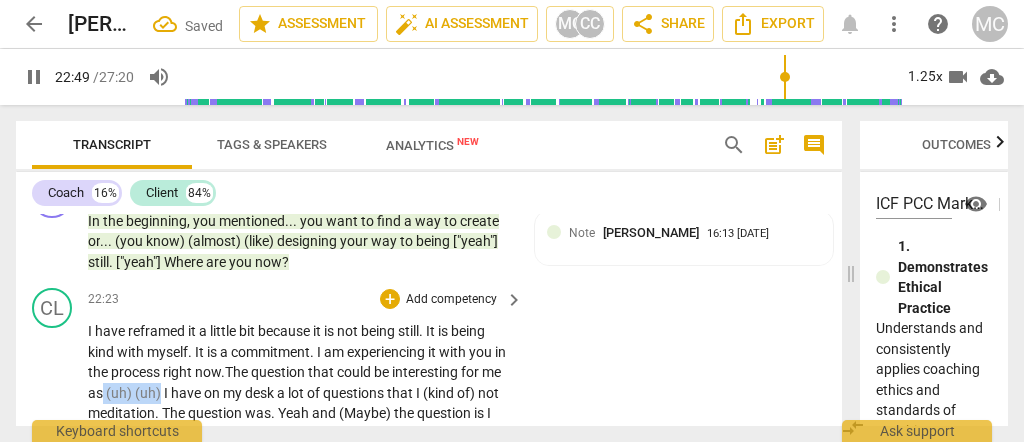 drag, startPoint x: 184, startPoint y: 357, endPoint x: 122, endPoint y: 362, distance: 62.201286 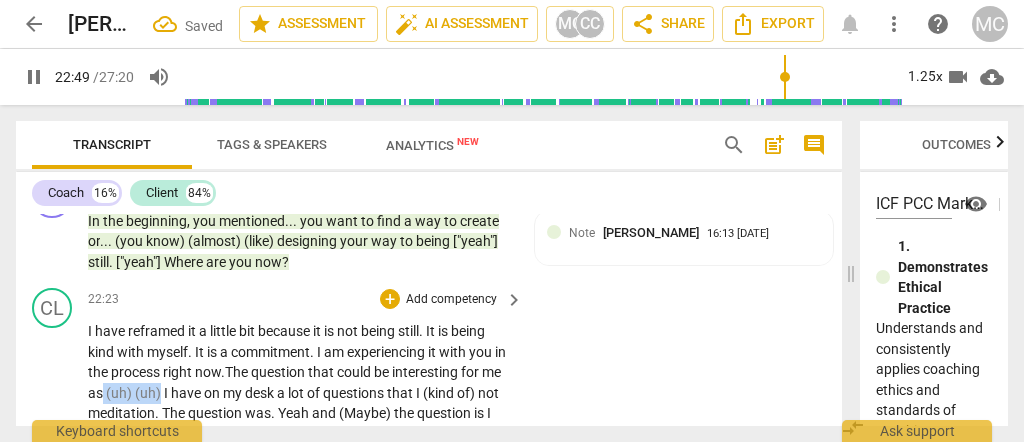 click on "I   have   reframed   it   a   little   bit   because   it   is   not   being   still .   It   is   being   kind   with   myself .   It   is   a   commitment .   I   am   experiencing   it   with   you   in   the   process   right   now.  The   question   that   could   be   interesting   for   me   as   (uh)   (uh)   I   have   on   my   desk   a   lot   of   questions   that   I   (kind   of)   not   meditation .   The   question   was .   Yeah   and   (Maybe)   the   question   is   I   have   I   am   (umm)   I   have   the   capacity   because   I   am   (just)   doing   it   right   now ,   but   now   how   can   I   sustain   the   capacity   even   though   what   (uh)   happened .   A   lot   of   things   are   happening   in   the   environment   the   relationships   the   older   people   behavior .   How   can   I   sustain   that   capacity   and   that   (umm) .   What   I   am   what   where   I   am   committed ,   so   yeah   I   know   how   to   do   this   man   now   how   to   be" at bounding box center (300, 444) 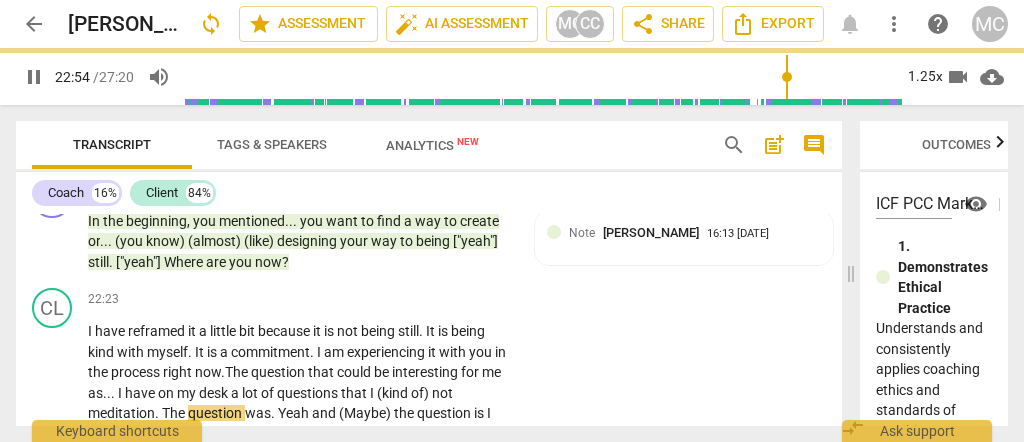 click on "pause" at bounding box center [34, 77] 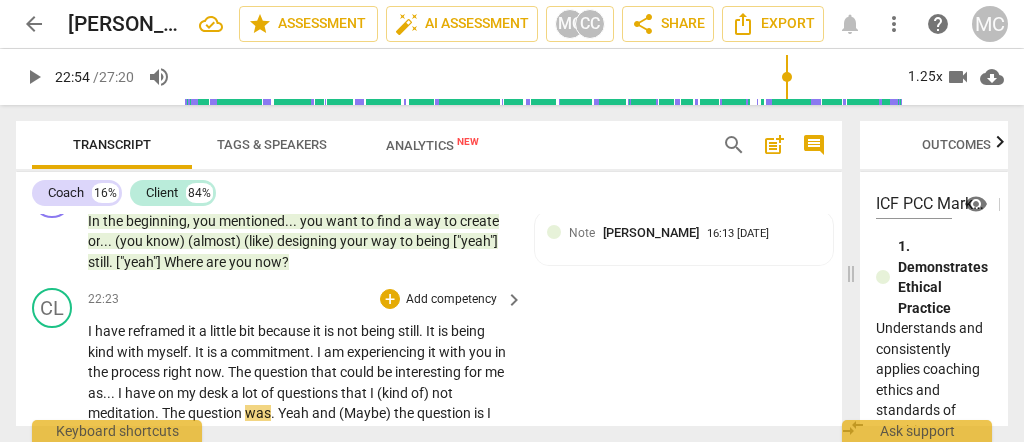 click on "question" at bounding box center (282, 372) 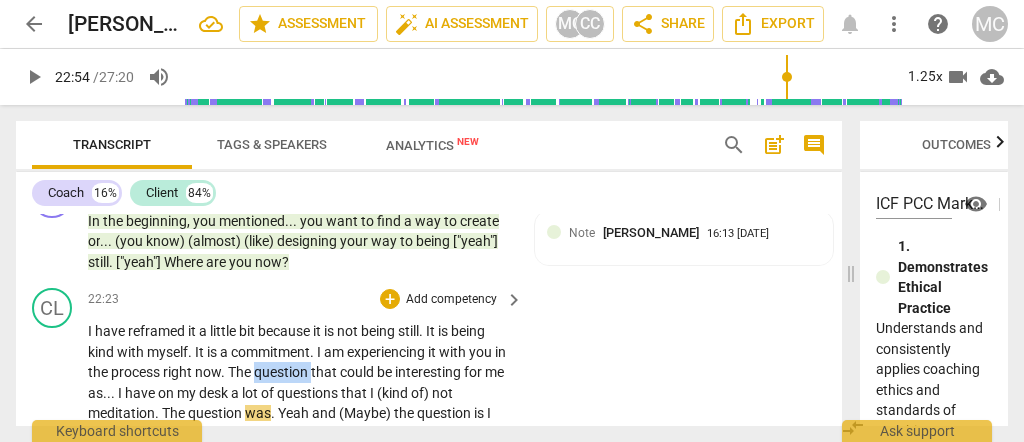 click on "question" at bounding box center [282, 372] 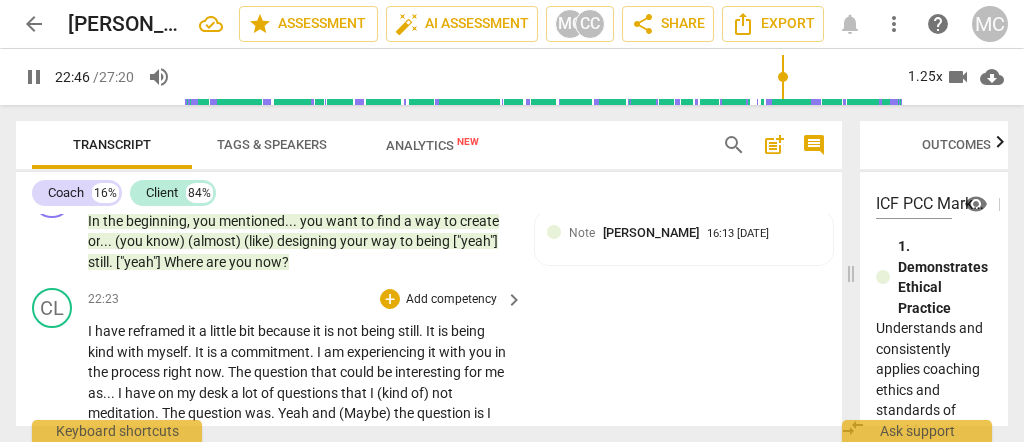 click on "a" at bounding box center [225, 352] 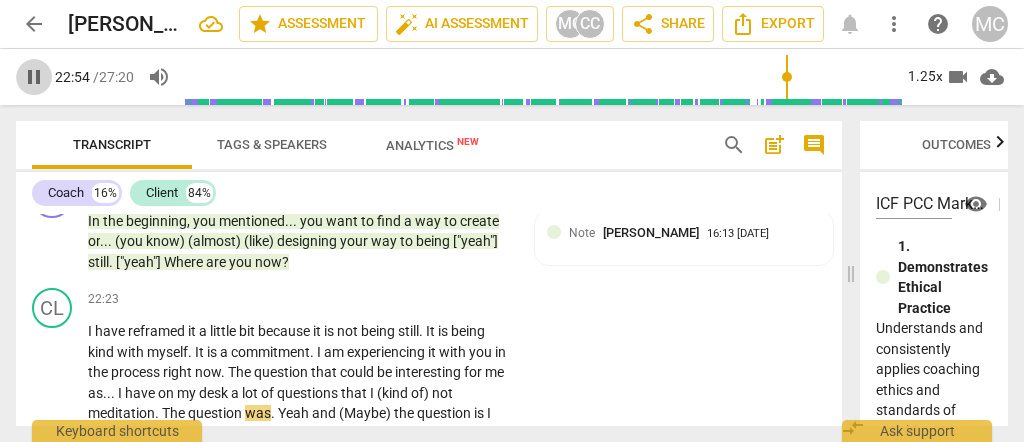 click on "pause" at bounding box center (34, 77) 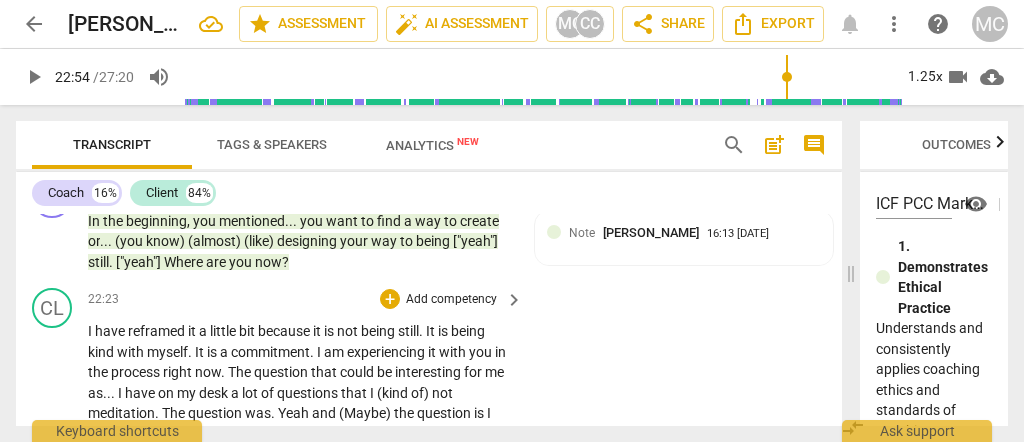 click on "questions" at bounding box center [309, 393] 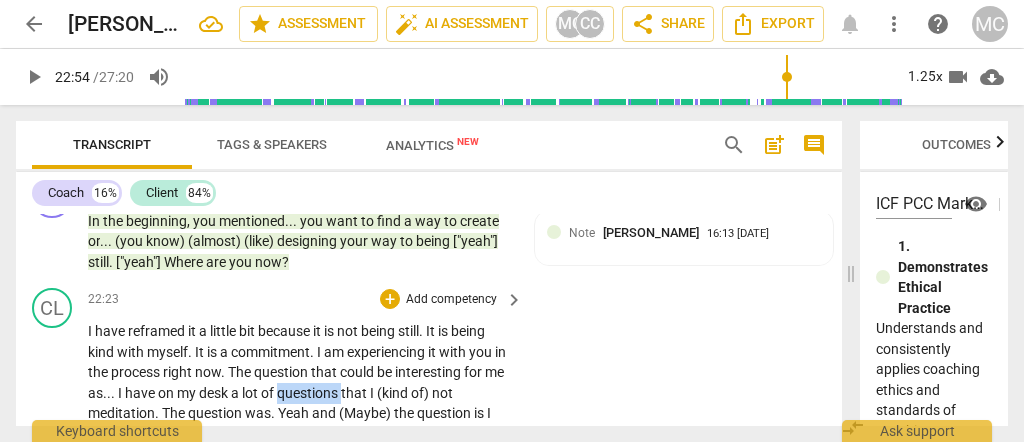click on "questions" at bounding box center [309, 393] 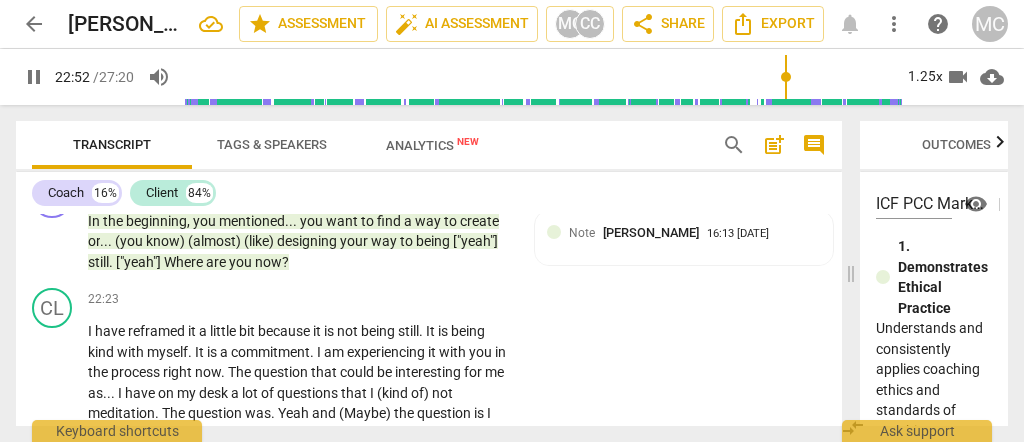 click on "pause" at bounding box center (34, 77) 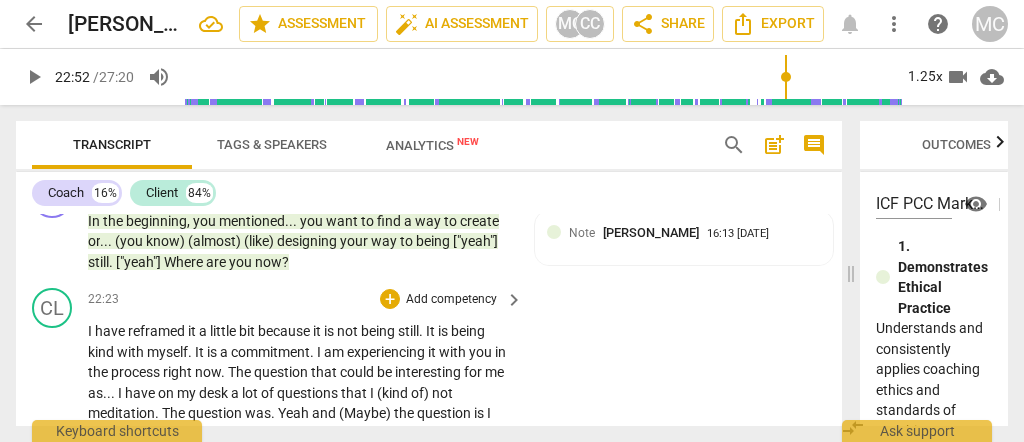 type on "1372" 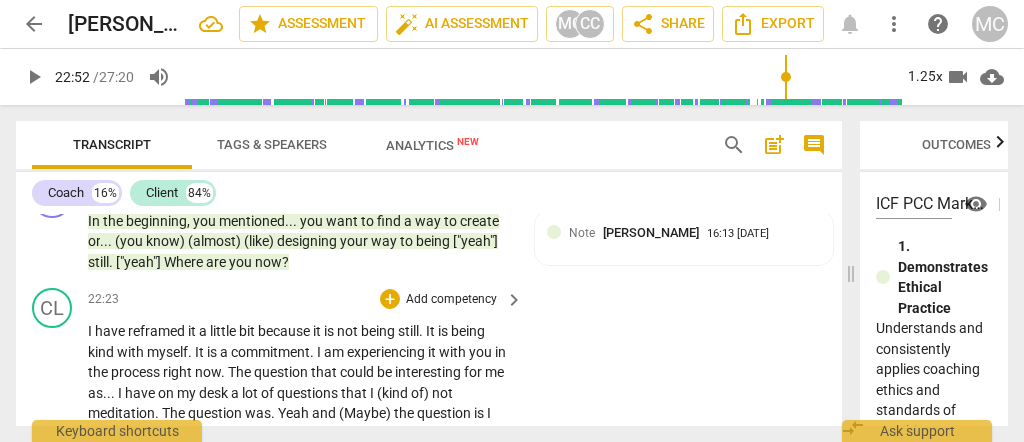 click on "I" at bounding box center [373, 393] 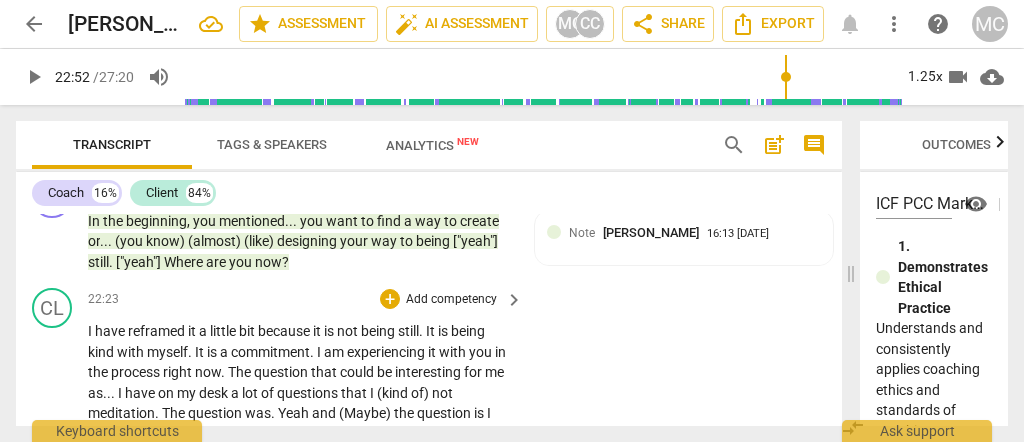 type 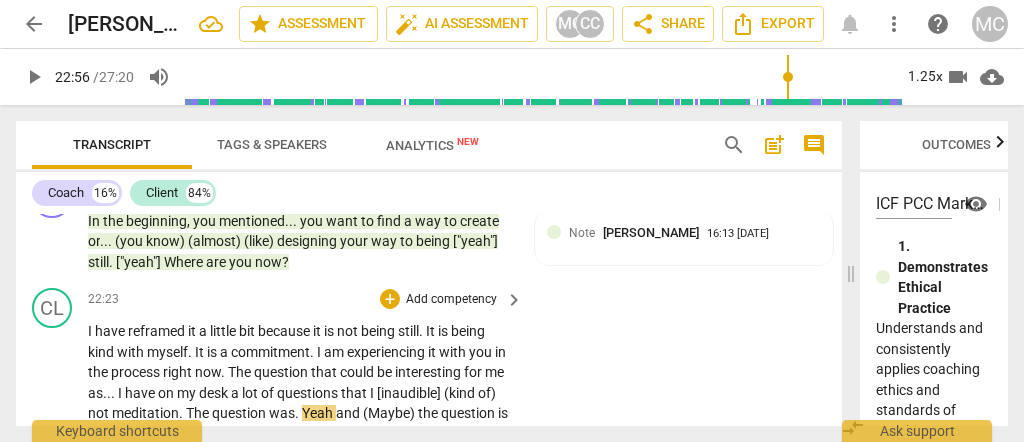 click on "questions" at bounding box center (309, 393) 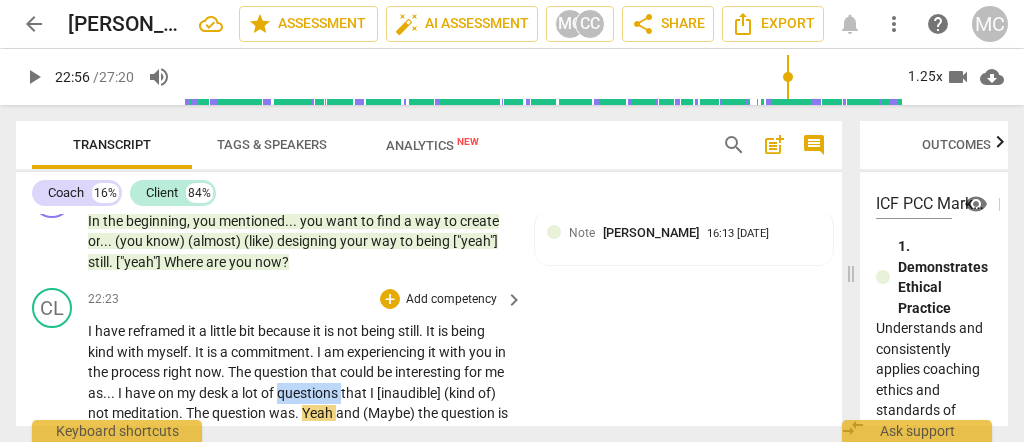 click on "questions" at bounding box center [309, 393] 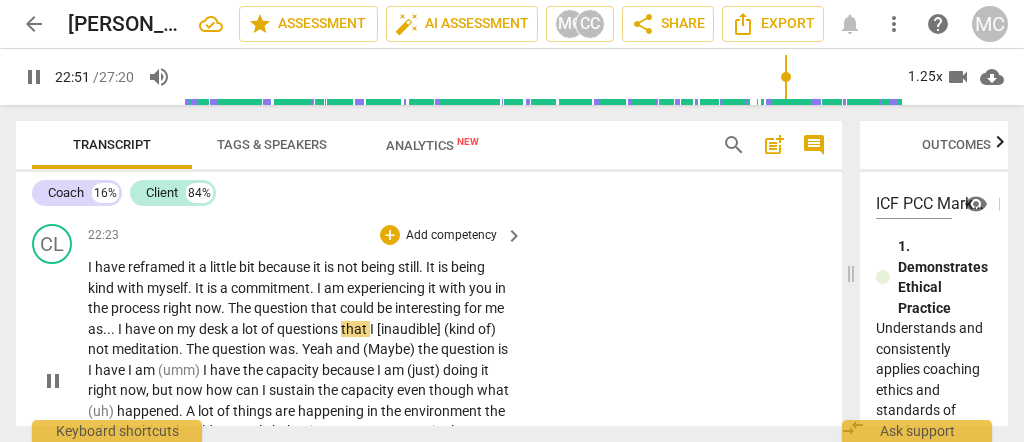 scroll, scrollTop: 6197, scrollLeft: 0, axis: vertical 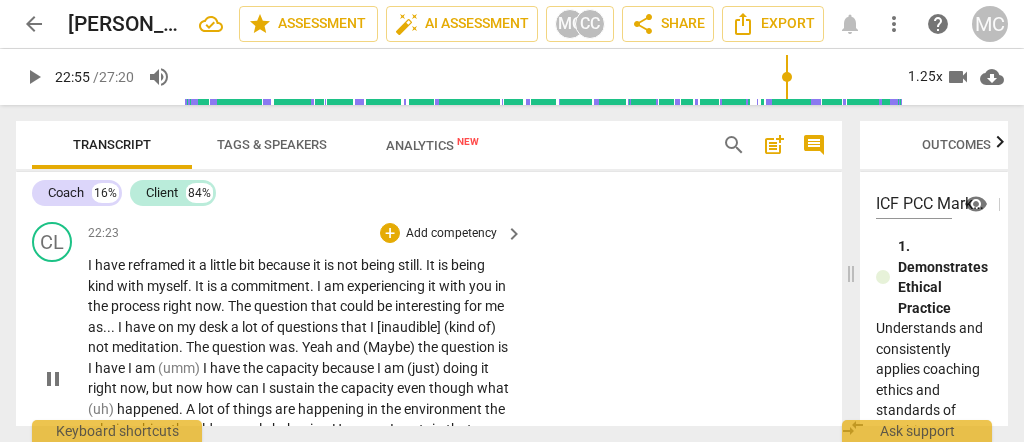 click on "not" at bounding box center (100, 347) 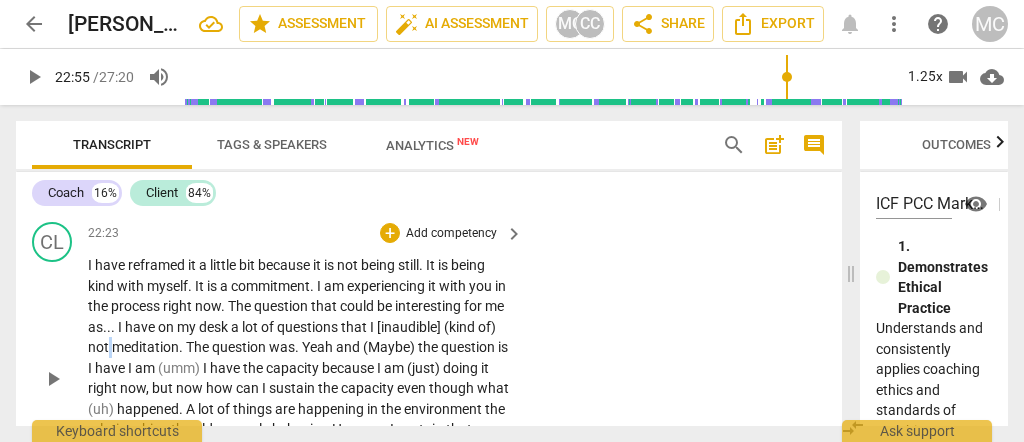 click on "not" at bounding box center (100, 347) 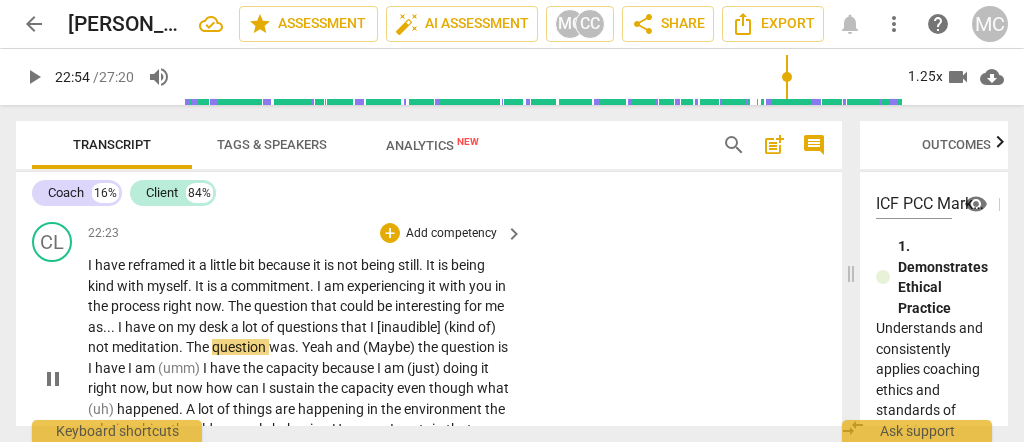 click on "The" at bounding box center [199, 347] 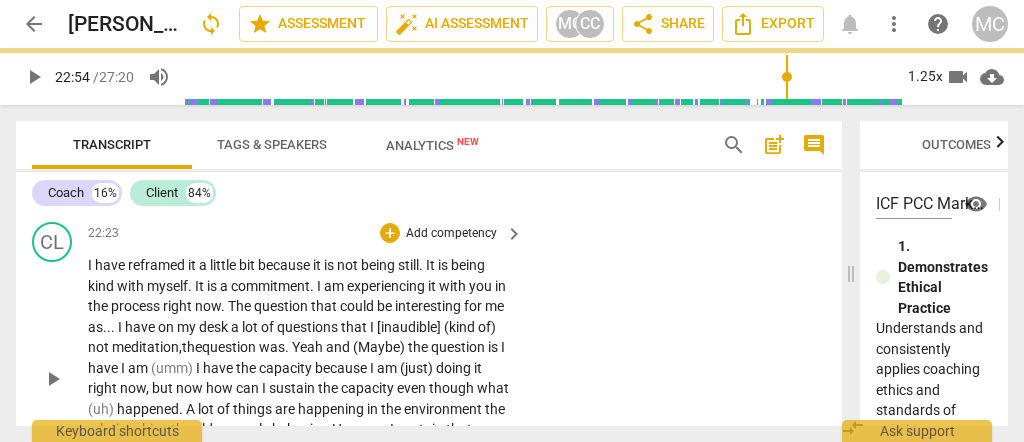 click on "was" at bounding box center (272, 347) 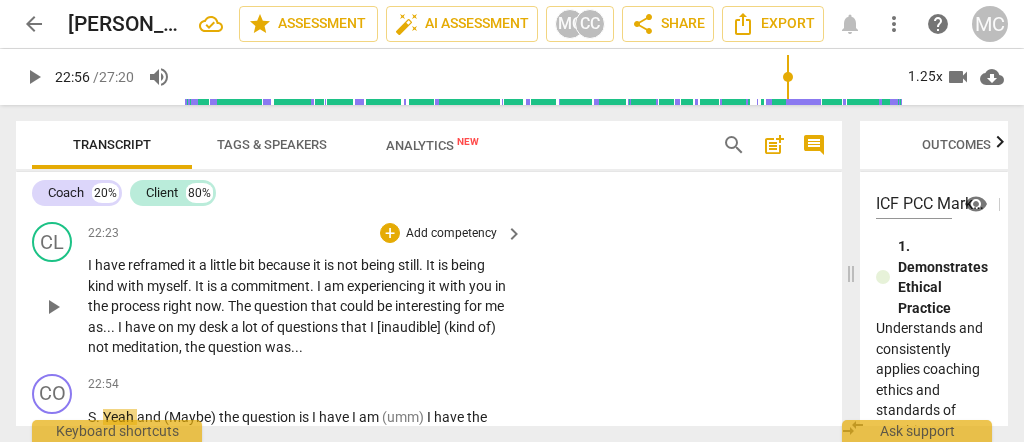 click on "I   have   reframed   it   a   little   bit   because   it   is   not   being   still .   It   is   being   kind   with   myself .   It   is   a   commitment .   I   am   experiencing   it   with   you   in   the   process   right   now .   The   question   that   could   be   interesting   for   me   as . . .   I   have   on   my   desk   a   lot   of   questions   that   I   [inaudible]   (kind   of)   not   meditation ,   the   question   was . . ." at bounding box center [300, 306] 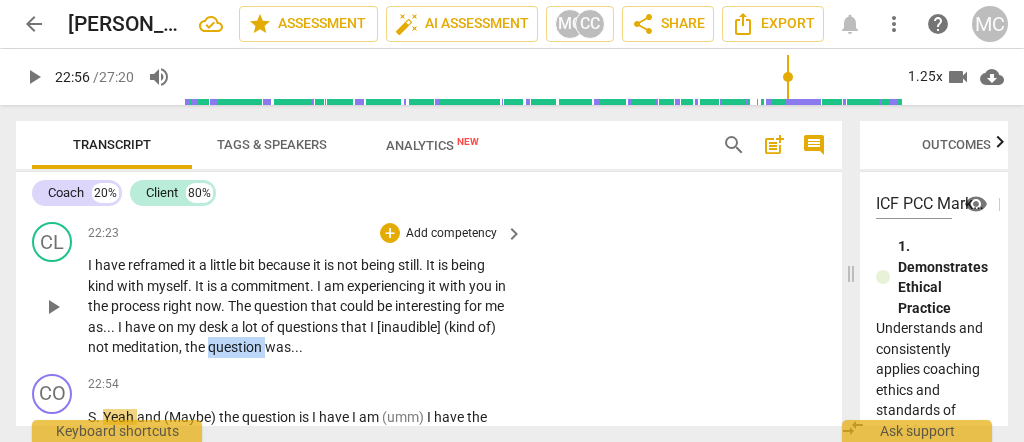 click on "I   have   reframed   it   a   little   bit   because   it   is   not   being   still .   It   is   being   kind   with   myself .   It   is   a   commitment .   I   am   experiencing   it   with   you   in   the   process   right   now .   The   question   that   could   be   interesting   for   me   as . . .   I   have   on   my   desk   a   lot   of   questions   that   I   [inaudible]   (kind   of)   not   meditation ,   the   question   was . . ." at bounding box center [300, 306] 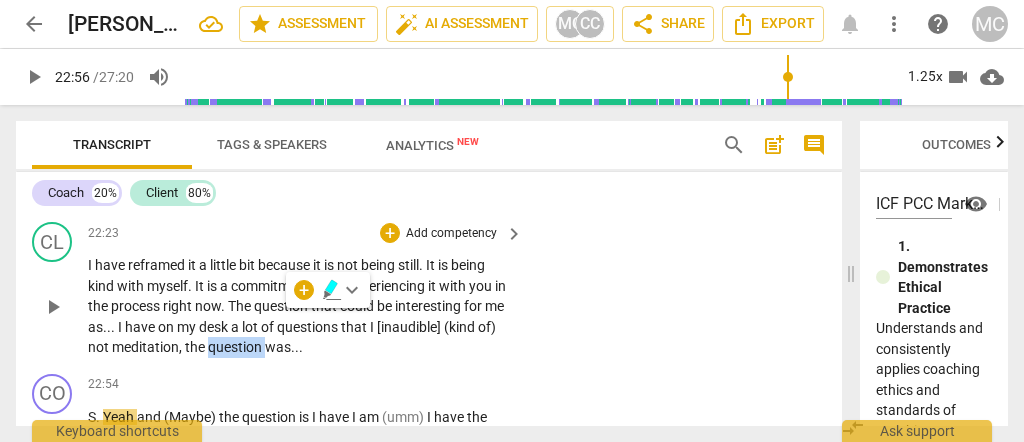 click on "question" at bounding box center (236, 347) 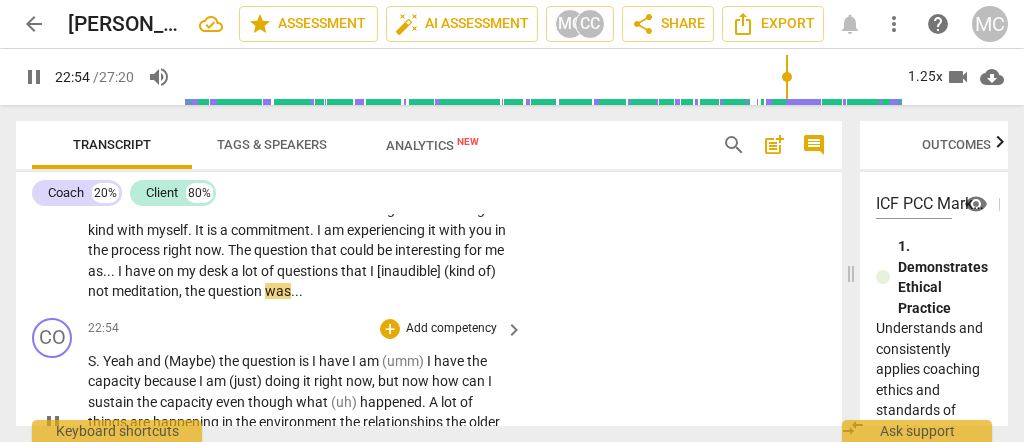 scroll, scrollTop: 6264, scrollLeft: 0, axis: vertical 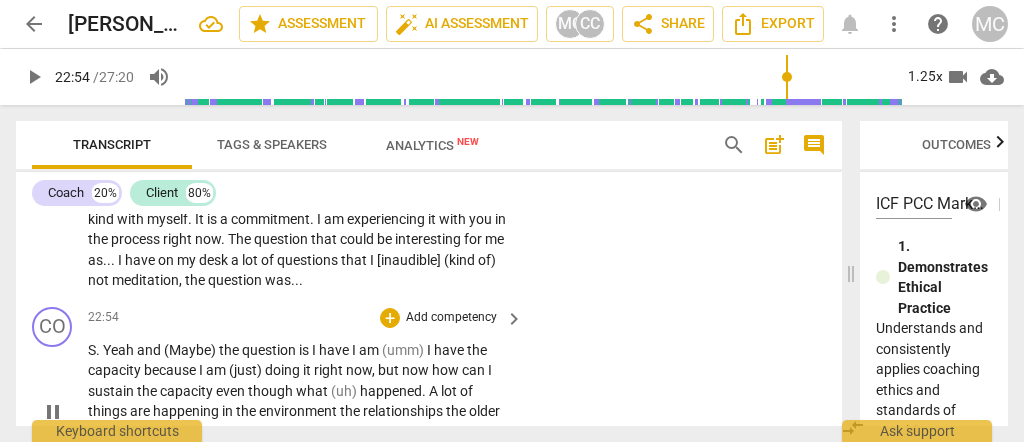 type on "1375" 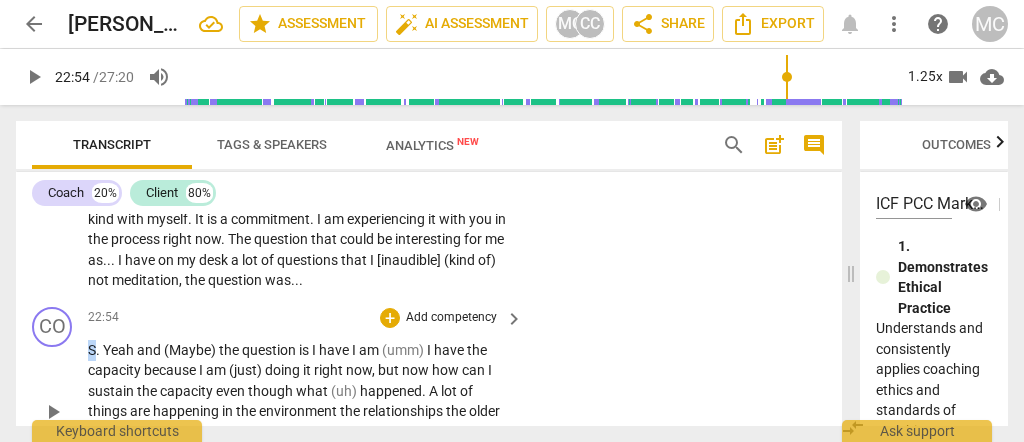 click on "S" at bounding box center [92, 350] 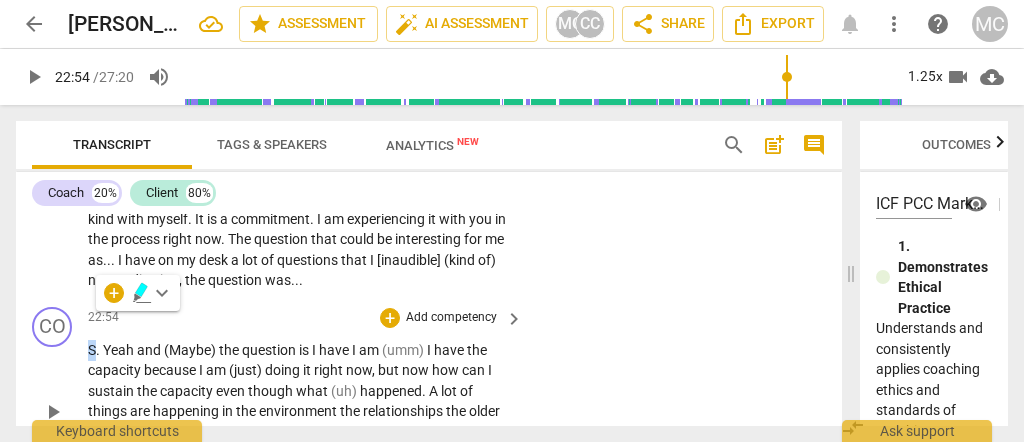 paste 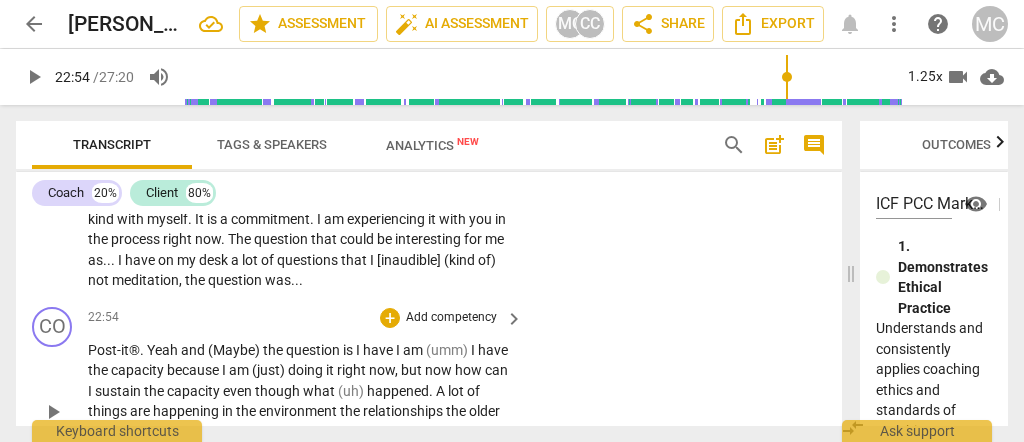 click on "Post-it®" at bounding box center [114, 350] 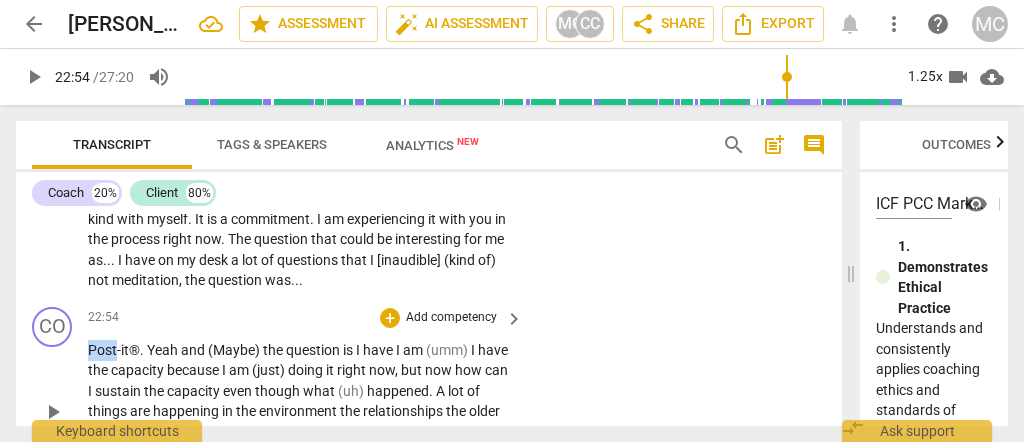 click on "Post-it®" at bounding box center [114, 350] 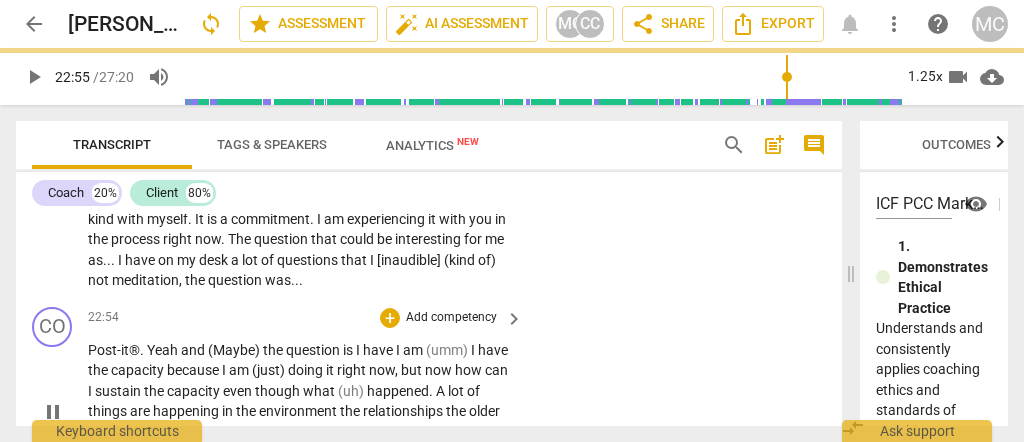 click on "." at bounding box center [143, 350] 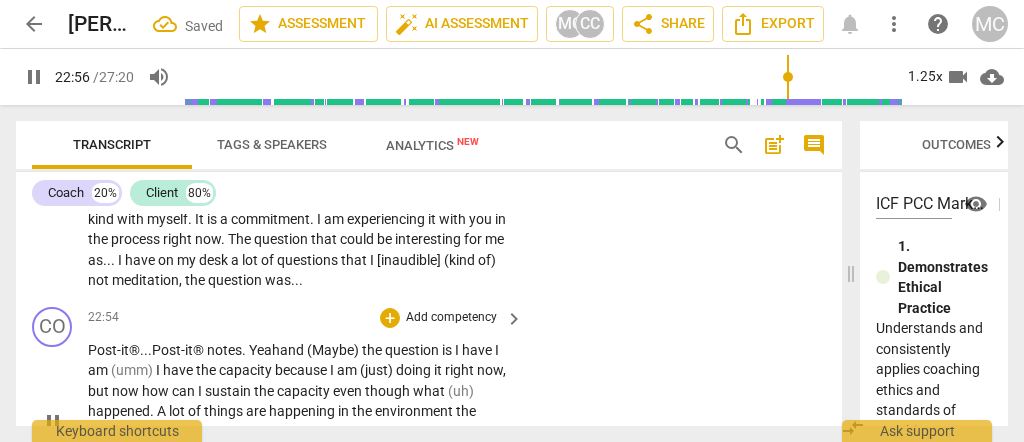 click on "and" at bounding box center (293, 350) 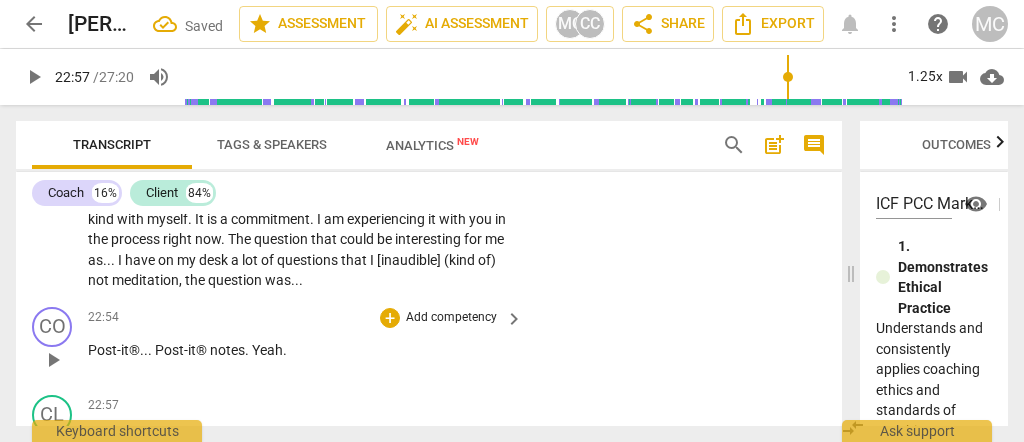 click on "Post-it®" at bounding box center (182, 350) 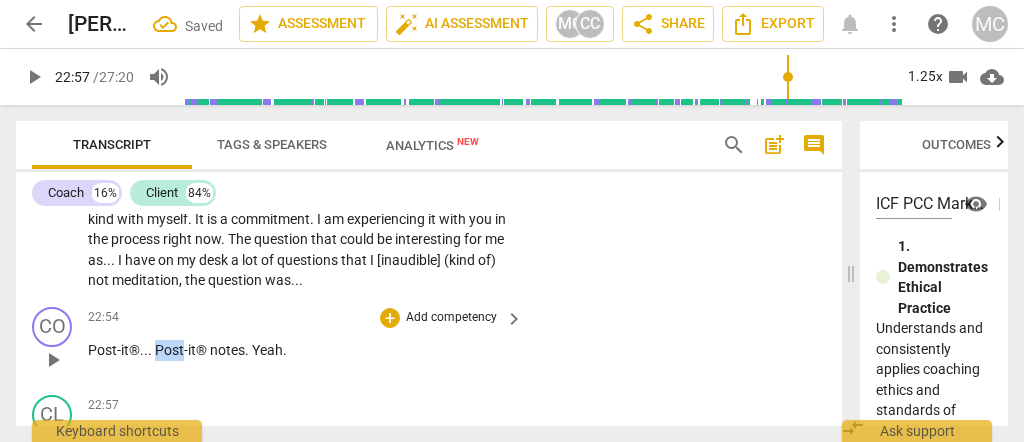 click on "Post-it®" at bounding box center (182, 350) 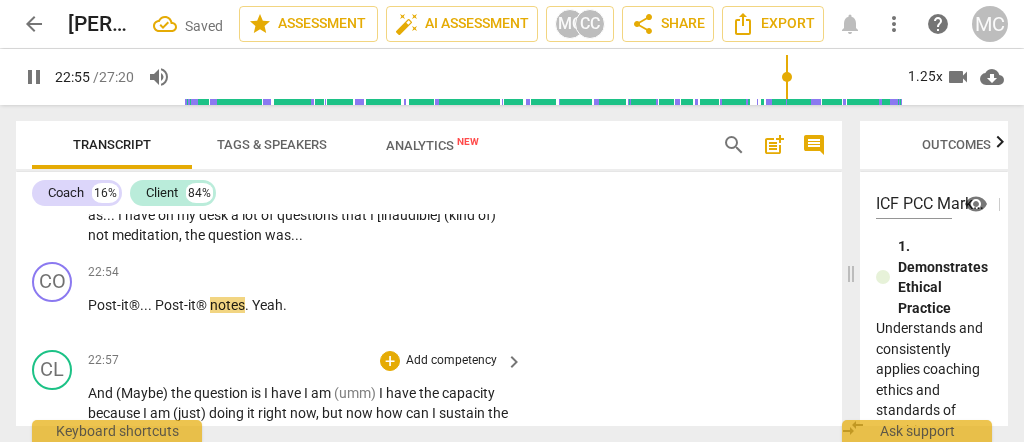 scroll, scrollTop: 6331, scrollLeft: 0, axis: vertical 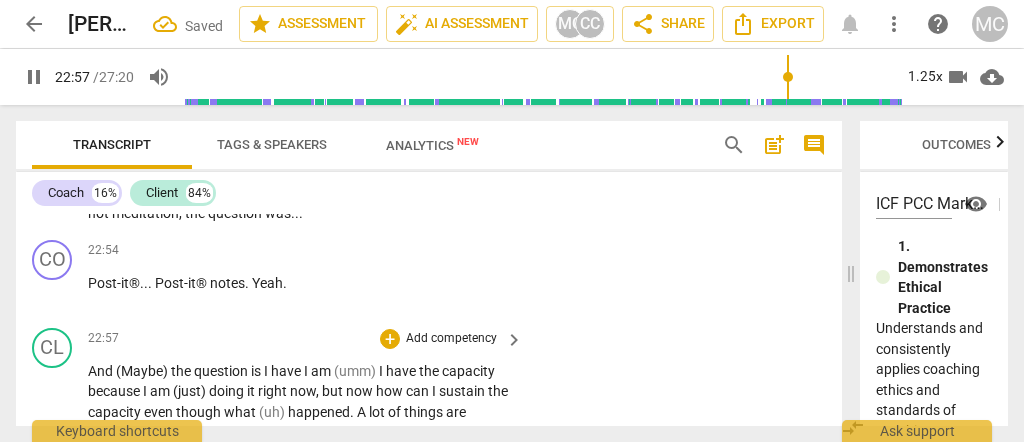 click on "And" at bounding box center (102, 371) 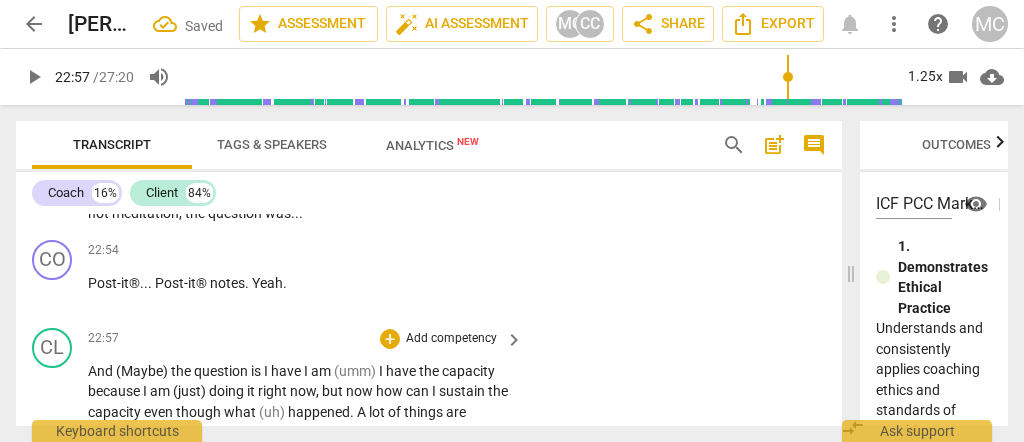 type on "1378" 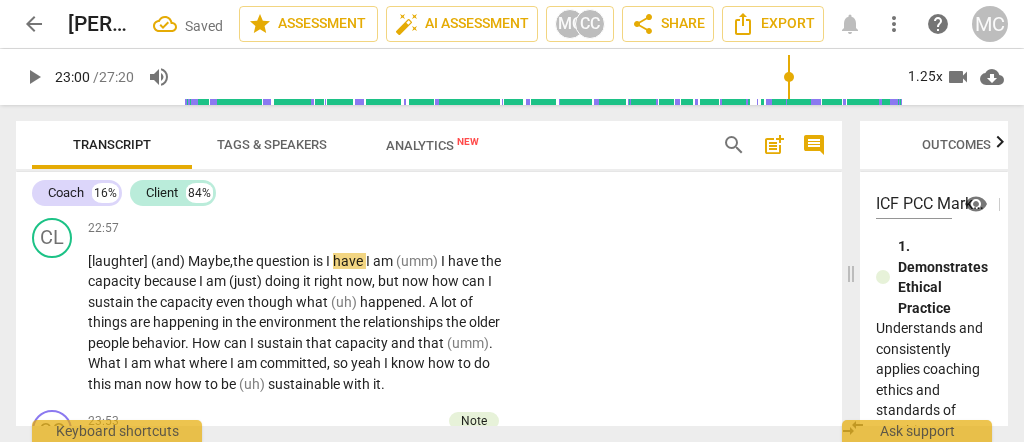scroll, scrollTop: 6464, scrollLeft: 0, axis: vertical 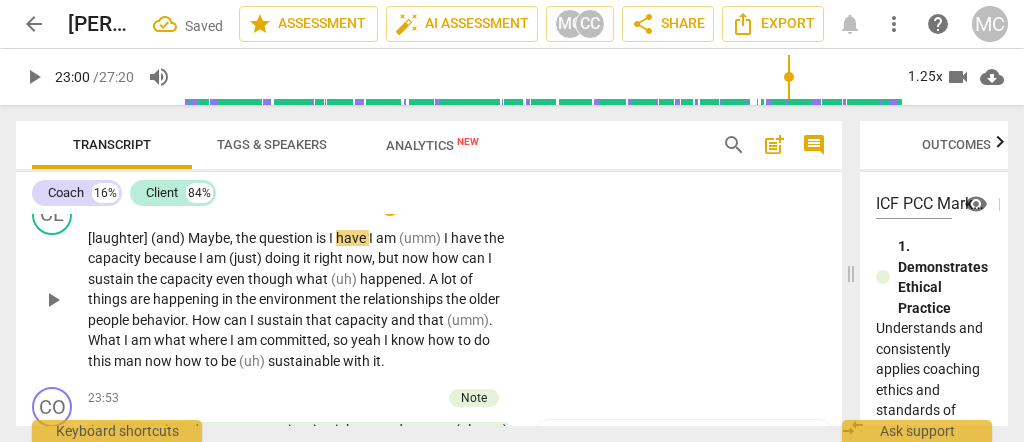 click on "I" at bounding box center (253, 320) 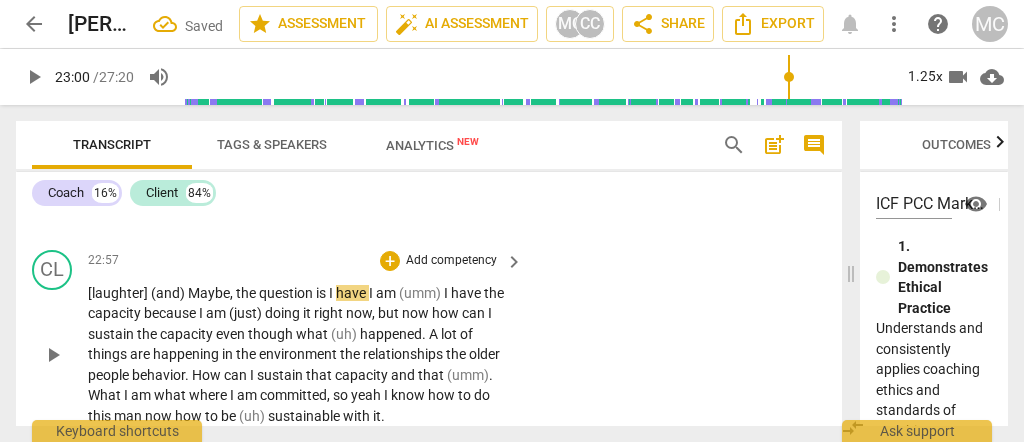 scroll, scrollTop: 6397, scrollLeft: 0, axis: vertical 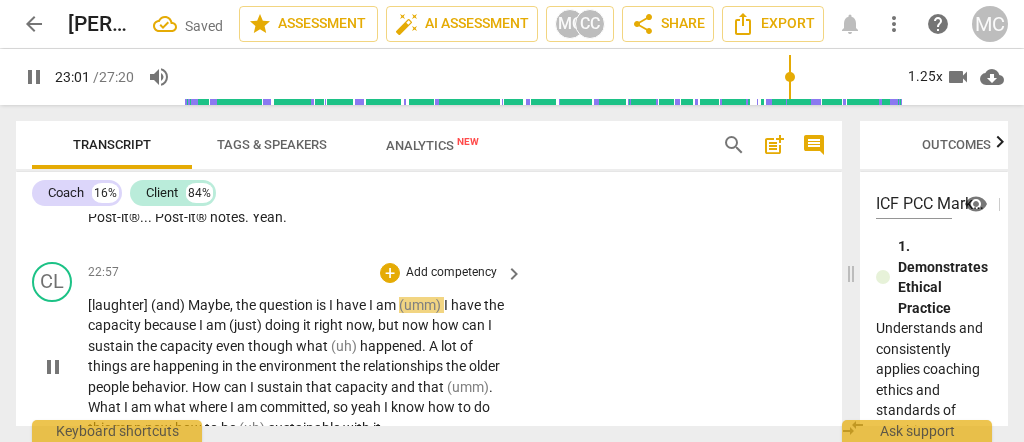 click on "question" at bounding box center [287, 305] 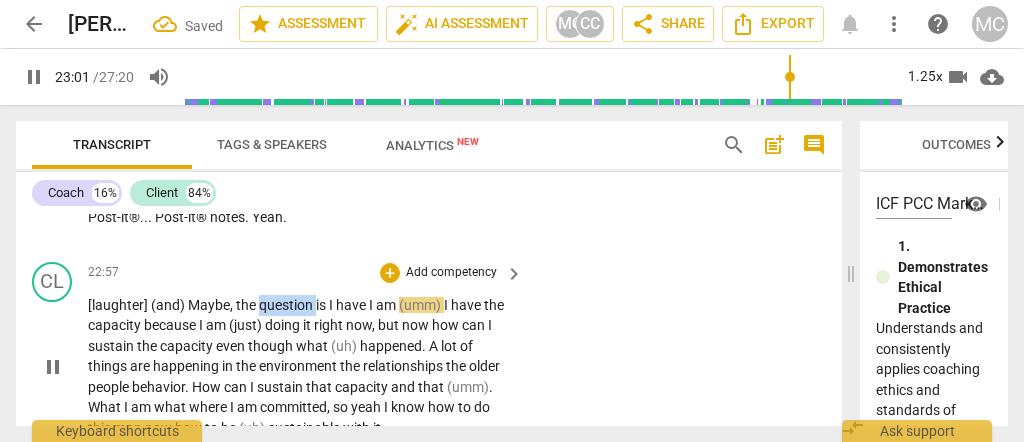 click on "question" at bounding box center [287, 305] 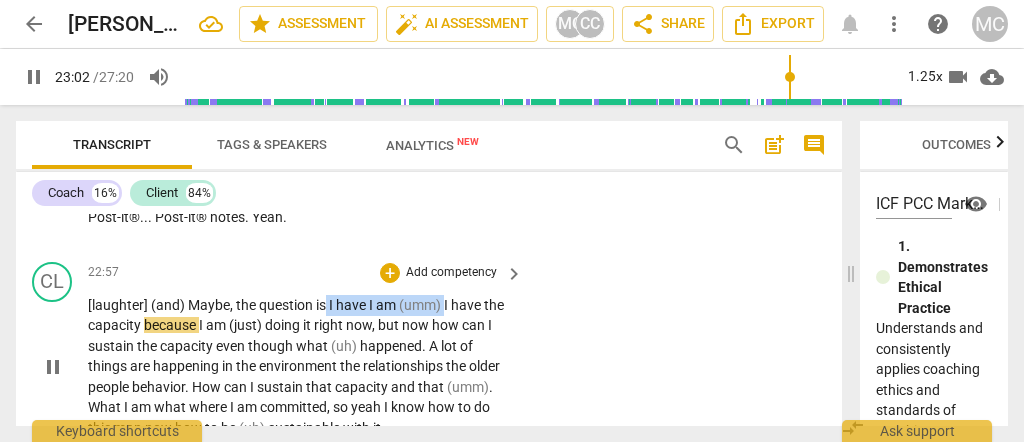 drag, startPoint x: 443, startPoint y: 274, endPoint x: 324, endPoint y: 273, distance: 119.0042 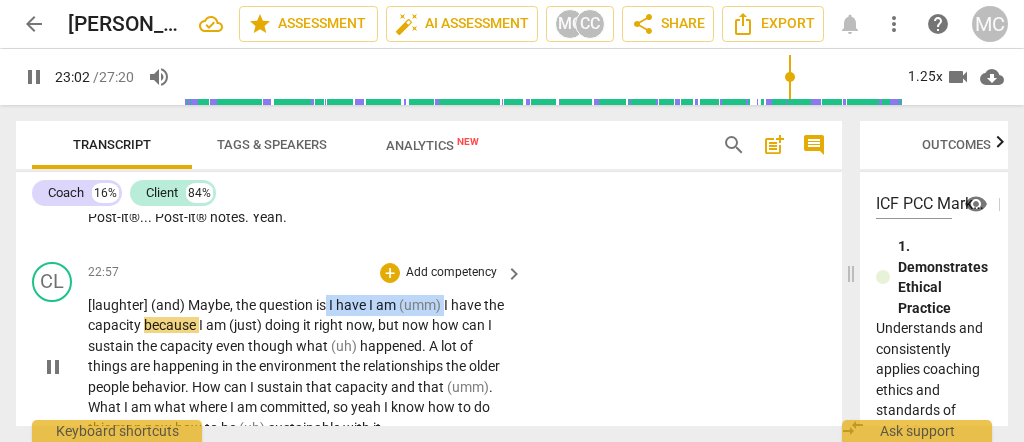 click on "[laughter]   (and)   Maybe ,   the   question   is   I   have   I   am   (umm)   I   have   the   capacity   because   I   am   (just)   doing   it   right   now ,   but   now   how   can   I   sustain   the   capacity   even   though   what   (uh)   happened .   A   lot   of   things   are   happening   in   the   environment   the   relationships   the   older   people   behavior .   How   can   I   sustain   that   capacity   and   that   (umm) .   What   I   am   what   where   I   am   committed ,   so   yeah   I   know   how   to   do   this   man   now   how   to   be   (uh)   sustainable   with   it ." at bounding box center (300, 367) 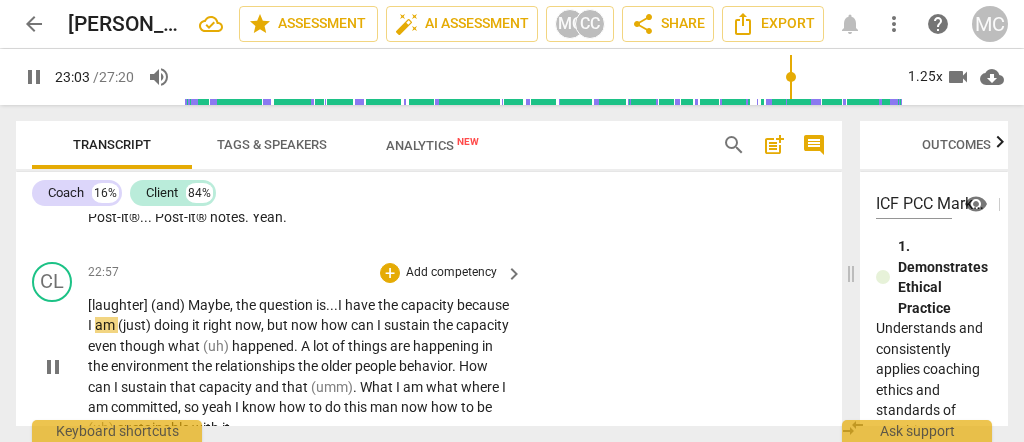 click on "have" at bounding box center [361, 305] 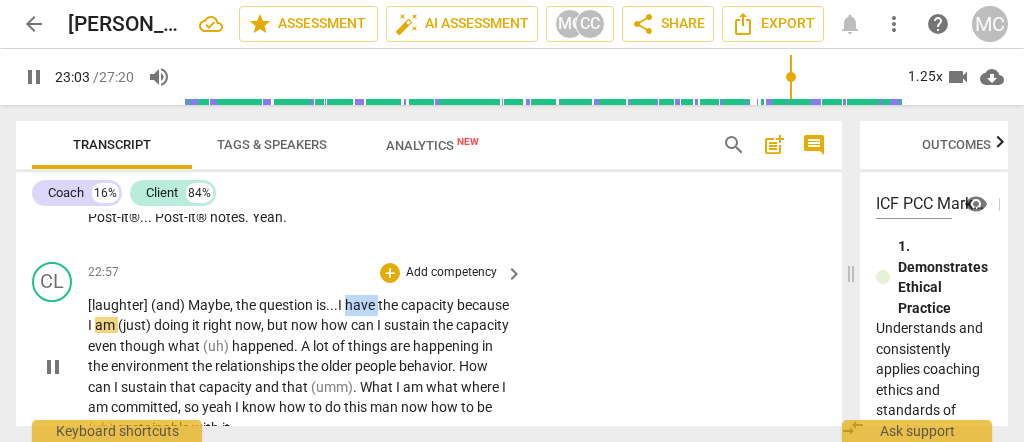 click on "have" at bounding box center (361, 305) 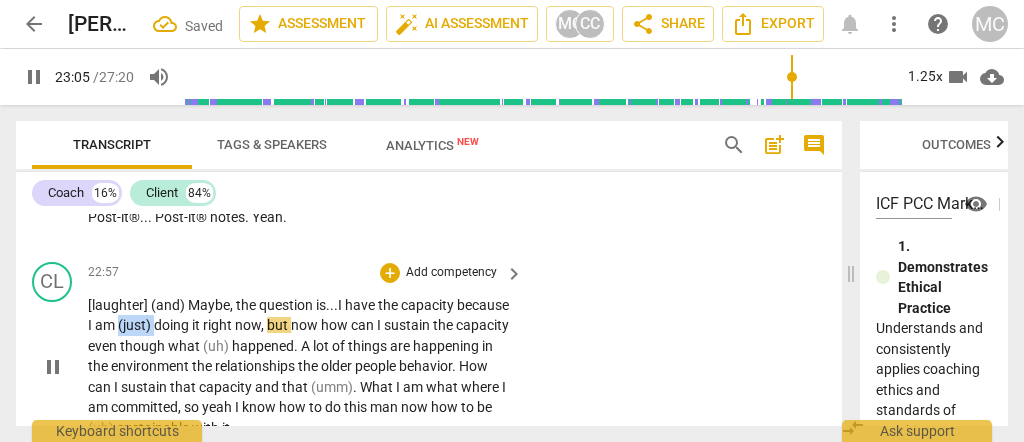 drag, startPoint x: 210, startPoint y: 292, endPoint x: 173, endPoint y: 295, distance: 37.12142 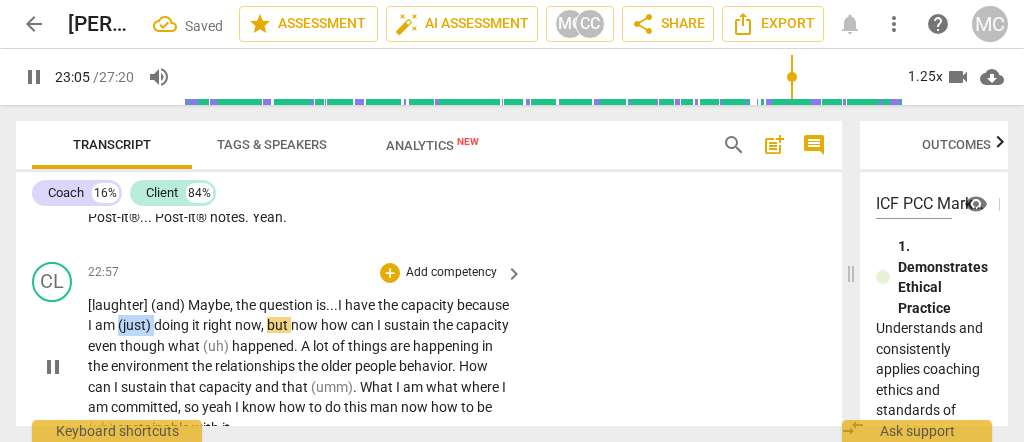 click on "[laughter]   (and)   Maybe ,   the   question   is...  I   have   the   capacity   because   I   am   (just)   doing   it   right   now ,   but   now   how   can   I   sustain   the   capacity   even   though   what   (uh)   happened .   A   lot   of   things   are   happening   in   the   environment   the   relationships   the   older   people   behavior .   How   can   I   sustain   that   capacity   and   that   (umm) .   What   I   am   what   where   I   am   committed ,   so   yeah   I   know   how   to   do   this   man   now   how   to   be   (uh)   sustainable   with   it ." at bounding box center [300, 367] 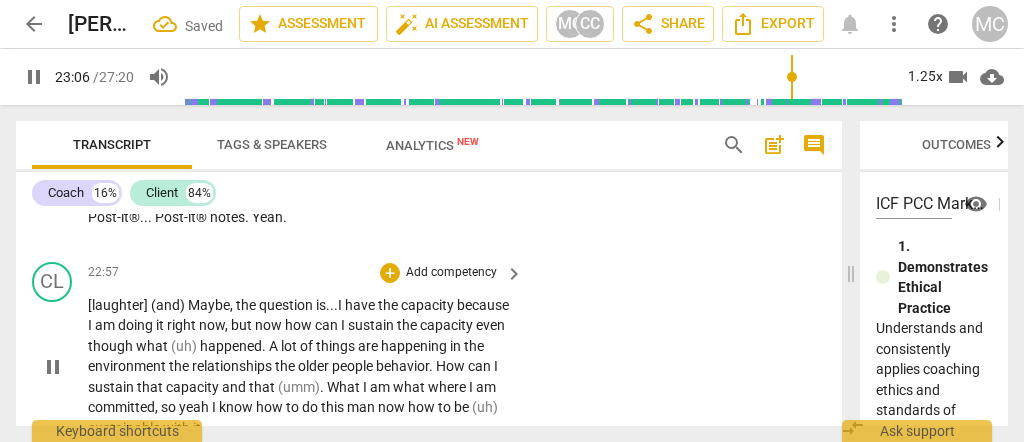 click on "now" at bounding box center (270, 325) 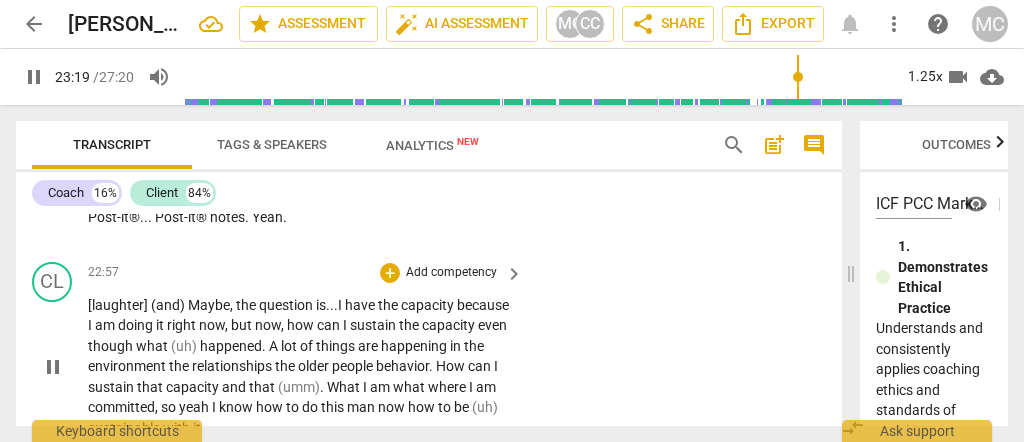 click on "what" at bounding box center [153, 346] 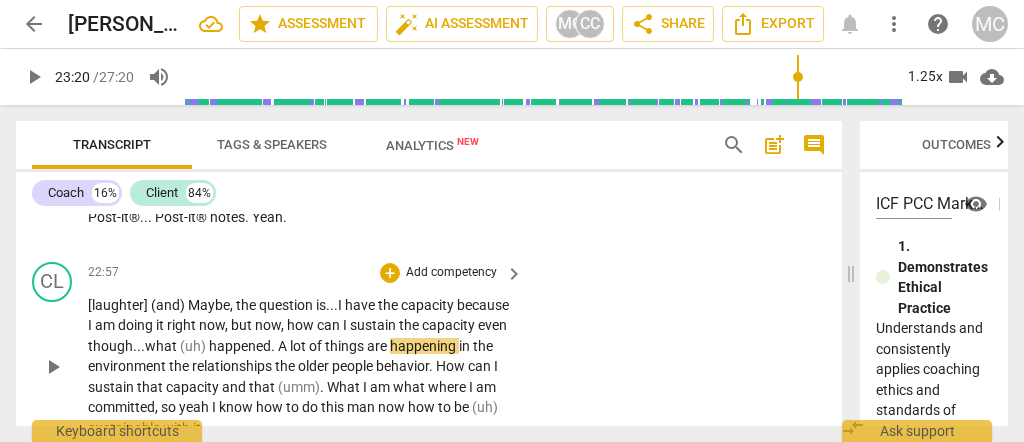 click on "(uh)" at bounding box center [194, 346] 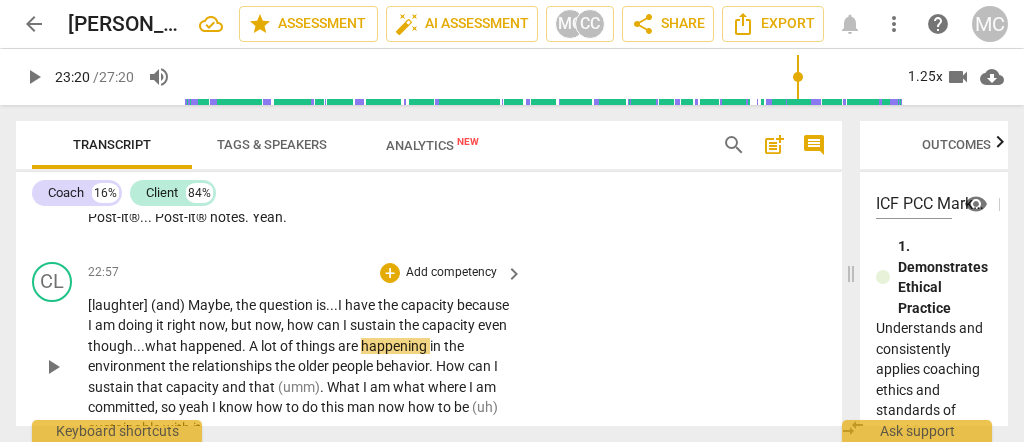 click on "." at bounding box center [245, 346] 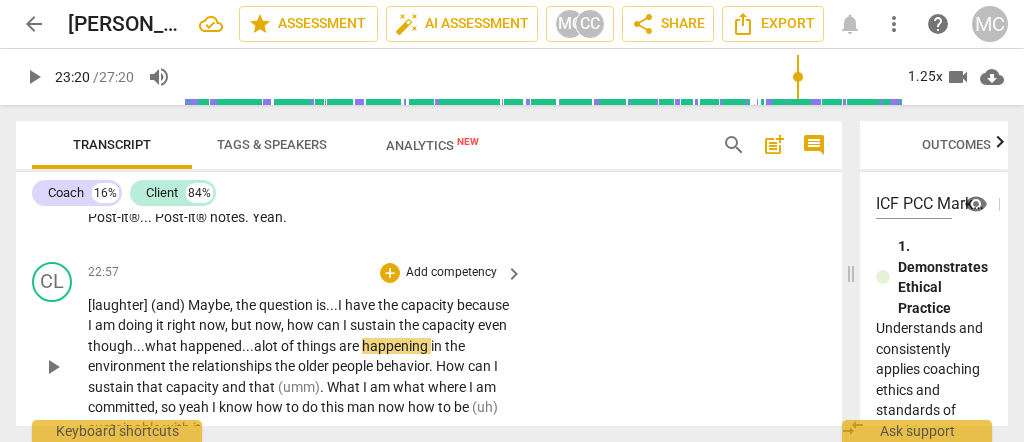 click on "happened..." at bounding box center [217, 346] 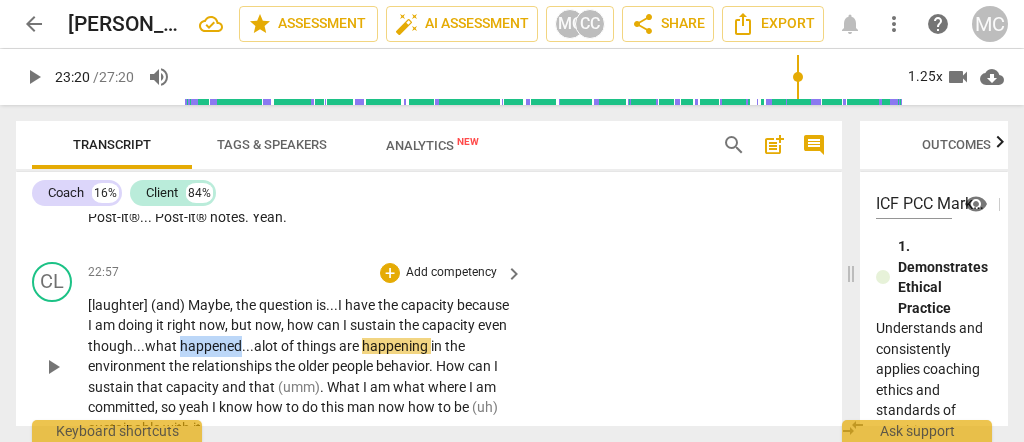 click on "happened..." at bounding box center (217, 346) 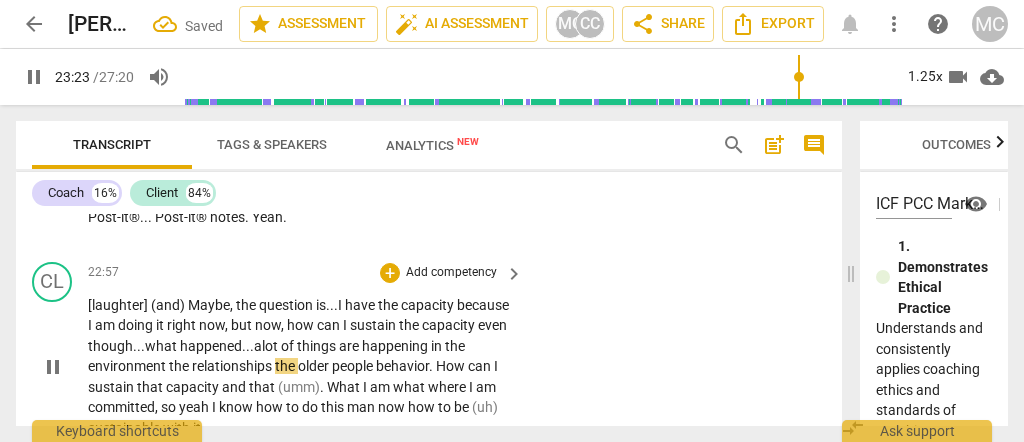 click on "the" at bounding box center [180, 366] 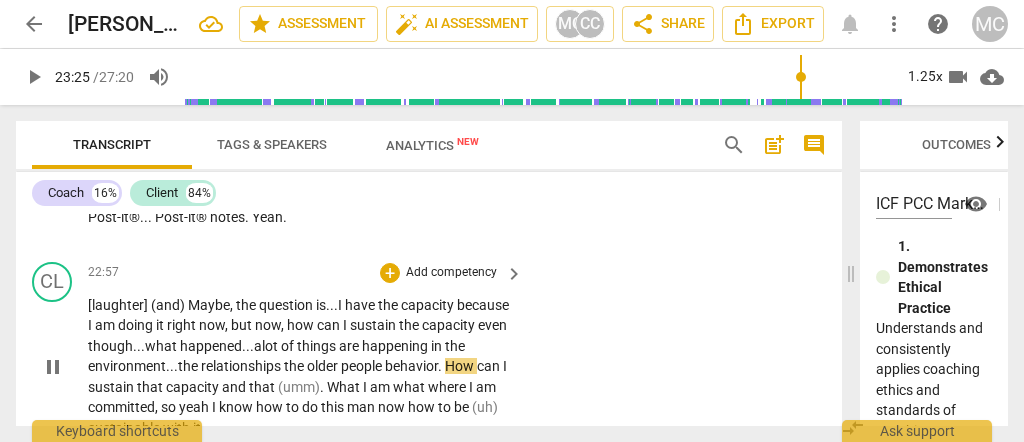 click on "relationships" at bounding box center [242, 366] 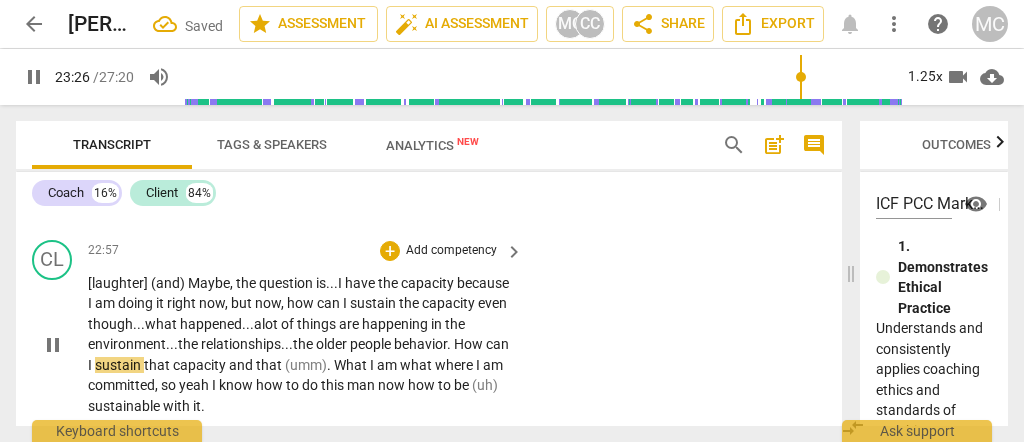 scroll, scrollTop: 6464, scrollLeft: 0, axis: vertical 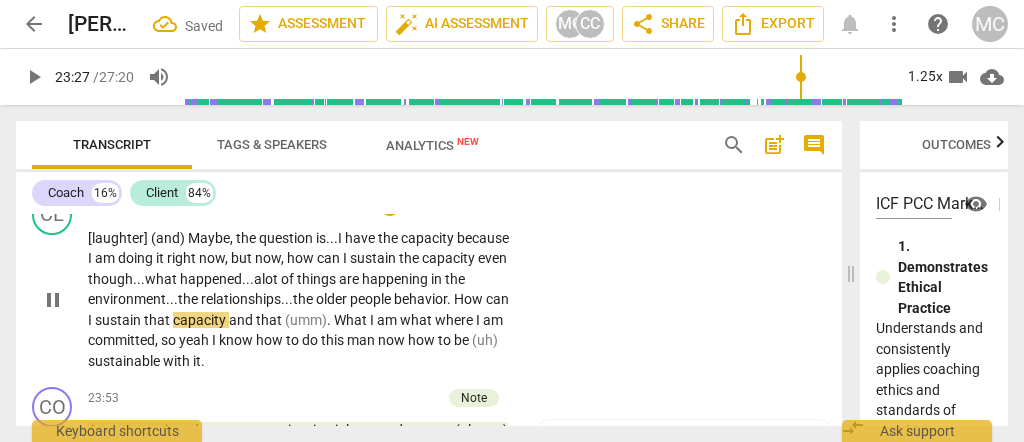 click on "How" at bounding box center (470, 299) 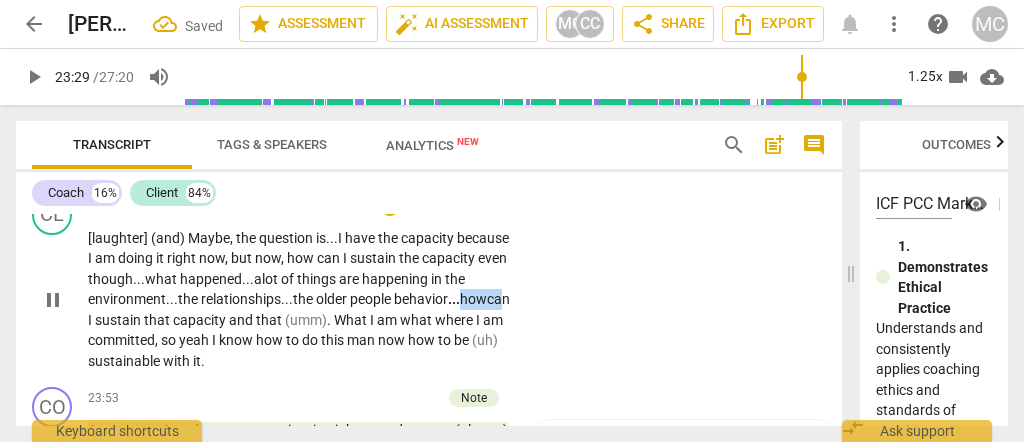 drag, startPoint x: 201, startPoint y: 288, endPoint x: 145, endPoint y: 287, distance: 56.008926 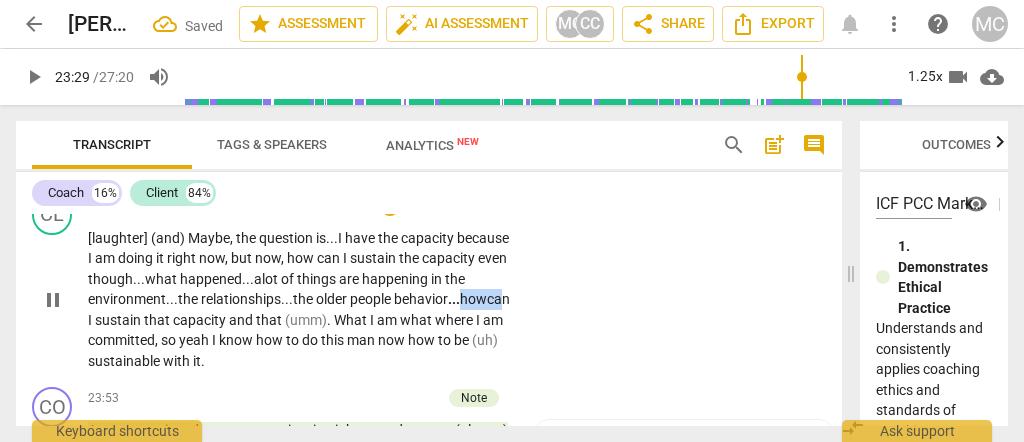 click on "[laughter]   (and)   Maybe ,   the   question   is...  I   have   the   capacity   because   I   am   doing   it   right   now ,   but   now,   how   can   I   sustain   the   capacity   even   though...  what   happened...  a  lot   of   things   are   happening   in   the   environment...  the   relationships...  the   older   people   behavior ...  how  can   I   sustain   that   capacity   and   that   (umm) .   What   I   am   what   where   I   am   committed ,   so   yeah   I   know   how   to   do   this   man   now   how   to   be   (uh)   sustainable   with   it ." at bounding box center [300, 300] 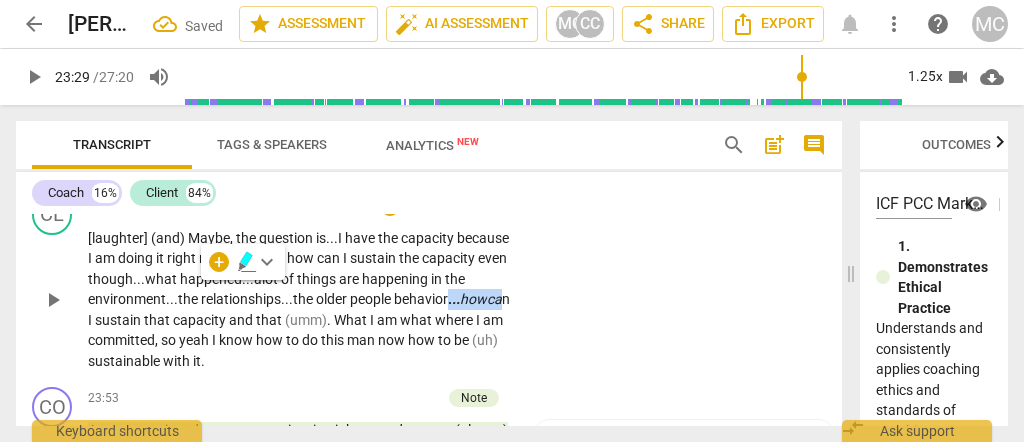 click on "CL play_arrow pause 22:57 + Add competency keyboard_arrow_right [laughter]   (and)   Maybe ,   the   question   is...  I   have   the   capacity   because   I   am   doing   it   right   now ,   but   now,   how   can   I   sustain   the   capacity   even   though...  what   happened...  a  lot   of   things   are   happening   in   the   environment...  the   relationships...  the   older   people   behavior . ..  how  ca n   I   sustain   that   capacity   and   that   (umm) .   What   I   am   what   where   I   am   committed ,   so   yeah   I   know   how   to   do   this   man   now   how   to   be   (uh)   sustainable   with   it ." at bounding box center [429, 283] 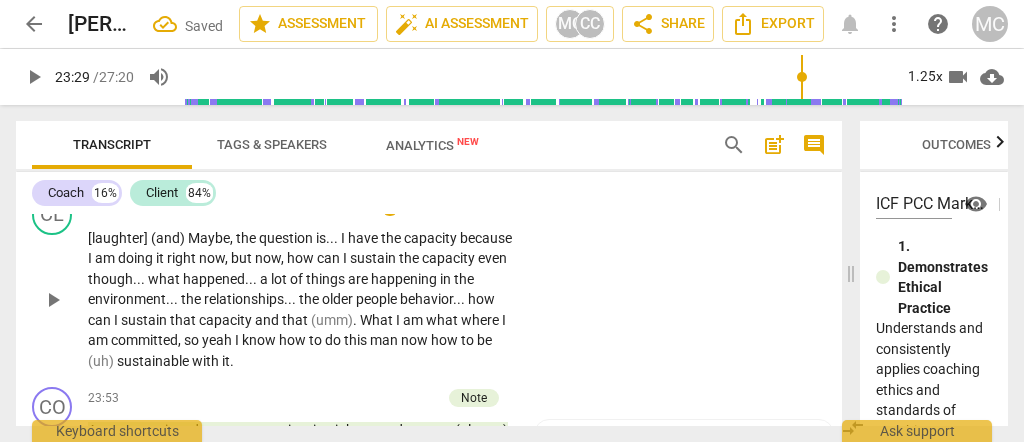 click on "how" at bounding box center (481, 299) 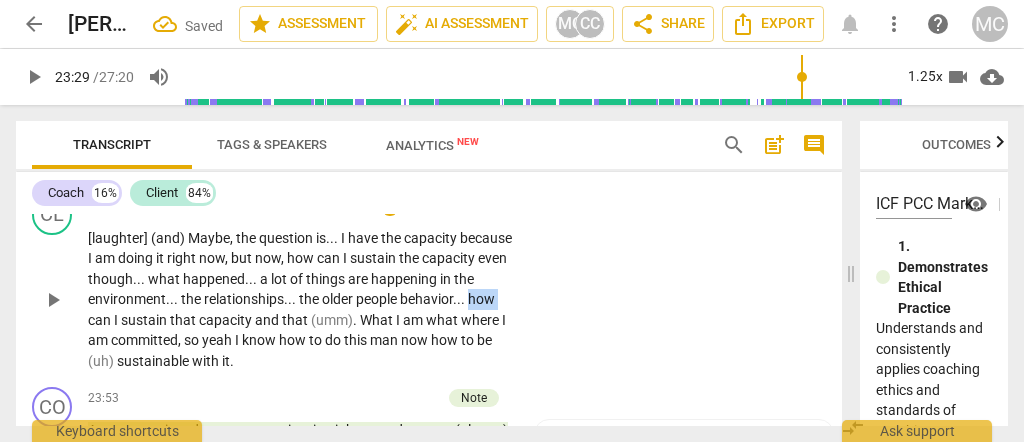 click on "how" at bounding box center [481, 299] 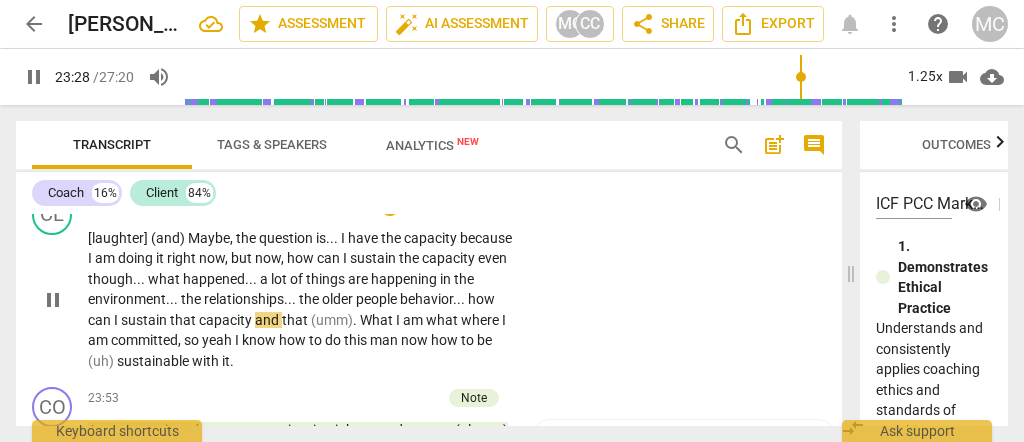 click on "capacity" at bounding box center (227, 320) 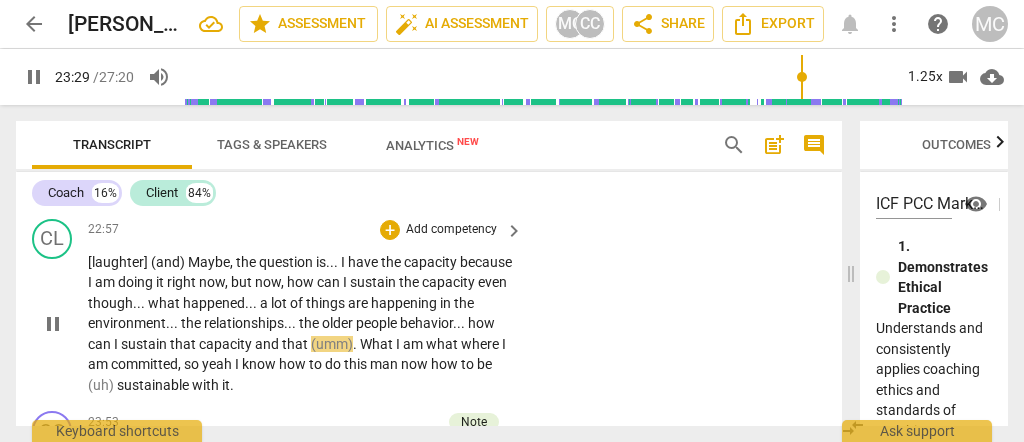 scroll, scrollTop: 6397, scrollLeft: 0, axis: vertical 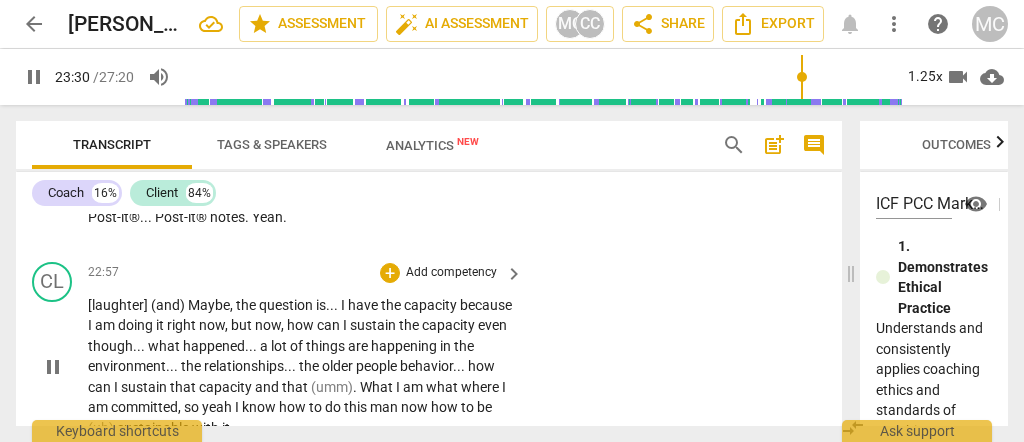 type on "1411" 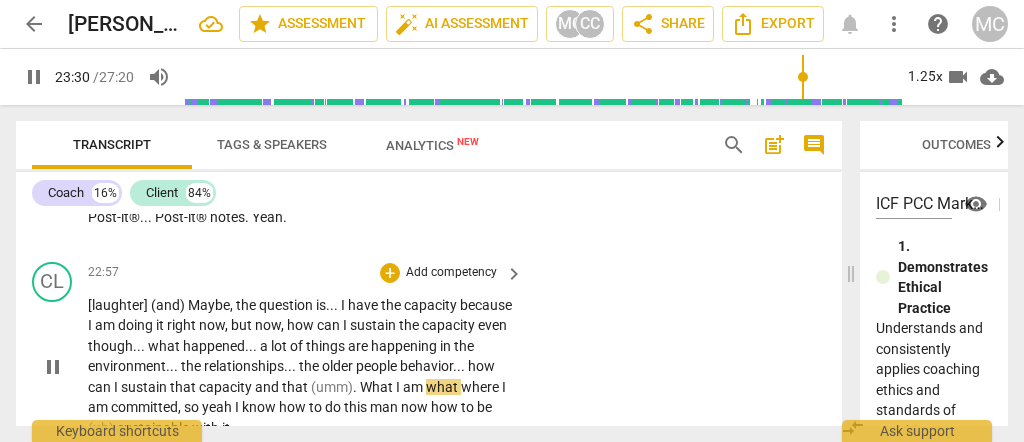 type 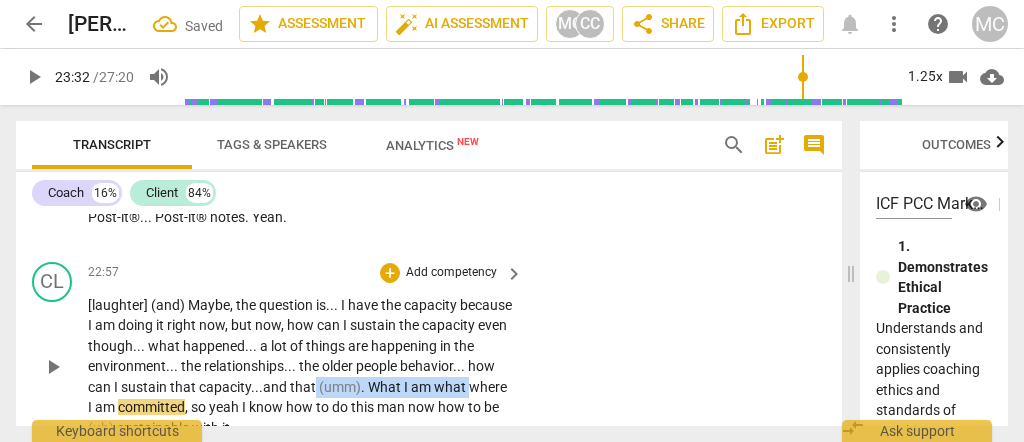 drag, startPoint x: 141, startPoint y: 368, endPoint x: 410, endPoint y: 357, distance: 269.22482 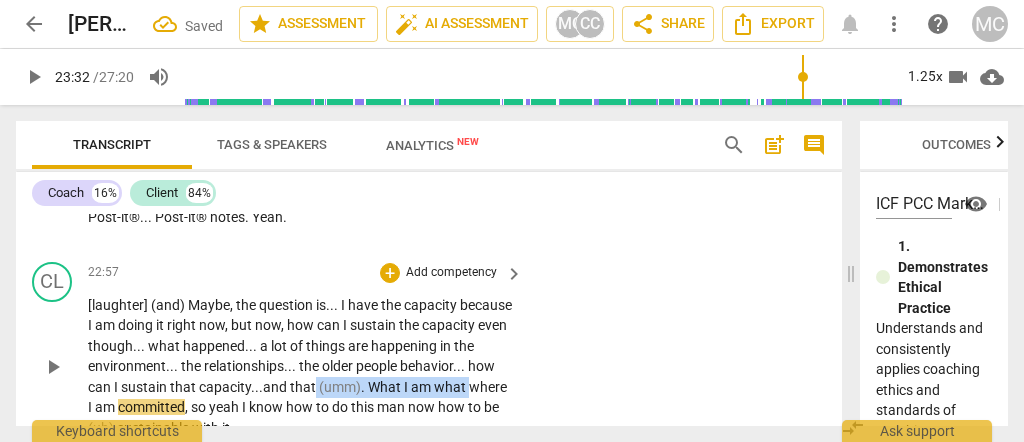 click on "[laughter]   (and)   Maybe ,   the   question   is . . .   I   have   the   capacity   because   I   am   doing   it   right   now ,   but   now ,   how   can   I   sustain   the   capacity   even   though . . .   what   happened . . .   a   lot   of   things   are   happening   in   the   environment . . .   the   relationships . . .   the   older   people   behavior . . .   how   can   I   sustain   that   capacity...  and   that   (umm) .   What   I   am   what   where   I   am   committed ,   so   yeah   I   know   how   to   do   this   man   now   how   to   be   (uh)   sustainable   with   it ." at bounding box center (300, 367) 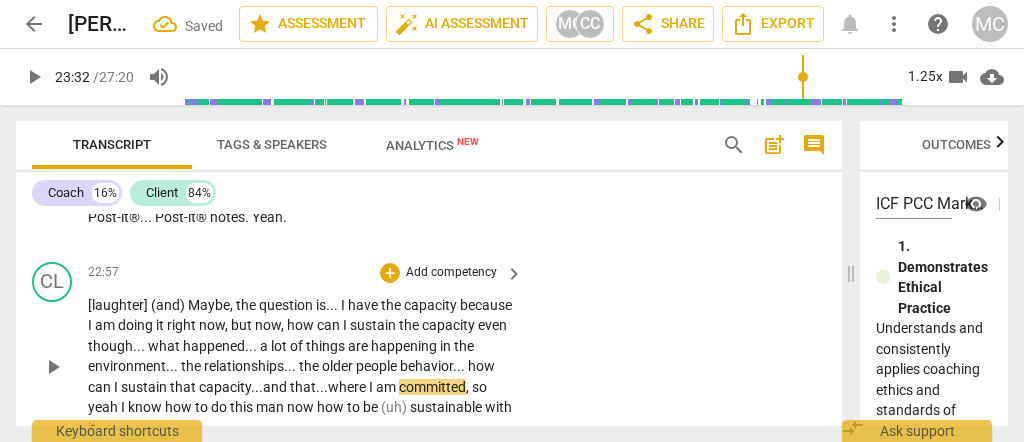 click on "I" at bounding box center (372, 387) 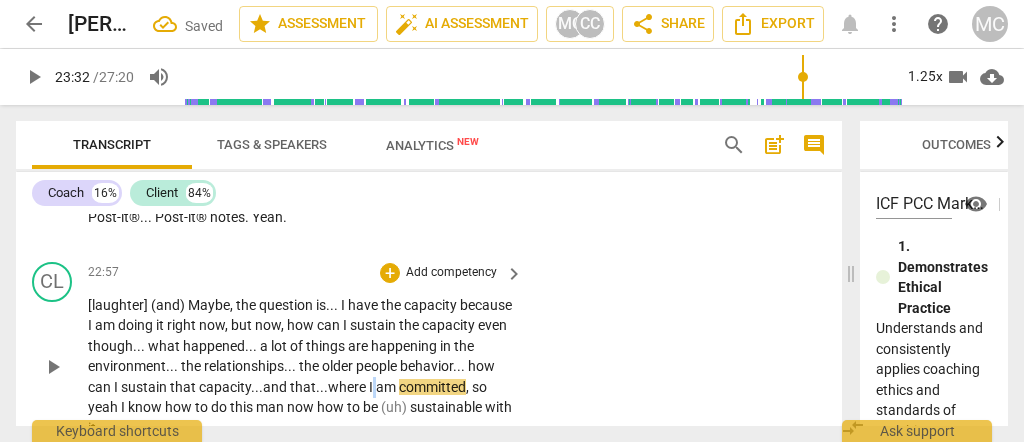 click on "I" at bounding box center (372, 387) 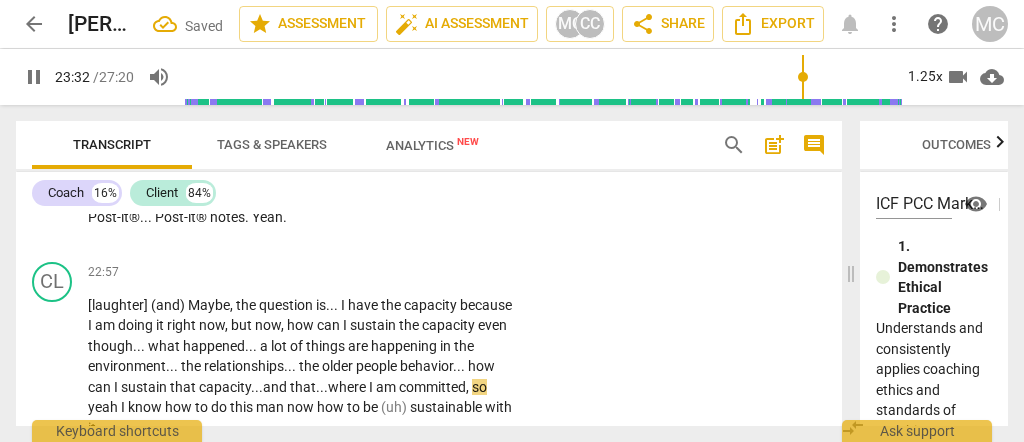 scroll, scrollTop: 6464, scrollLeft: 0, axis: vertical 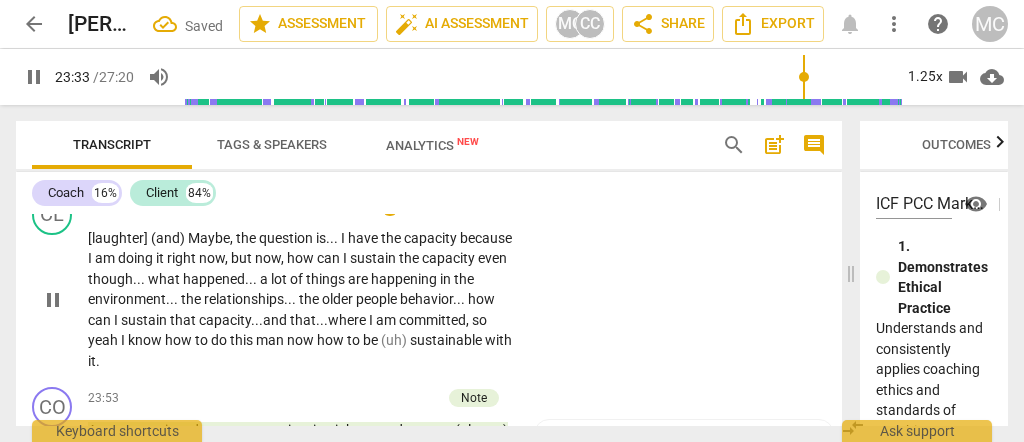 click on "so" at bounding box center (479, 320) 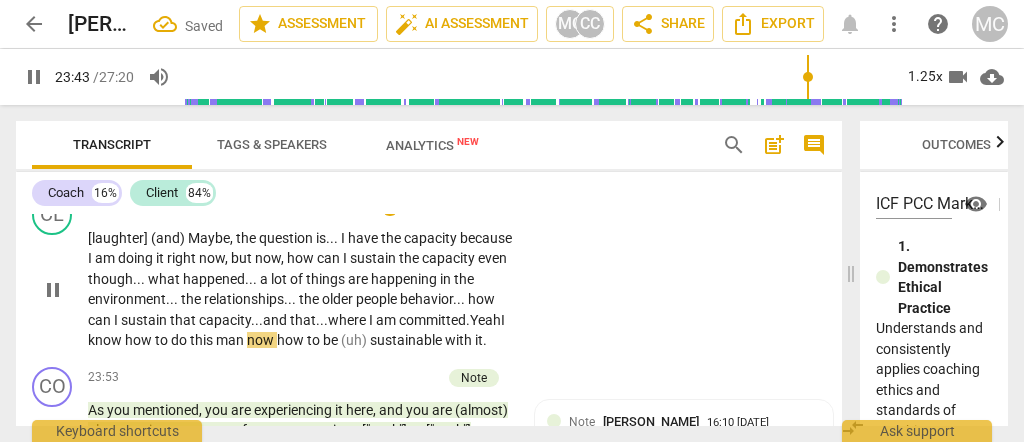 click on "Yeah" at bounding box center [485, 320] 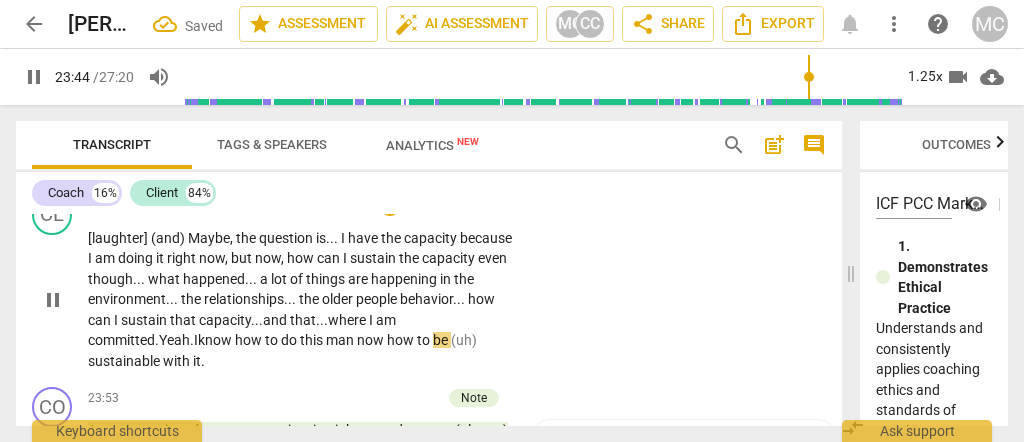 click on "Yeah." at bounding box center (176, 340) 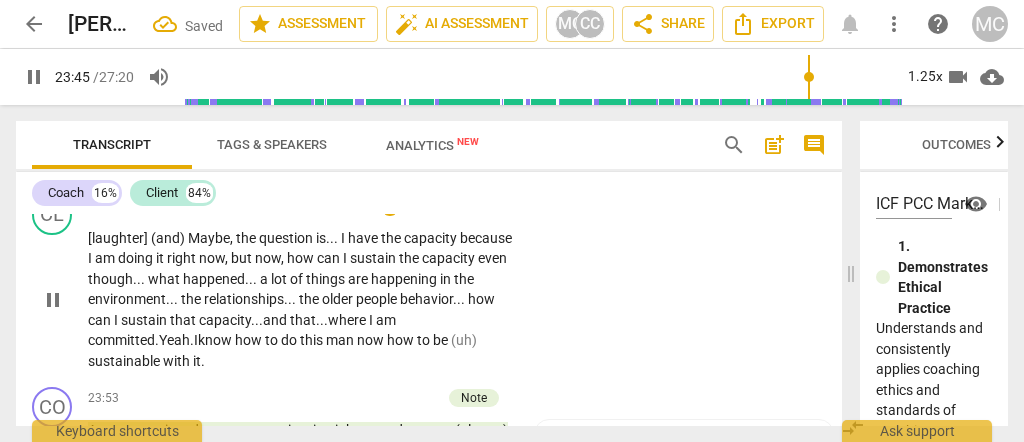 click on "Yeah." at bounding box center (176, 340) 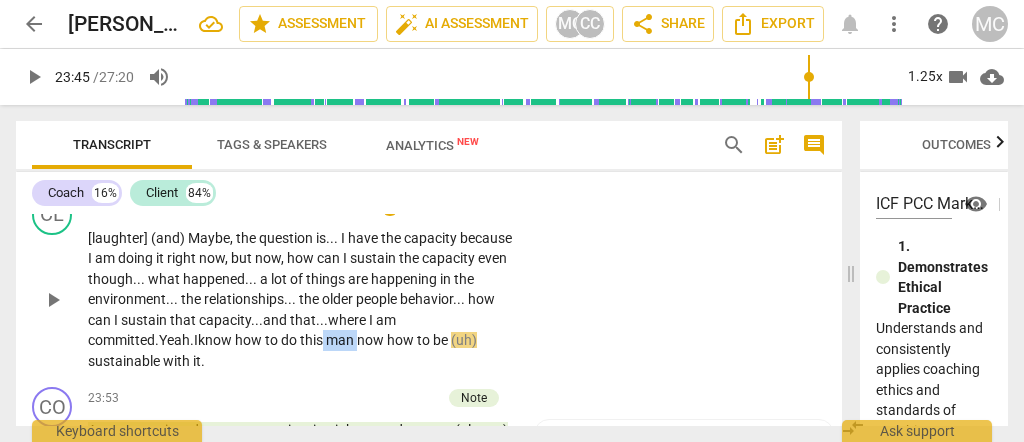 drag, startPoint x: 366, startPoint y: 309, endPoint x: 332, endPoint y: 310, distance: 34.0147 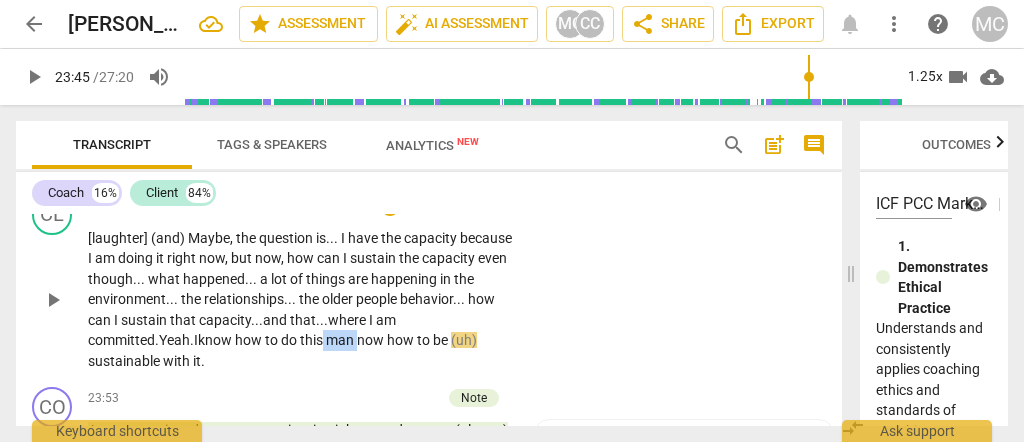 click on "[laughter]   (and)   Maybe ,   the   question   is . . .   I   have   the   capacity   because   I   am   doing   it   right   now ,   but   now ,   how   can   I   sustain   the   capacity   even   though . . .   what   happened . . .   a   lot   of   things   are   happening   in   the   environment . . .   the   relationships . . .   the   older   people   behavior . . .   how   can   I   sustain   that   capacity...  and   that...  where   I   am   committed.  Yeah.  I  know   how   to   do   this   man   now   how   to   be   (uh)   sustainable   with   it ." at bounding box center [300, 300] 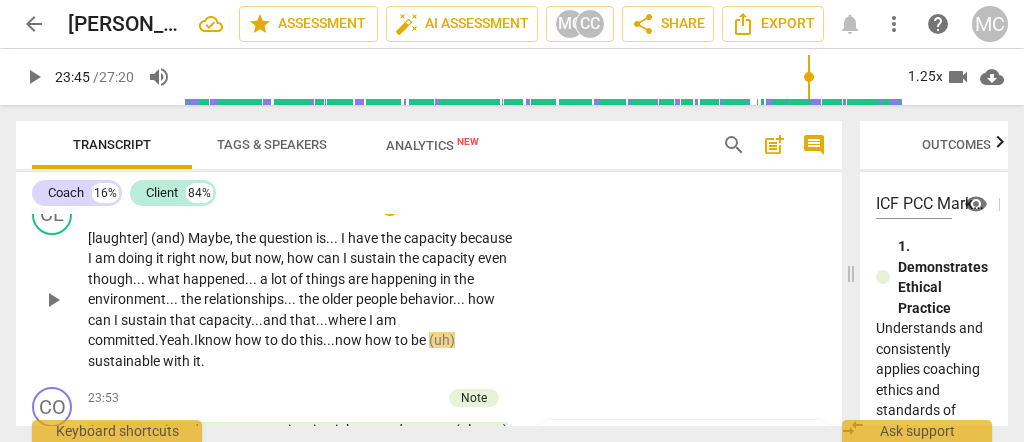 click on "now" at bounding box center (350, 340) 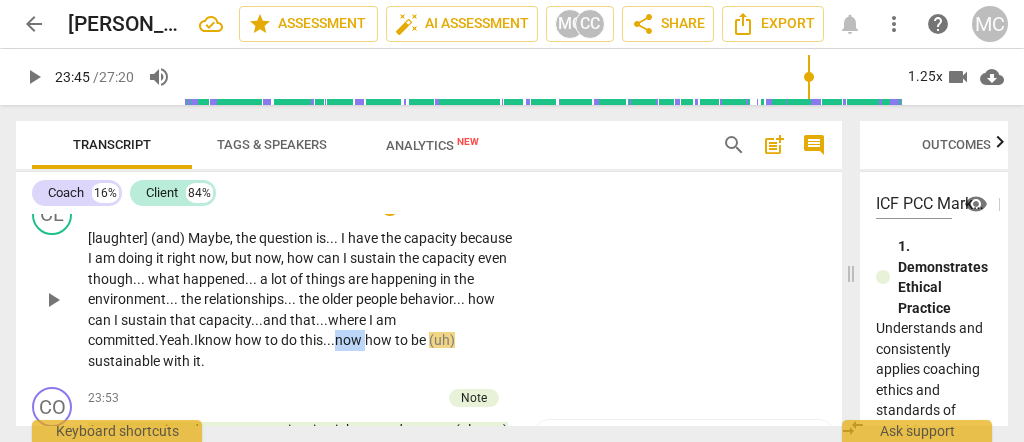 click on "now" at bounding box center [350, 340] 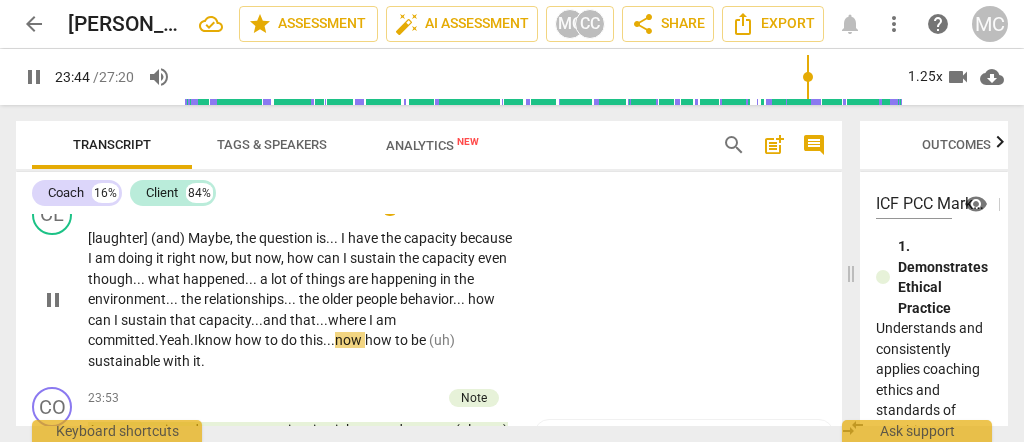 click on "how" at bounding box center (380, 340) 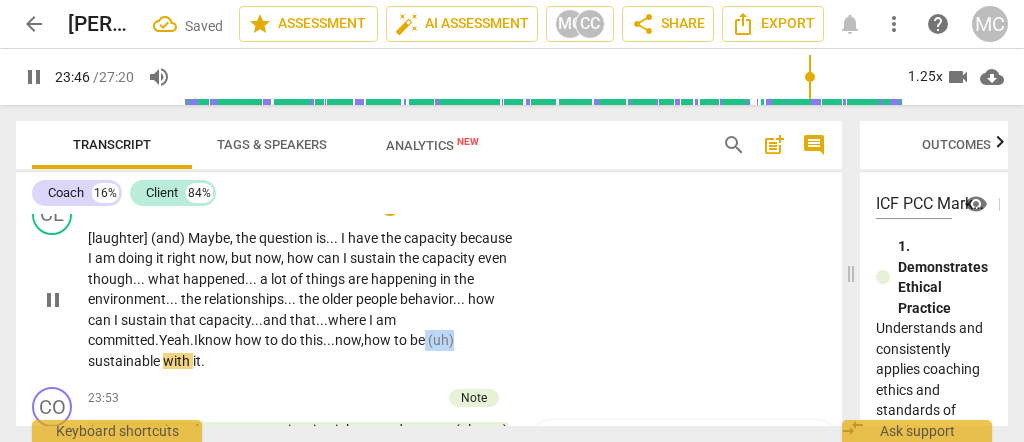 drag, startPoint x: 440, startPoint y: 310, endPoint x: 517, endPoint y: 312, distance: 77.02597 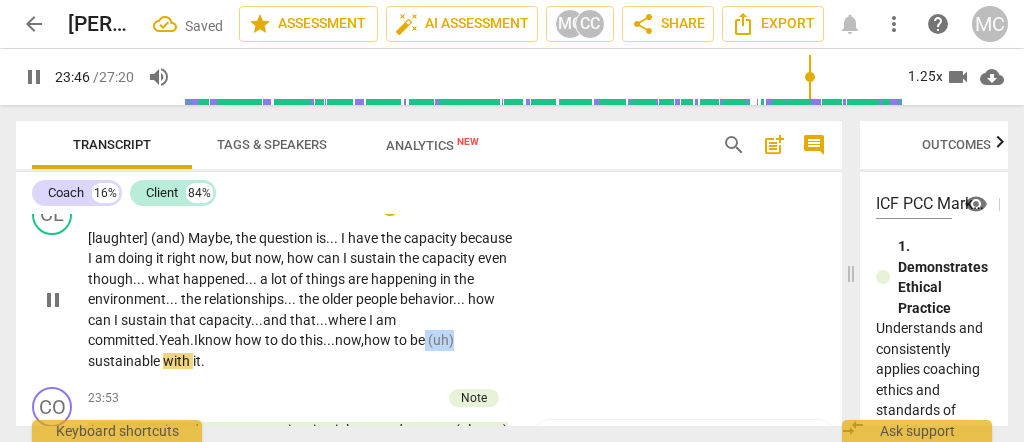 click on "[laughter]   (and)   Maybe ,   the   question   is . . .   I   have   the   capacity   because   I   am   doing   it   right   now ,   but   now ,   how   can   I   sustain   the   capacity   even   though . . .   what   happened . . .   a   lot   of   things   are   happening   in   the   environment . . .   the   relationships . . .   the   older   people   behavior . . .   how   can   I   sustain   that   capacity...  and   that...  where   I   am   committed.  Yeah.  I  know   how   to   do   this...  now,  how   to   be   (uh)   sustainable   with   it ." at bounding box center (306, 300) 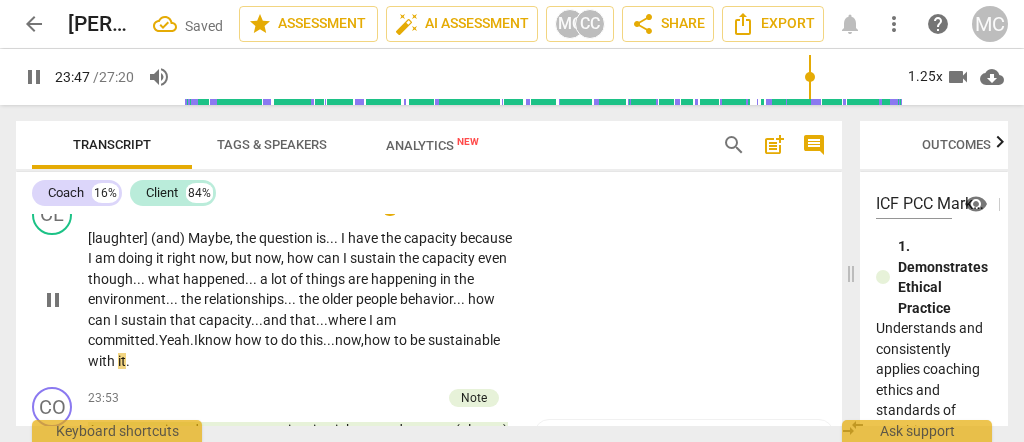 click on "CL play_arrow pause 22:57 + Add competency keyboard_arrow_right [laughter]   (and)   Maybe ,   the   question   is . . .   I   have   the   capacity   because   I   am   doing   it   right   now ,   but   now ,   how   can   I   sustain   the   capacity   even   though . . .   what   happened . . .   a   lot   of   things   are   happening   in   the   environment . . .   the   relationships . . .   the   older   people   behavior . . .   how   can   I   sustain   that   capacity...  and   that...  where   I   am   committed.  Yeah.  I  know   how   to   do   this...  now,  how   to   be   sustainable   with   it ." at bounding box center (429, 283) 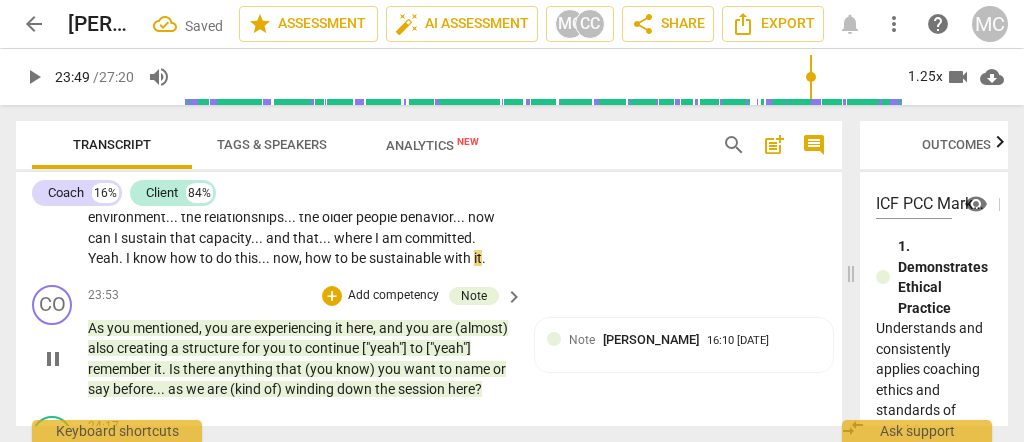 scroll, scrollTop: 6531, scrollLeft: 0, axis: vertical 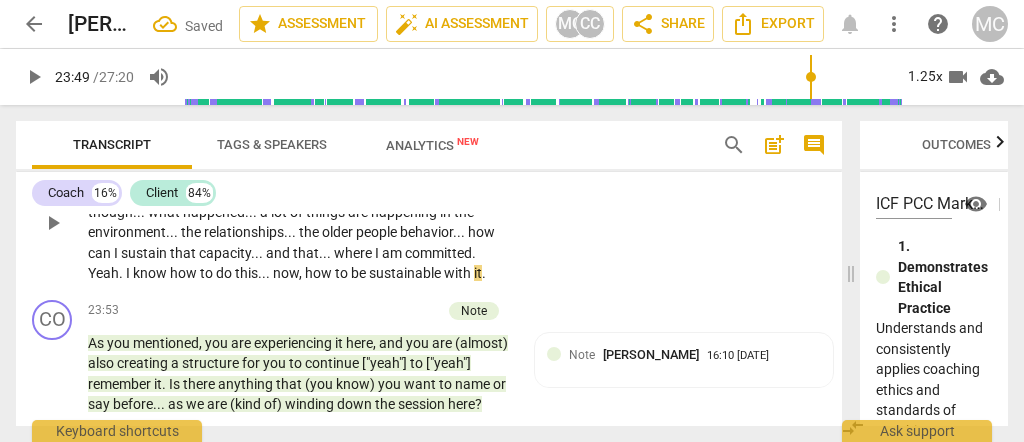 click on "sustainable" at bounding box center (406, 273) 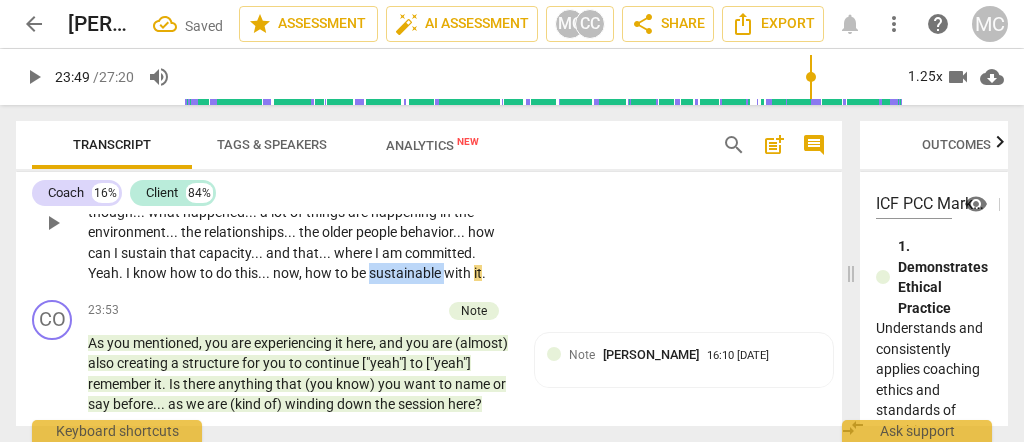 click on "sustainable" at bounding box center (406, 273) 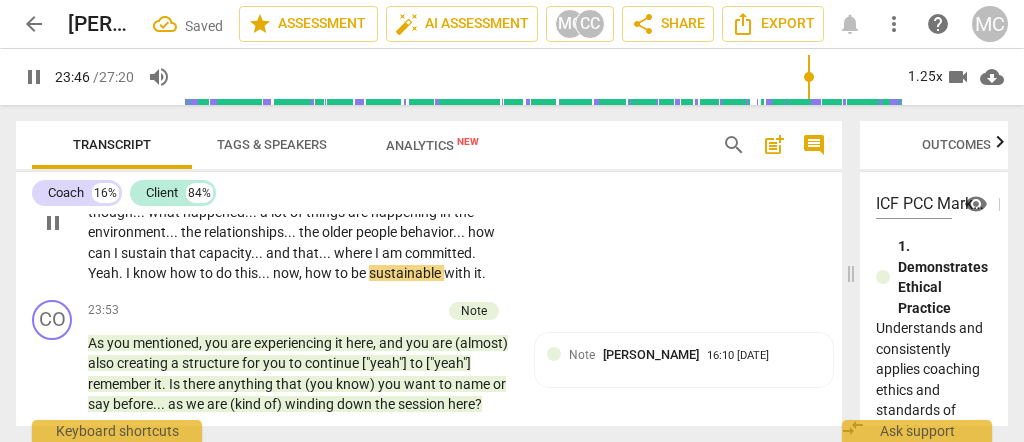 click on "it" at bounding box center (478, 273) 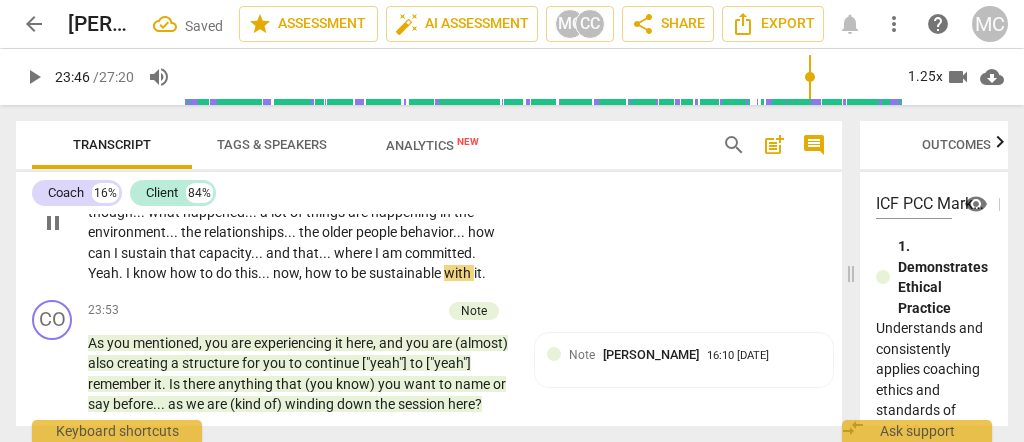 type on "1427" 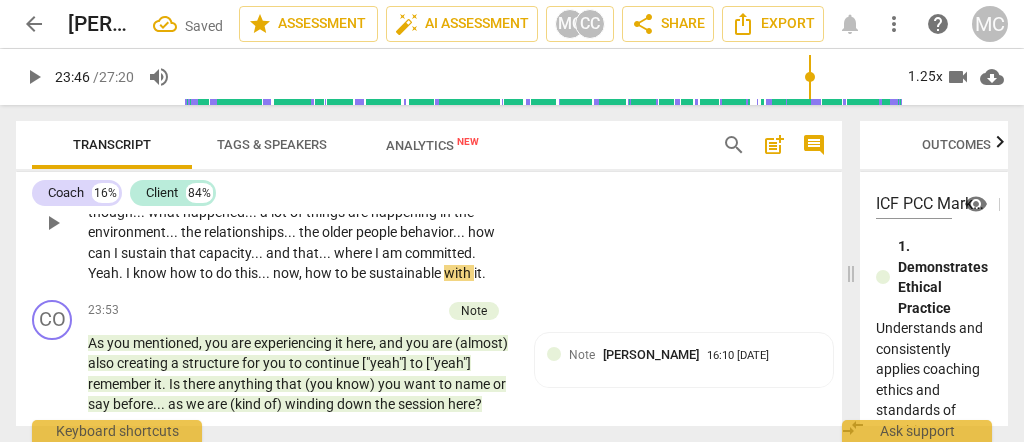type 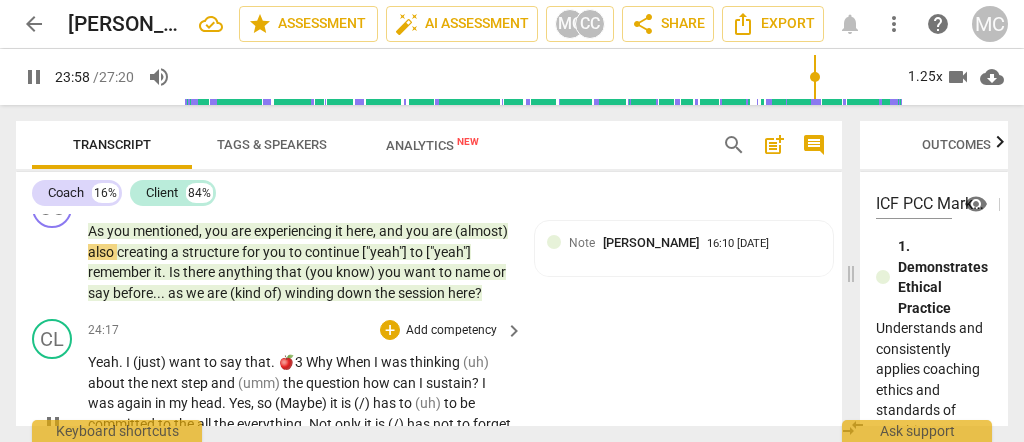 scroll, scrollTop: 6597, scrollLeft: 0, axis: vertical 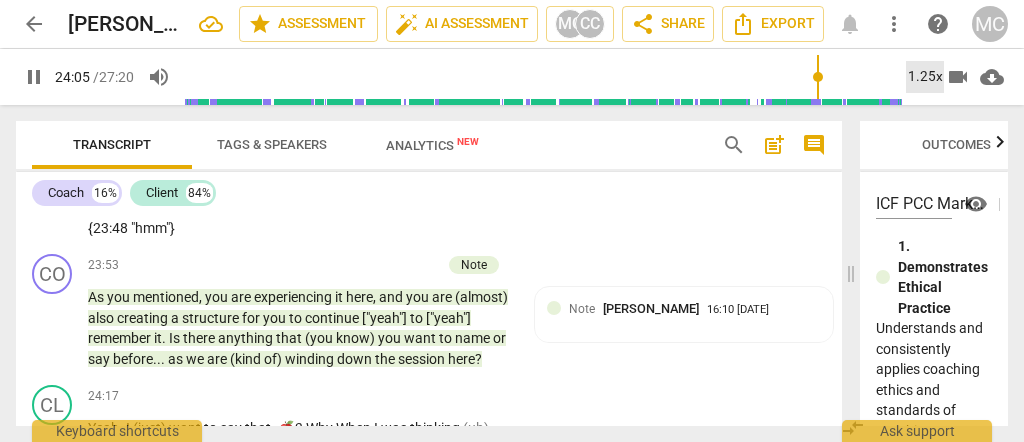 click on "1.25x" at bounding box center [925, 77] 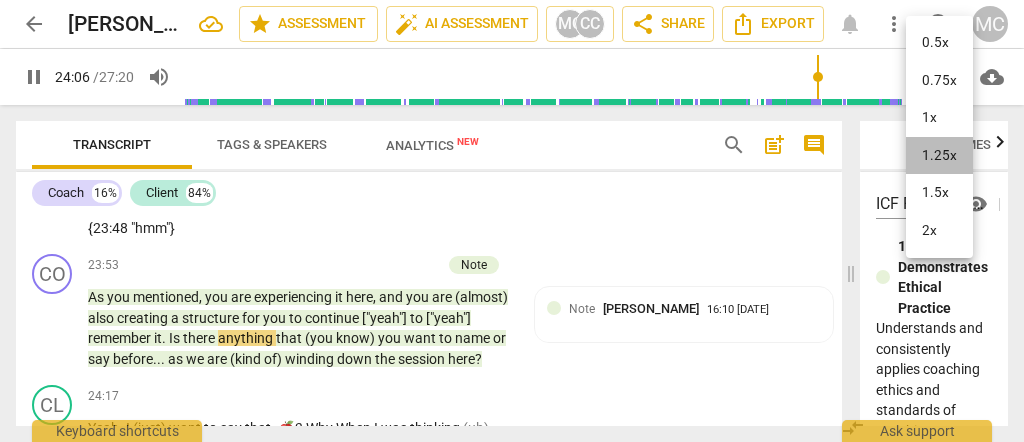 click on "1.25x" at bounding box center [939, 156] 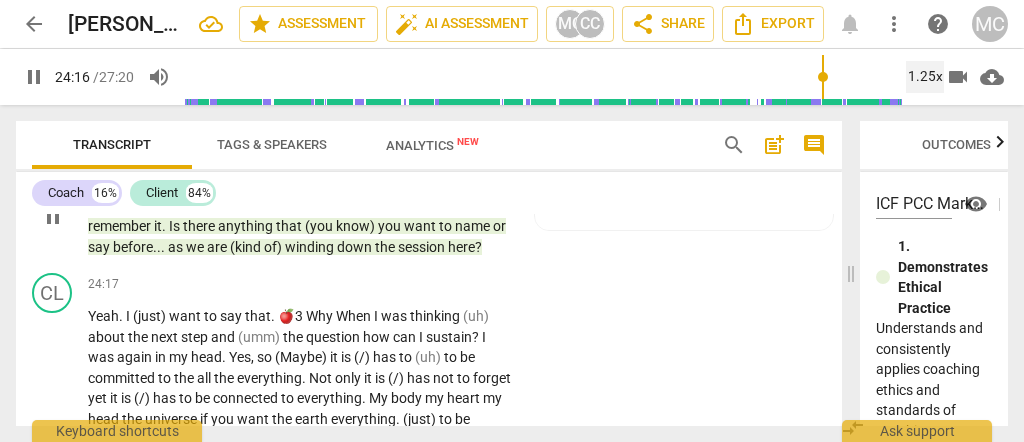 scroll, scrollTop: 6731, scrollLeft: 0, axis: vertical 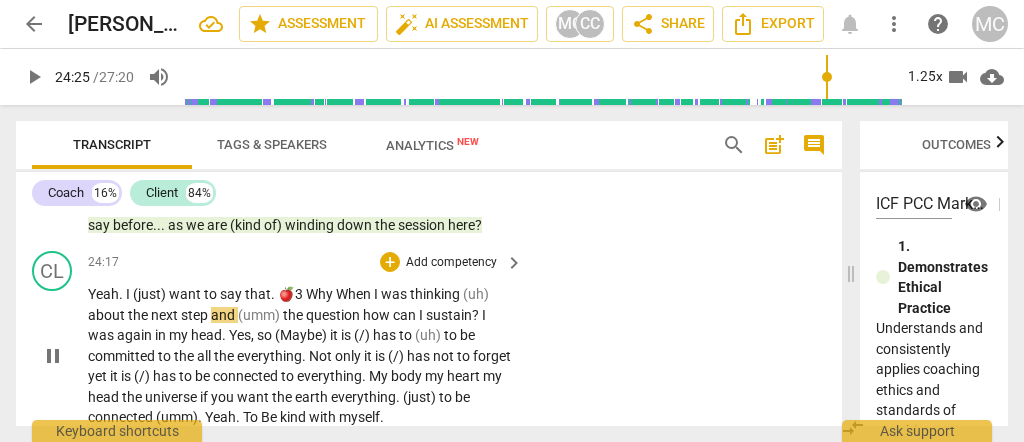 click on "Yeah" at bounding box center (103, 294) 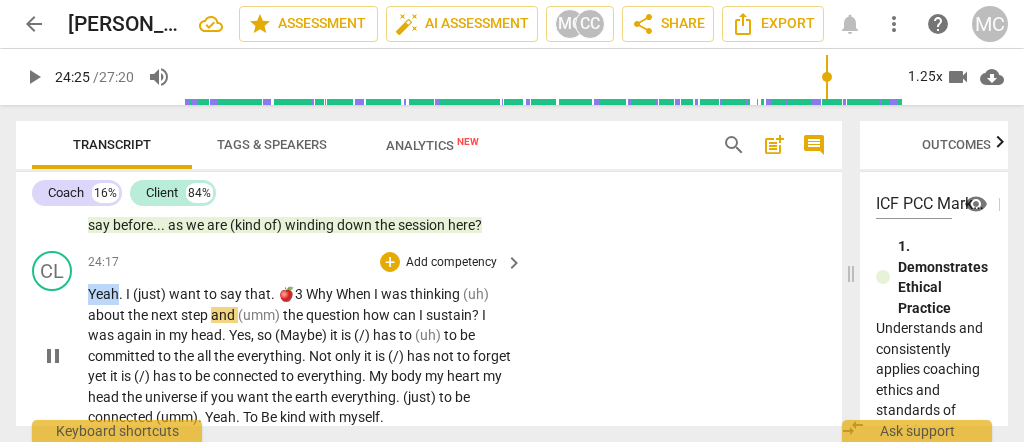 click on "Yeah" at bounding box center [103, 294] 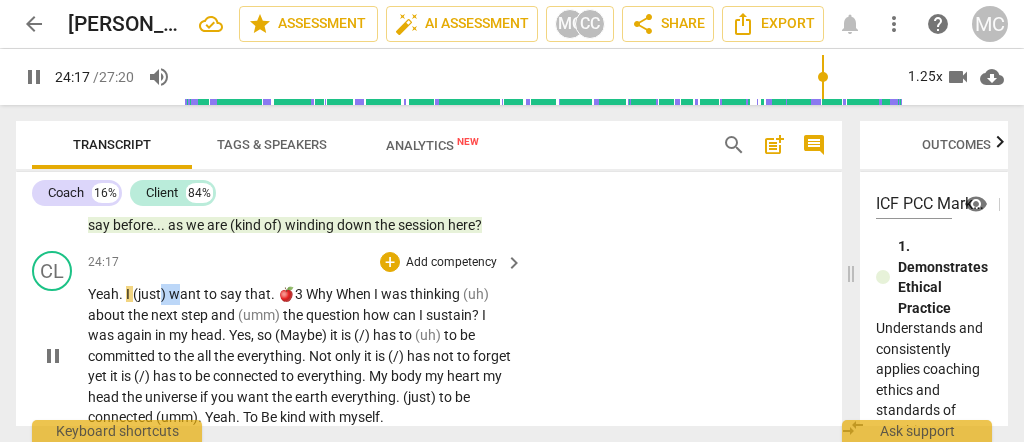 drag, startPoint x: 173, startPoint y: 279, endPoint x: 157, endPoint y: 277, distance: 16.124516 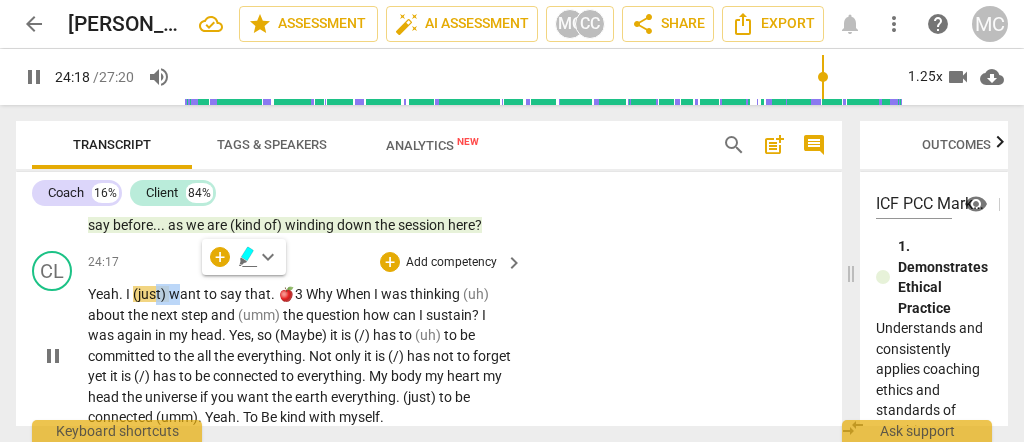 click on "(just)" at bounding box center (151, 294) 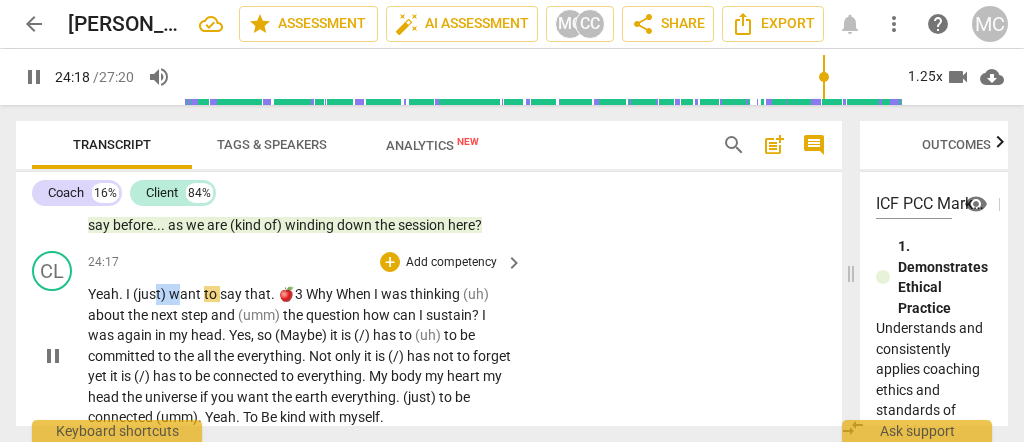 type on "1459" 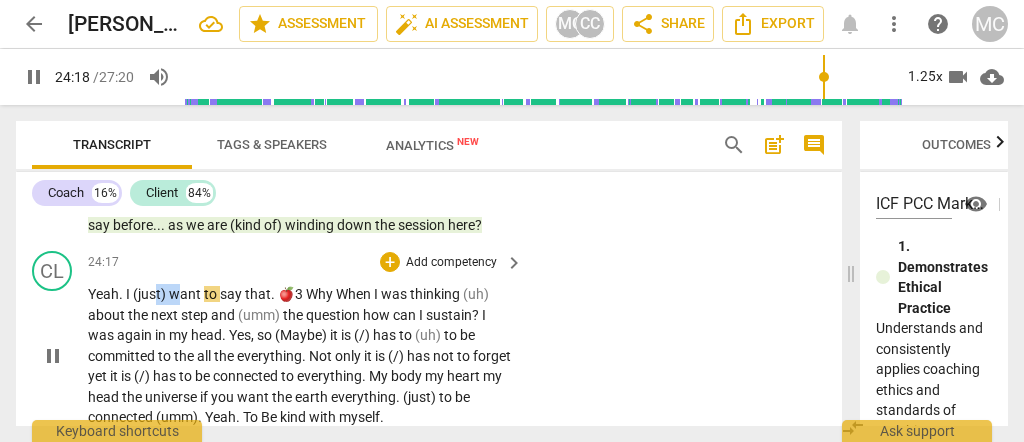 click on "want" at bounding box center (186, 294) 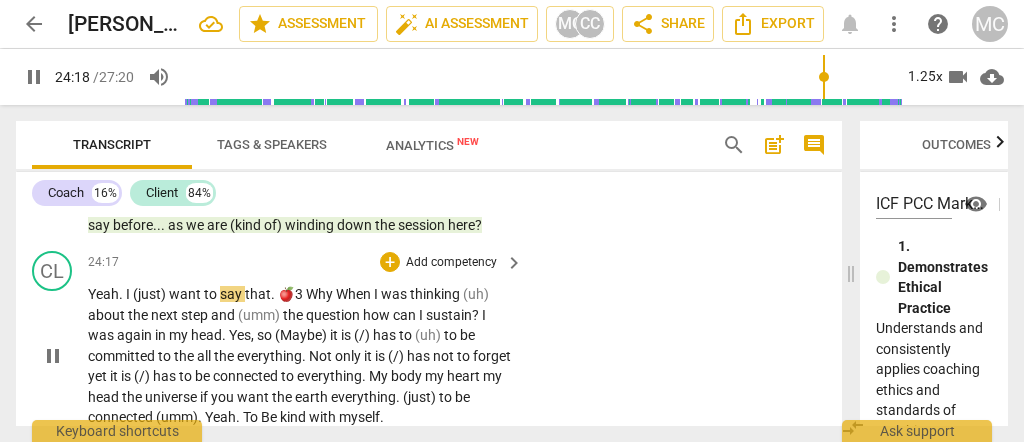 type 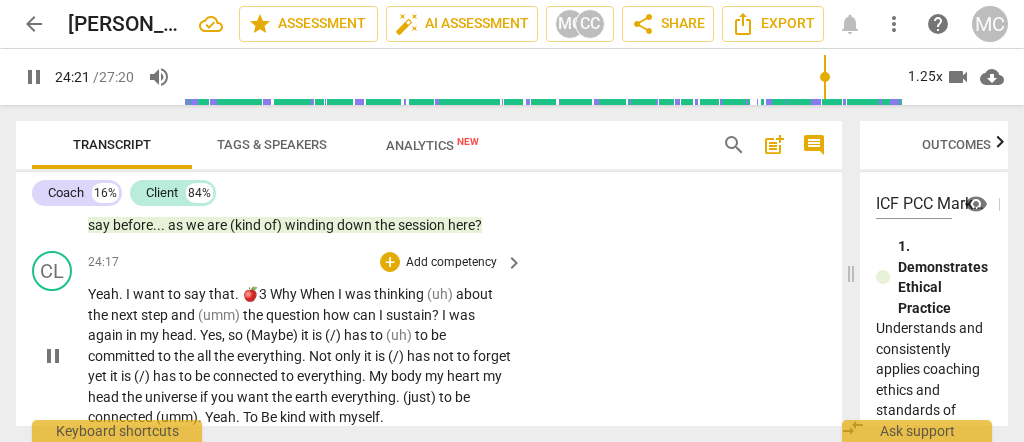 click on "Why" at bounding box center (285, 294) 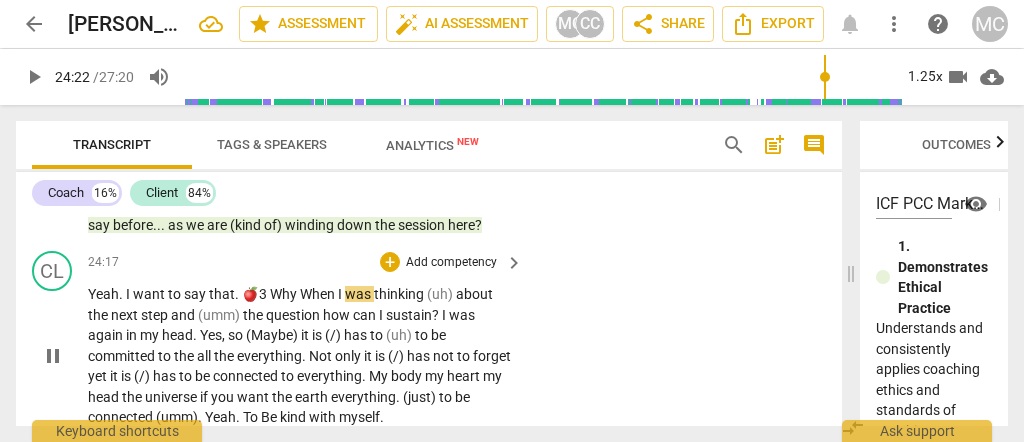 click on "When" at bounding box center [319, 294] 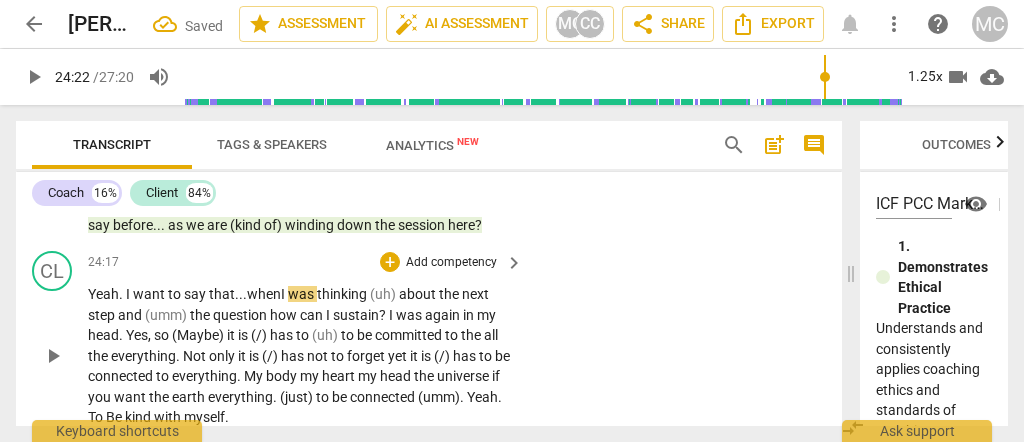 click on "was" at bounding box center (302, 294) 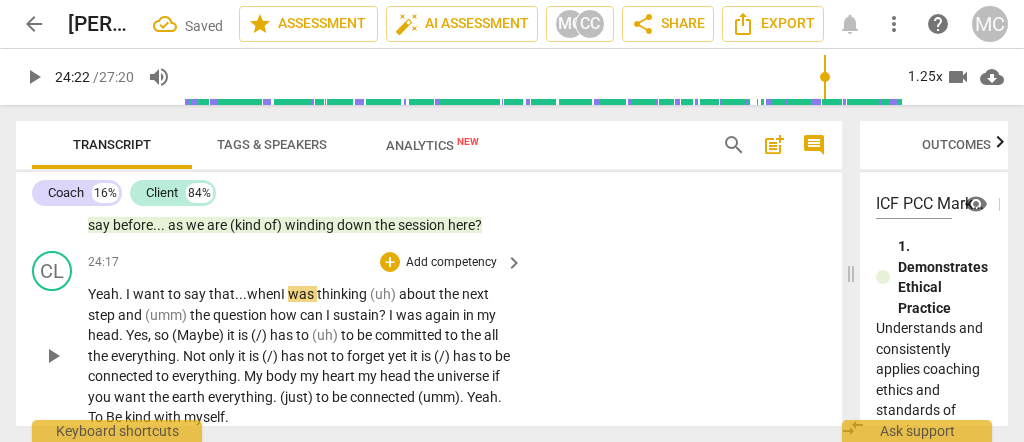 click on "was" at bounding box center (302, 294) 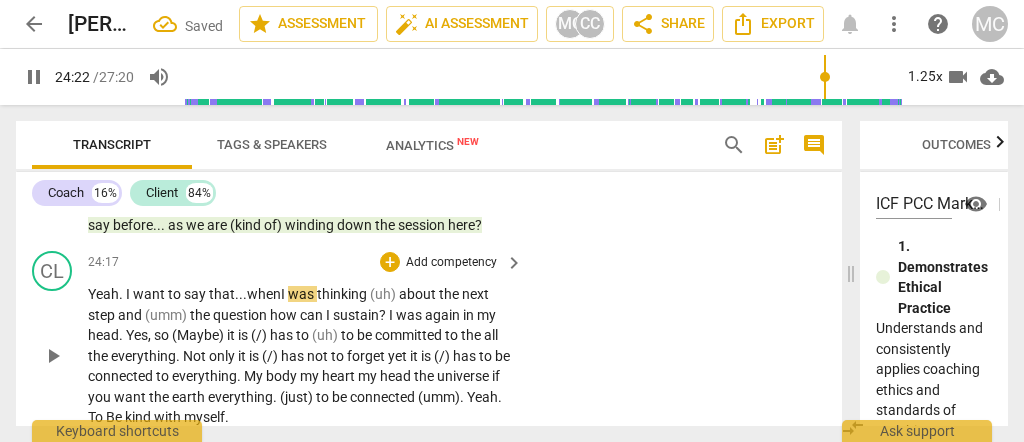 click on "about" at bounding box center (419, 294) 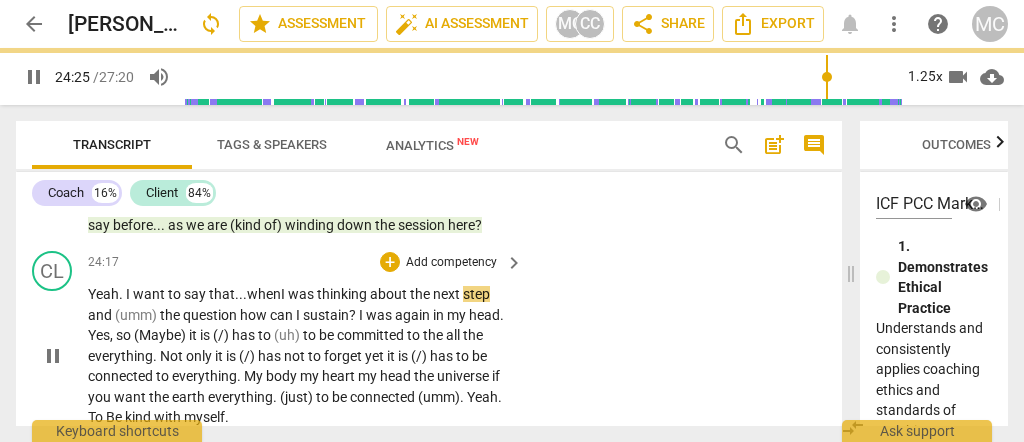 click on "Yeah .   I   want   to   say   that...  when  I   was   thinking   about   the   next   step   and   (umm)   the   question   how   can   I   sustain ?   I   was   again   in   my   head .   Yes ,   so   (Maybe)   it   is   (/)   has   to   (uh)   to   be   committed   to   the   all   the   everything .   Not   only   it   is   (/)   has   not   to   forget   yet   it   is   (/)   has   to   be   connected   to   everything .   My   body   my   heart   my   head   the   universe   if   you   want   the   earth   everything .   (just)   to   be   connected   (umm) .   Yeah .   To   Be   kind   with   myself ." at bounding box center [300, 356] 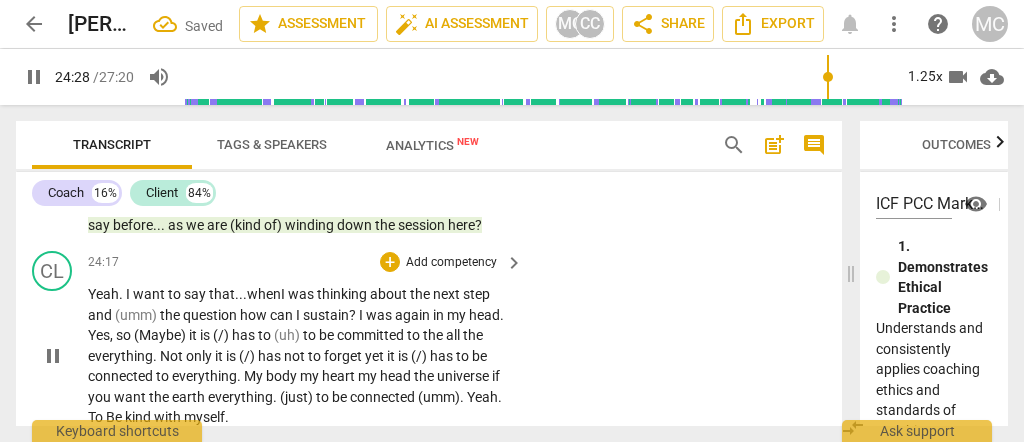 click on "step" at bounding box center (476, 294) 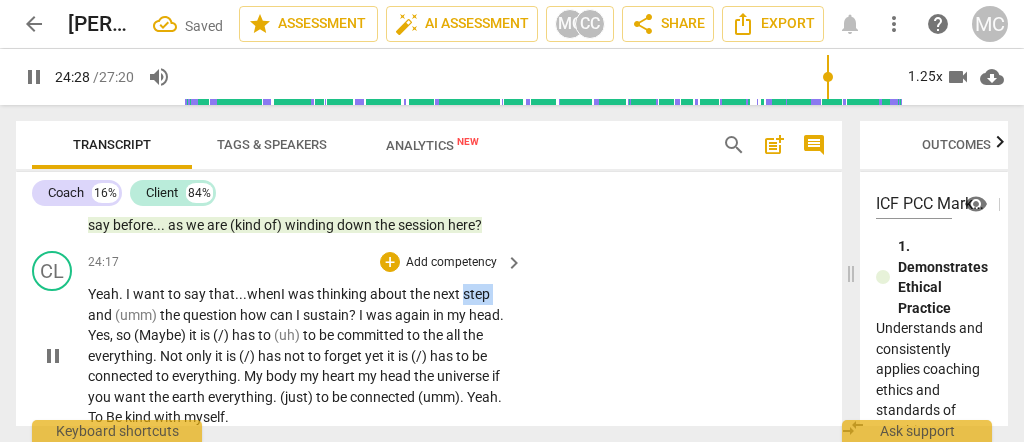 click on "step" at bounding box center (476, 294) 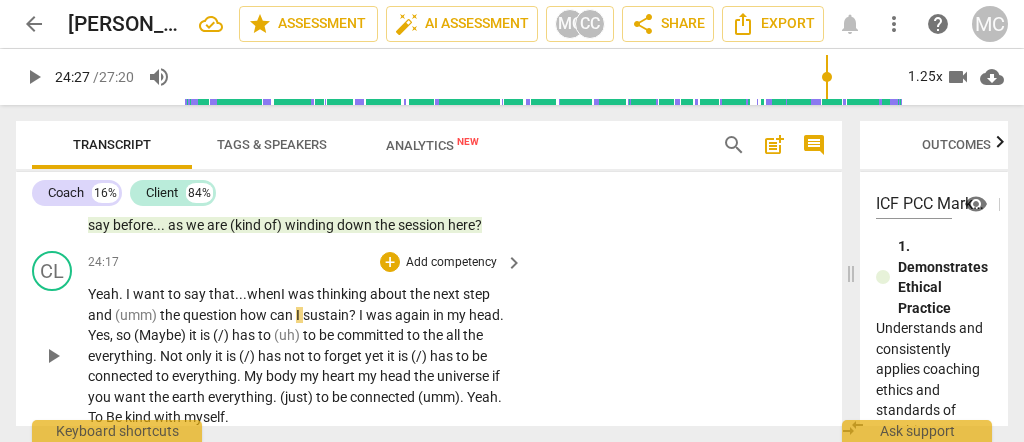 click on "next" at bounding box center [448, 294] 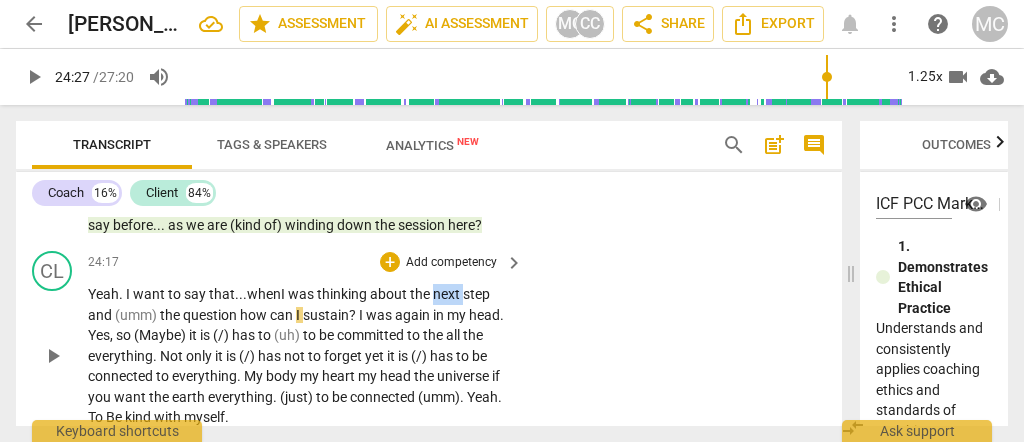 click on "next" at bounding box center [448, 294] 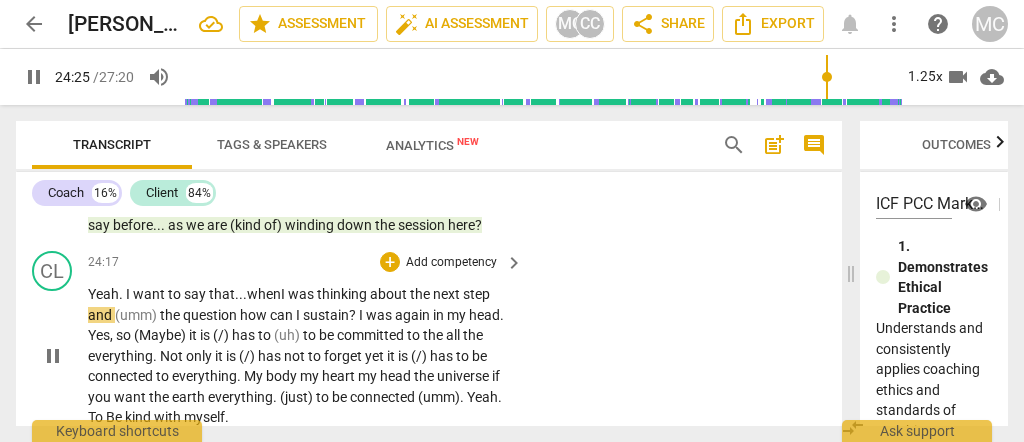 click on "step" at bounding box center (476, 294) 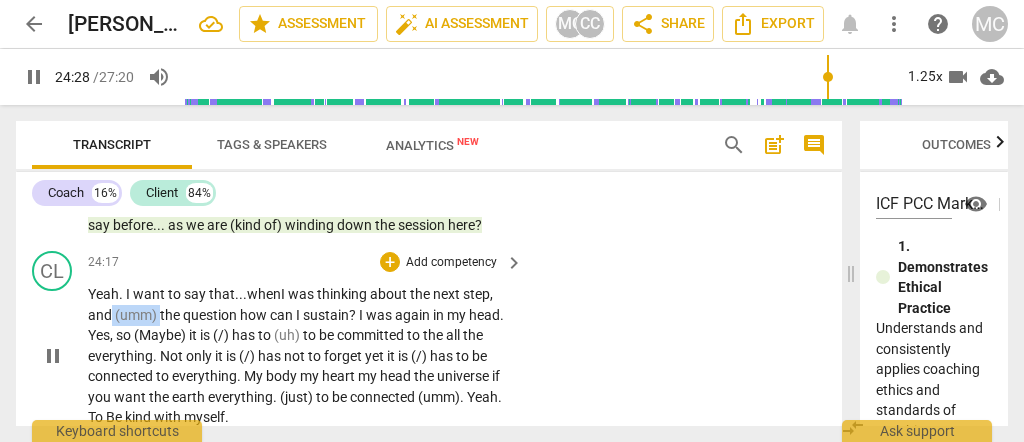 drag, startPoint x: 158, startPoint y: 306, endPoint x: 110, endPoint y: 303, distance: 48.09366 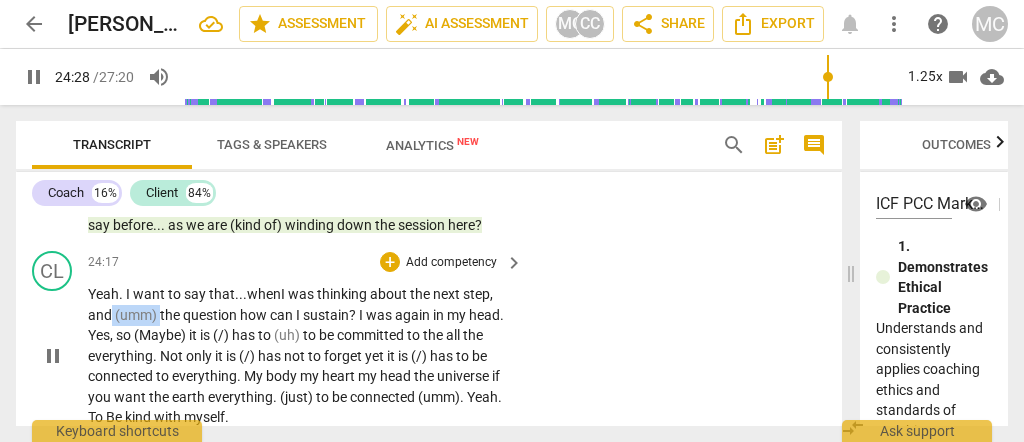 click on "Yeah .   I   want   to   say   that...  when  I   was   thinking   about   the   next   step,   and   (umm)   the   question   how   can   I   sustain ?   I   was   again   in   my   head .   Yes ,   so   (Maybe)   it   is   (/)   has   to   (uh)   to   be   committed   to   the   all   the   everything .   Not   only   it   is   (/)   has   not   to   forget   yet   it   is   (/)   has   to   be   connected   to   everything .   My   body   my   heart   my   head   the   universe   if   you   want   the   earth   everything .   (just)   to   be   connected   (umm) .   Yeah .   To   Be   kind   with   myself ." at bounding box center (300, 356) 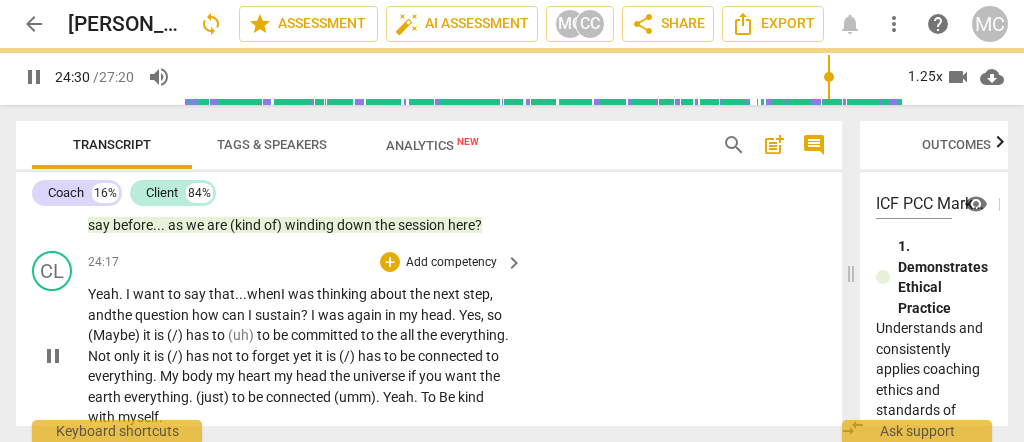 click on "question" at bounding box center (163, 315) 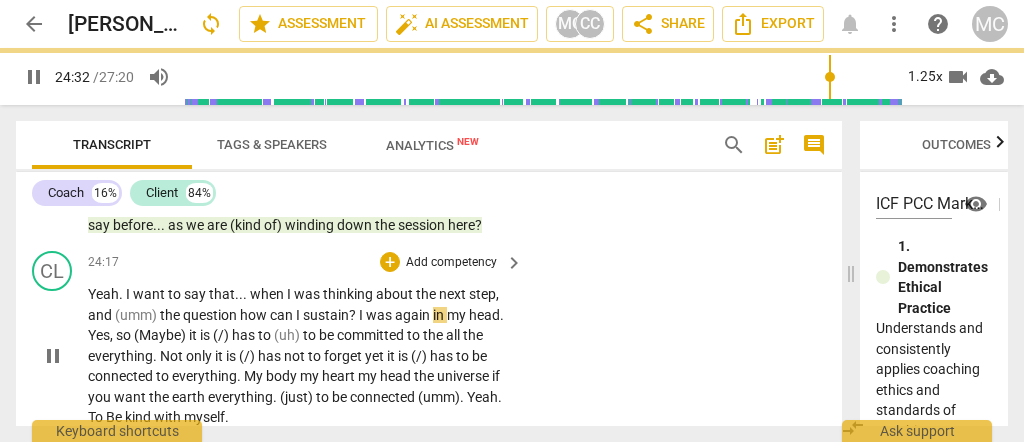 click on "CO play_arrow pause 23:53 + Add competency Note keyboard_arrow_right As   you   mentioned ,   you   are   experiencing   it   here ,   and   you   are   (almost)   also   creating   a   structure   for   you   to   continue   ["yeah"]   to   ["yeah"]   remember   it .   Is   there   anything   that   (you   know)   you   want   to   name   or   say   before . . .   as   we   are   (kind   of)   winding   down   the   session   here ? Note [PERSON_NAME] 16:10 [DATE]" at bounding box center [429, 177] 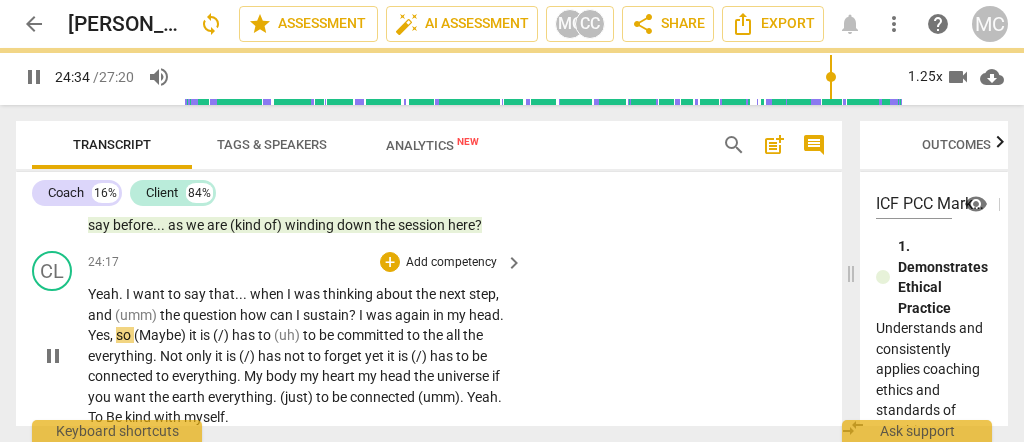 click on "thinking" at bounding box center (349, 294) 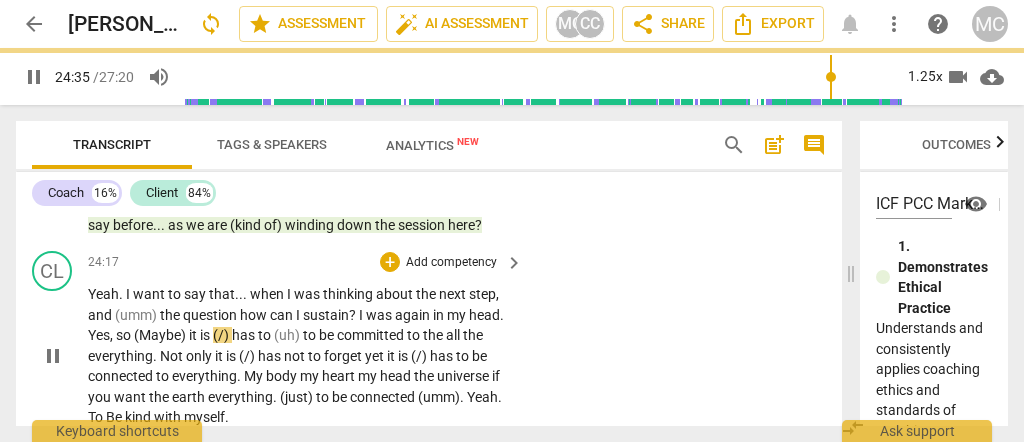 click on "CL play_arrow pause 24:17 + Add competency keyboard_arrow_right Yeah .   I   want   to   say   that . . .   when   I   was   thinking   about   the   next   step ,   and   (umm)   the   question   how   can   I   sustain ?   I   was   again   in   my   head .   Yes ,   so   (Maybe)   it   is   (/)   has   to   (uh)   to   be   committed   to   the   all   the   everything .   Not   only   it   is   (/)   has   not   to   forget   yet   it   is   (/)   has   to   be   connected   to   everything .   My   body   my   heart   my   head   the   universe   if   you   want   the   earth   everything .   (just)   to   be   connected   (umm) .   Yeah .   To   Be   kind   with   myself ." at bounding box center [429, 339] 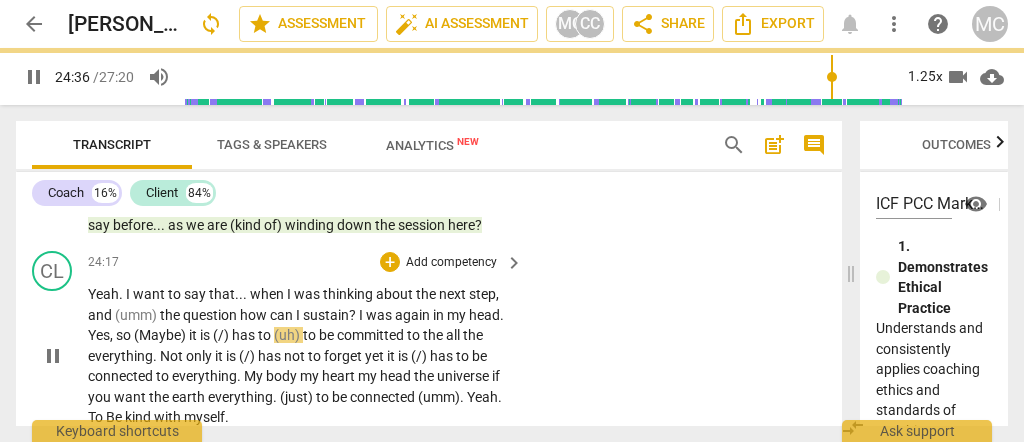 click on "when" at bounding box center [268, 294] 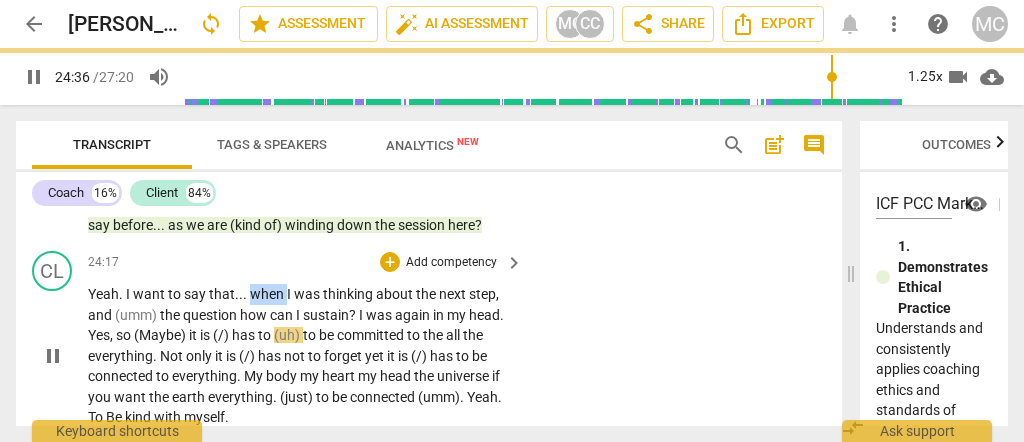 click on "when" at bounding box center (268, 294) 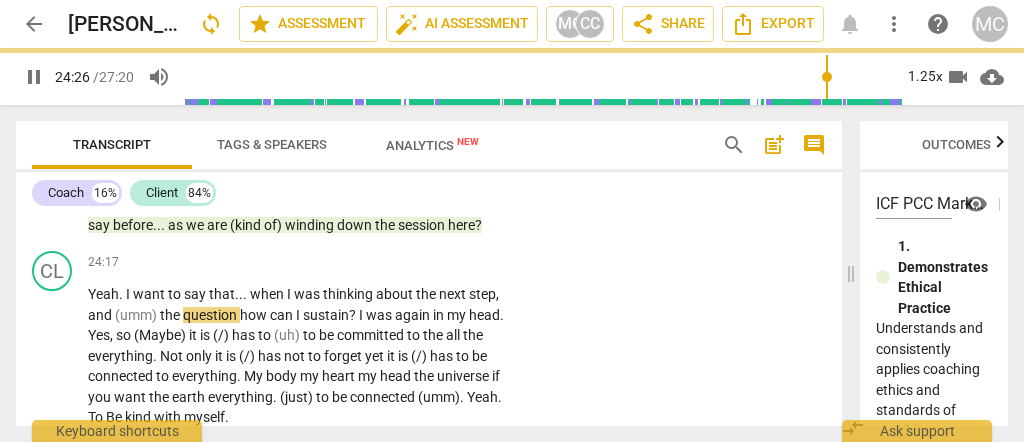 click on "pause" at bounding box center [34, 77] 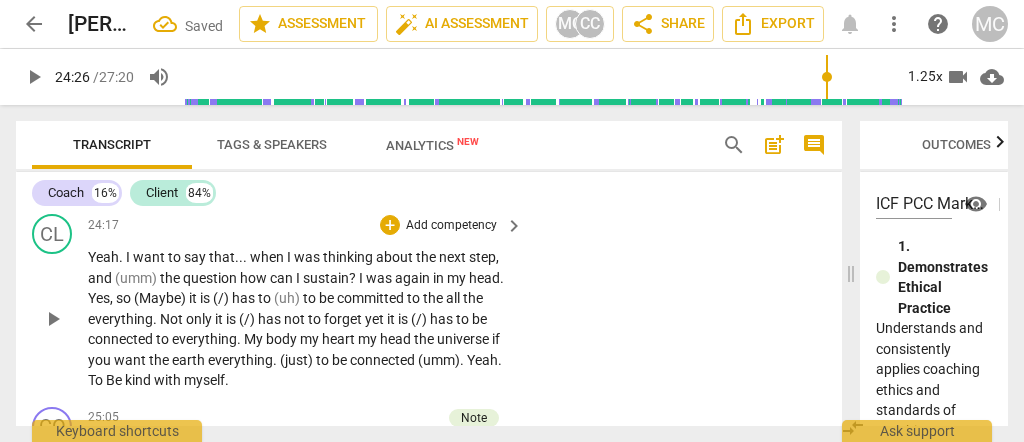 scroll, scrollTop: 6731, scrollLeft: 0, axis: vertical 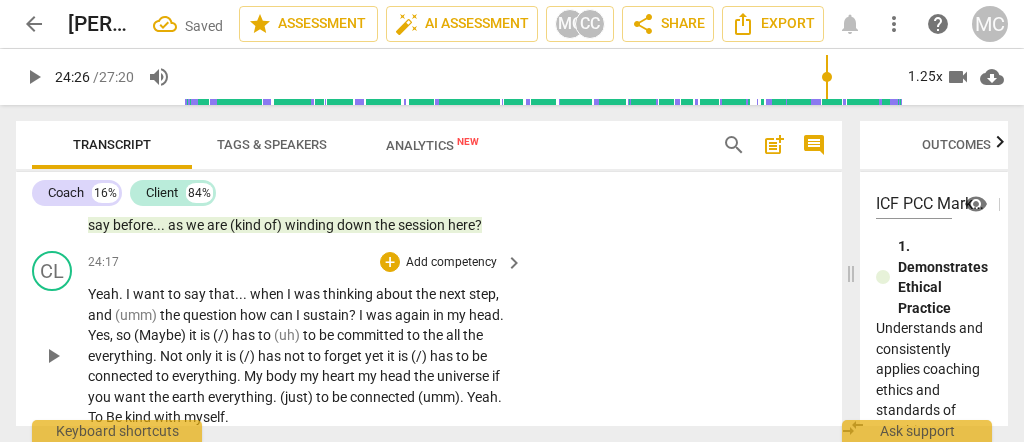 click on "was" at bounding box center [308, 294] 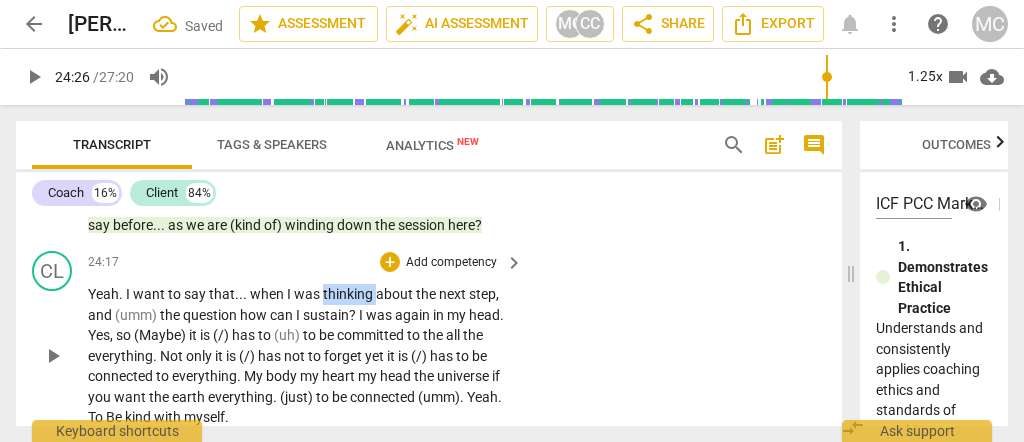 click on "was" at bounding box center (308, 294) 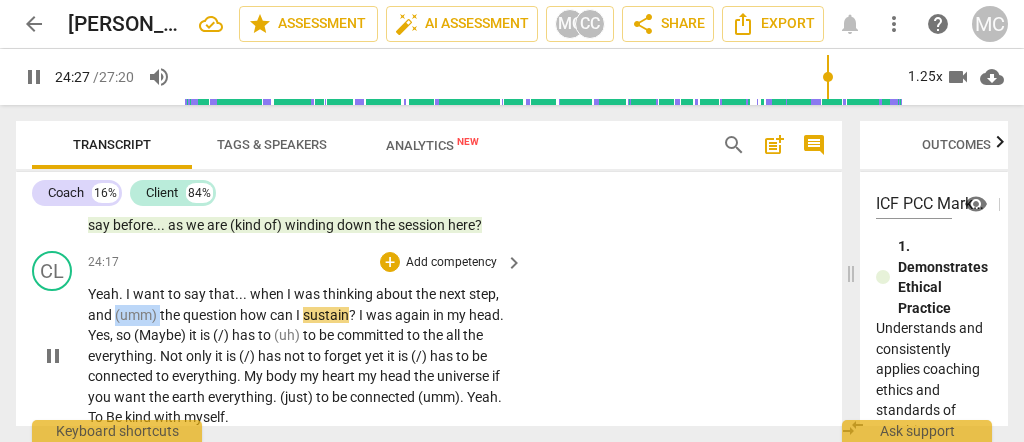 drag, startPoint x: 159, startPoint y: 299, endPoint x: 113, endPoint y: 307, distance: 46.69047 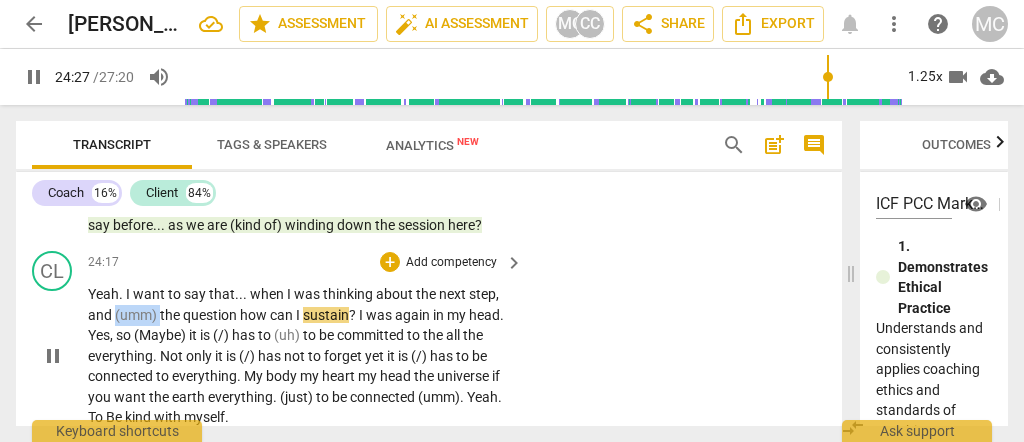 click on "Yeah .   I   want   to   say   that . . .   when   I   was   thinking   about   the   next   step ,   and   (umm)   the   question   how   can   I   sustain ?   I   was   again   in   my   head .   Yes ,   so   (Maybe)   it   is   (/)   has   to   (uh)   to   be   committed   to   the   all   the   everything .   Not   only   it   is   (/)   has   not   to   forget   yet   it   is   (/)   has   to   be   connected   to   everything .   My   body   my   heart   my   head   the   universe   if   you   want   the   earth   everything .   (just)   to   be   connected   (umm) .   Yeah .   To   Be   kind   with   myself ." at bounding box center (300, 356) 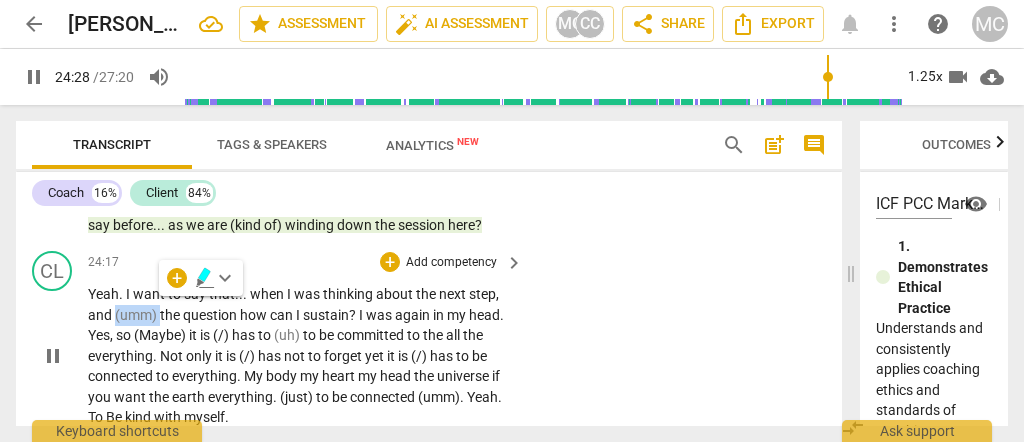 type 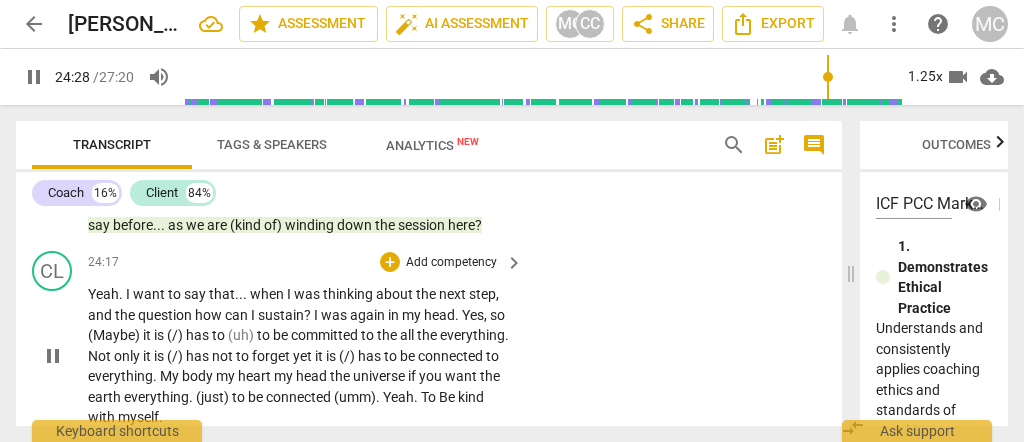 click on "the" at bounding box center (126, 315) 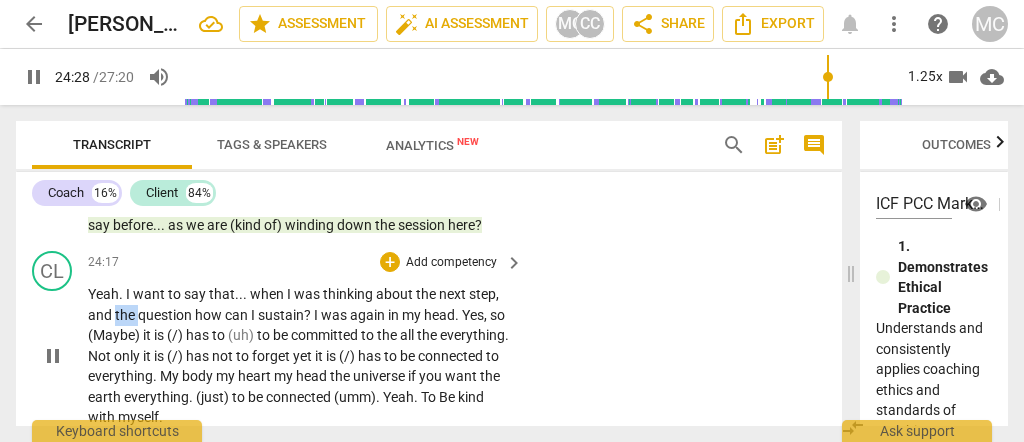 click on "the" at bounding box center [126, 315] 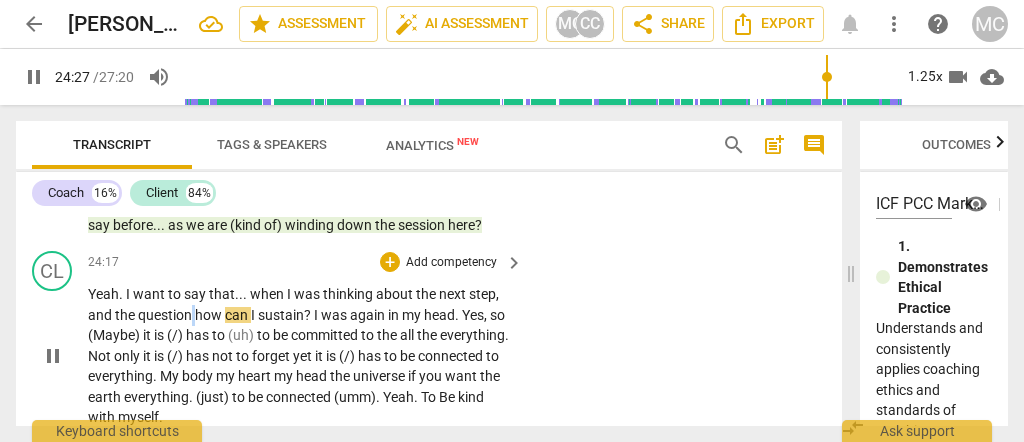 drag, startPoint x: 195, startPoint y: 309, endPoint x: 207, endPoint y: 309, distance: 12 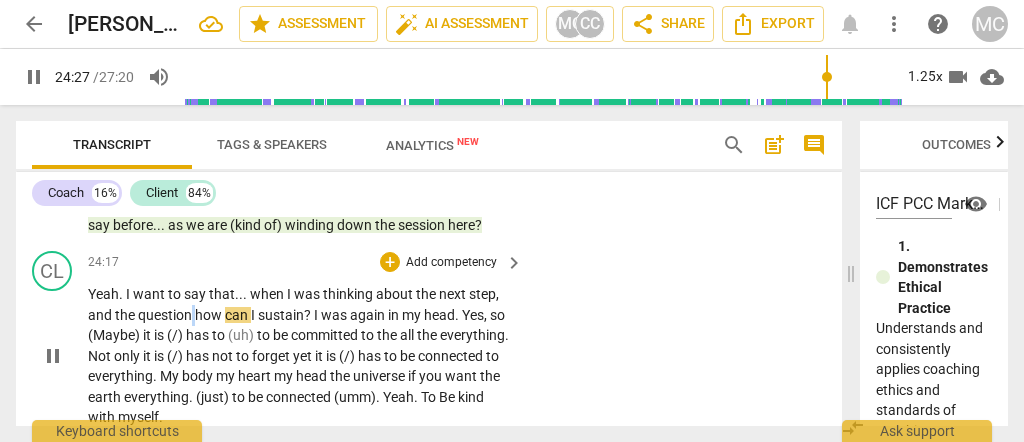 click on "Yeah .   I   want   to   say   that . . .   when   I   was   thinking   about   the   next   step ,   and   the   question   how   can   I   sustain ?   I   was   again   in   my   head .   Yes ,   so   (Maybe)   it   is   (/)   has   to   (uh)   to   be   committed   to   the   all   the   everything .   Not   only   it   is   (/)   has   not   to   forget   yet   it   is   (/)   has   to   be   connected   to   everything .   My   body   my   heart   my   head   the   universe   if   you   want   the   earth   everything .   (just)   to   be   connected   (umm) .   Yeah .   To   Be   kind   with   myself ." at bounding box center (300, 356) 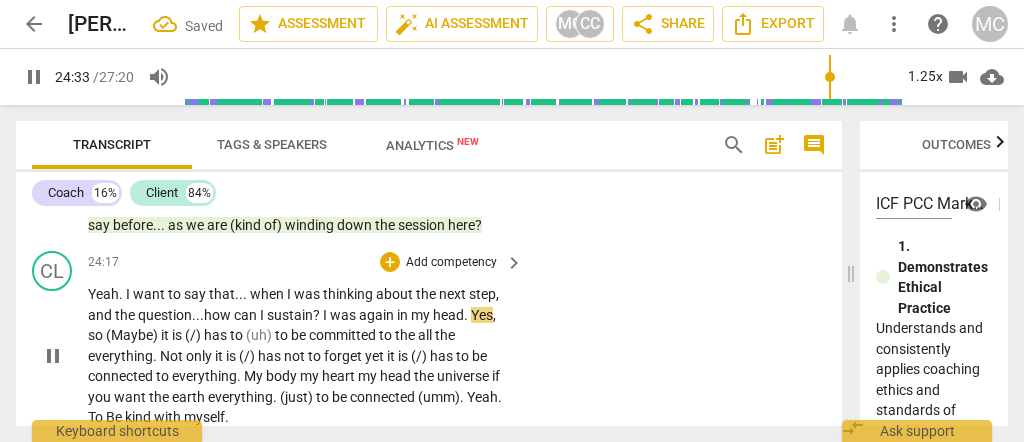 click on "Yes" at bounding box center [482, 315] 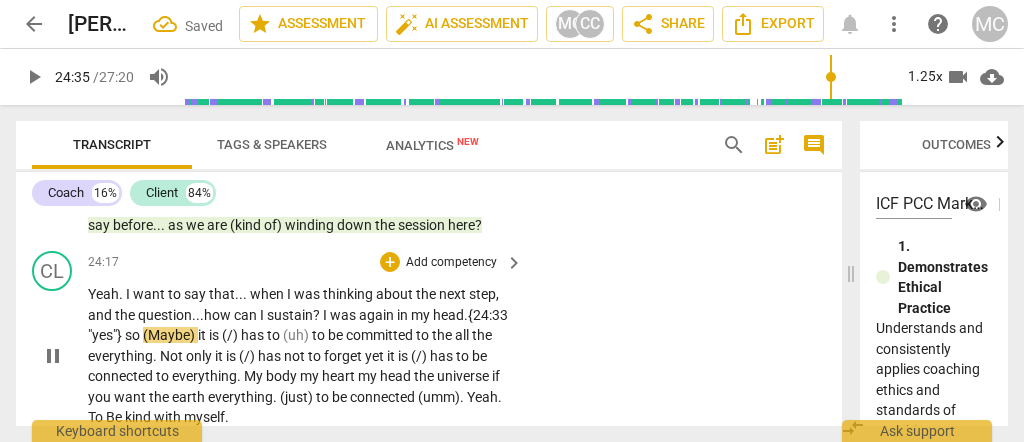click on ".  {24:33 "" at bounding box center [298, 325] 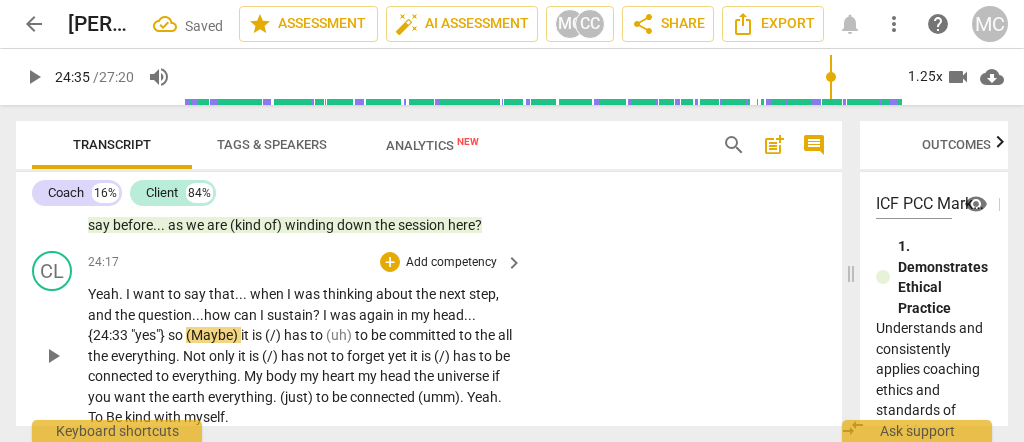 click on "(Maybe)" at bounding box center [213, 335] 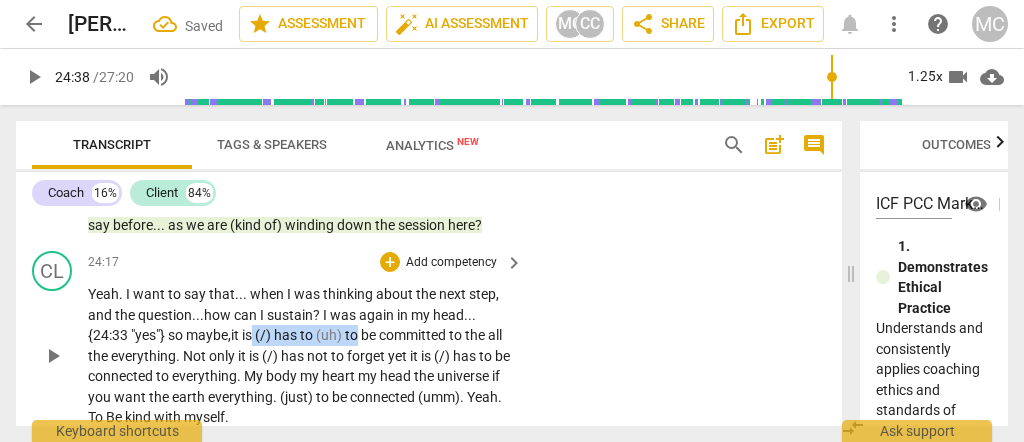 drag, startPoint x: 310, startPoint y: 323, endPoint x: 409, endPoint y: 319, distance: 99.08077 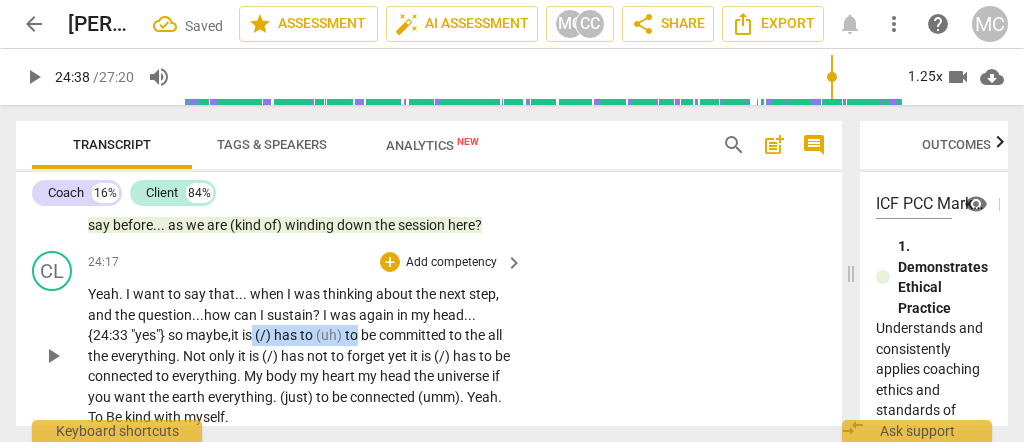 click on "Yeah .   I   want   to   say   that . . .   when   I   was   thinking   about   the   next   step ,   and   the   question...  how   can   I   sustain ?   I   was   again   in   my   head...  {24:33 " yes"}   so   maybe,  it   is   (/)   has   to   (uh)   to   be   committed   to   the   all   the   everything .   Not   only   it   is   (/)   has   not   to   forget   yet   it   is   (/)   has   to   be   connected   to   everything .   My   body   my   heart   my   head   the   universe   if   you   want   the   earth   everything .   (just)   to   be   connected   (umm) .   Yeah .   To   Be   kind   with   myself ." at bounding box center [300, 356] 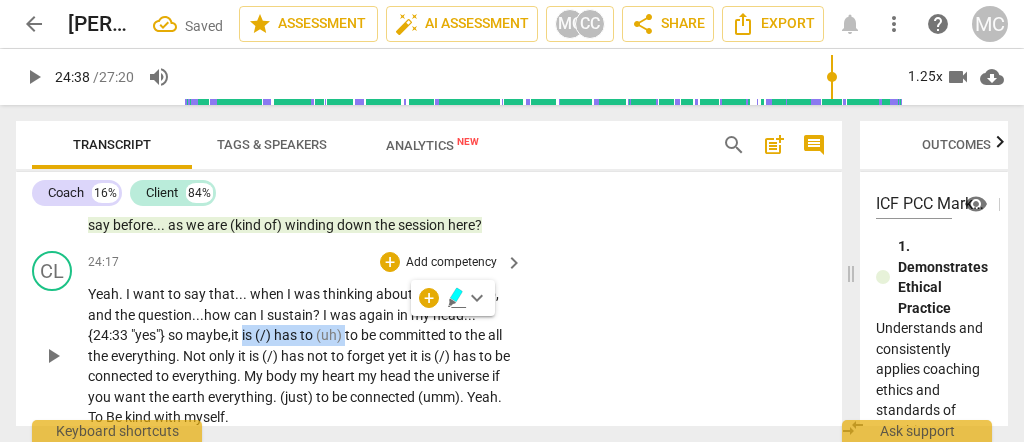 click on "to" at bounding box center (308, 335) 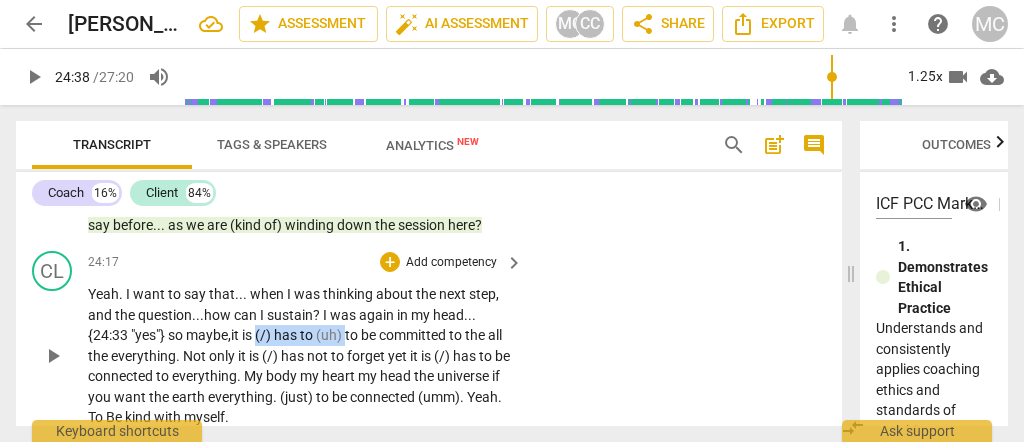 drag, startPoint x: 395, startPoint y: 320, endPoint x: 306, endPoint y: 324, distance: 89.08984 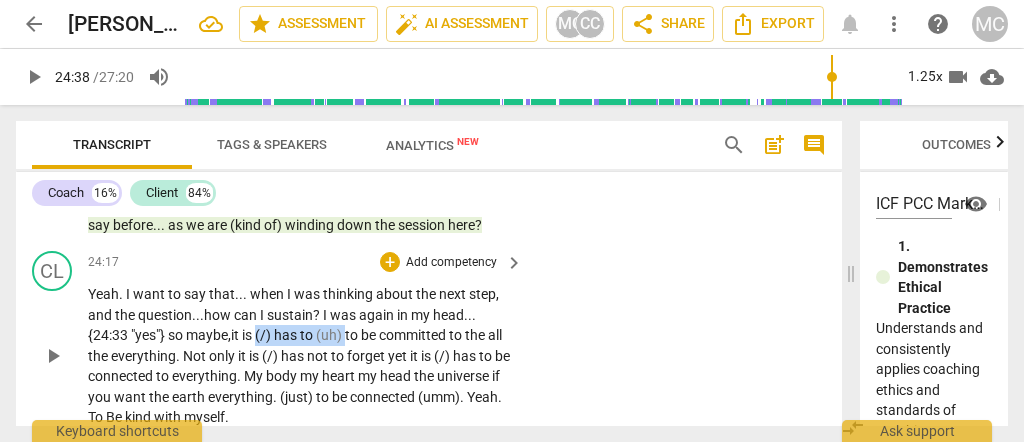 click on "Yeah .   I   want   to   say   that . . .   when   I   was   thinking   about   the   next   step ,   and   the   question...  how   can   I   sustain ?   I   was   again   in   my   head...  {24:33 " yes"}   so   maybe,  it   is   (/)   has   to   (uh)   to   be   committed   to   the   all   the   everything .   Not   only   it   is   (/)   has   not   to   forget   yet   it   is   (/)   has   to   be   connected   to   everything .   My   body   my   heart   my   head   the   universe   if   you   want   the   earth   everything .   (just)   to   be   connected   (umm) .   Yeah .   To   Be   kind   with   myself ." at bounding box center (300, 356) 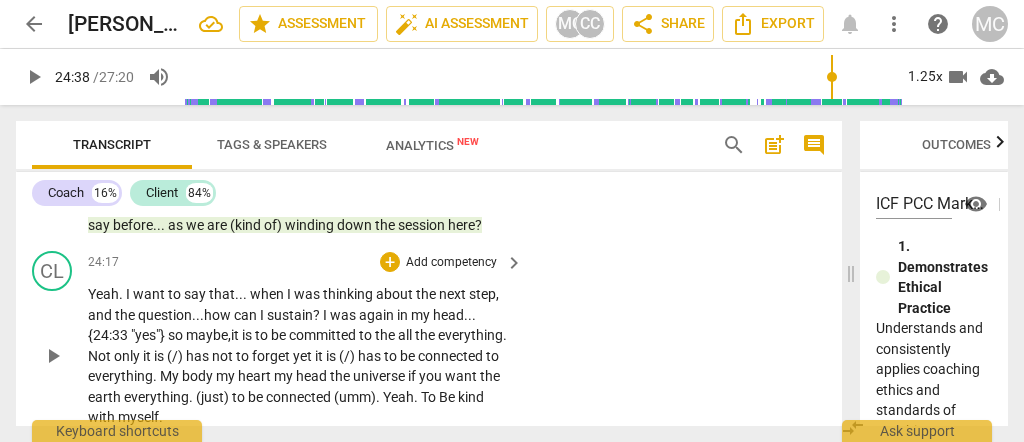 click on "I" at bounding box center [326, 315] 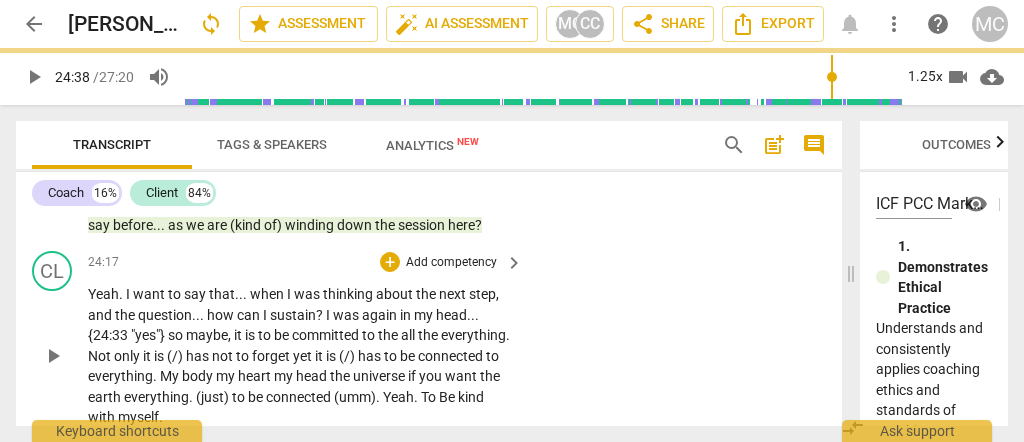 click on "24:17 + Add competency keyboard_arrow_right" at bounding box center (306, 262) 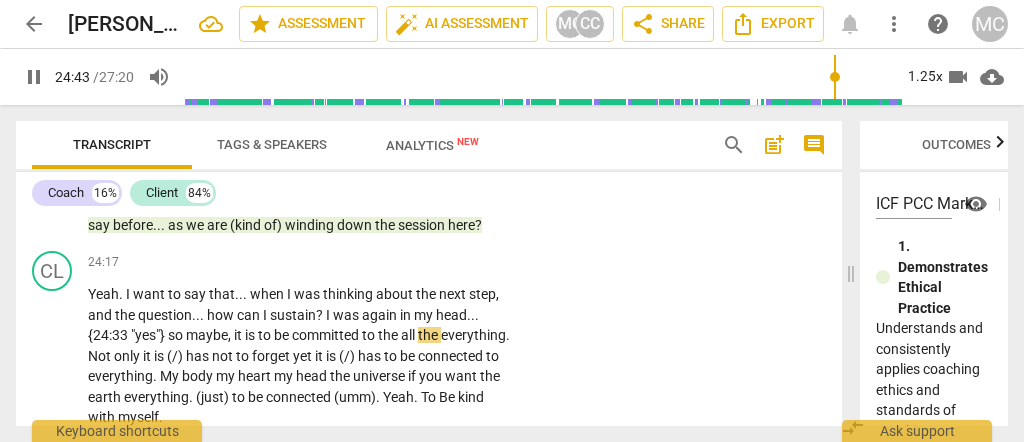 click on "all" at bounding box center (409, 335) 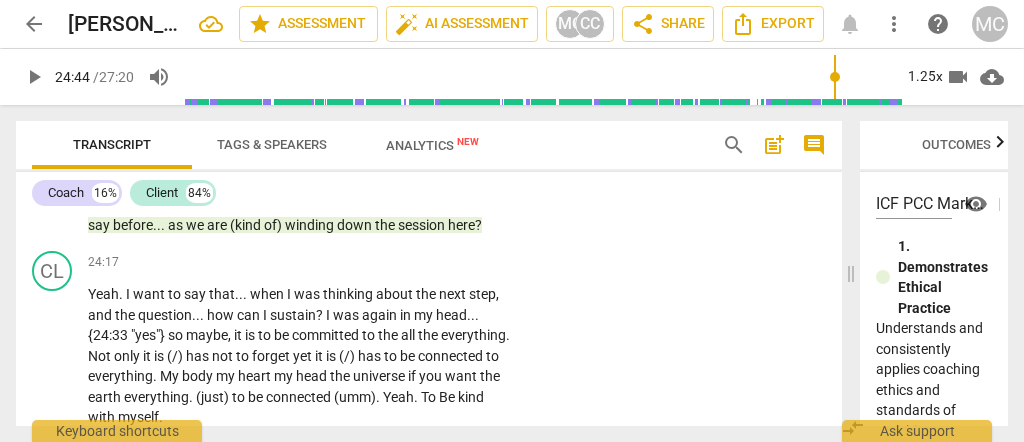 type on "1484" 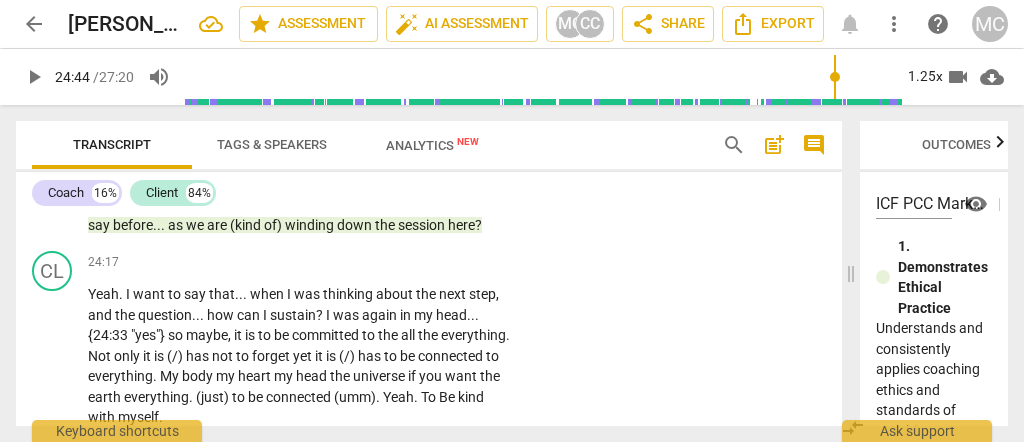 type 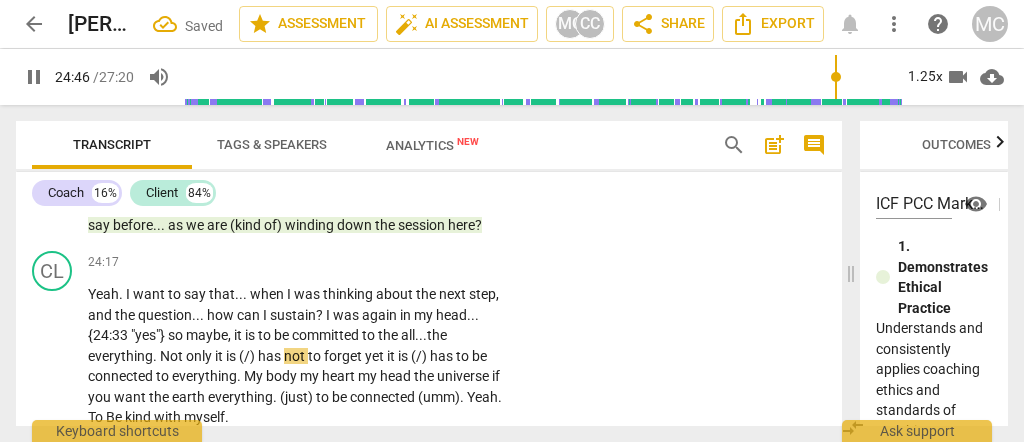 click on "Not" at bounding box center (173, 356) 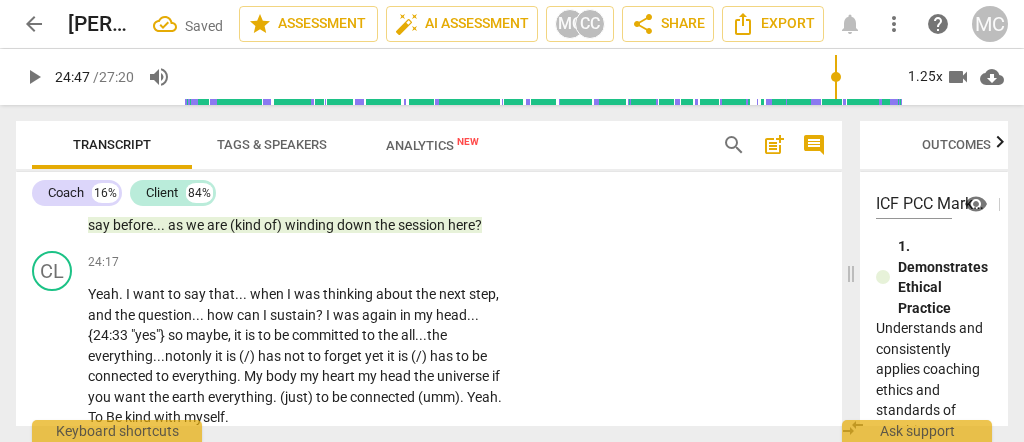 click on "only" at bounding box center (200, 356) 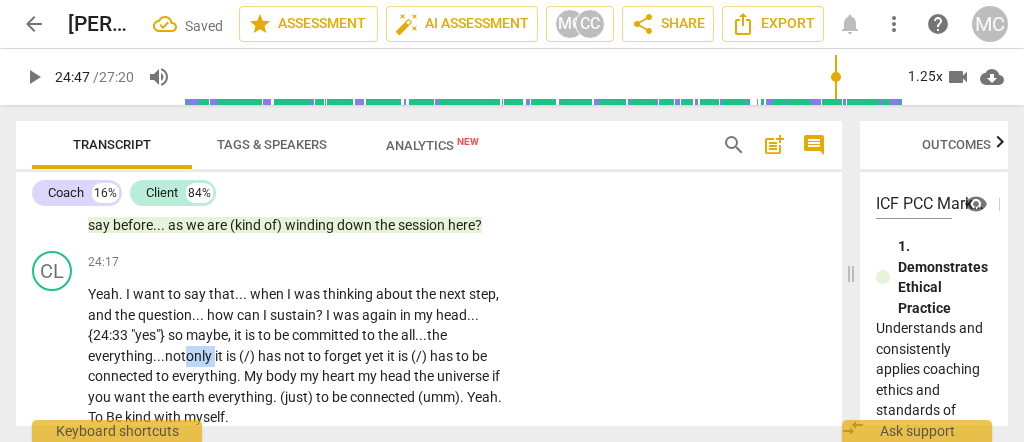 click on "only" at bounding box center [200, 356] 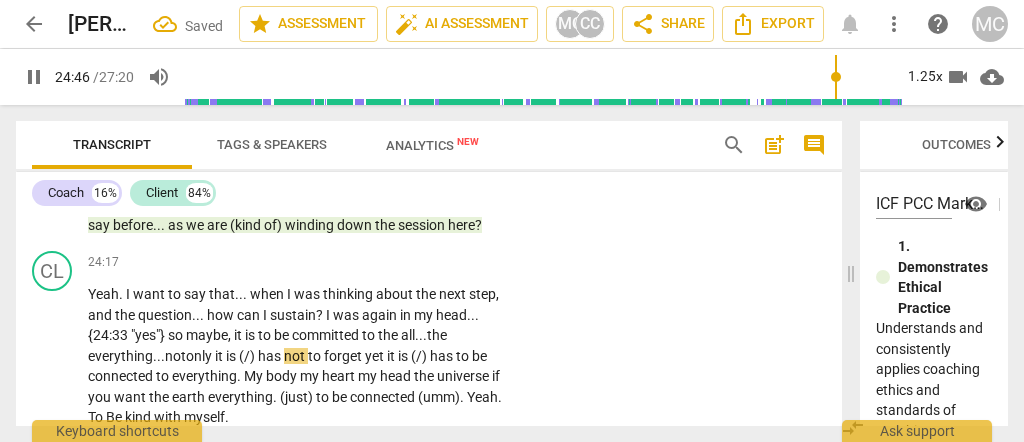 click on "only" at bounding box center (200, 356) 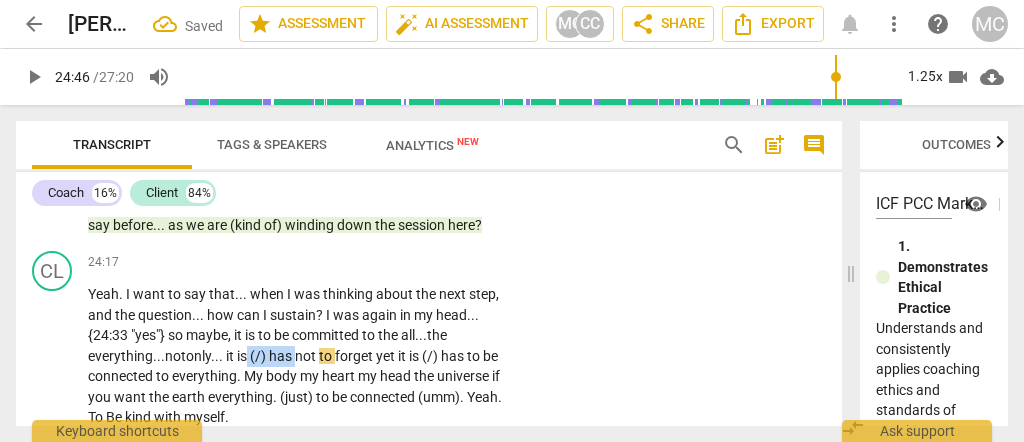 drag, startPoint x: 304, startPoint y: 346, endPoint x: 256, endPoint y: 347, distance: 48.010414 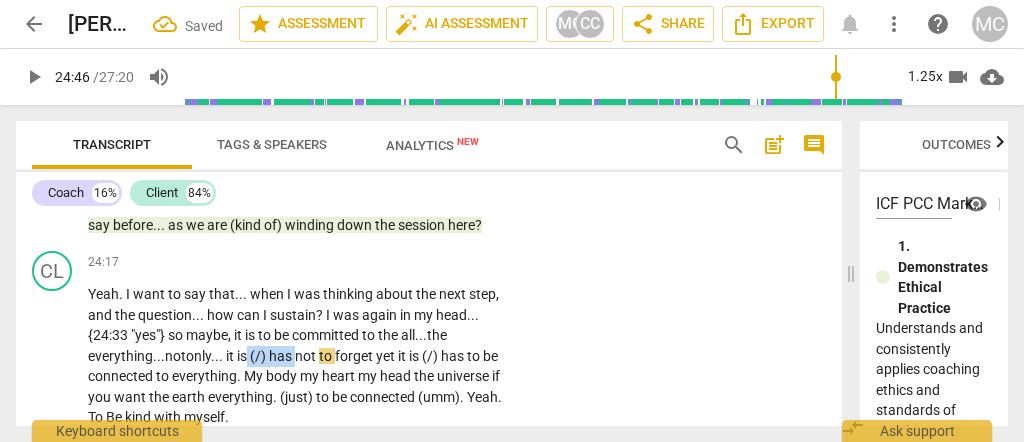 click on "Yeah .   I   want   to   say   that . . .   when   I   was   thinking   about   the   next   step ,   and   the   question . . .   how   can   I   sustain ?   I   was   again   in   my   head . . .   {24:33   "yes"}   so   maybe ,   it   is   to   be   committed   to   the   all...  the   everything...  not  only...    it   is   (/)   has   not   to   forget   yet   it   is   (/)   has   to   be   connected   to   everything .   My   body   my   heart   my   head   the   universe   if   you   want   the   earth   everything .   (just)   to   be   connected   (umm) .   Yeah .   To   Be   kind   with   myself ." at bounding box center (300, 356) 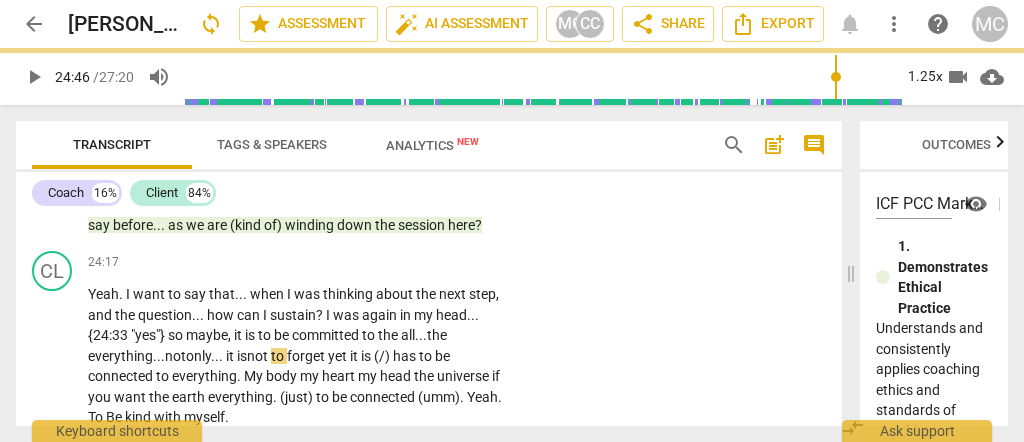 click on "is" at bounding box center (242, 356) 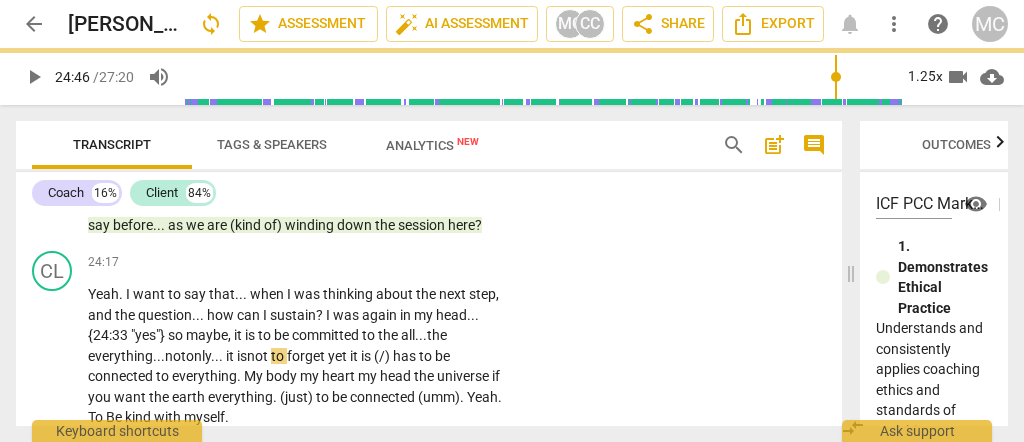 click on "is" at bounding box center (242, 356) 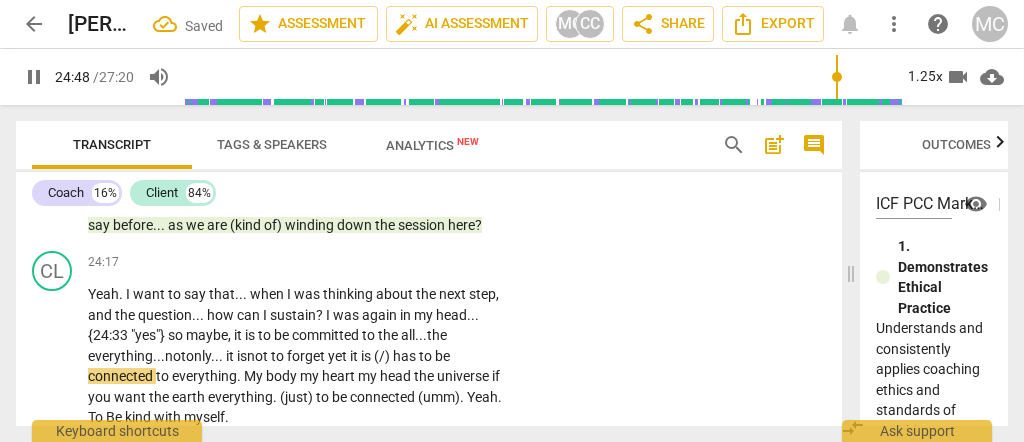 click on "forget" at bounding box center [307, 356] 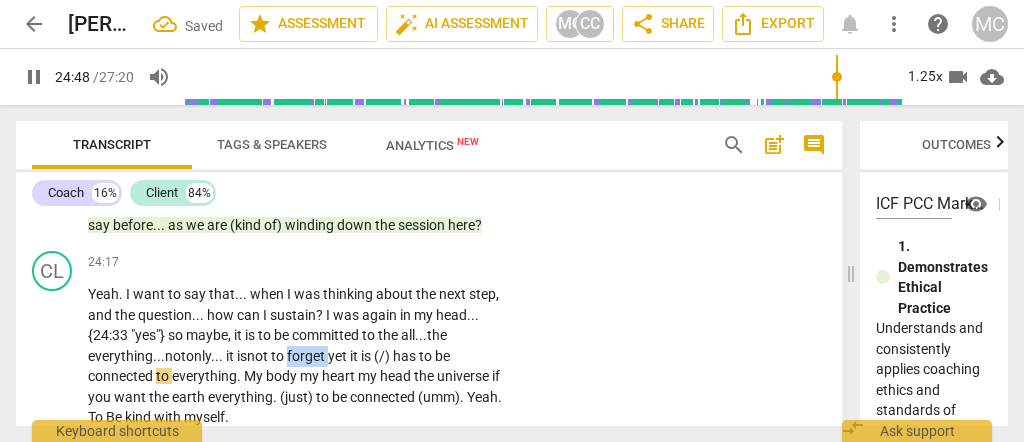 click on "forget" at bounding box center [307, 356] 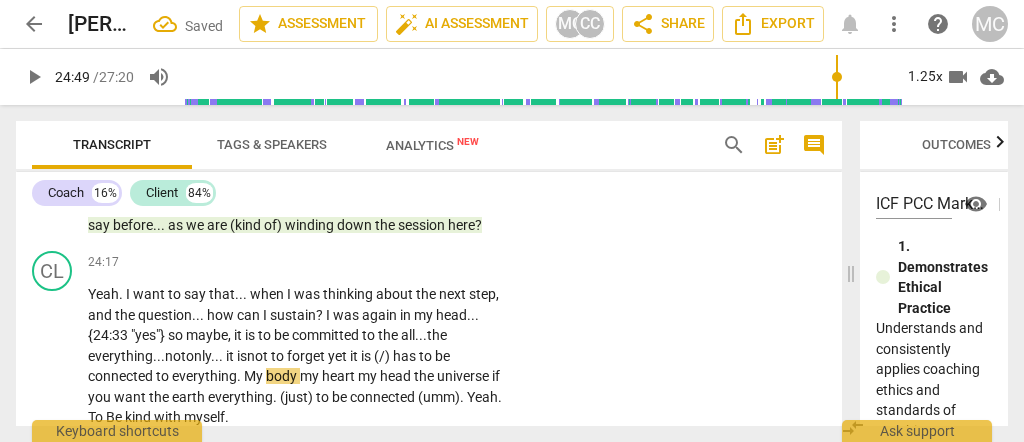 click on "forget" at bounding box center [307, 356] 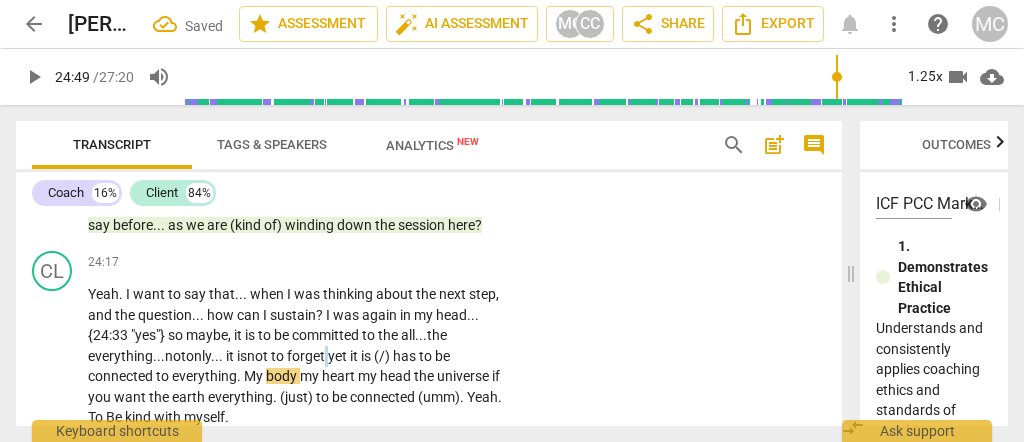 click on "forget" at bounding box center [307, 356] 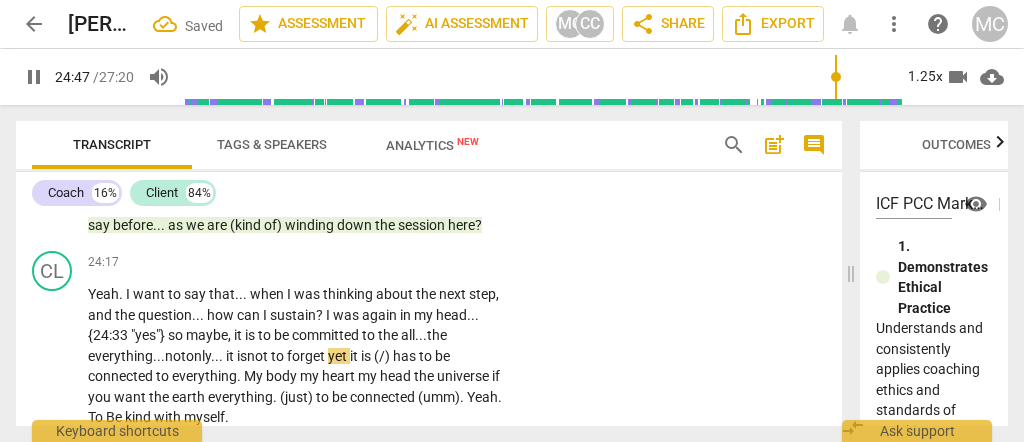 click on "yet" at bounding box center [339, 356] 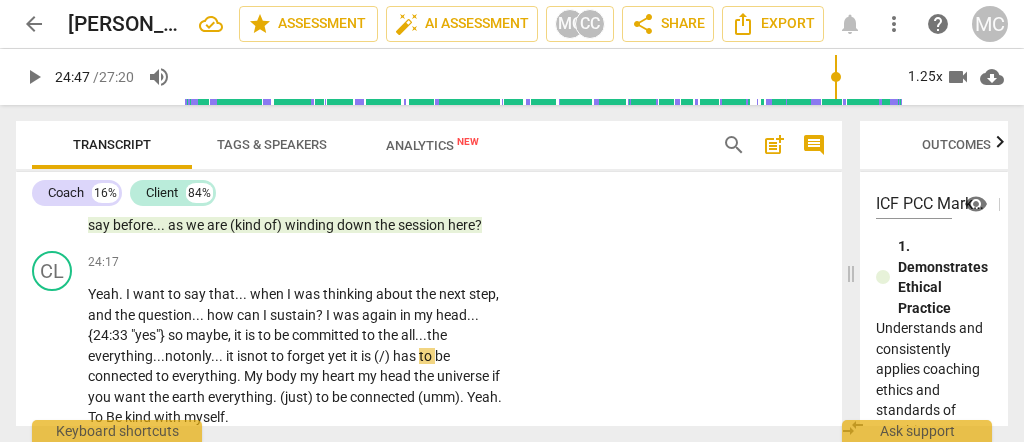 click on "forget" at bounding box center (307, 356) 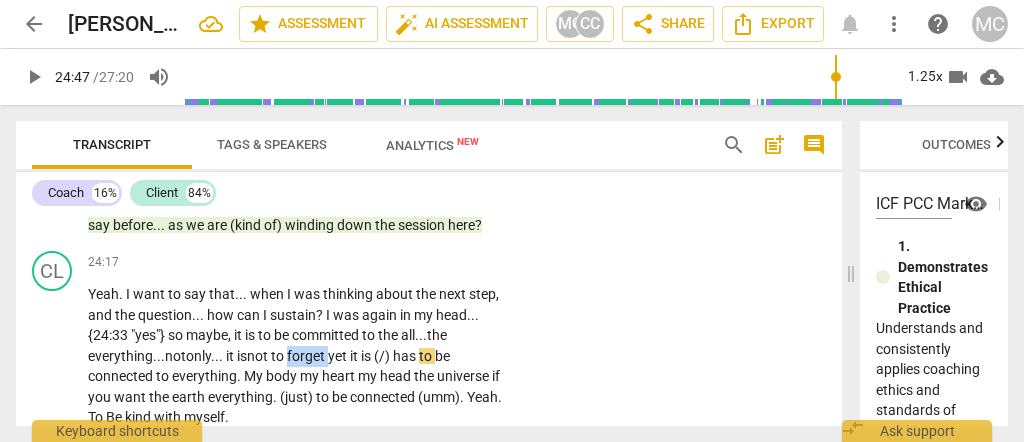 click on "forget" at bounding box center [307, 356] 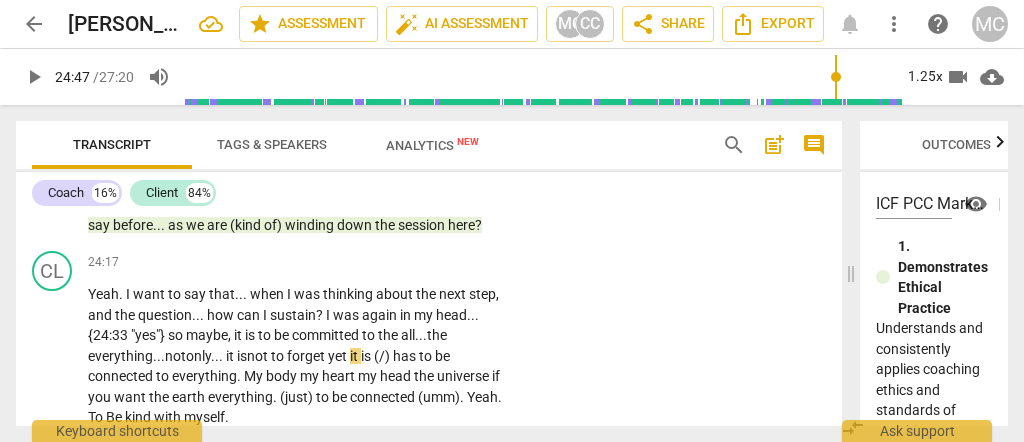 click on "not" at bounding box center [259, 356] 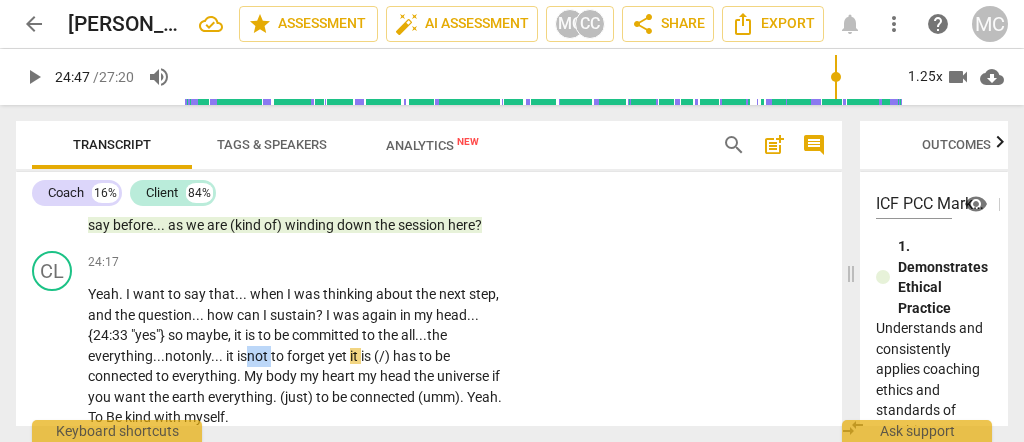 click on "not" at bounding box center (259, 356) 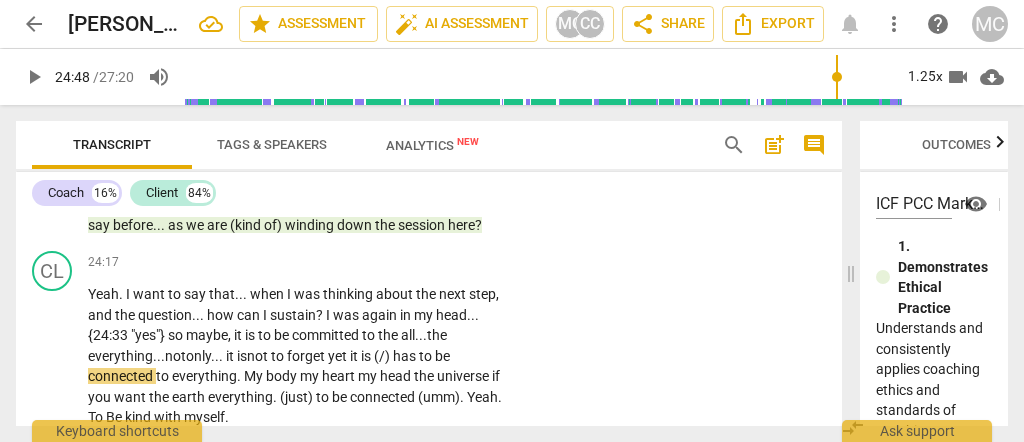 click on "forget" at bounding box center [307, 356] 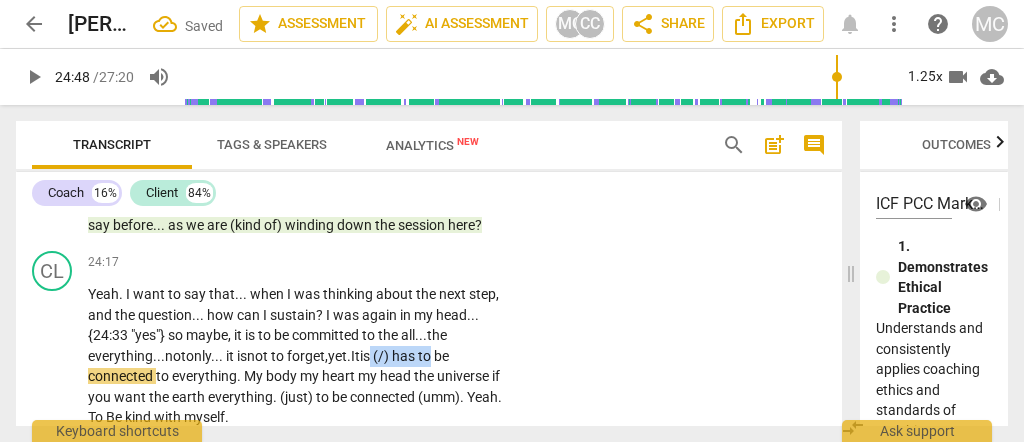 drag, startPoint x: 391, startPoint y: 347, endPoint x: 449, endPoint y: 347, distance: 58 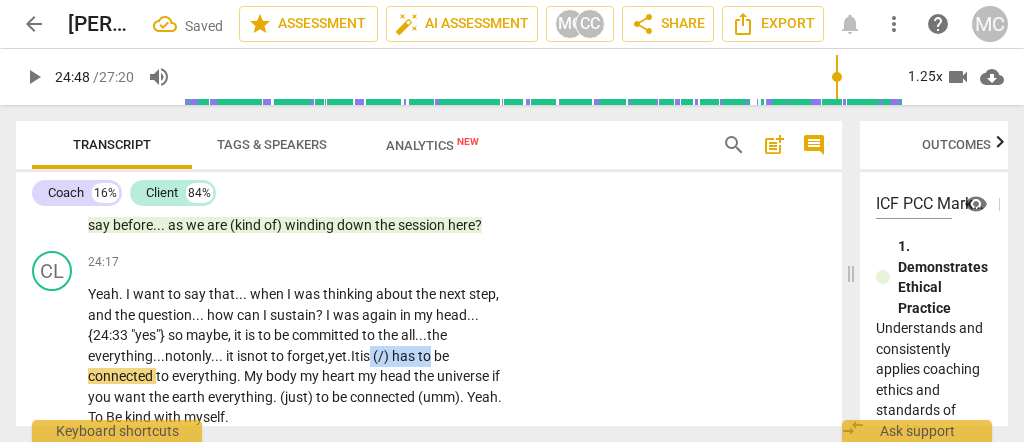click on "Yeah .   I   want   to   say   that . . .   when   I   was   thinking   about   the   next   step ,   and   the   question . . .   how   can   I   sustain ?   I   was   again   in   my   head . . .   {24:33   "yes"}   so   maybe ,   it   is   to   be   committed   to   the   all...  the   everything...  not  only...    it   is  not   to   forget,  yet.  It  is   (/)   has   to   be   connected   to   everything .   My   body   my   heart   my   head   the   universe   if   you   want   the   earth   everything .   (just)   to   be   connected   (umm) .   Yeah .   To   Be   kind   with   myself ." at bounding box center (300, 356) 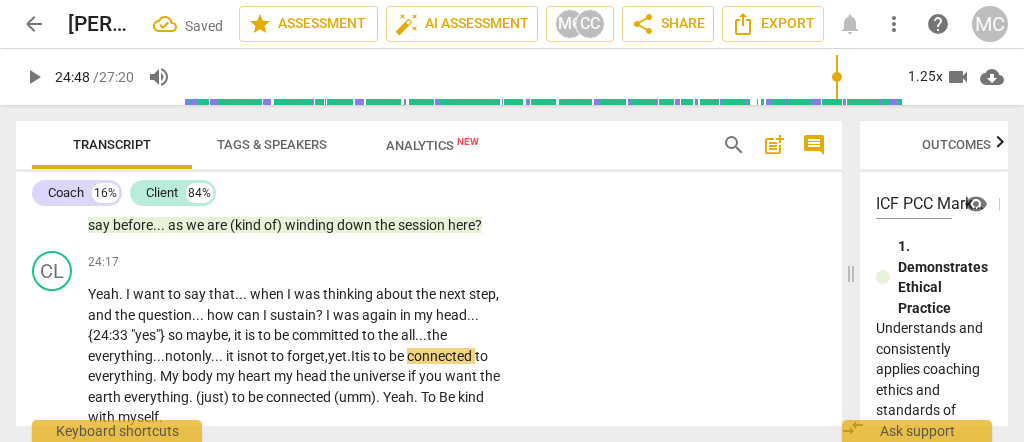 click on "It" at bounding box center [355, 356] 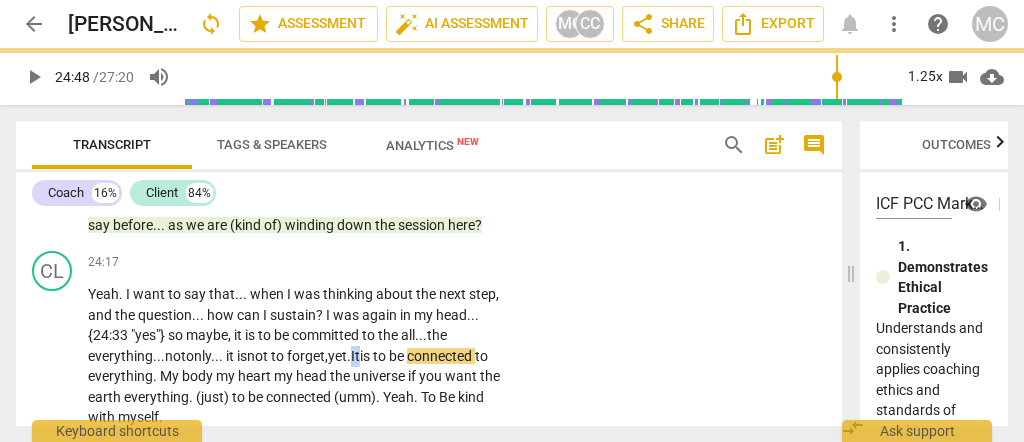 click on "It" at bounding box center (355, 356) 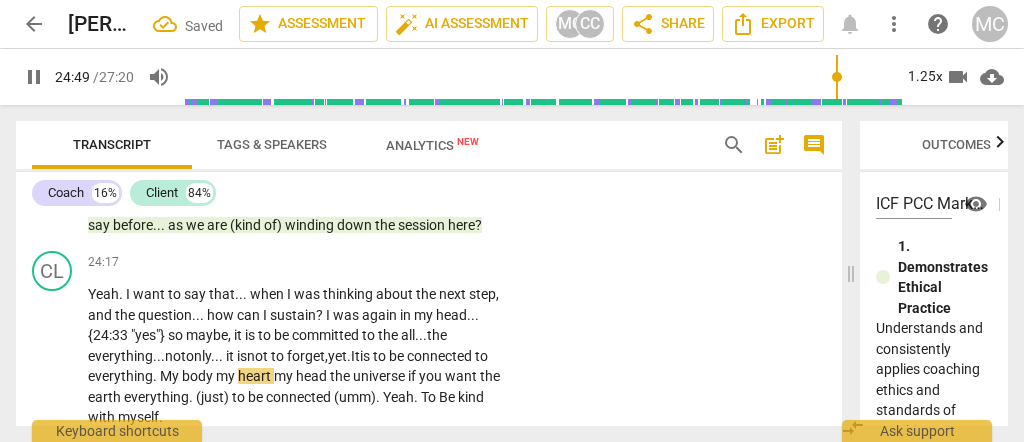 click on "." at bounding box center [156, 376] 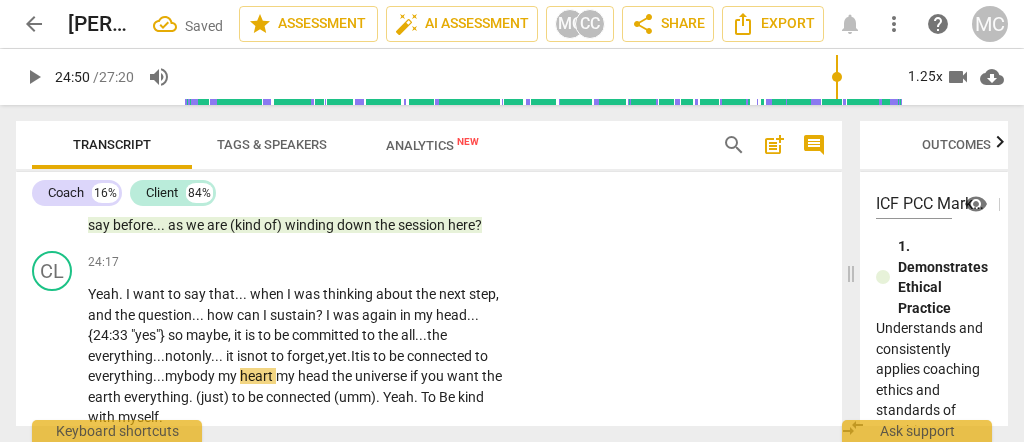click on "body" at bounding box center (201, 376) 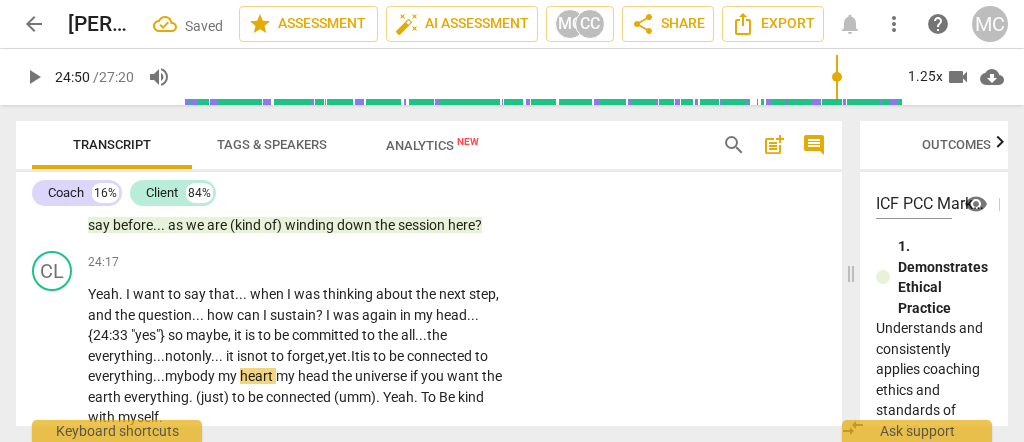 click on "body" at bounding box center [201, 376] 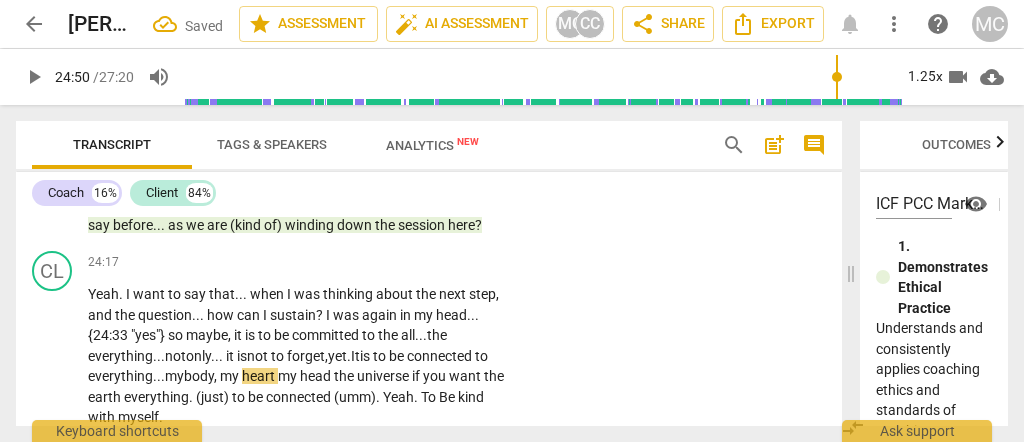 click on "heart" at bounding box center [260, 376] 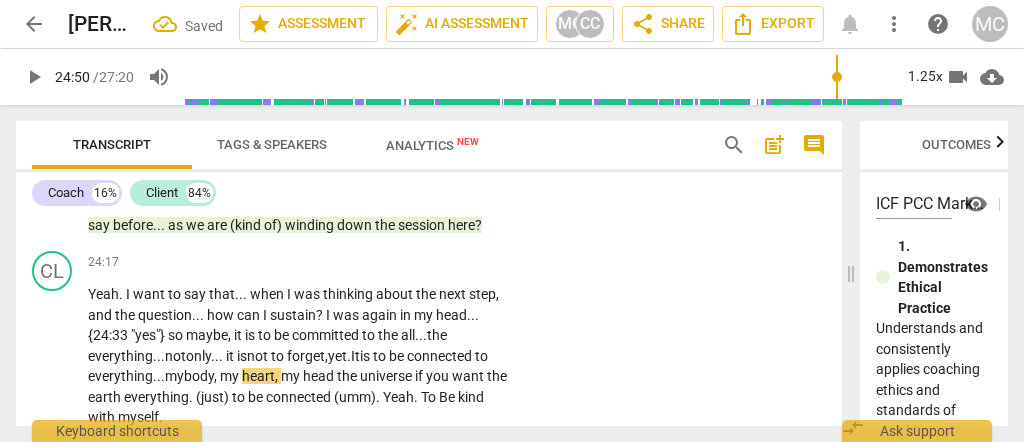 click on "heart," at bounding box center (261, 376) 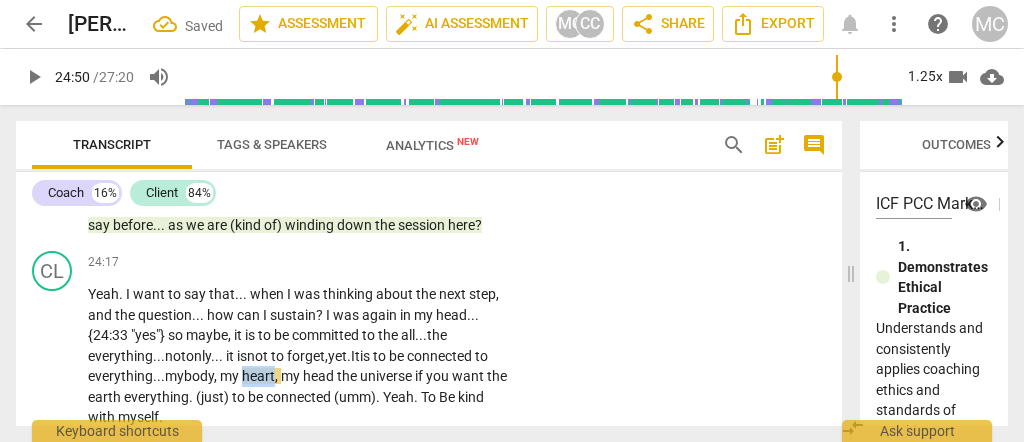 click on "heart," at bounding box center (261, 376) 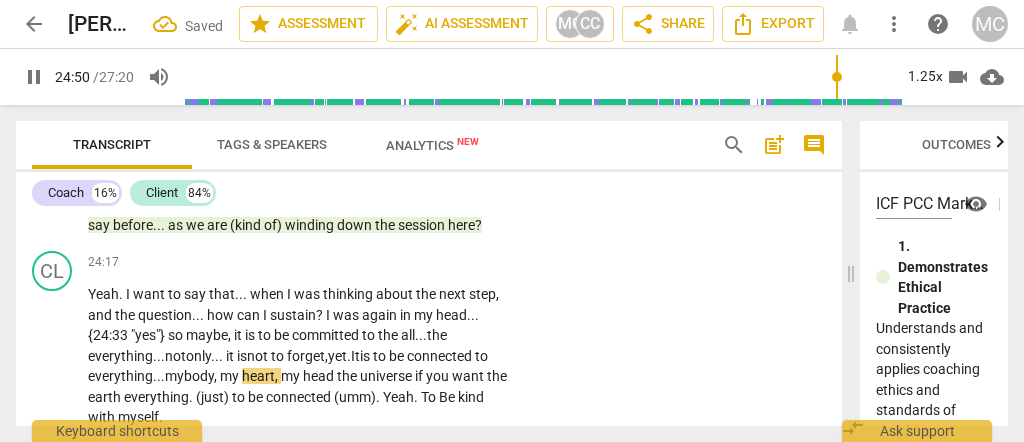 click on "body," at bounding box center [202, 376] 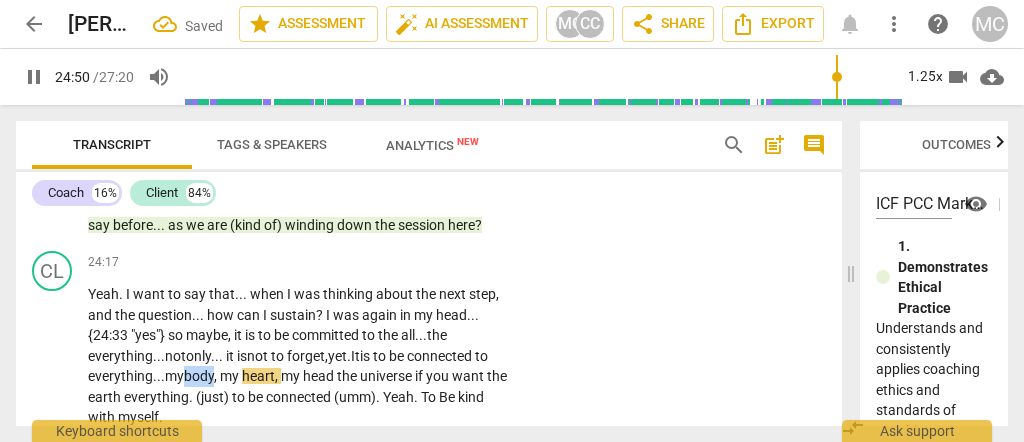 click on "body," at bounding box center (202, 376) 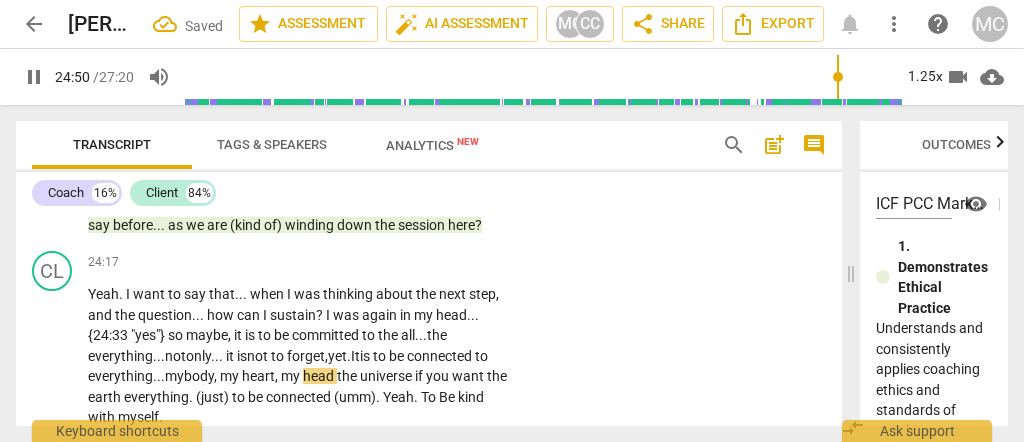 click on "head" at bounding box center (320, 376) 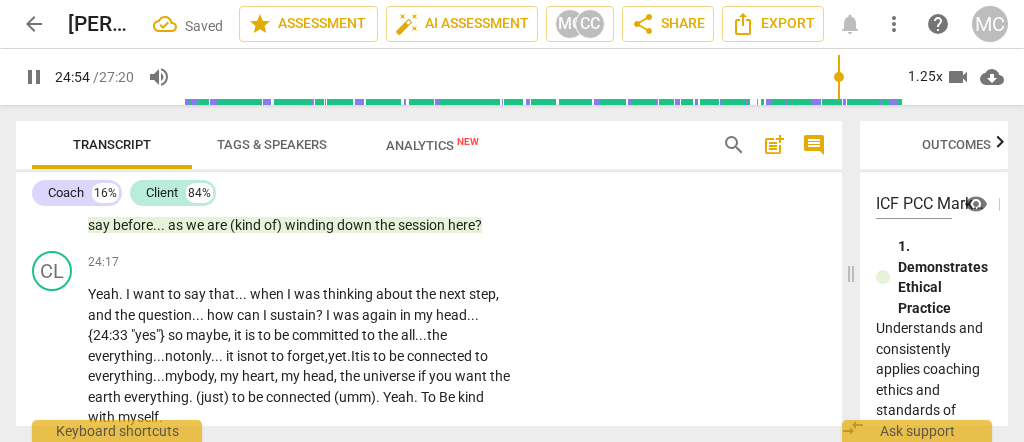 click on "universe" at bounding box center (390, 376) 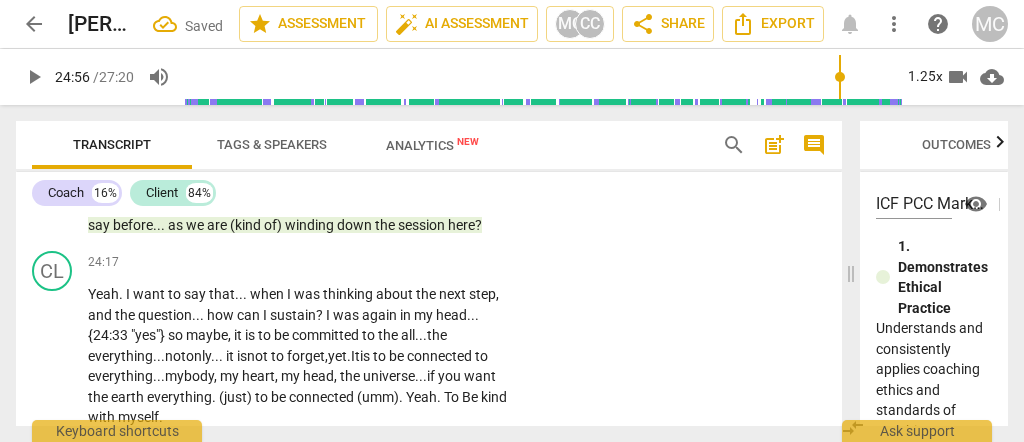 click on "want" at bounding box center (480, 376) 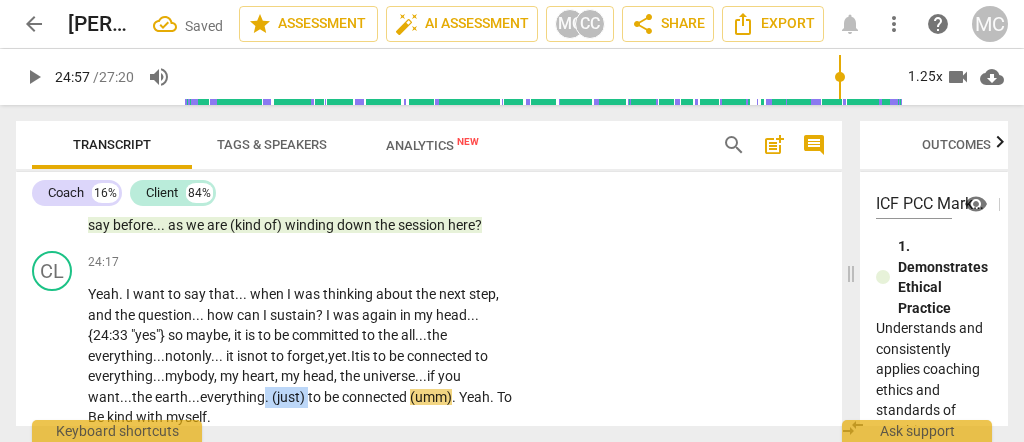 drag, startPoint x: 310, startPoint y: 385, endPoint x: 266, endPoint y: 388, distance: 44.102154 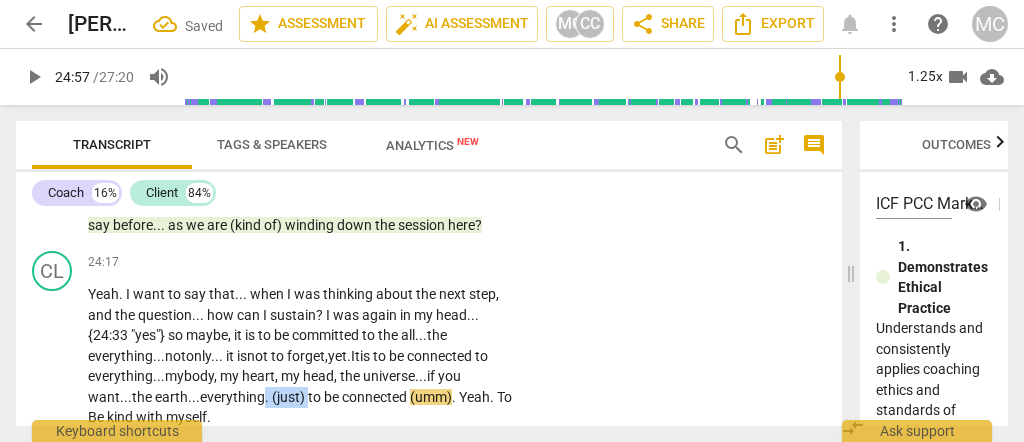 click on "Yeah .   I   want   to   say   that . . .   when   I   was   thinking   about   the   next   step ,   and   the   question . . .   how   can   I   sustain ?   I   was   again   in   my   head . . .   {24:33   "yes"}   so   maybe ,   it   is   to   be   committed   to   the   all...  the   everything...  not  only...    it   is  not   to   forget,  yet.  It  is to   be   connected   to   everything...  my  body,   my   heart,   my   head,   the   universe...  if   you   want...  the   earth...  everything .   (just)   to   be   connected   (umm) .   Yeah .   To   Be   kind   with   myself ." at bounding box center (300, 356) 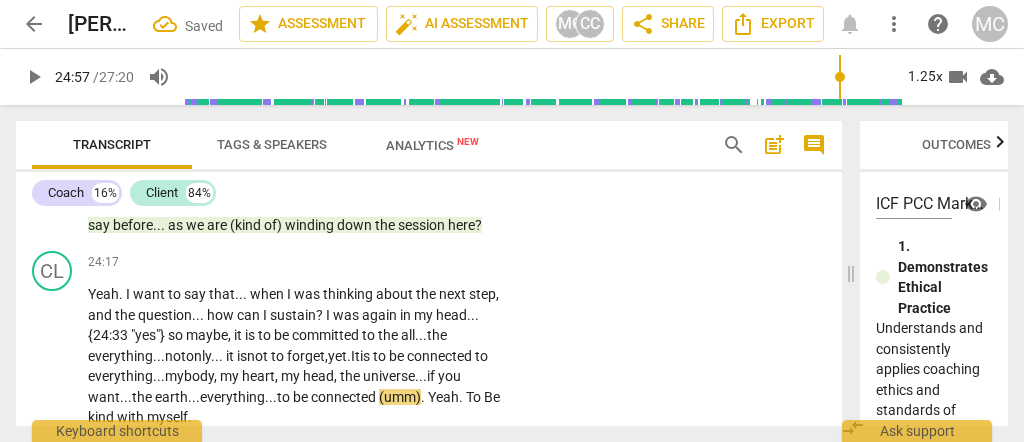click on "to" at bounding box center (285, 397) 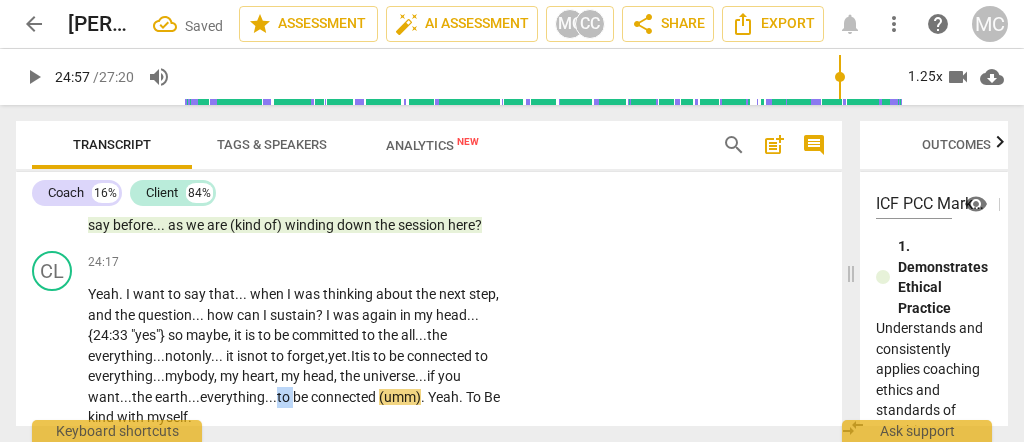 drag, startPoint x: 281, startPoint y: 389, endPoint x: 314, endPoint y: 395, distance: 33.54102 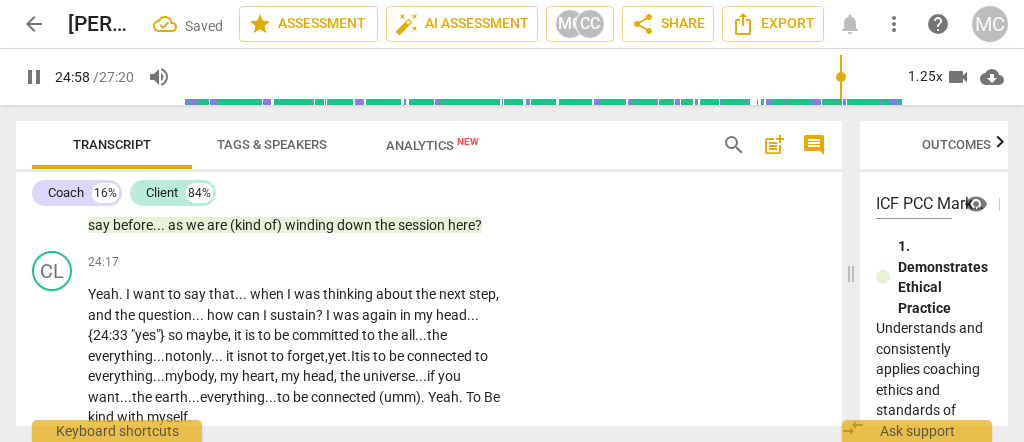 click on "(umm)" at bounding box center [400, 397] 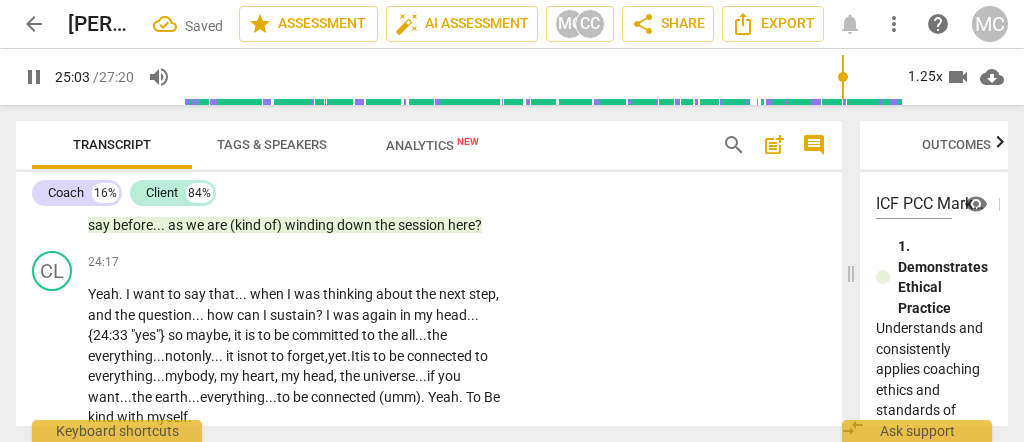 click on "connected" at bounding box center [345, 397] 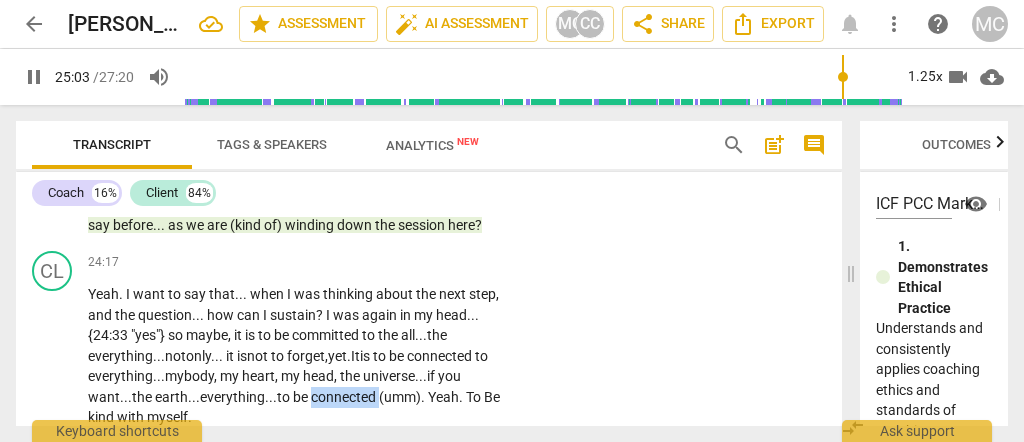 click on "connected" at bounding box center [345, 397] 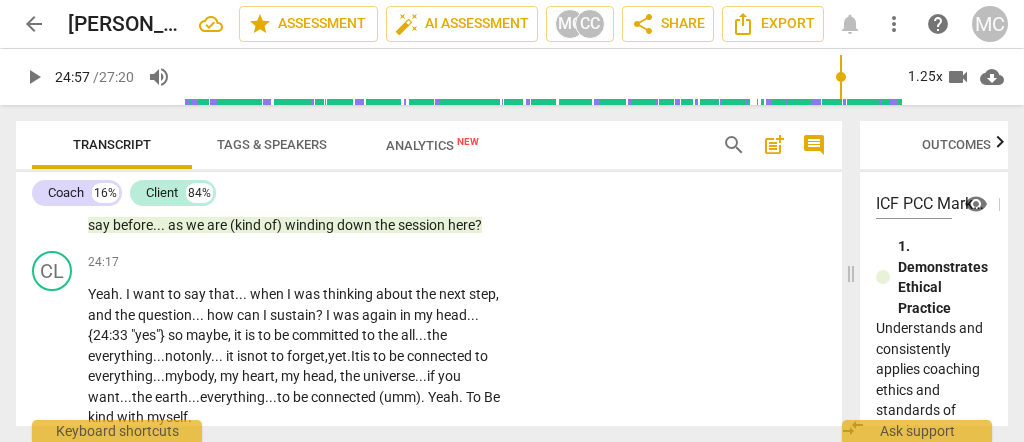 click on "." at bounding box center (424, 397) 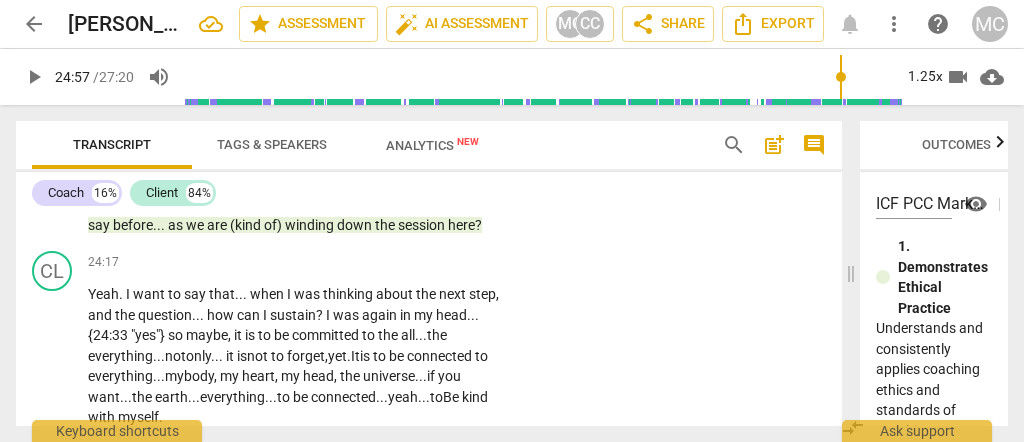 click on "Be" at bounding box center [452, 397] 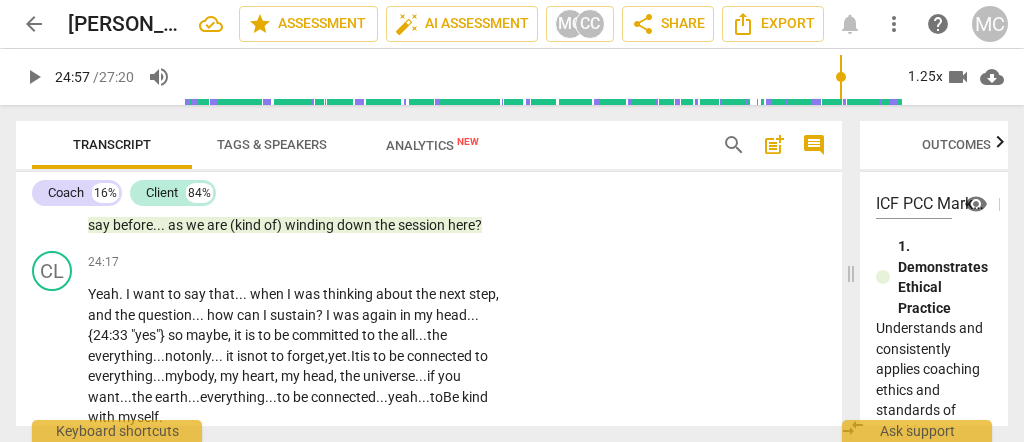 click on "Be" at bounding box center [452, 397] 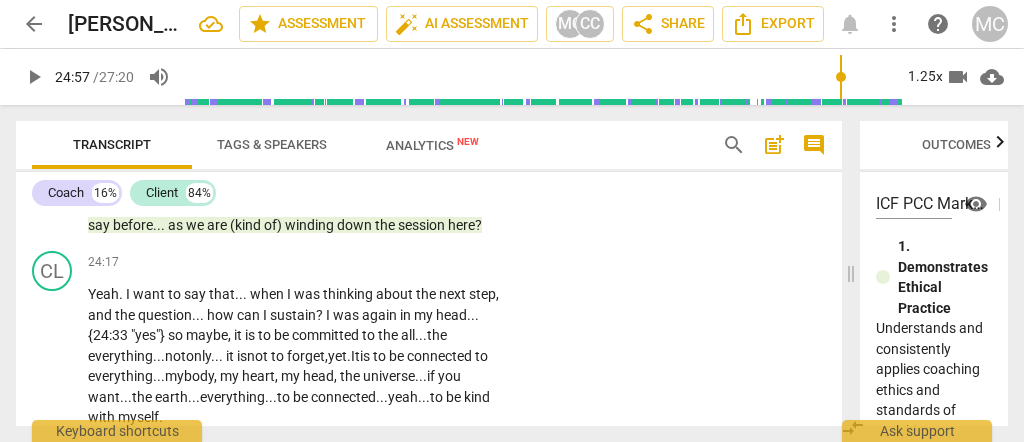 click on "yeah..." at bounding box center (409, 397) 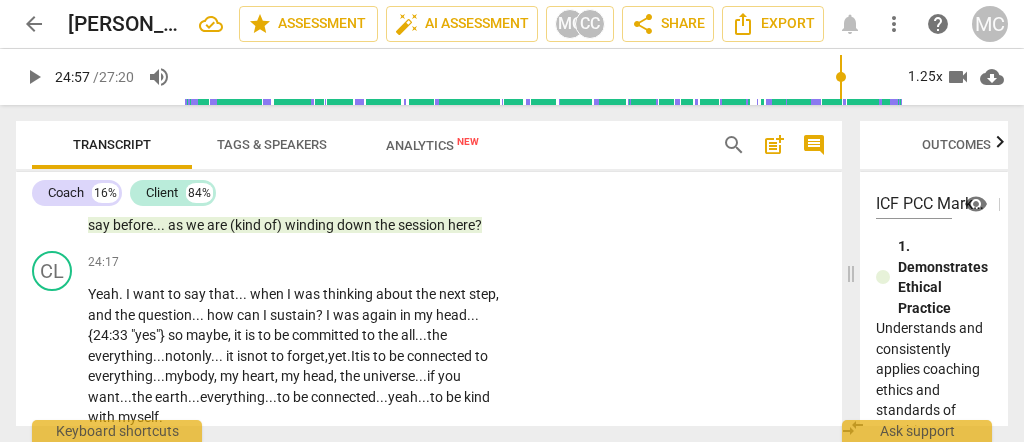 click on "yeah..." at bounding box center [409, 397] 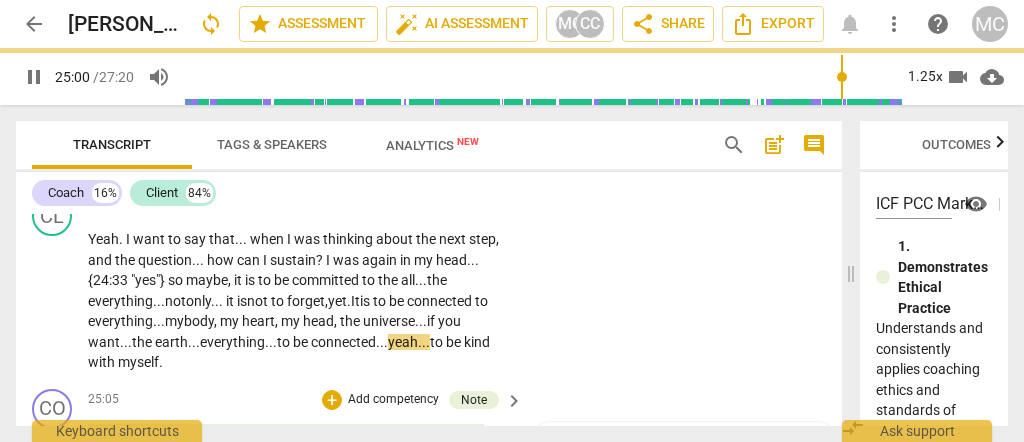 scroll, scrollTop: 6797, scrollLeft: 0, axis: vertical 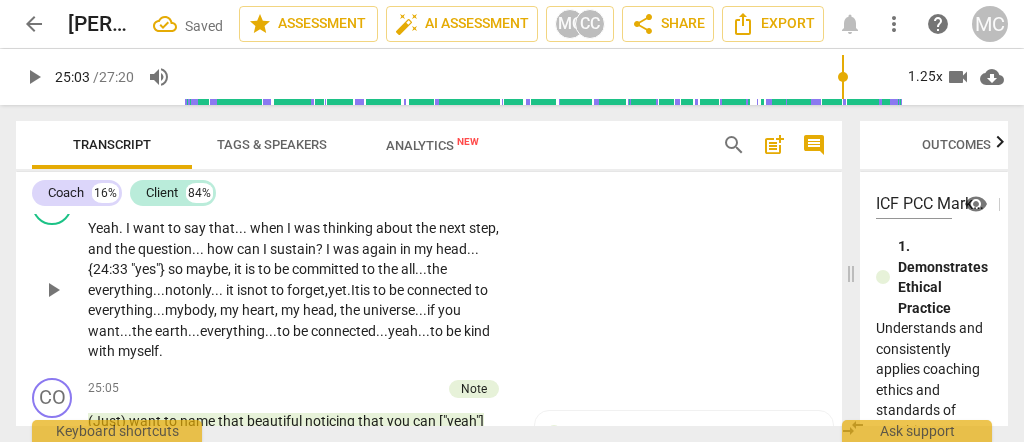 click on "with" at bounding box center [103, 351] 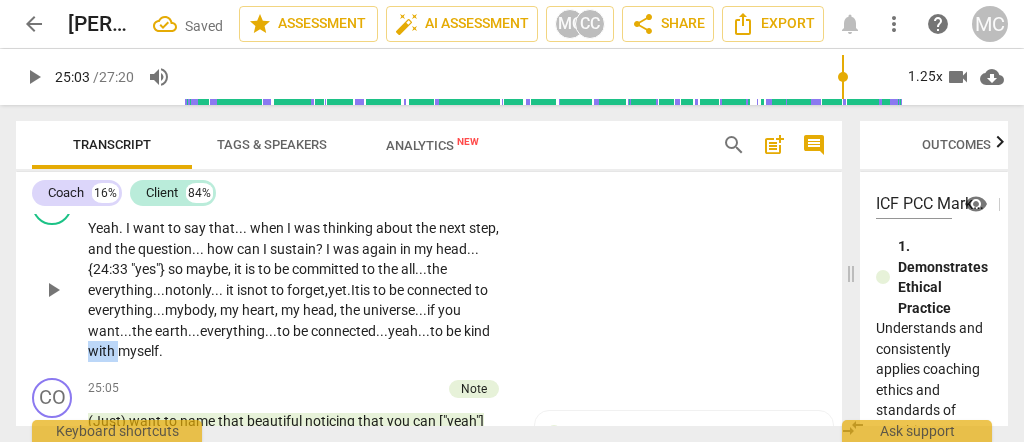 click on "with" at bounding box center [103, 351] 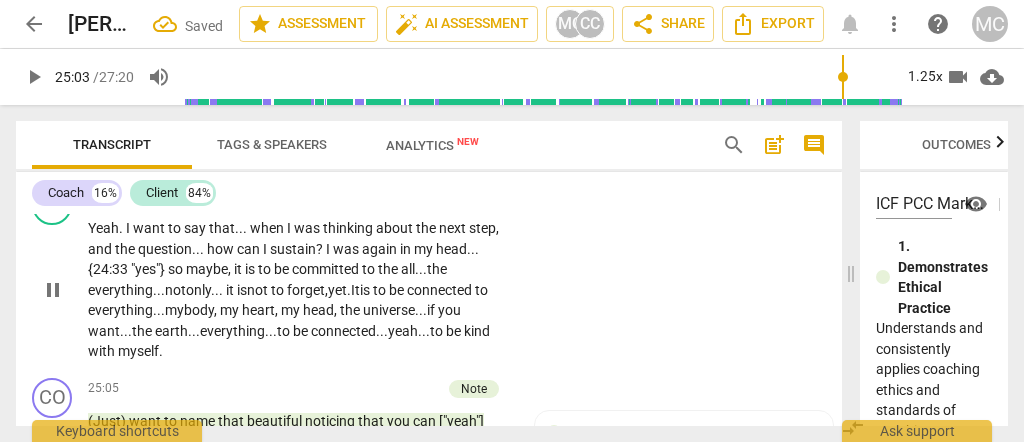 click on "myself" at bounding box center [138, 351] 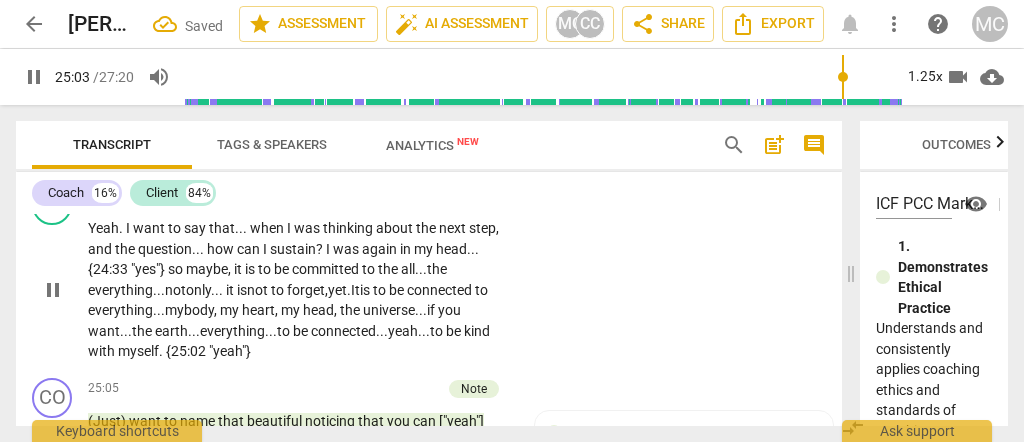 click on "head," at bounding box center (321, 310) 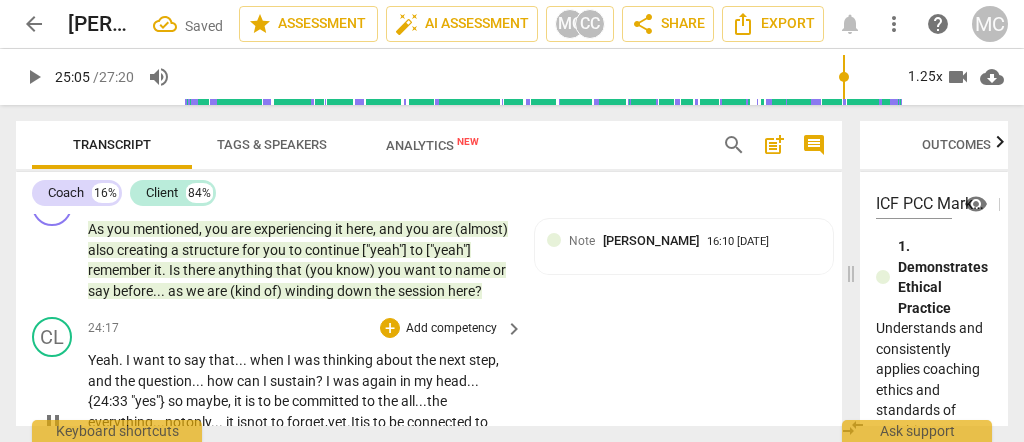 scroll, scrollTop: 6664, scrollLeft: 0, axis: vertical 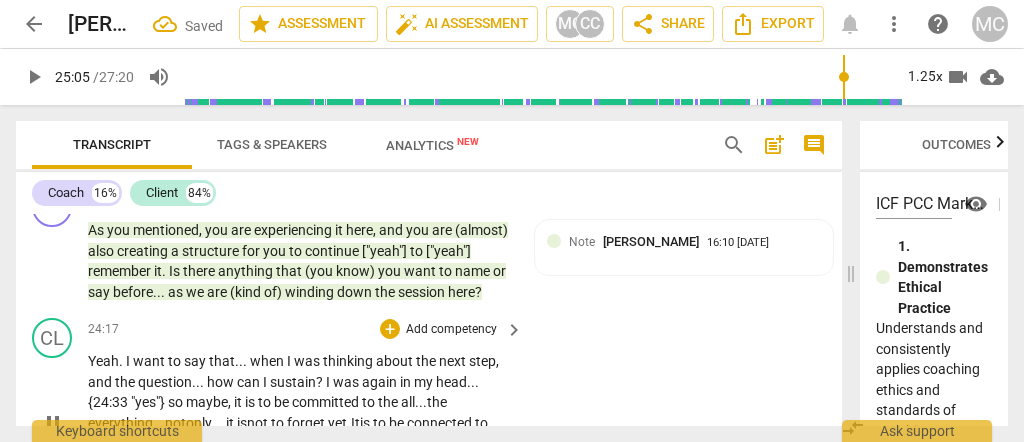 click on "Add competency" at bounding box center (451, 330) 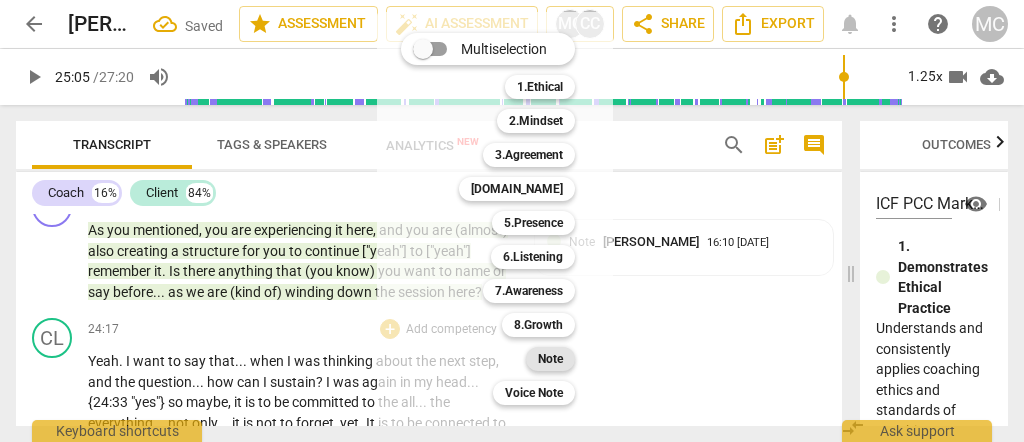 click on "Note" at bounding box center [550, 359] 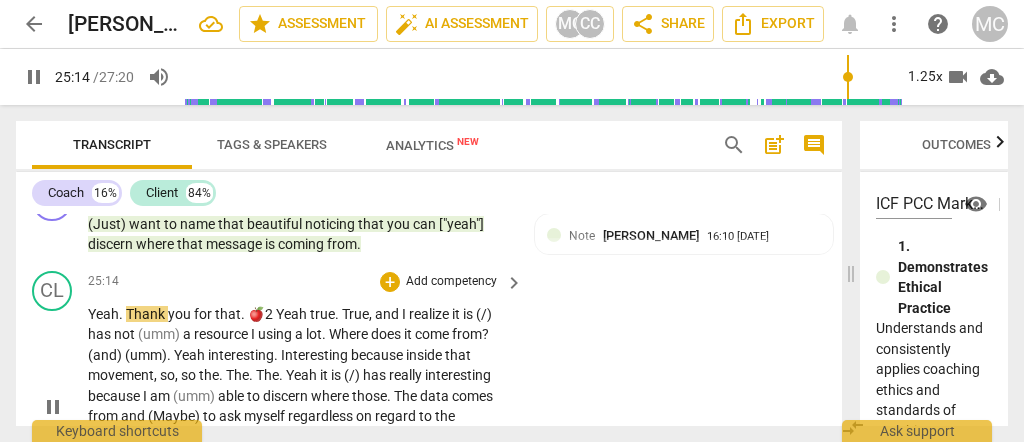 scroll, scrollTop: 7005, scrollLeft: 0, axis: vertical 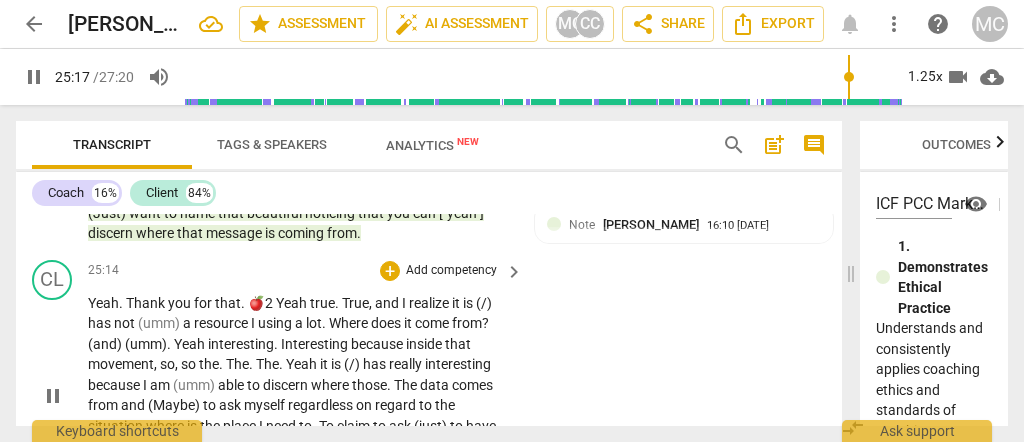 click on "for" at bounding box center [204, 303] 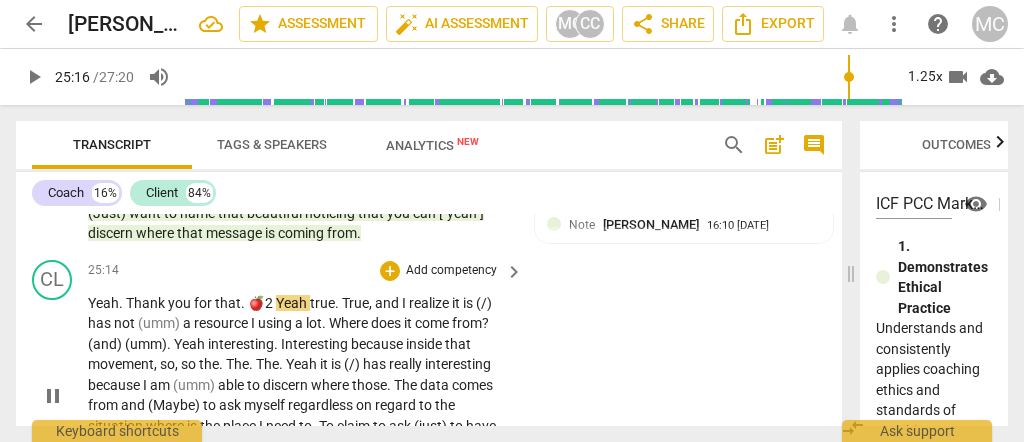 type on "1516" 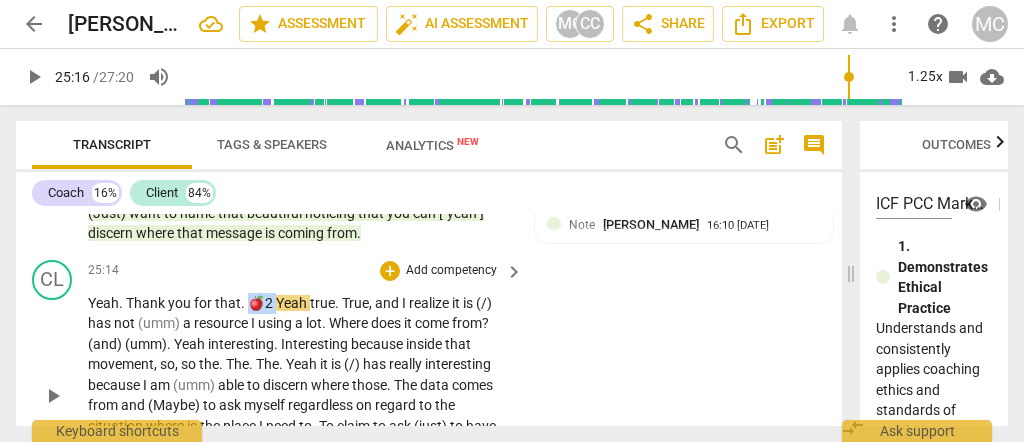 drag, startPoint x: 278, startPoint y: 289, endPoint x: 248, endPoint y: 294, distance: 30.413813 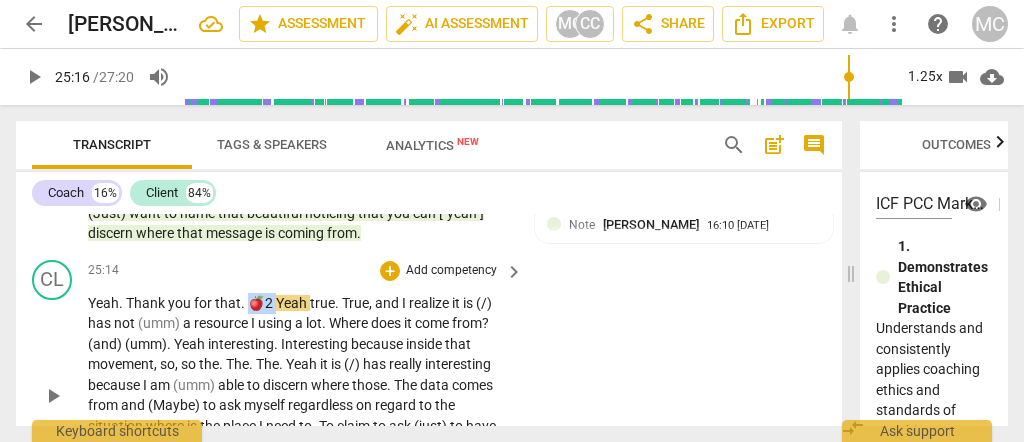 click on "Yeah .   Thank   you   for   that .   🍎2   Yeah   true .   True ,   and   I   realize   it   is   (/)   has   not   (umm)   a   resource   I   using   a   lot .   Where   does   it   come   from ?   (and)   (umm) .   Yeah   interesting .   Interesting   because   inside   that   movement ,   so ,   so   the .   The .   The .   Yeah   it   is   (/)   has   really   interesting   because   I   am   (umm)   able   to   discern   where   those .   The   data   comes   from   and   (Maybe)   to   ask   myself   regardless   on   regard   to   the   situation   where   is   the   place   I   need   to .   To   claim   to   ask   (just)   to   have   the   answer .   Yeah .   Yeah .   Thank   you   for   that   (umm)   I   am   going   to .   I   am   going   to .   I   am   going   to   test   that   in .   In   your   environment .   Yeah .   Where   does   {26:26   inaudible}   that   come   from ?" at bounding box center (300, 395) 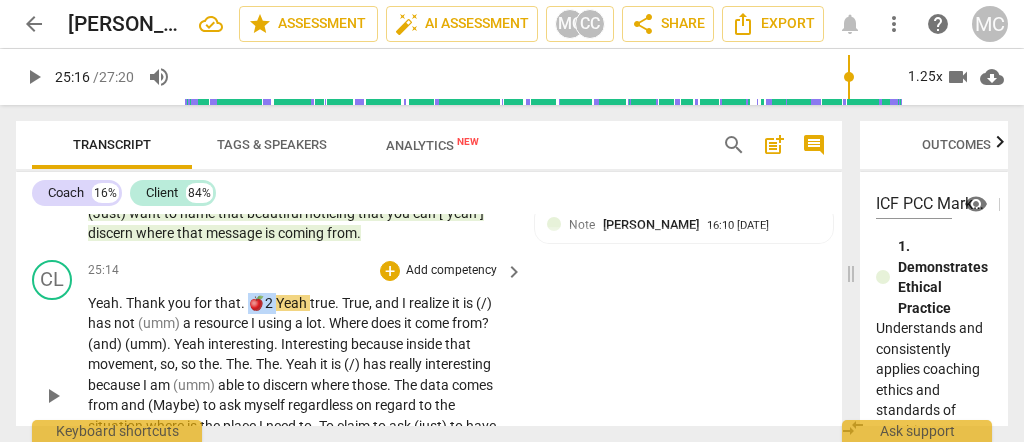 type 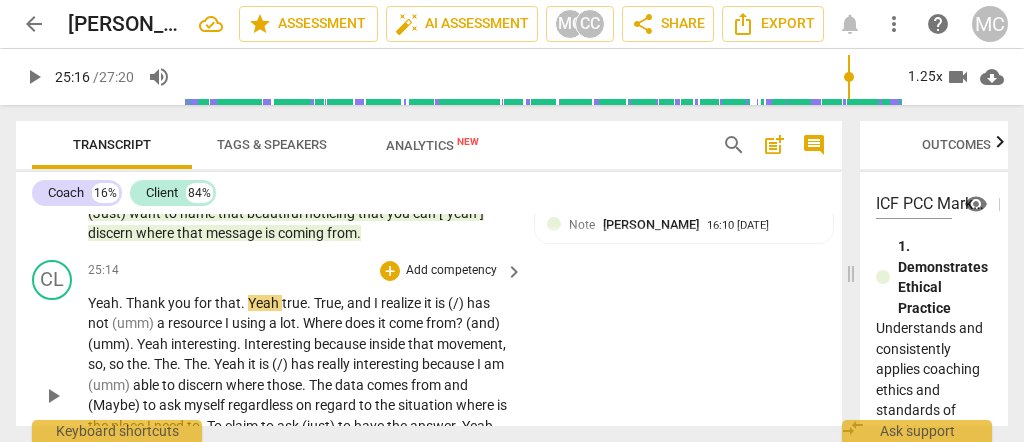 click on "true" at bounding box center [294, 303] 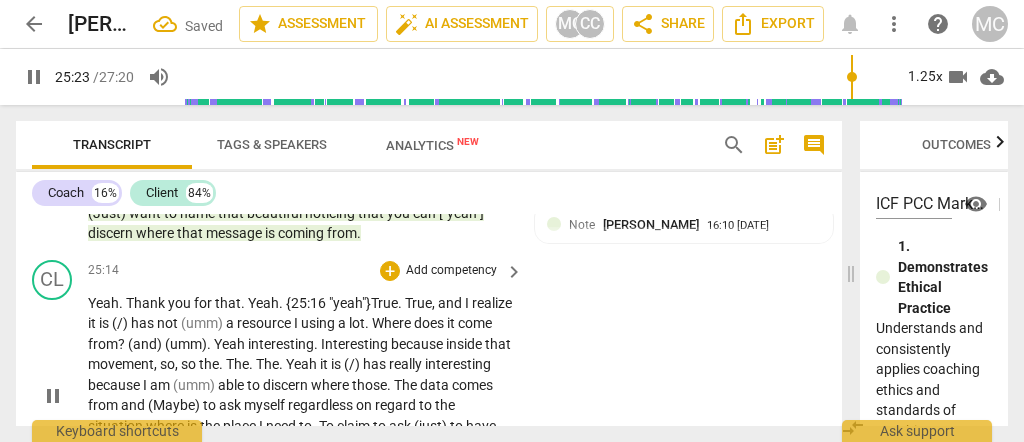 click on "and" at bounding box center (451, 303) 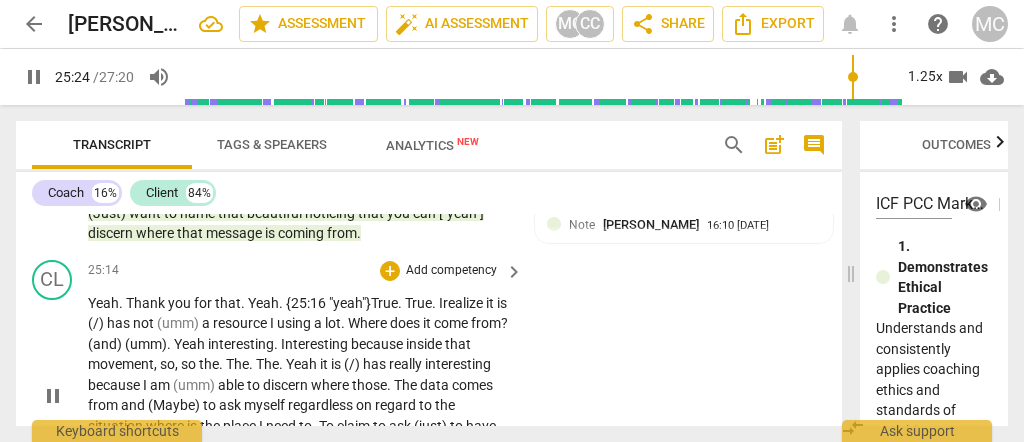 click on "realize" at bounding box center [464, 303] 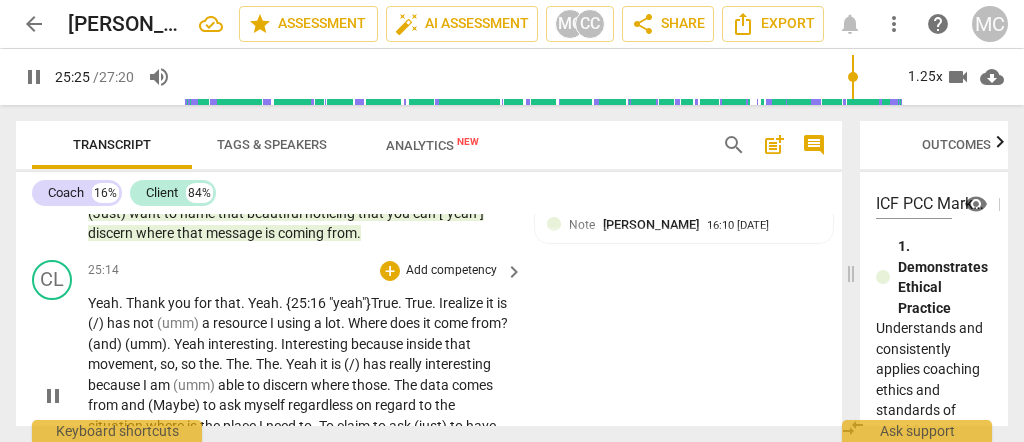 click on "realize" at bounding box center [464, 303] 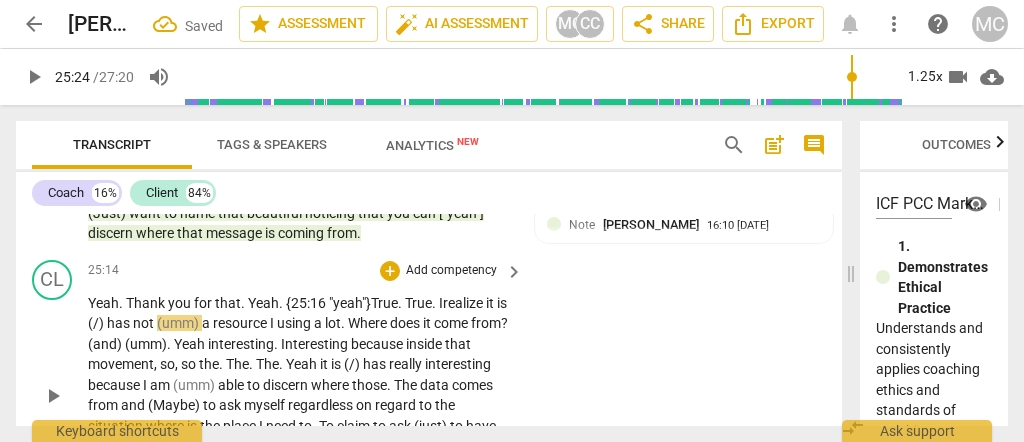 click on "realize" at bounding box center [464, 303] 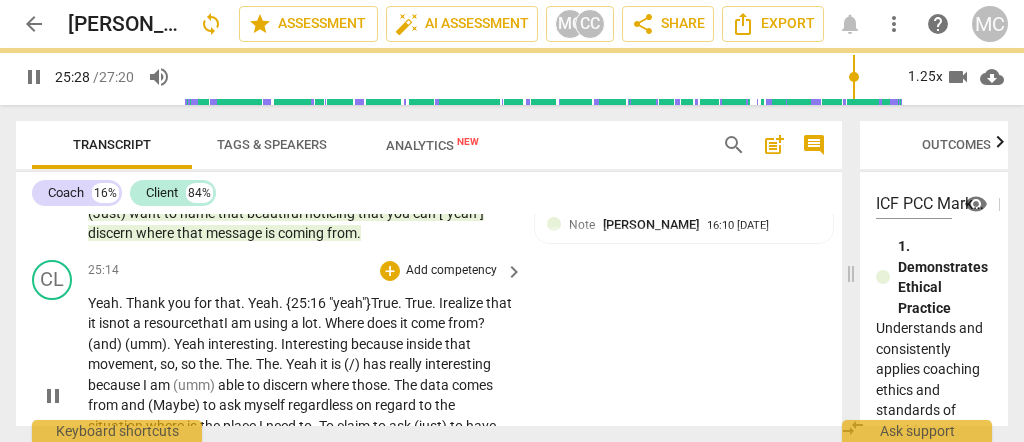 click on "CL play_arrow pause 25:14 + Add competency keyboard_arrow_right Yeah .   Thank   you   for   that .   Yeah. {25:16 "yeah"}  True .   True.   I  realize that   it   is  not   a   resource  that  I am   using   a   lot .   Where   does   it   come   from ?   (and)   (umm) .   Yeah   interesting .   Interesting   because   inside   that   movement ,   so ,   so   the .   The .   The .   Yeah   it   is   (/)   has   really   interesting   because   I   am   (umm)   able   to   discern   where   those .   The   data   comes   from   and   (Maybe)   to   ask   myself   regardless   on   regard   to   the   situation   where   is   the   place   I   need   to .   To   claim   to   ask   (just)   to   have   the   answer .   Yeah .   Yeah .   Thank   you   for   that   (umm)   I   am   going   to .   I   am   going   to .   I   am   going   to   test   that   in .   In   your   environment .   Yeah .   Where   does   {26:26   inaudible}   that   come   from ?" at bounding box center [429, 379] 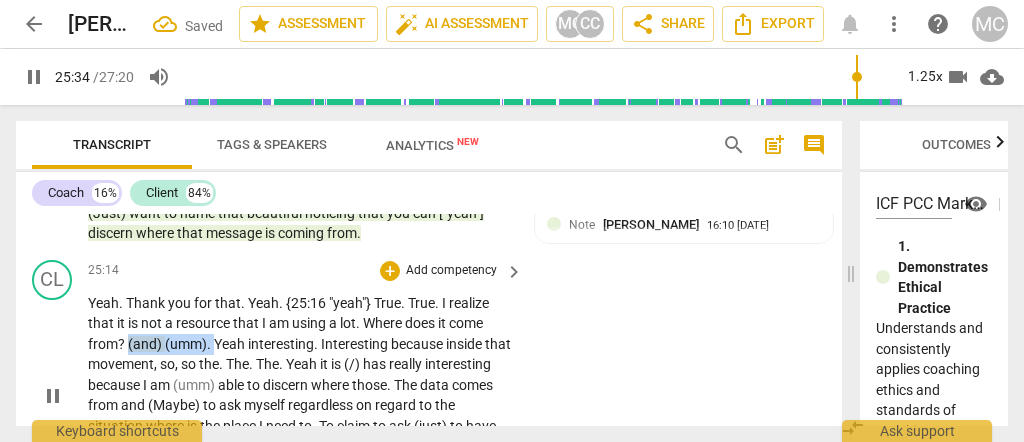 drag, startPoint x: 214, startPoint y: 333, endPoint x: 126, endPoint y: 341, distance: 88.362885 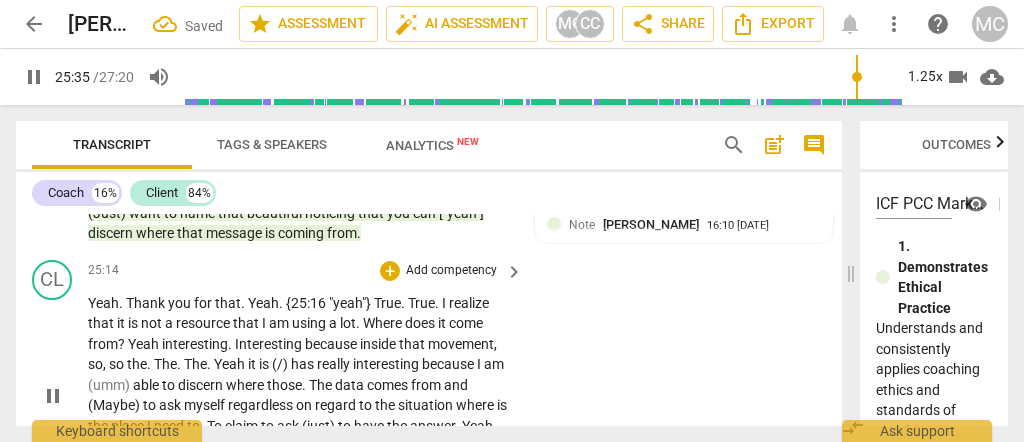 click on "come" at bounding box center (466, 323) 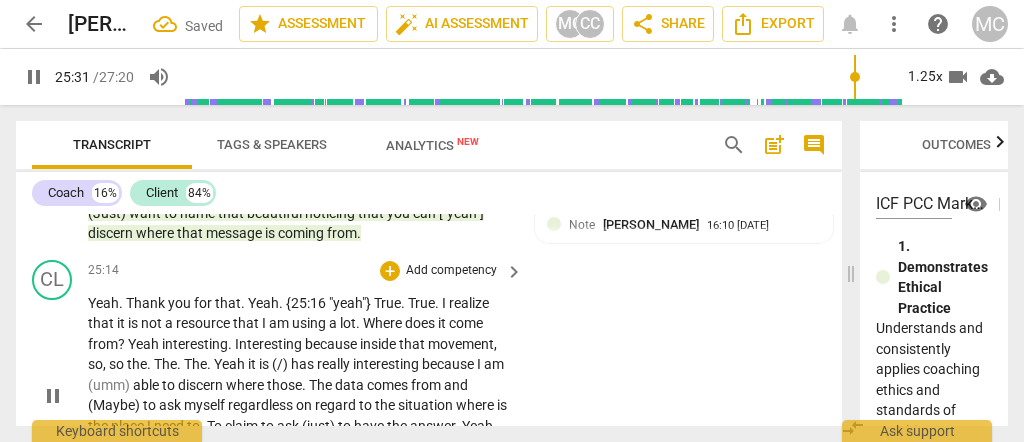 click on "Yeah" at bounding box center [145, 344] 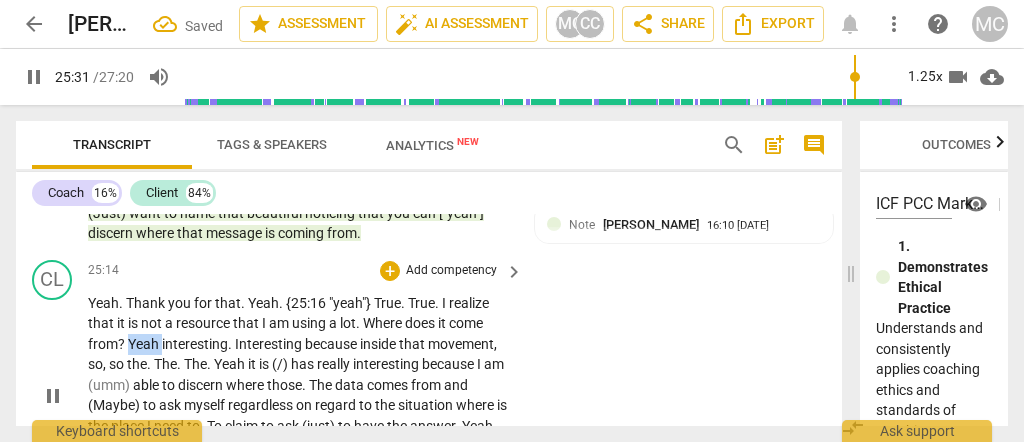 click on "Yeah" at bounding box center [145, 344] 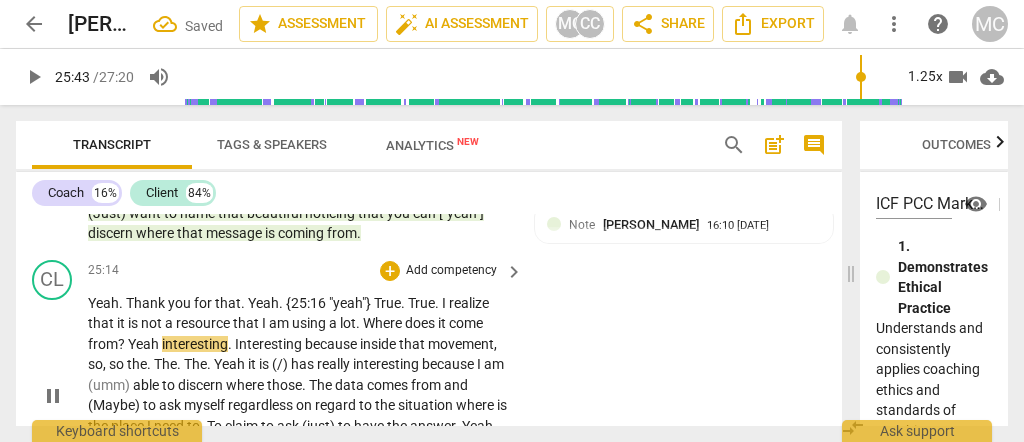 click on "from" at bounding box center (103, 344) 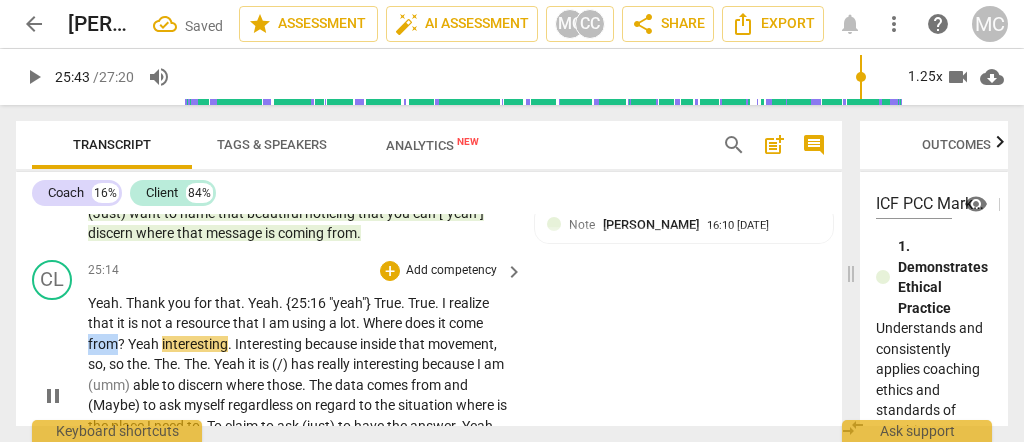 click on "from" at bounding box center (103, 344) 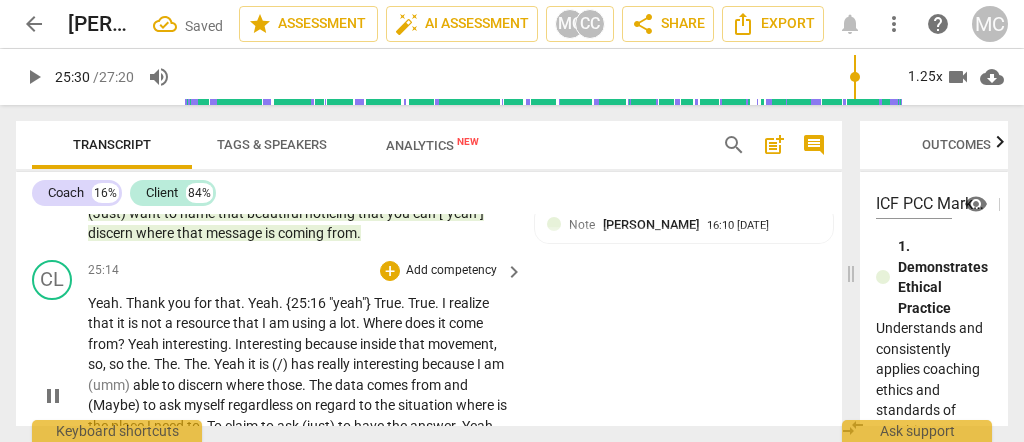 click on "?" at bounding box center (123, 344) 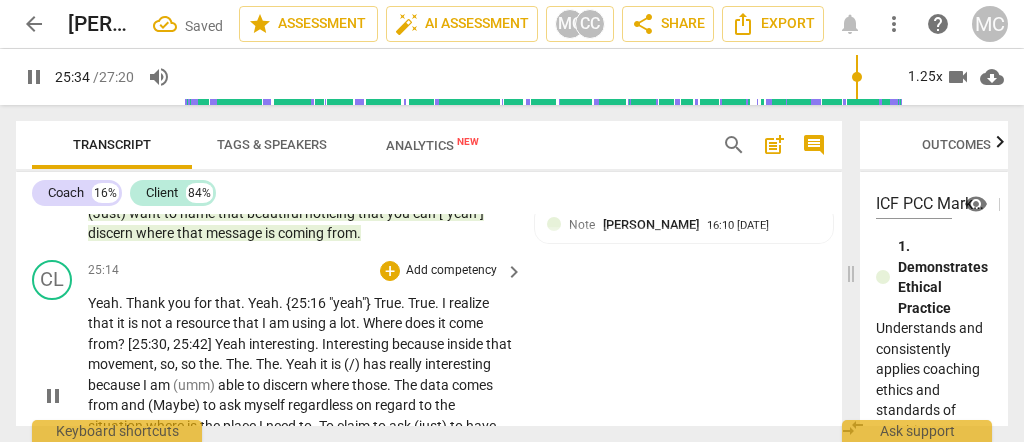 click on "CL play_arrow pause 25:14 + Add competency keyboard_arrow_right Yeah .   Thank   you   for   that .   Yeah .   {25:16   "yeah"}   True .   True .   I   realize   that   it   is   not   a   resource   that   I   am   using   a   lot .   Where   does   it   come   from ? [25:30, 25:42]   Yeah   interesting .   Interesting   because   inside   that   movement ,   so ,   so   the .   The .   The .   Yeah   it   is   (/)   has   really   interesting   because   I   am   (umm)   able   to   discern   where   those .   The   data   comes   from   and   (Maybe)   to   ask   myself   regardless   on   regard   to   the   situation   where   is   the   place   I   need   to .   To   claim   to   ask   (just)   to   have   the   answer .   Yeah .   Yeah .   Thank   you   for   that   (umm)   I   am   going   to .   I   am   going   to .   I   am   going   to   test   that   in .   In   your   environment .   Yeah .   Where   does   {26:26   inaudible}   that   come   from ?" at bounding box center (429, 379) 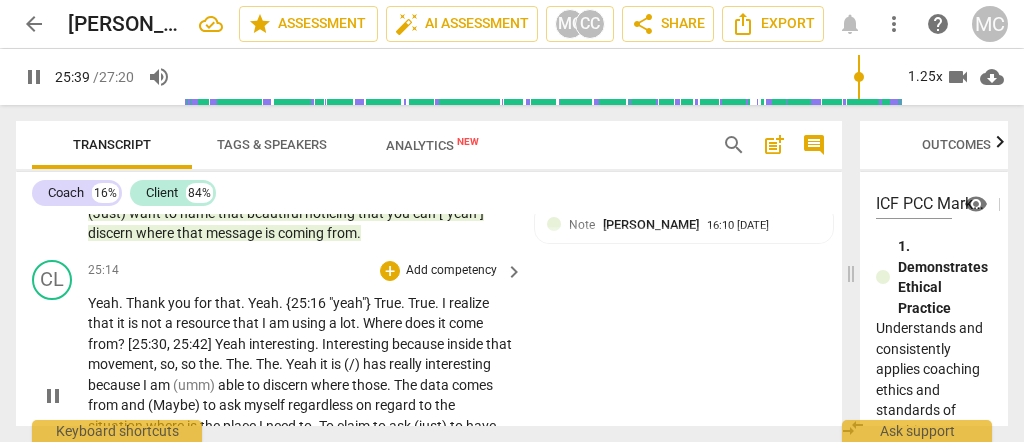 click on "interesting" at bounding box center [282, 344] 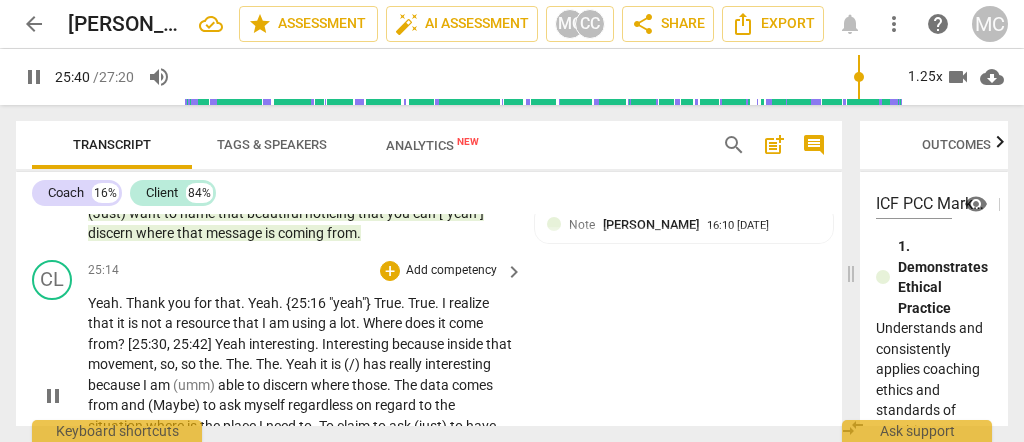 type on "1541" 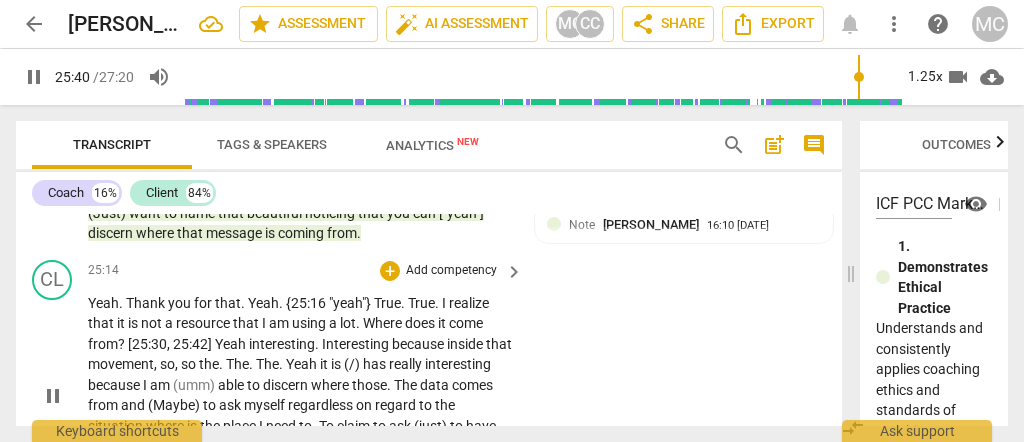 type 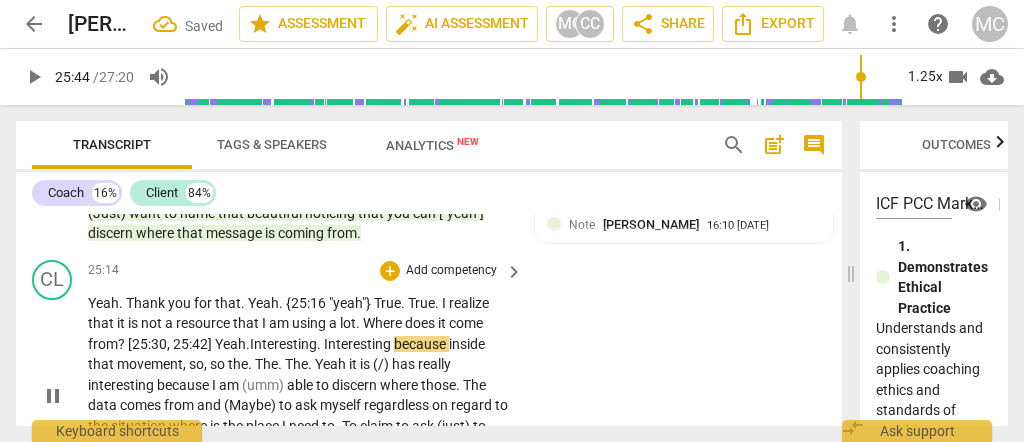 click on "Yeah." at bounding box center [232, 344] 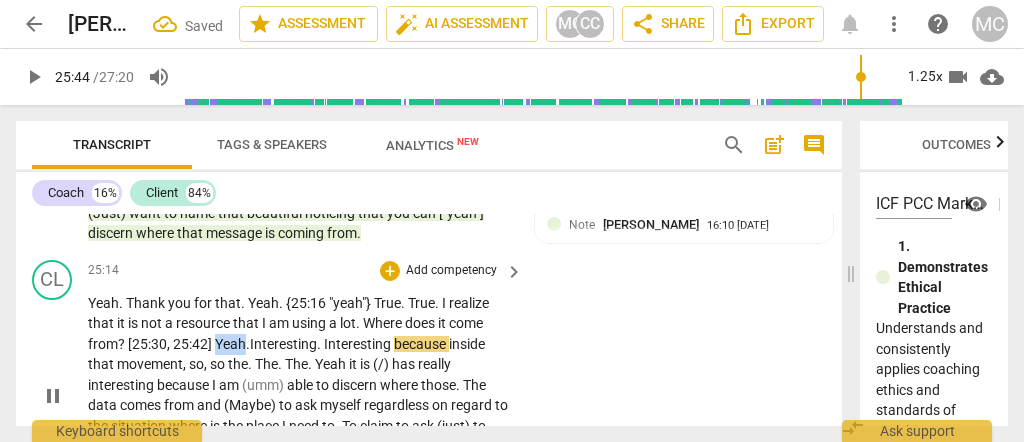 click on "Yeah." at bounding box center (232, 344) 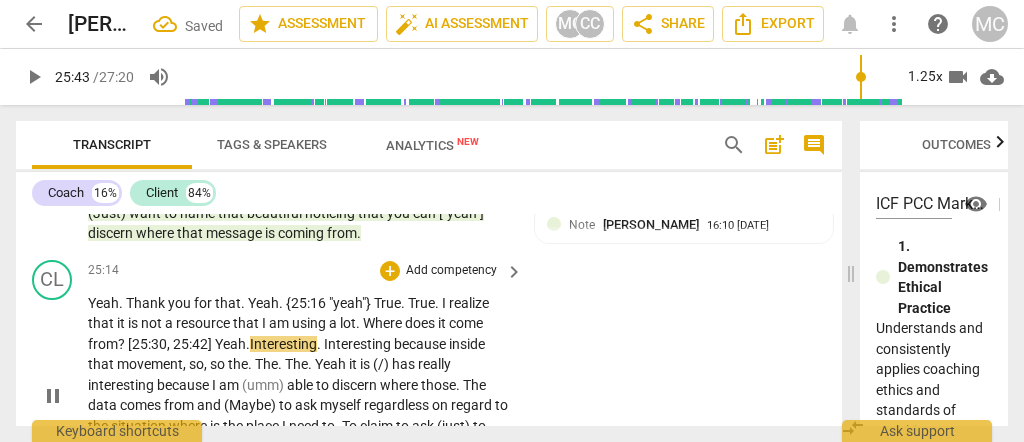 click on "Yeah." at bounding box center [232, 344] 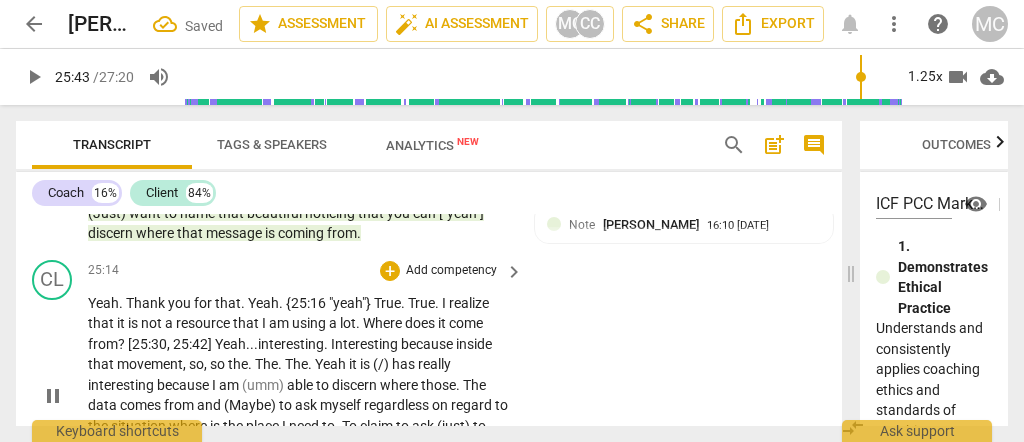 click on "." at bounding box center [327, 344] 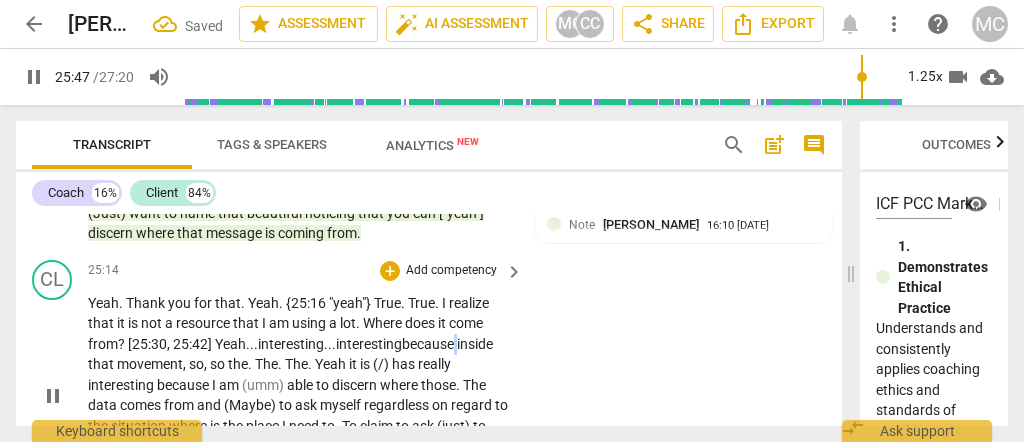 click on "Yeah .   Thank   you   for   that .   Yeah .   {25:16   "yeah"}   True .   True .   I   realize   that   it   is   not   a   resource   that   I   am   using   a   lot .   Where   does   it   come   from ?   [25:30 ,   25:42]   Yeah...  interesting...  interesting  because   inside   that   movement ,   so ,   so   the .   The .   The .   Yeah   it   is   (/)   has   really   interesting   because   I   am   (umm)   able   to   discern   where   those .   The   data   comes   from   and   (Maybe)   to   ask   myself   regardless   on   regard   to   the   situation   where   is   the   place   I   need   to .   To   claim   to   ask   (just)   to   have   the   answer .   Yeah .   Yeah .   Thank   you   for   that   (umm)   I   am   going   to .   I   am   going   to .   I   am   going   to   test   that   in .   In   your   environment .   Yeah .   Where   does   {26:26   inaudible}   that   come   from ?" at bounding box center [300, 395] 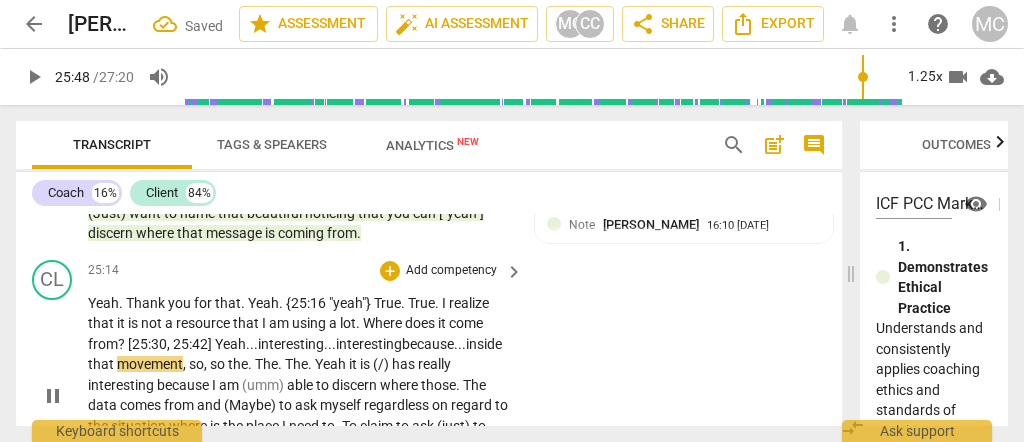 click on "interesting" at bounding box center [369, 344] 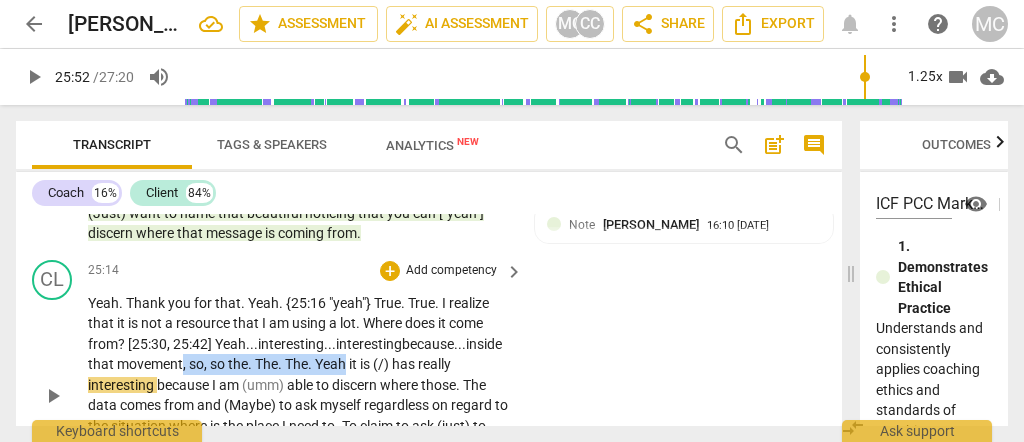 drag, startPoint x: 454, startPoint y: 351, endPoint x: 288, endPoint y: 355, distance: 166.04819 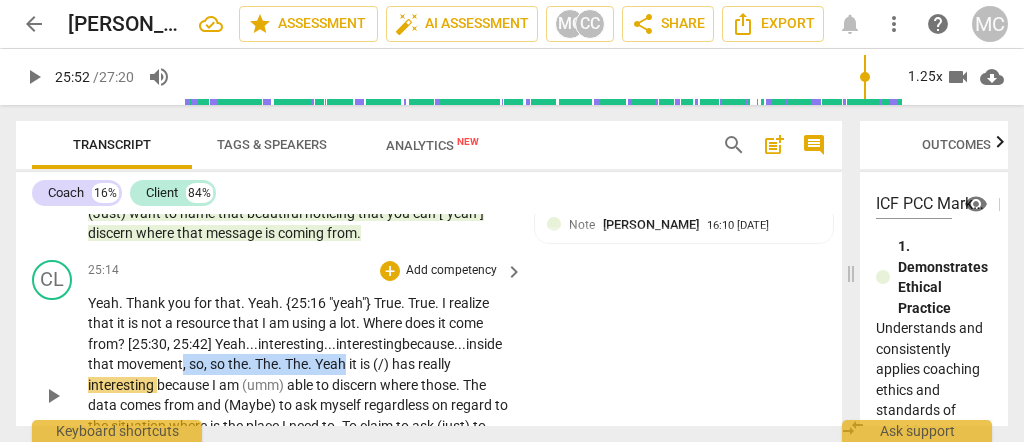 click on "Yeah .   Thank   you   for   that .   Yeah .   {25:16   "yeah"}   True .   True .   I   realize   that   it   is   not   a   resource   that   I   am   using   a   lot .   Where   does   it   come   from ?   [25:30 ,   25:42]   Yeah...  interesting...  interesting  because...  inside   that   movement ,   so ,   so   the .   The .   The .   Yeah   it   is   (/)   has   really   interesting   because   I   am   (umm)   able   to   discern   where   those .   The   data   comes   from   and   (Maybe)   to   ask   myself   regardless   on   regard   to   the   situation   where   is   the   place   I   need   to .   To   claim   to   ask   (just)   to   have   the   answer .   Yeah .   Yeah .   Thank   you   for   that   (umm)   I   am   going   to .   I   am   going   to .   I   am   going   to   test   that   in .   In   your   environment .   Yeah .   Where   does   {26:26   inaudible}   that   come   from ?" at bounding box center [300, 395] 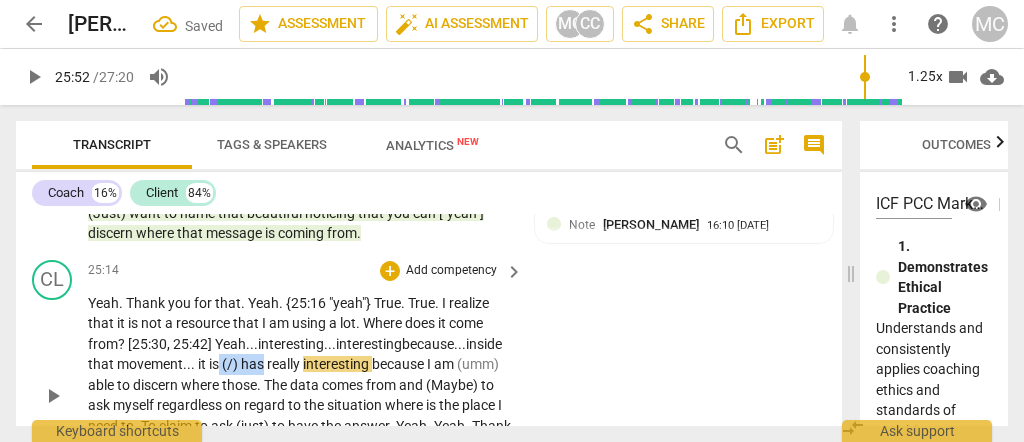 drag, startPoint x: 330, startPoint y: 355, endPoint x: 373, endPoint y: 355, distance: 43 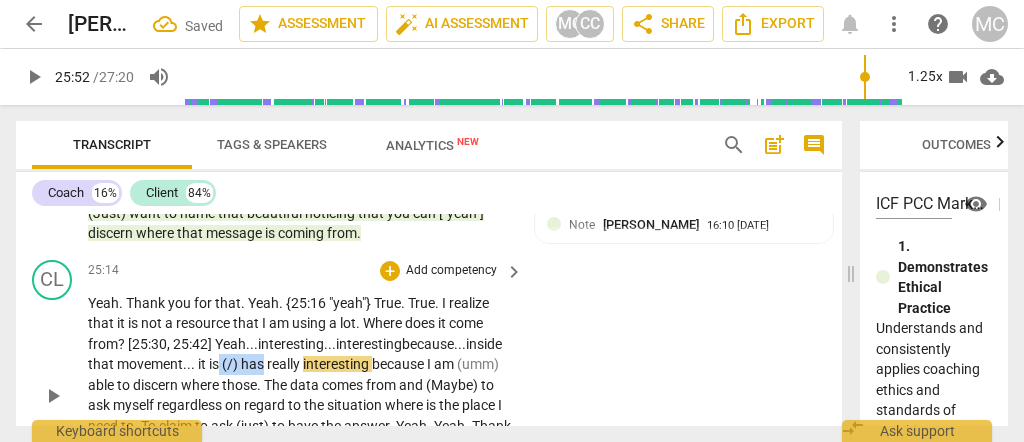 click on "Yeah .   Thank   you   for   that .   Yeah .   {25:16   "yeah"}   True .   True .   I   realize   that   it   is   not   a   resource   that   I   am   using   a   lot .   Where   does   it   come   from ?   [25:30 ,   25:42]   Yeah...  interesting...  interesting  because...  inside   that   movement...    it   is   (/)   has   really   interesting   because   I   am   (umm)   able   to   discern   where   those .   The   data   comes   from   and   (Maybe)   to   ask   myself   regardless   on   regard   to   the   situation   where   is   the   place   I   need   to .   To   claim   to   ask   (just)   to   have   the   answer .   Yeah .   Yeah .   Thank   you   for   that   (umm)   I   am   going   to .   I   am   going   to .   I   am   going   to   test   that   in .   In   your   environment .   Yeah .   Where   does   {26:26   inaudible}   that   come   from ?" at bounding box center (300, 395) 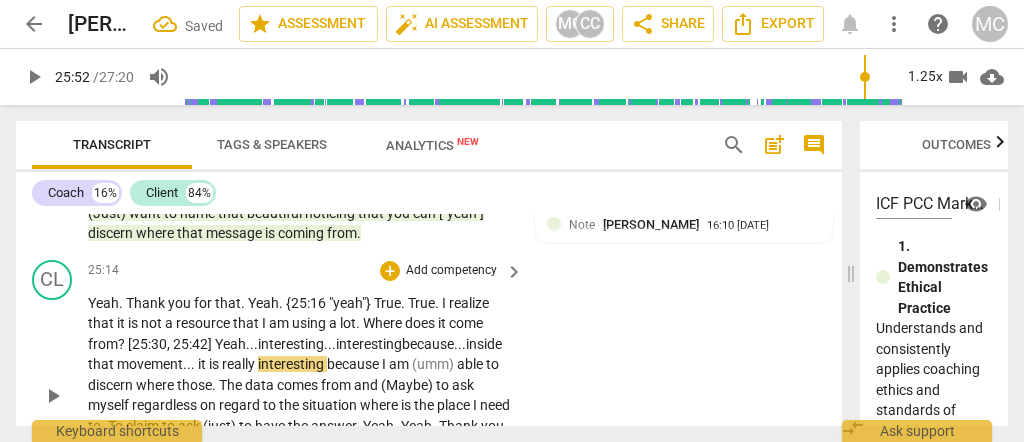 click on "CL play_arrow pause 25:14 + Add competency keyboard_arrow_right Yeah .   Thank   you   for   that .   Yeah .   {25:16   "yeah"}   True .   True .   I   realize   that   it   is   not   a   resource   that   I   am   using   a   lot .   Where   does   it   come   from ?   [25:30 ,   25:42]   Yeah...  interesting...  interesting  because...  inside   that   movement...    it   is   really   interesting   because   I   am   (umm)   able   to   discern   where   those .   The   data   comes   from   and   (Maybe)   to   ask   myself   regardless   on   regard   to   the   situation   where   is   the   place   I   need   to .   To   claim   to   ask   (just)   to   have   the   answer .   Yeah .   Yeah .   Thank   you   for   that   (umm)   I   am   going   to .   I   am   going   to .   I   am   going   to   test   that   in .   In   your   environment .   Yeah .   Where   does   {26:26   inaudible}   that   come   from ?" at bounding box center [429, 379] 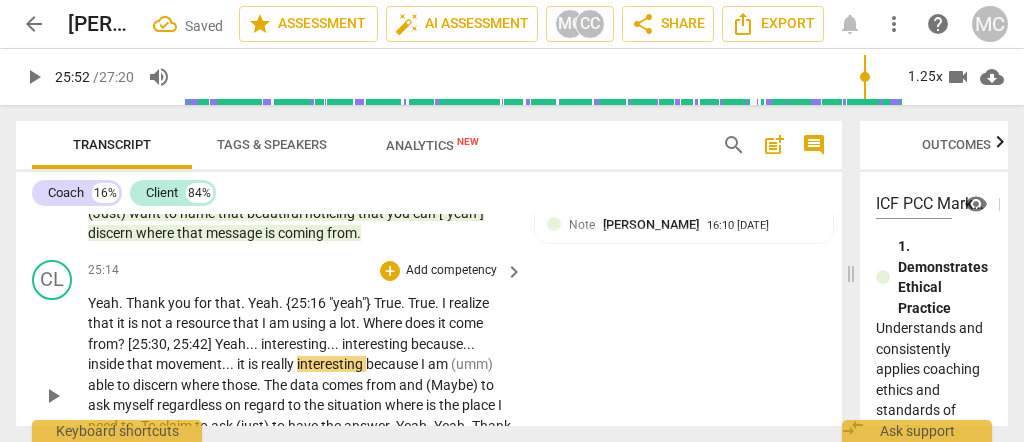 click on "interesting" at bounding box center (331, 364) 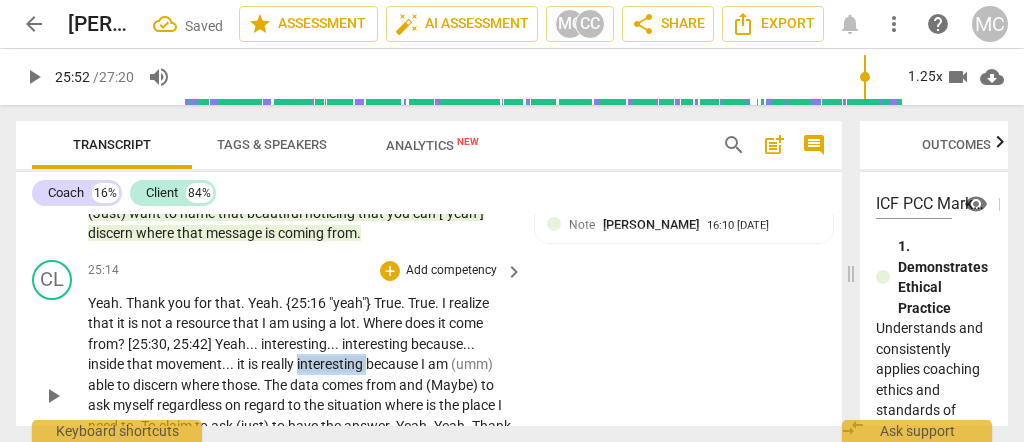 click on "interesting" at bounding box center (331, 364) 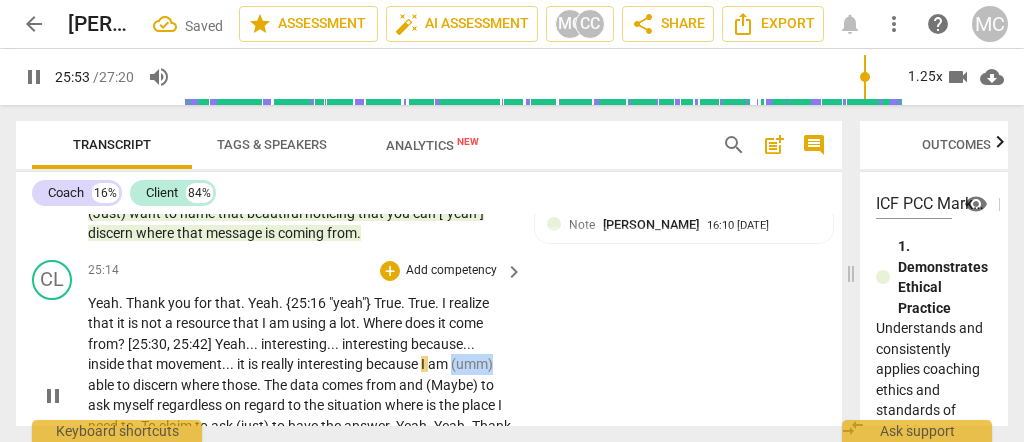 type on "1554" 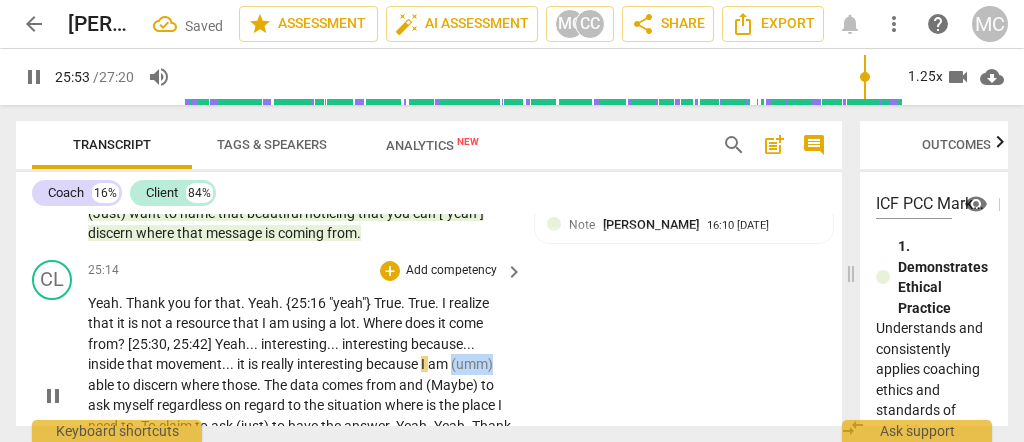 drag, startPoint x: 454, startPoint y: 354, endPoint x: 542, endPoint y: 358, distance: 88.09086 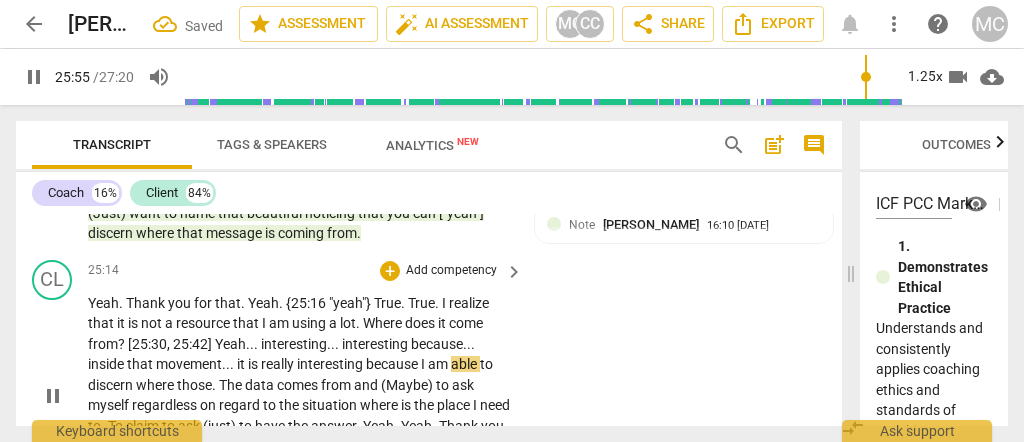 click on "CL play_arrow pause 25:14 + Add competency keyboard_arrow_right Yeah .   Thank   you   for   that .   Yeah .   {25:16   "yeah"}   True .   True .   I   realize   that   it   is   not   a   resource   that   I   am   using   a   lot .   Where   does   it   come   from ?   [25:30 ,   25:42]   Yeah . . .   interesting . . .   interesting   because . . .   inside   that   movement . . .   it   is   really   interesting   because   I   am   able   to   discern   where   those .   The   data   comes   from   and   (Maybe)   to   ask   myself   regardless   on   regard   to   the   situation   where   is   the   place   I   need   to .   To   claim   to   ask   (just)   to   have   the   answer .   Yeah .   Yeah .   Thank   you   for   that   (umm)   I   am   going   to .   I   am   going   to .   I   am   going   to   test   that   in .   In   your   environment .   Yeah .   Where   does   {26:26   inaudible}   that   come   from ?" at bounding box center (429, 379) 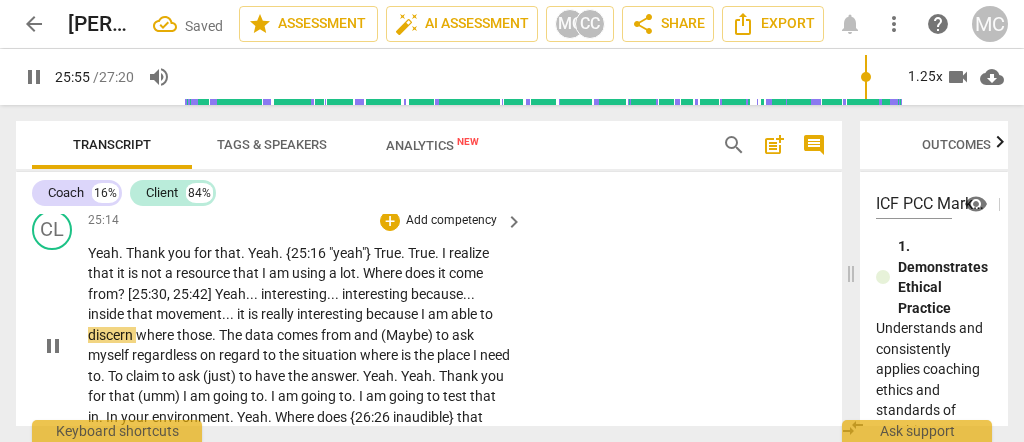 scroll, scrollTop: 7072, scrollLeft: 0, axis: vertical 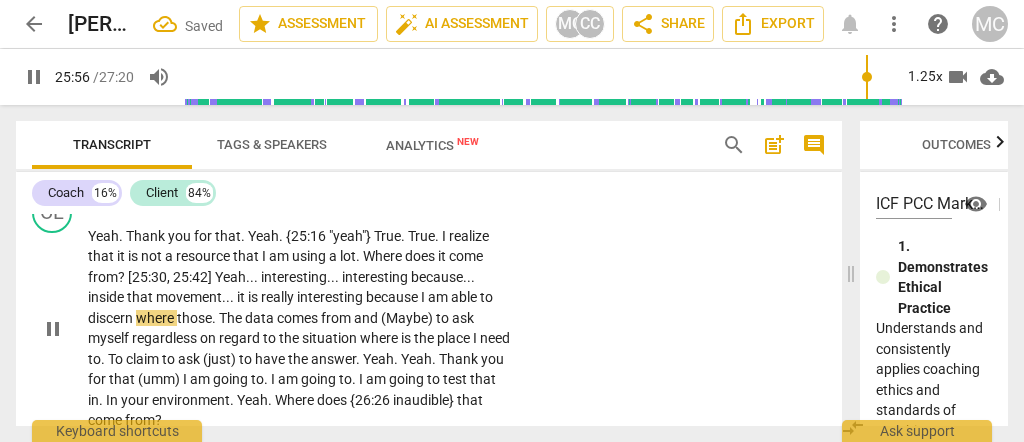 click on "The" at bounding box center (232, 318) 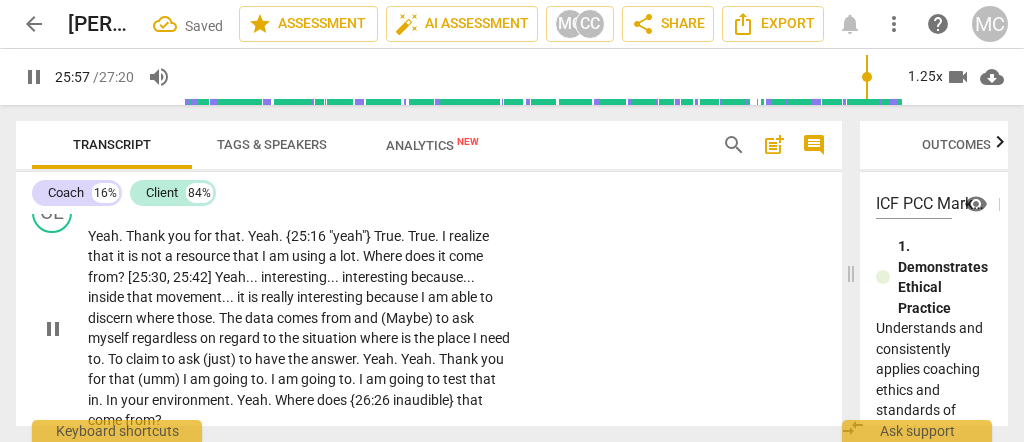type on "1558" 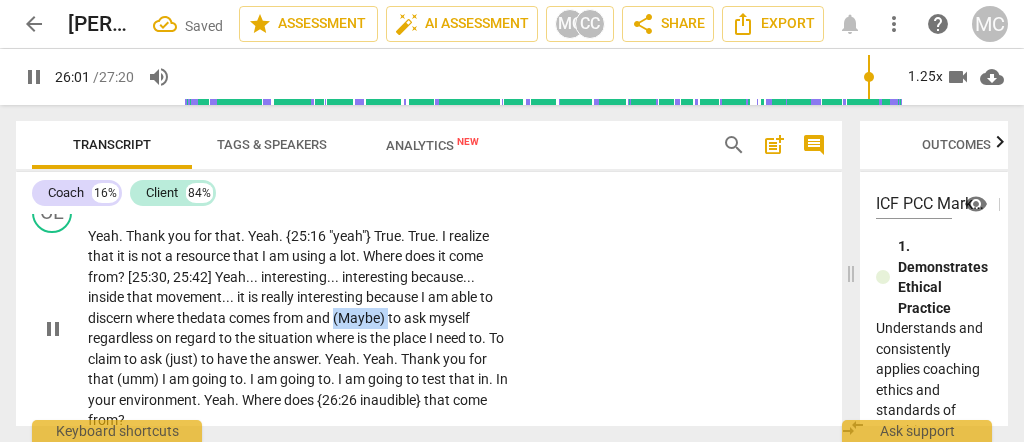 drag, startPoint x: 365, startPoint y: 307, endPoint x: 337, endPoint y: 309, distance: 28.071337 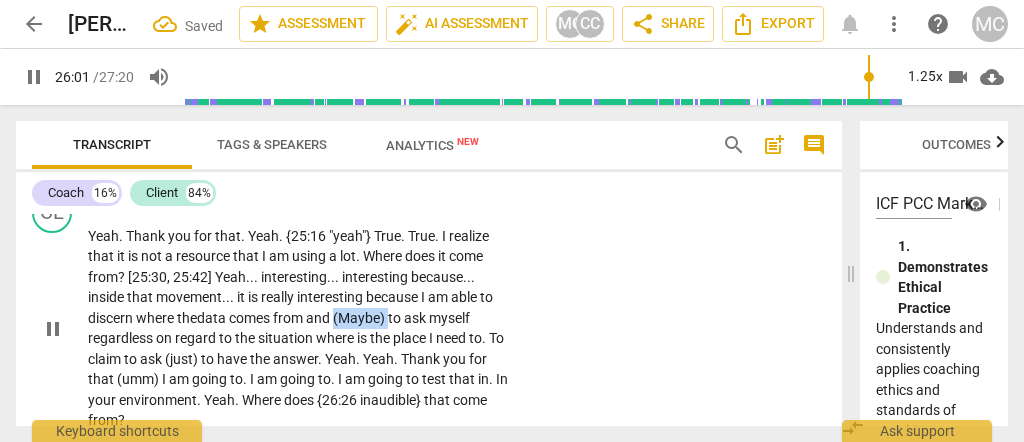click on "Yeah .   Thank   you   for   that .   Yeah .   {25:16   "yeah"}   True .   True .   I   realize   that   it   is   not   a   resource   that   I   am   using   a   lot .   Where   does   it   come   from ?   [25:30 ,   25:42]   Yeah . . .   interesting . . .   interesting   because . . .   inside   that   movement . . .   it   is   really   interesting   because   I   am   able   to   discern   where   the  data   comes   from   and   (Maybe)   to   ask   myself   regardless   on   regard   to   the   situation   where   is   the   place   I   need   to .   To   claim   to   ask   (just)   to   have   the   answer .   Yeah .   Yeah .   Thank   you   for   that   (umm)   I   am   going   to .   I   am   going   to .   I   am   going   to   test   that   in .   In   your   environment .   Yeah .   Where   does   {26:26   inaudible}   that   come   from ?" at bounding box center (300, 328) 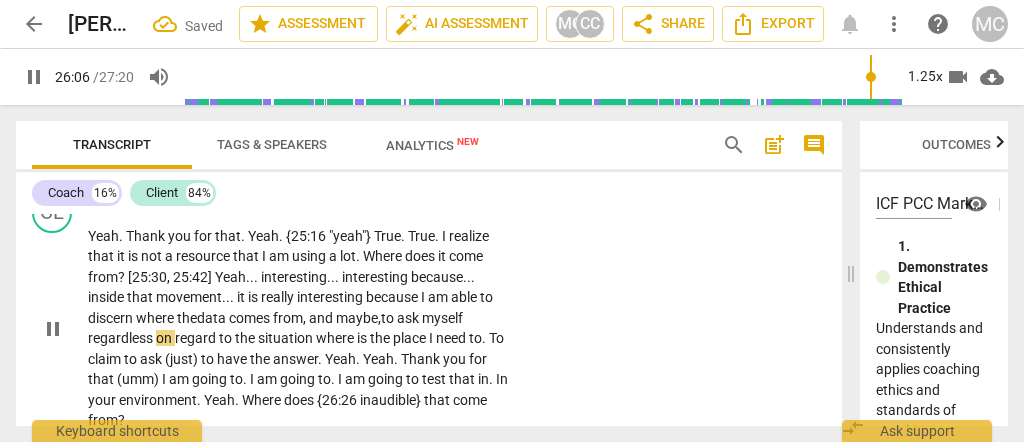 click on "Yeah .   Thank   you   for   that .   Yeah .   {25:16   "yeah"}   True .   True .   I   realize   that   it   is   not   a   resource   that   I   am   using   a   lot .   Where   does   it   come   from ?   [25:30 ,   25:42]   Yeah . . .   interesting . . .   interesting   because . . .   inside   that   movement . . .   it   is   really   interesting   because   I   am   able   to   discern   where   the  data   comes   from, and maybe,  to   ask   myself   regardless   on   regard   to   the   situation   where   is   the   place   I   need   to .   To   claim   to   ask   (just)   to   have   the   answer .   Yeah .   Yeah .   Thank   you   for   that   (umm)   I   am   going   to .   I   am   going   to .   I   am   going   to   test   that   in .   In   your   environment .   Yeah .   Where   does   {26:26   inaudible}   that   come   from ?" at bounding box center [300, 328] 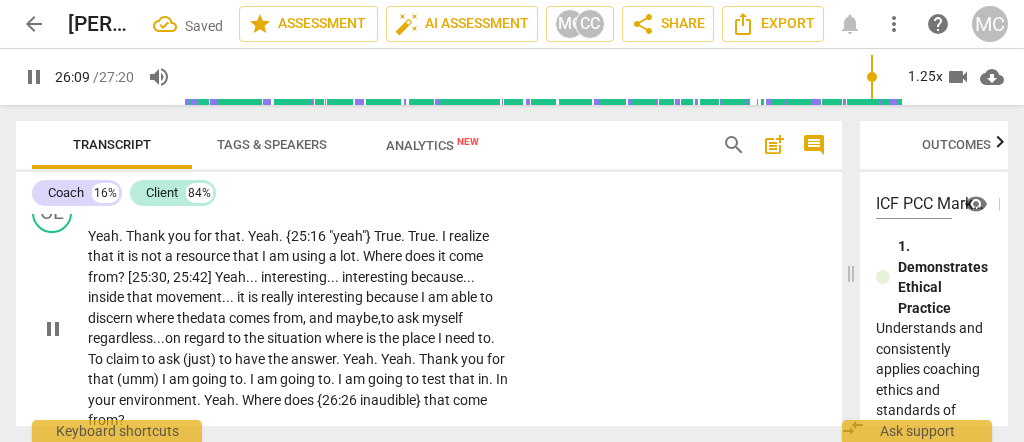 click on "where" at bounding box center [345, 338] 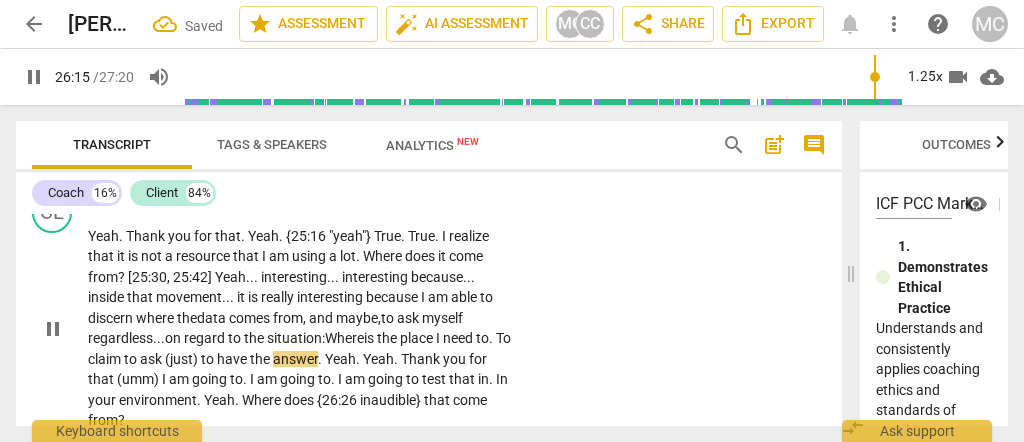 click on "the" at bounding box center [388, 338] 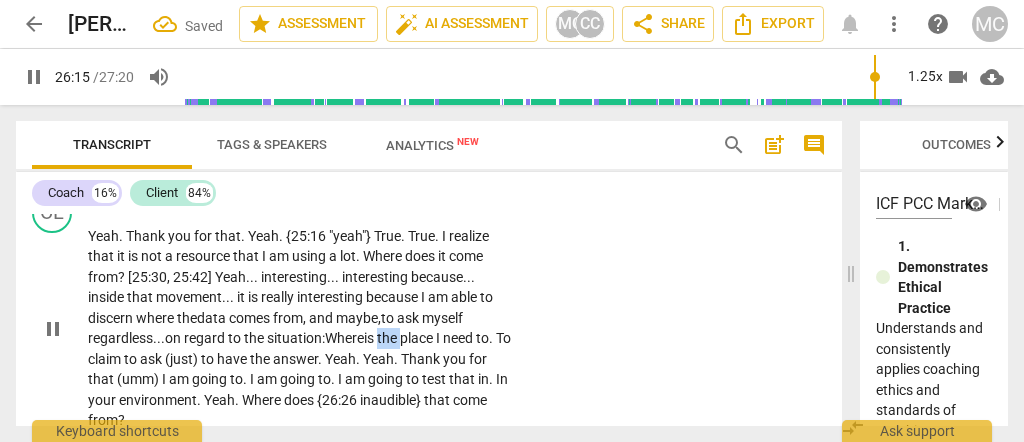 click on "the" at bounding box center (388, 338) 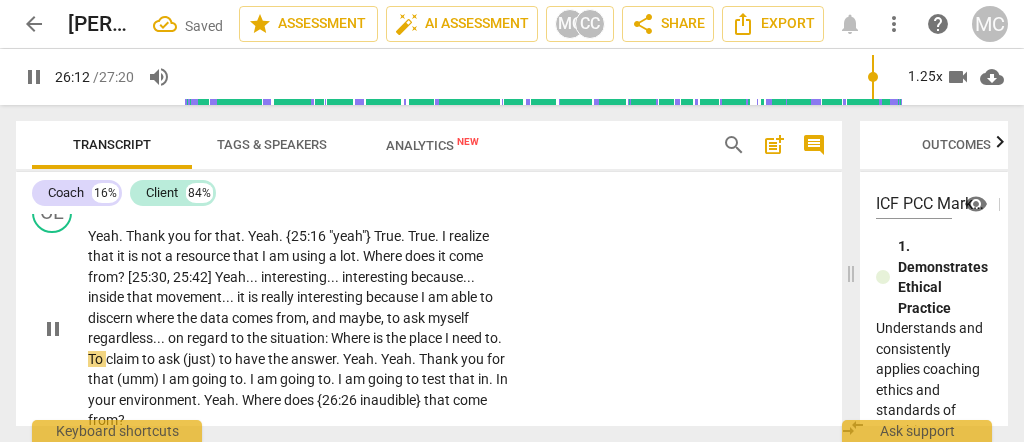 click on "play_arrow pause" at bounding box center (62, 329) 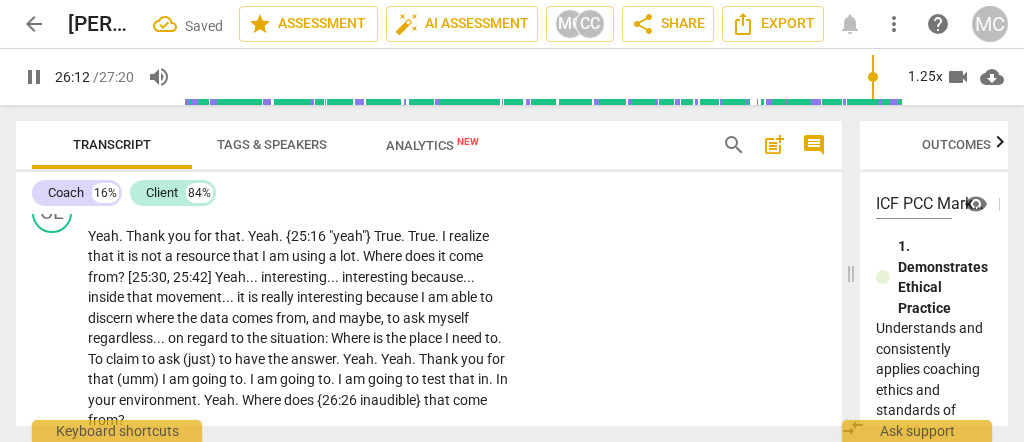 click on "Yeah .   Thank   you   for   that .   Yeah .   {25:16   "yeah"}   True .   True .   I   realize   that   it   is   not   a   resource   that   I   am   using   a   lot .   Where   does   it   come   from ?   [25:30 ,   25:42]   Yeah . . .   interesting . . .   interesting   because . . .   inside   that   movement . . .   it   is   really   interesting   because   I   am   able   to   discern   where   the   data   comes   from ,   and   maybe ,   to   ask   myself   regardless . . .   on   regard   to   the   situation :   Where   is   the   place   I   need   to .   To   claim   to   ask   (just)   to   have   the   answer .   Yeah .   Yeah .   Thank   you   for   that   (umm)   I   am   going   to .   I   am   going   to .   I   am   going   to   test   that   in .   In   your   environment .   Yeah .   Where   does   {26:26   inaudible}   that   come   from ?" at bounding box center (300, 328) 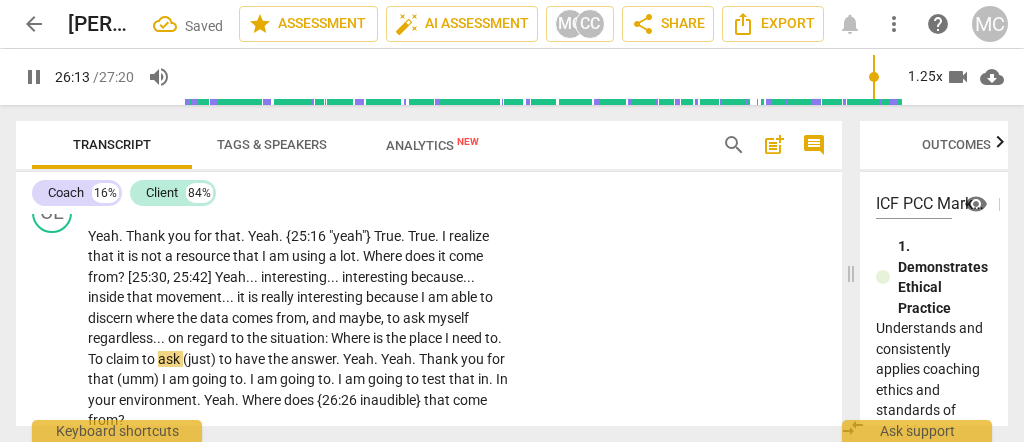 type on "1574" 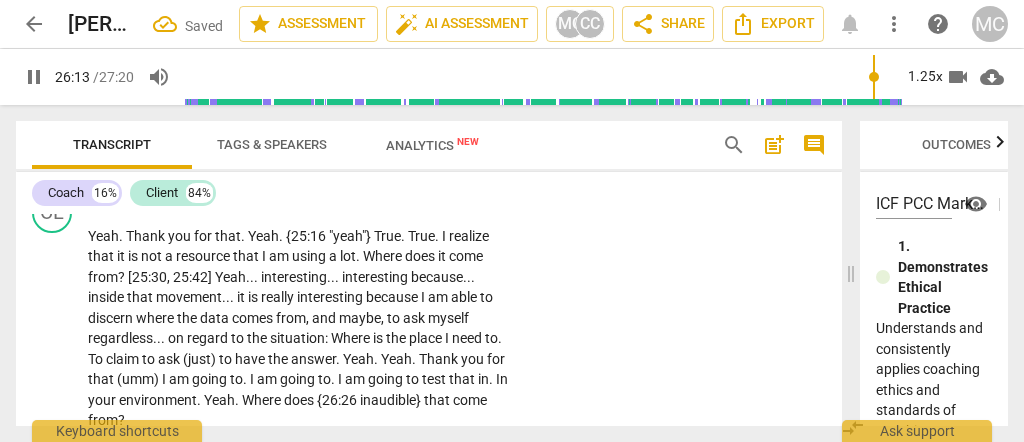 type 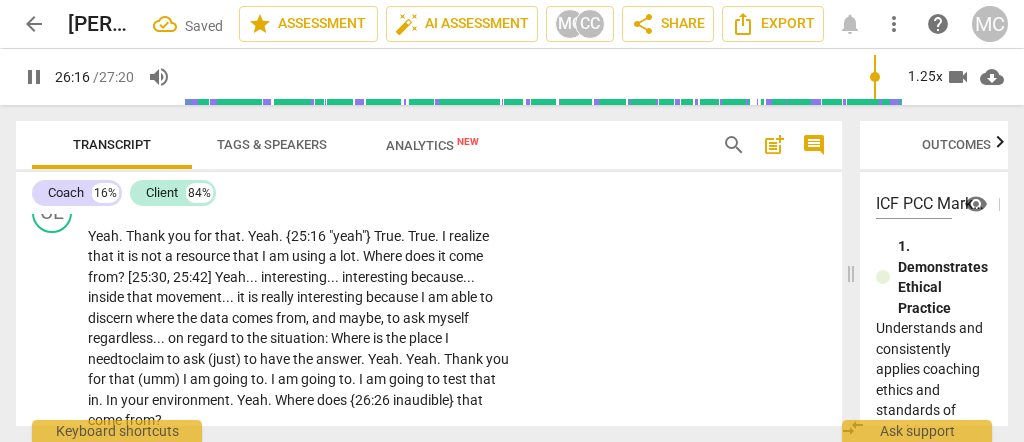 click on "place" at bounding box center [427, 338] 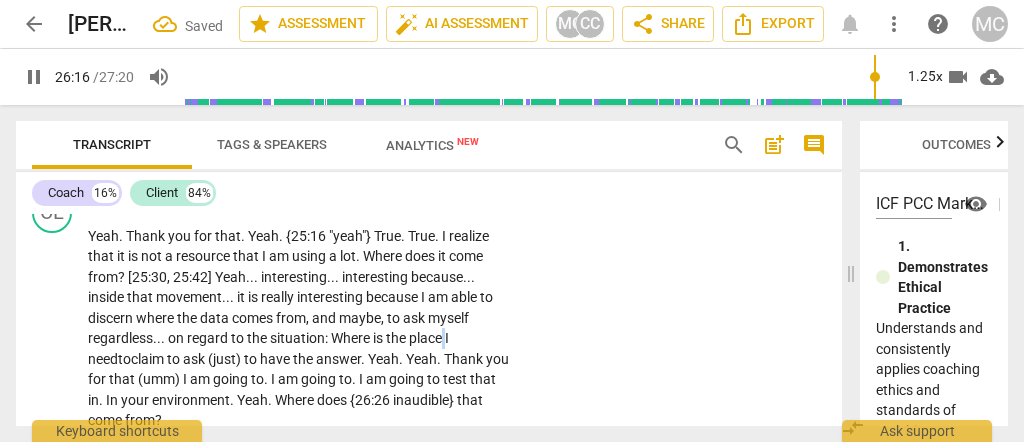 click on "place" at bounding box center [427, 338] 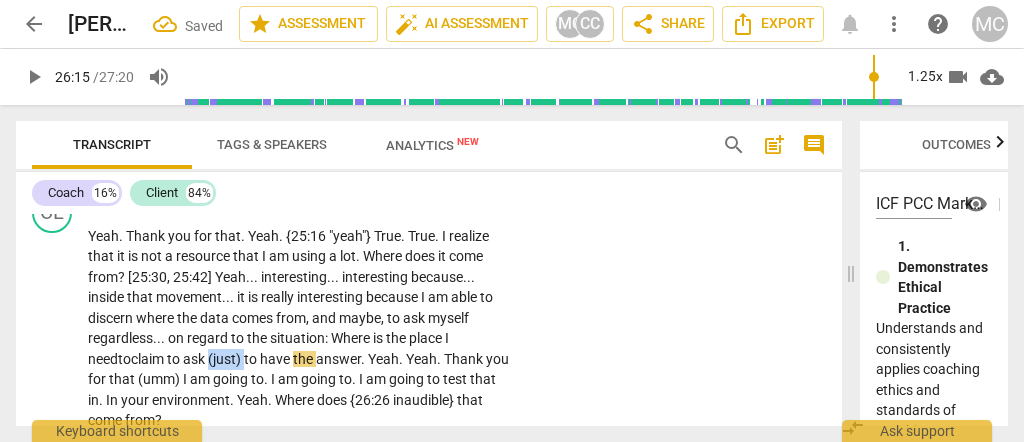 drag, startPoint x: 201, startPoint y: 349, endPoint x: 165, endPoint y: 342, distance: 36.67424 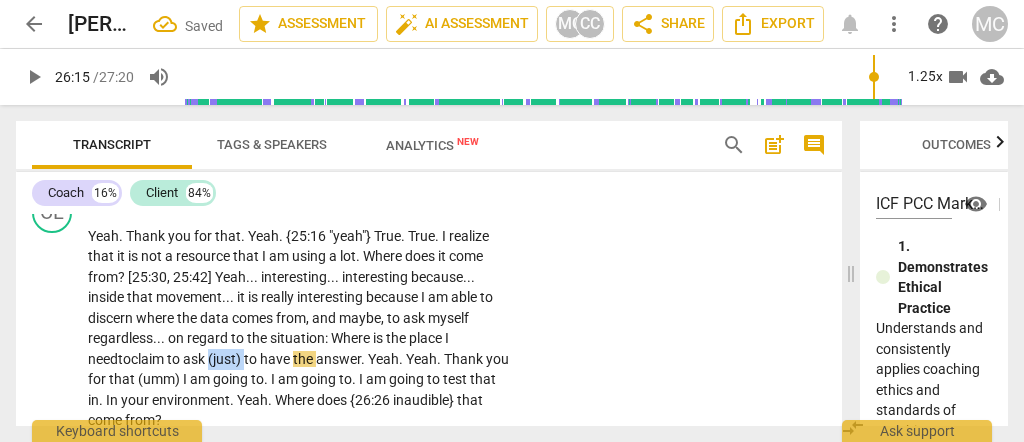 click on "Yeah .   Thank   you   for   that .   Yeah .   {25:16   "yeah"}   True .   True .   I   realize   that   it   is   not   a   resource   that   I   am   using   a   lot .   Where   does   it   come   from ?   [25:30 ,   25:42]   Yeah . . .   interesting . . .   interesting   because . . .   inside   that   movement . . .   it   is   really   interesting   because   I   am   able   to   discern   where   the   data   comes   from ,   and   maybe ,   to   ask   myself   regardless . . .   on   regard   to   the   situation :   Where   is   the   place   I   need  to  claim   to   ask   (just)   to   have   the   answer .   Yeah .   Yeah .   Thank   you   for   that   (umm)   I   am   going   to .   I   am   going   to .   I   am   going   to   test   that   in .   In   your   environment .   Yeah .   Where   does   {26:26   inaudible}   that   come   from ?" at bounding box center (300, 328) 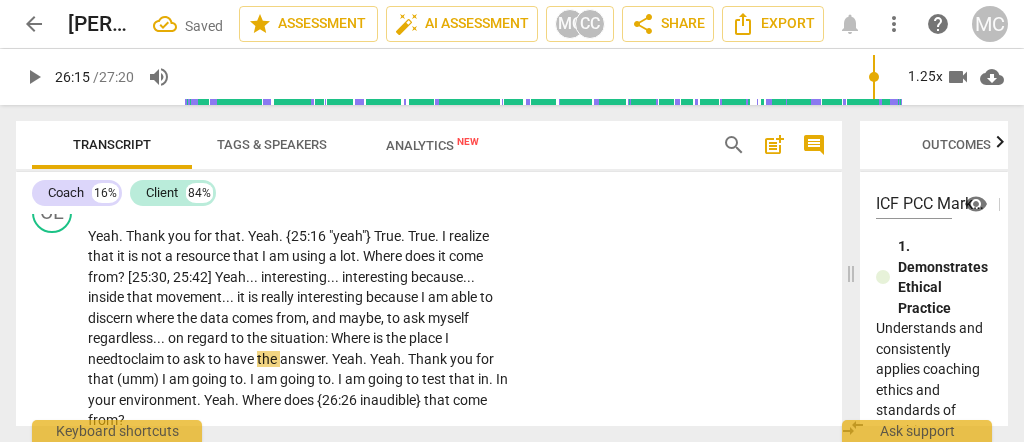 click on "to" at bounding box center (175, 359) 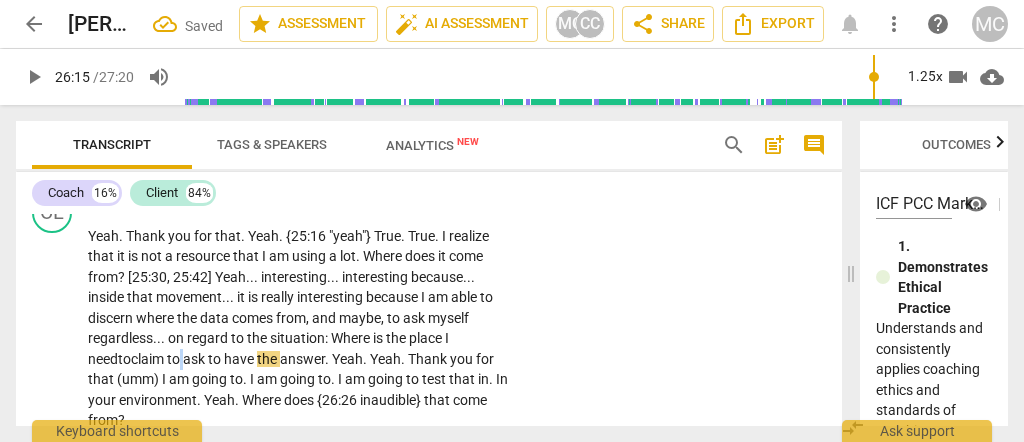 click on "to" at bounding box center [175, 359] 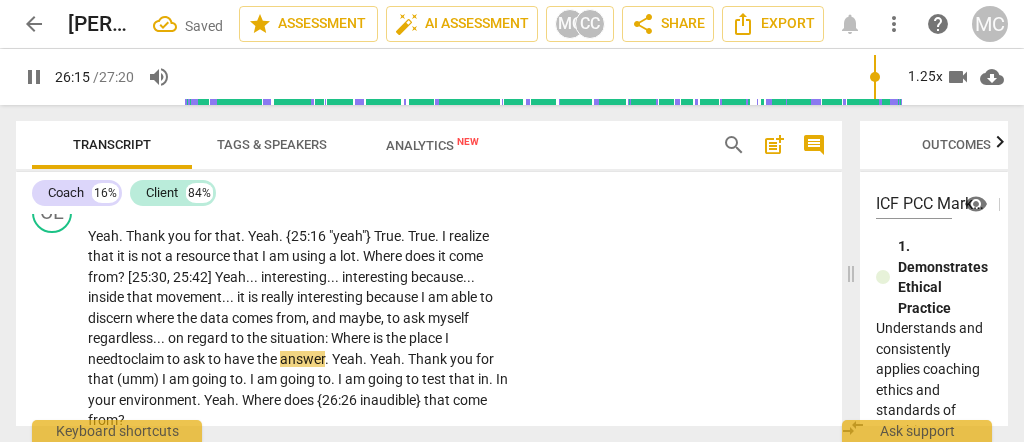 click on "have" at bounding box center (240, 359) 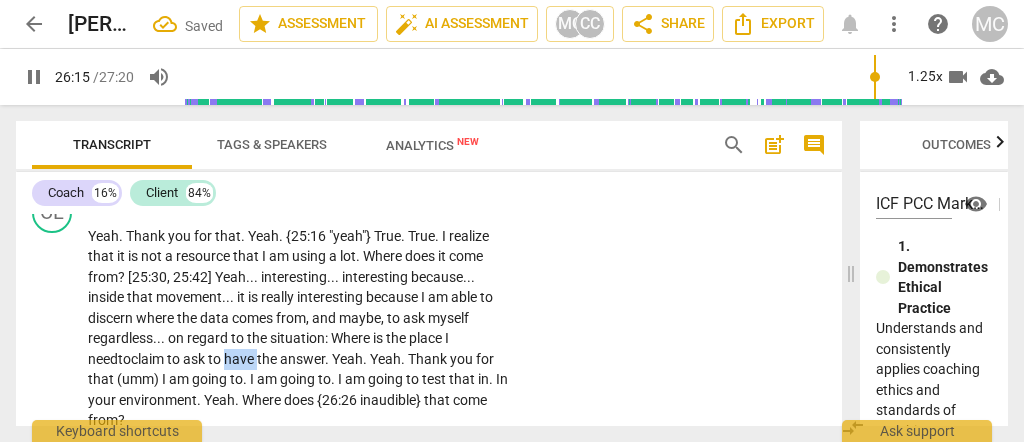 click on "have" at bounding box center [240, 359] 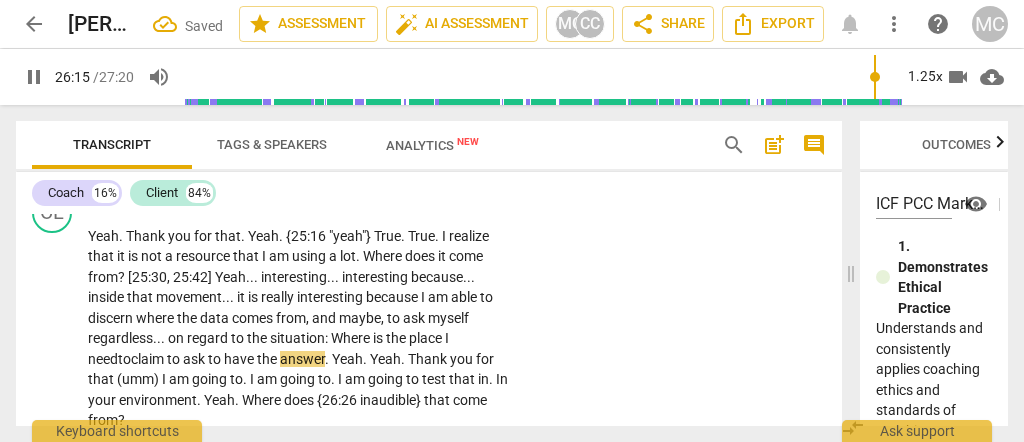 click on "claim" at bounding box center [149, 359] 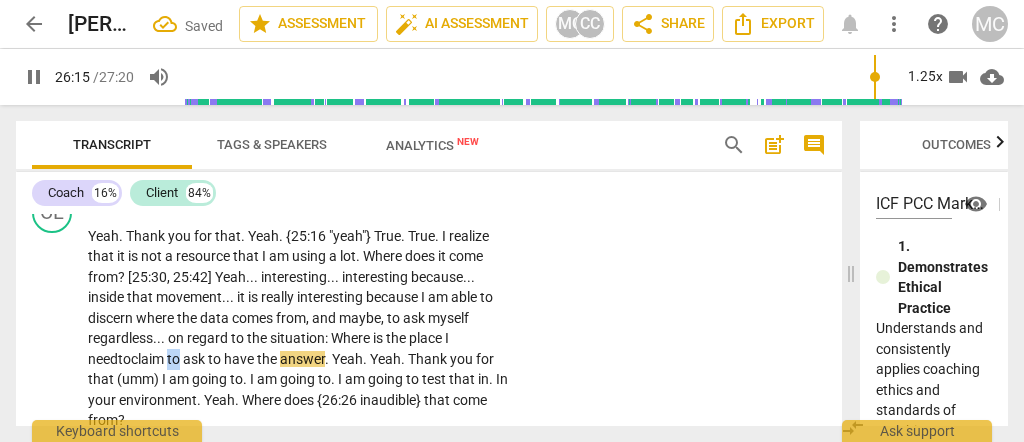 click on "claim" at bounding box center (149, 359) 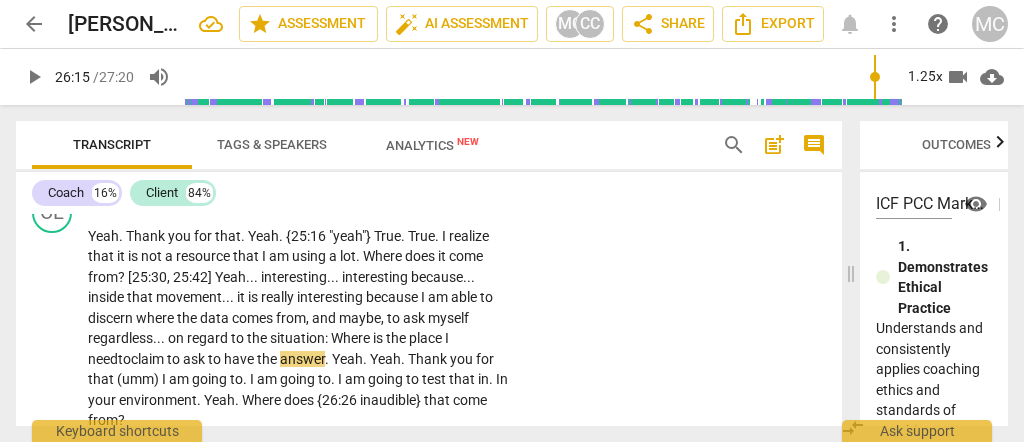 click on "to" at bounding box center [175, 359] 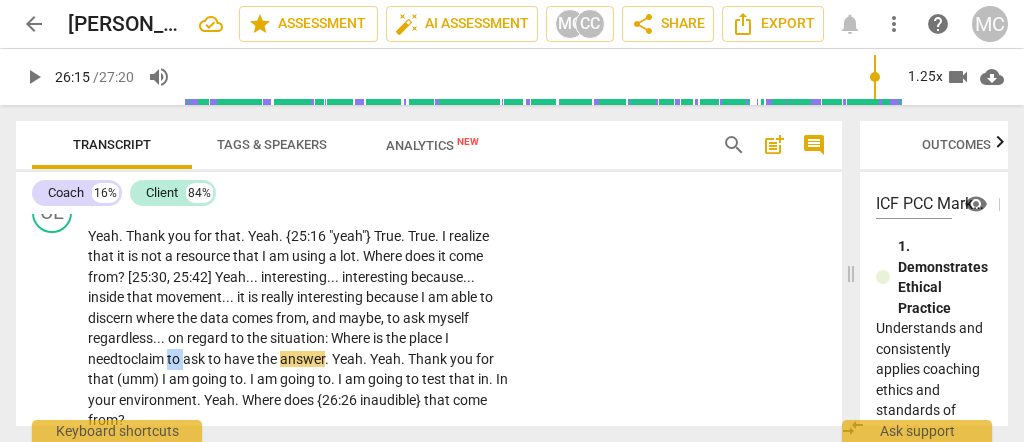 click on "to" at bounding box center (175, 359) 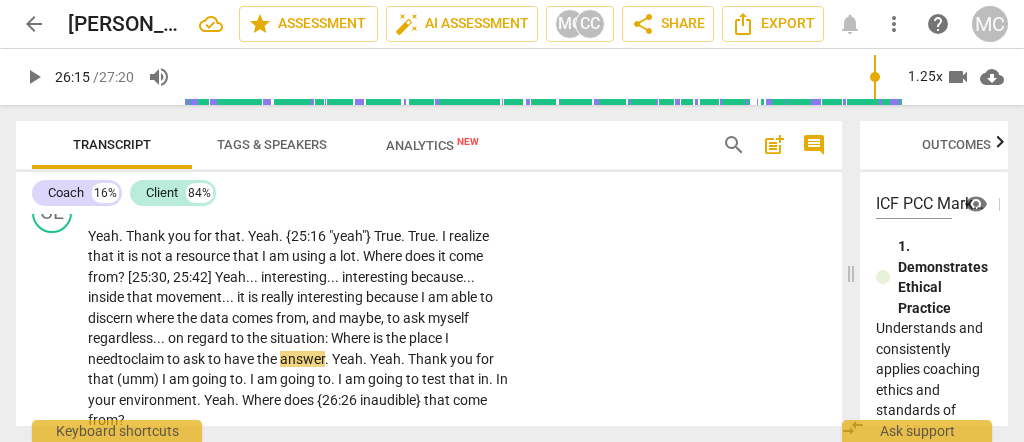 click on "to" at bounding box center [216, 359] 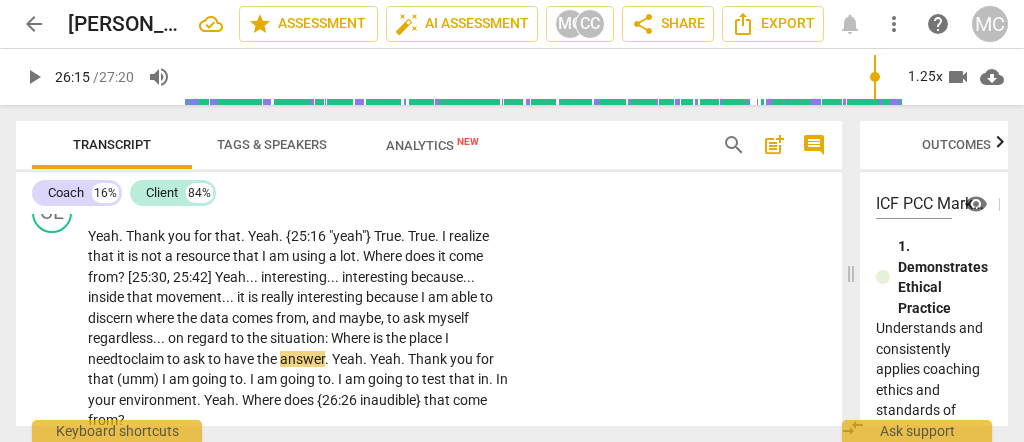 click on "to" at bounding box center (216, 359) 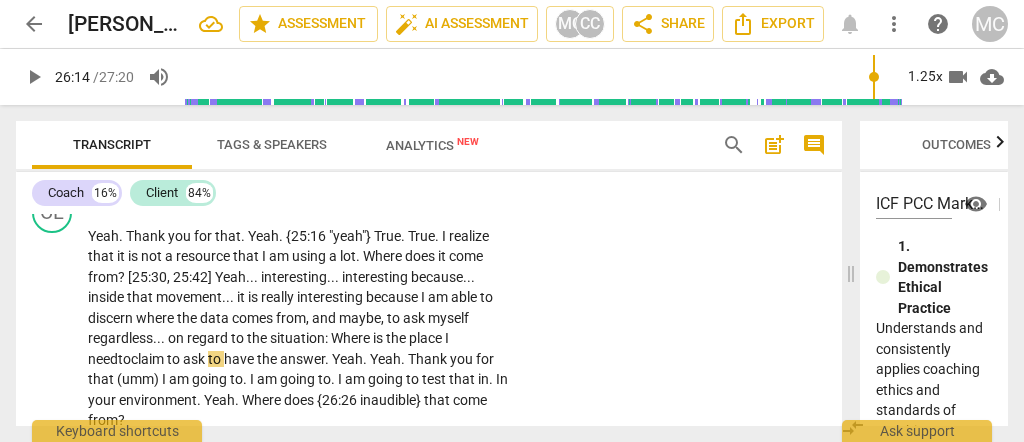 click on "to" at bounding box center [216, 359] 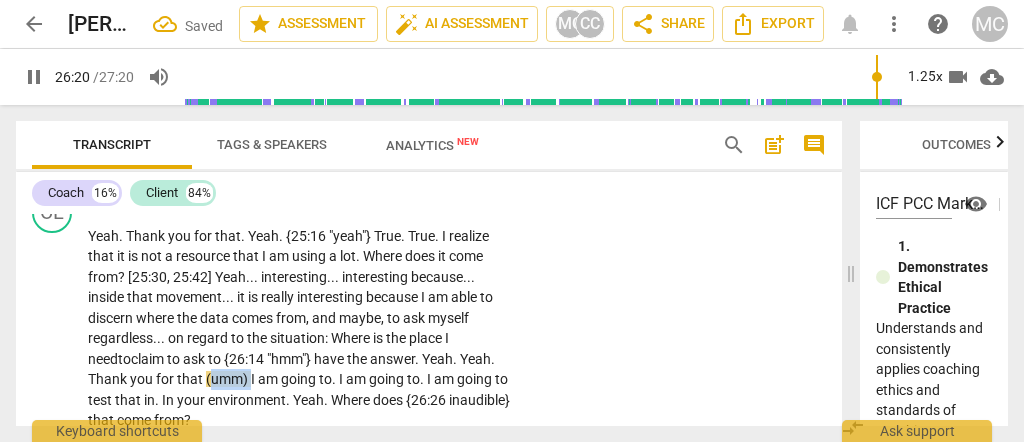 drag, startPoint x: 206, startPoint y: 364, endPoint x: 164, endPoint y: 365, distance: 42.0119 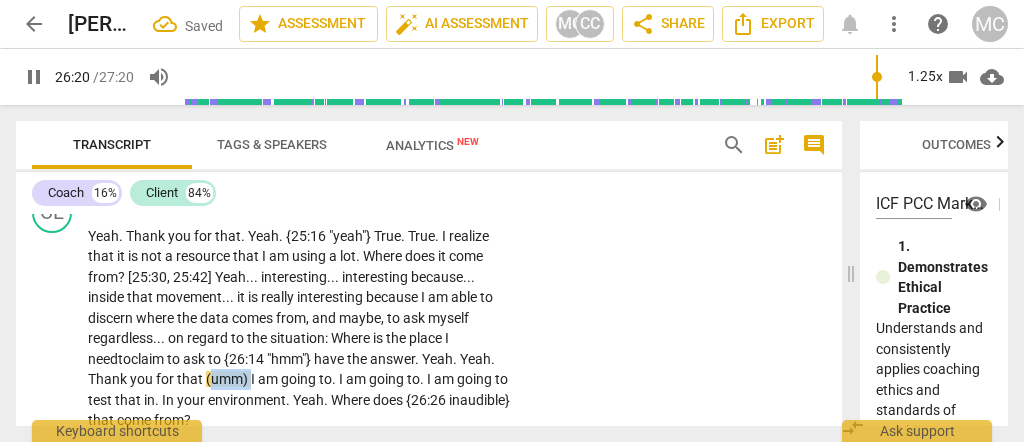 click on "(umm)" at bounding box center (228, 379) 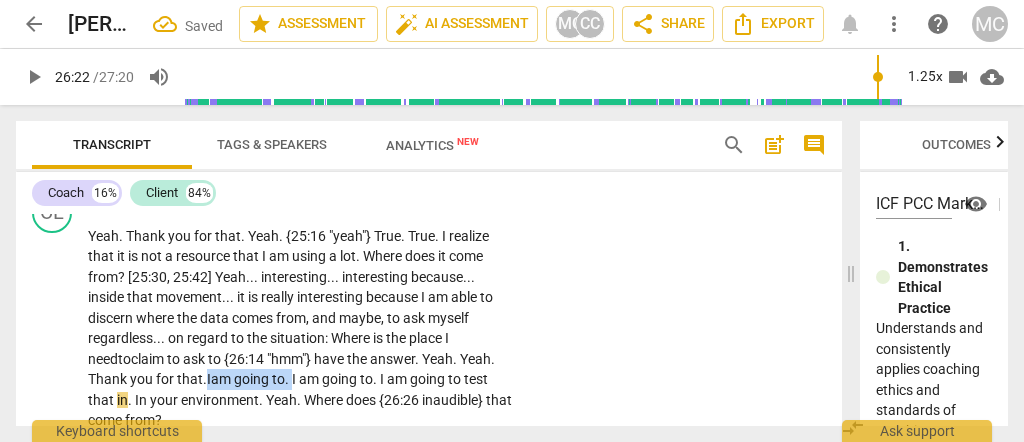 drag, startPoint x: 254, startPoint y: 367, endPoint x: 165, endPoint y: 360, distance: 89.27486 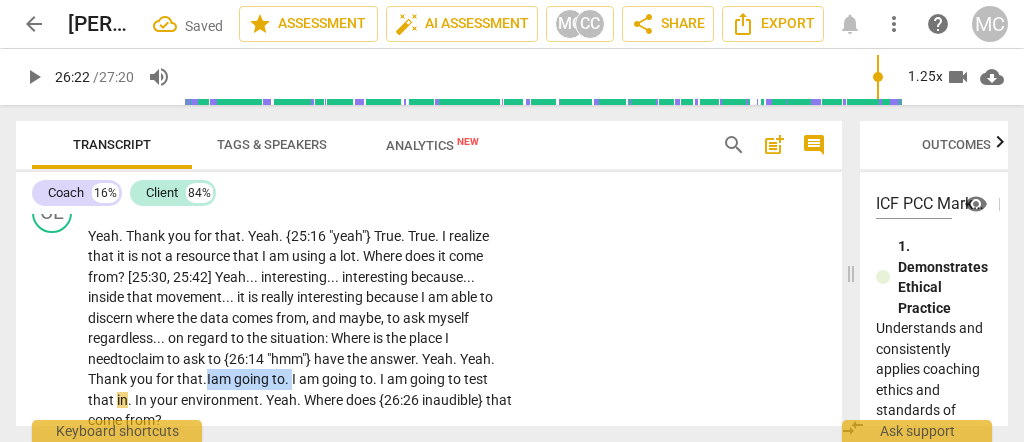 click on "Yeah .   Thank   you   for   that .   Yeah .   {25:16   "yeah"}   True .   True .   I   realize   that   it   is   not   a   resource   that   I   am   using   a   lot .   Where   does   it   come   from ?   [25:30 ,   25:42]   Yeah . . .   interesting . . .   interesting   because . . .   inside   that   movement . . .   it   is   really   interesting   because   I   am   able   to   discern   where   the   data   comes   from ,   and   maybe ,   to   ask   myself   regardless . . .   on   regard   to   the   situation :   Where   is   the   place   I   need  to  claim   to   ask   to {26:14 "hmm"}   have   the   answer .   Yeah .   Yeah .   Thank   you   for   that.  I  am   going   to .   I   am   going   to .   I   am   going   to   test   that   in .   In   your   environment .   Yeah .   Where   does   {26:26   inaudible}   that   come   from ?" at bounding box center (300, 328) 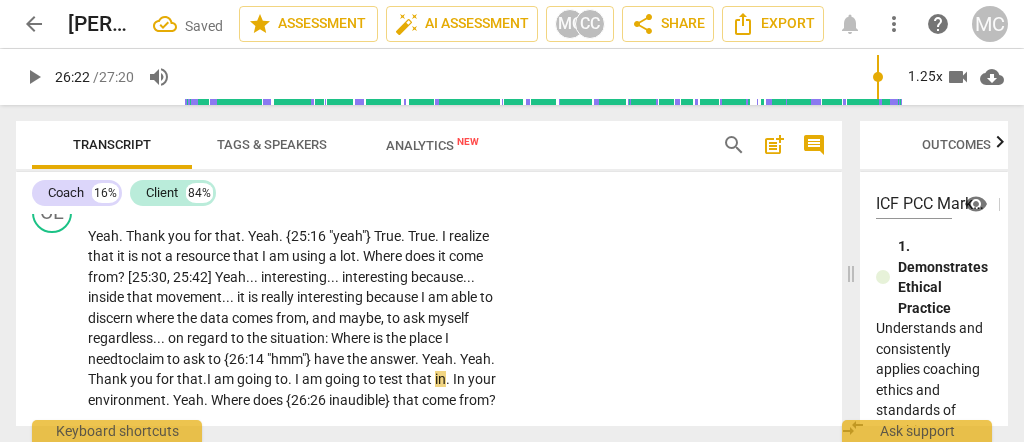 click on "am" at bounding box center (225, 379) 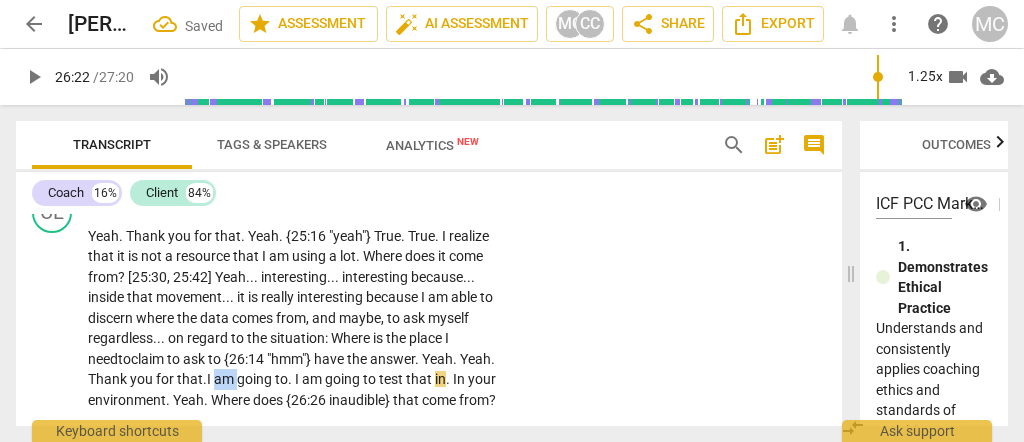click on "am" at bounding box center [225, 379] 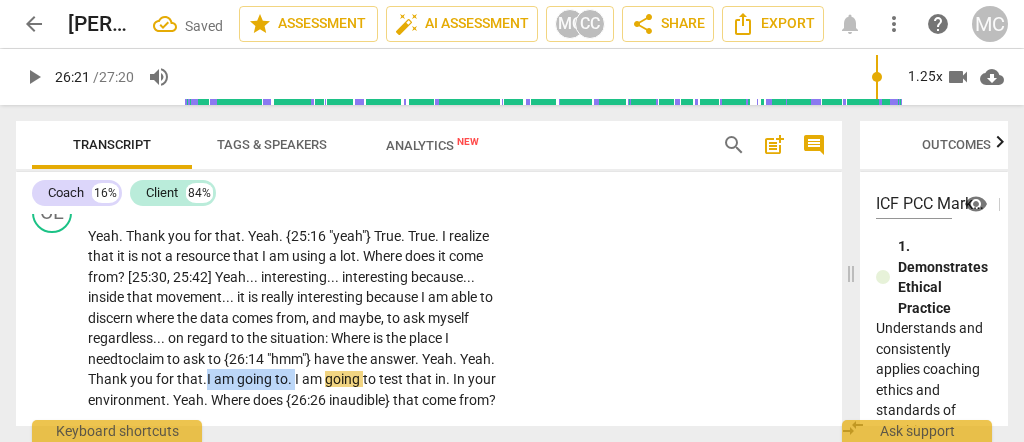 drag, startPoint x: 254, startPoint y: 364, endPoint x: 165, endPoint y: 360, distance: 89.08984 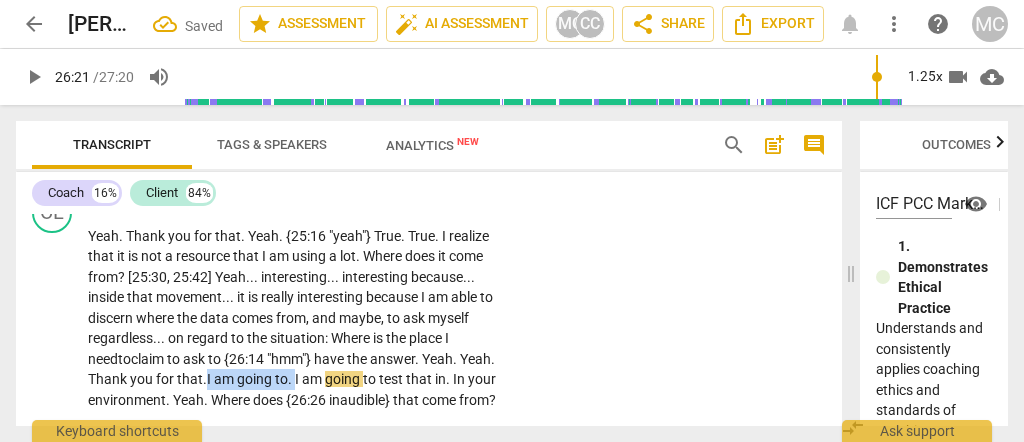 click on "Yeah .   Thank   you   for   that .   Yeah .   {25:16   "yeah"}   True .   True .   I   realize   that   it   is   not   a   resource   that   I   am   using   a   lot .   Where   does   it   come   from ?   [25:30 ,   25:42]   Yeah . . .   interesting . . .   interesting   because . . .   inside   that   movement . . .   it   is   really   interesting   because   I   am   able   to   discern   where   the   data   comes   from ,   and   maybe ,   to   ask   myself   regardless . . .   on   regard   to   the   situation :   Where   is   the   place   I   need  to  claim   to   ask   to {26:14 "hmm"}   have   the   answer .   Yeah .   Yeah .   Thank   you   for   that.  I   am   going   to .   I   am   going   to   test   that   in .   In   your   environment .   Yeah .   Where   does   {26:26   inaudible}   that   come   from ?" at bounding box center [300, 318] 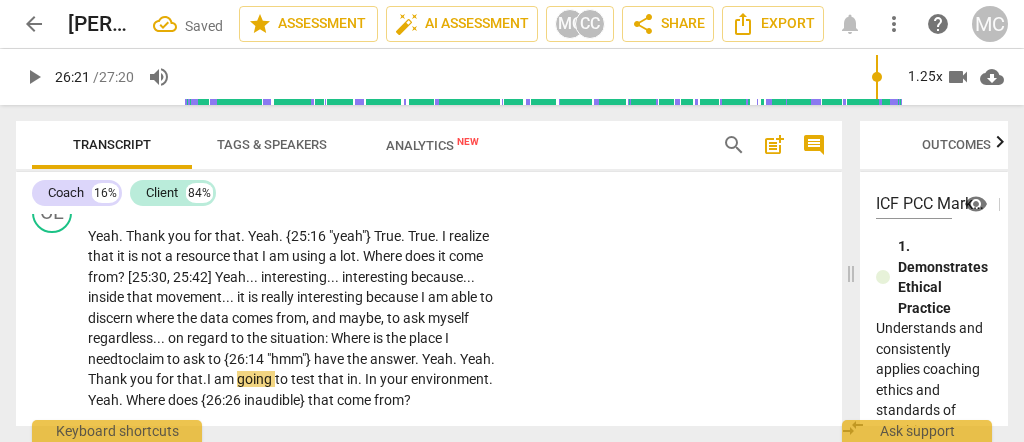 click on "am" at bounding box center [225, 379] 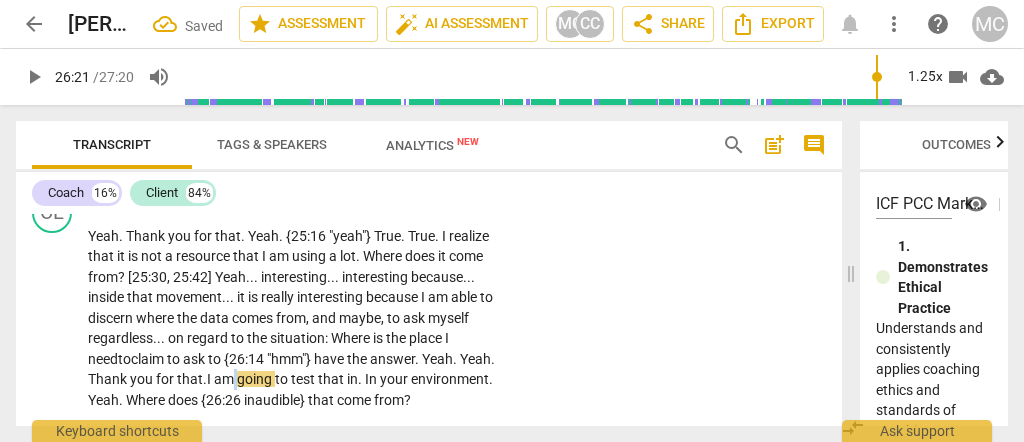 click on "am" at bounding box center [225, 379] 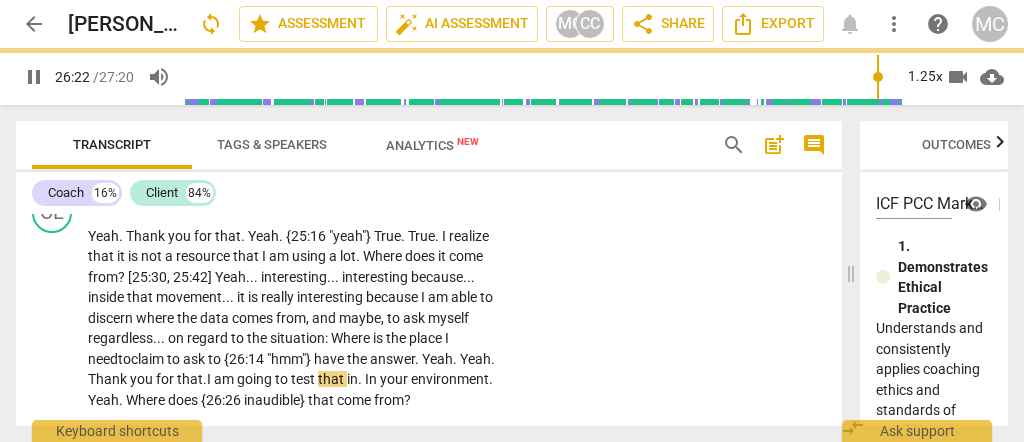click on "In" at bounding box center (372, 379) 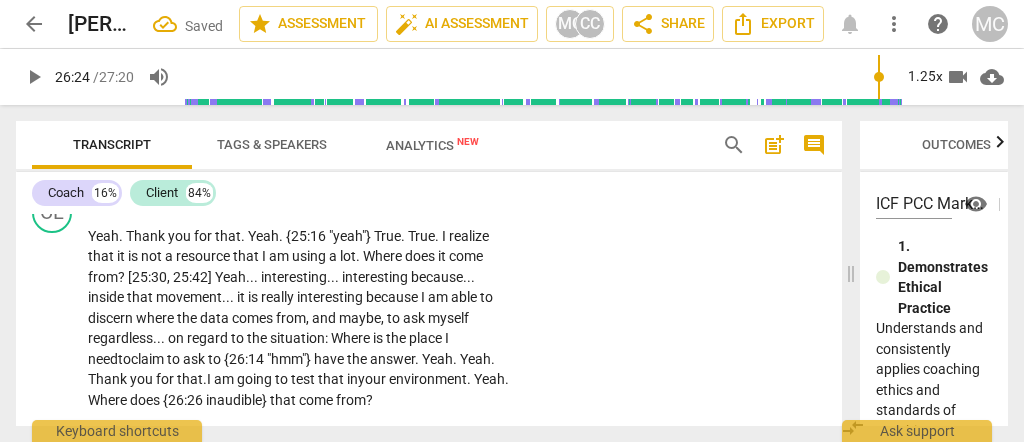 click on "Yeah .   Thank   you   for   that .   Yeah .   {25:16   "yeah"}   True .   True .   I   realize   that   it   is   not   a   resource   that   I   am   using   a   lot .   Where   does   it   come   from ?   [25:30 ,   25:42]   Yeah . . .   interesting . . .   interesting   because . . .   inside   that   movement . . .   it   is   really   interesting   because   I   am   able   to   discern   where   the   data   comes   from ,   and   maybe ,   to   ask   myself   regardless . . .   on   regard   to   the   situation :   Where   is   the   place   I   need  to  claim   to   ask   to {26:14 "hmm"}   have   the   answer .   Yeah .   Yeah .   Thank   you   for   that.  I   am   going   to   test   that   in  your   environment .   Yeah .   Where   does   {26:26   inaudible}   that   come   from ?" at bounding box center [300, 318] 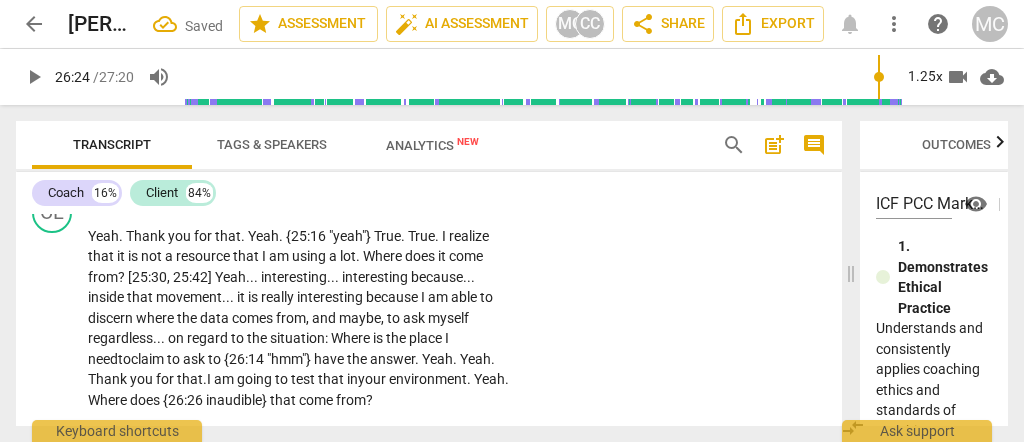click on "going" at bounding box center (256, 379) 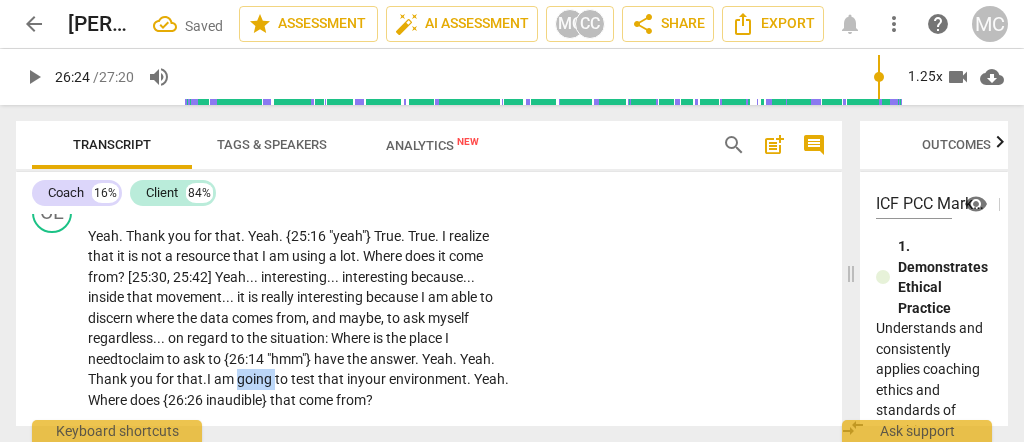 click on "going" at bounding box center (256, 379) 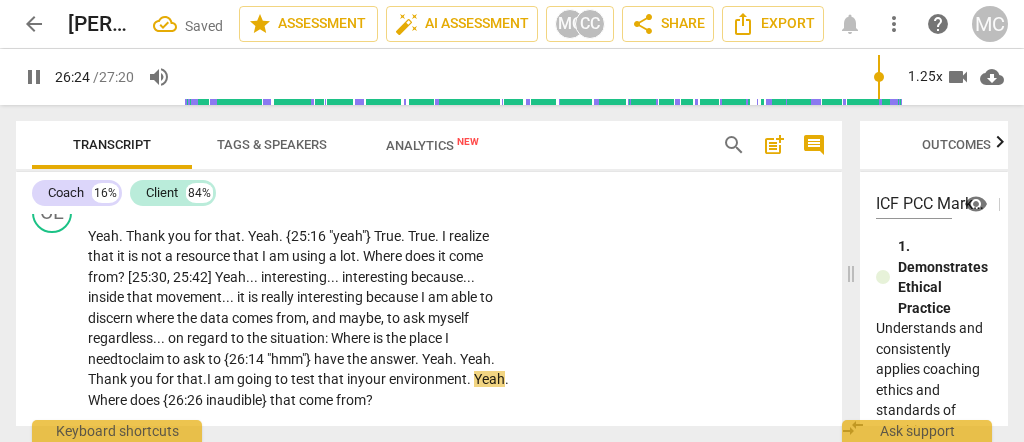 click on "that" at bounding box center [332, 379] 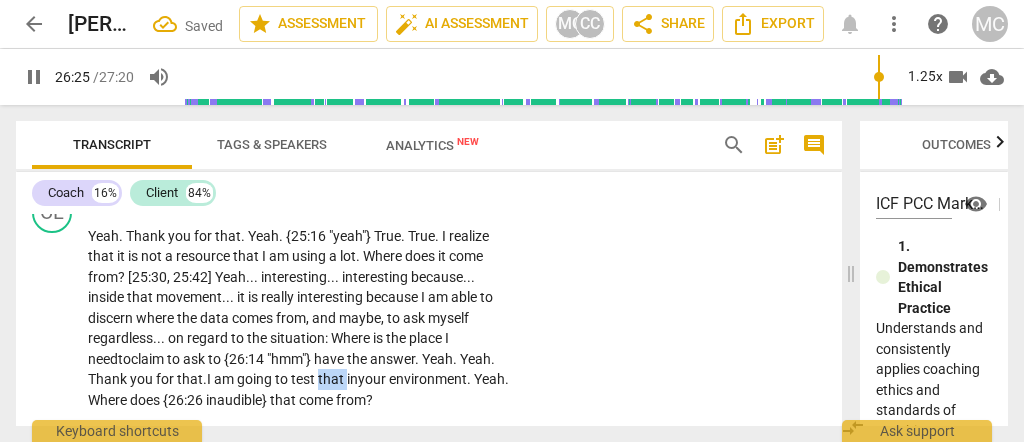 click on "that" at bounding box center [332, 379] 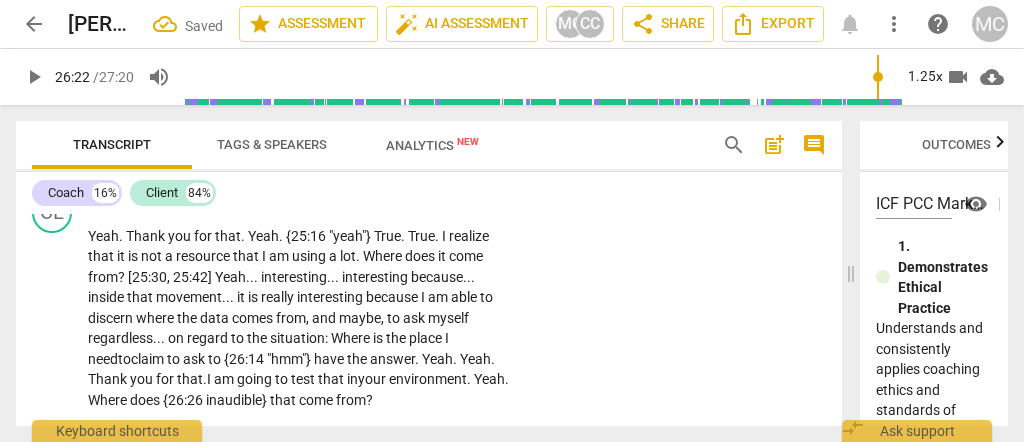 click on "that" at bounding box center [332, 379] 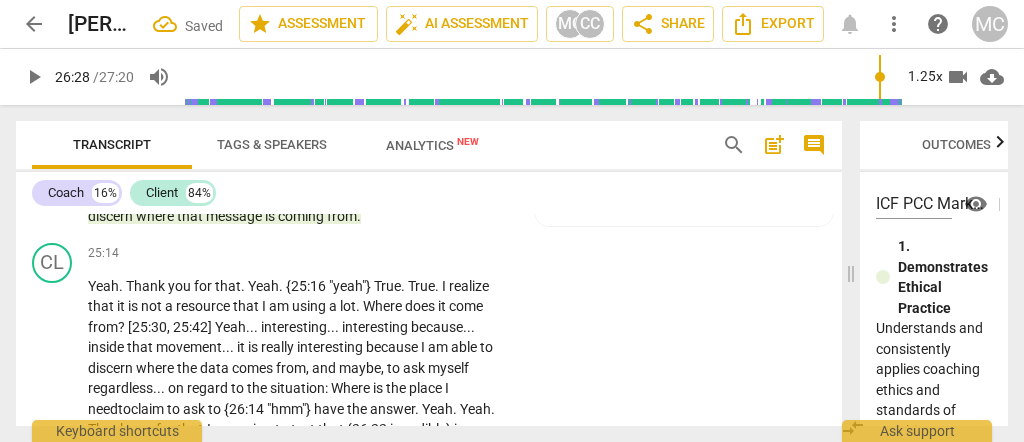 scroll, scrollTop: 7005, scrollLeft: 0, axis: vertical 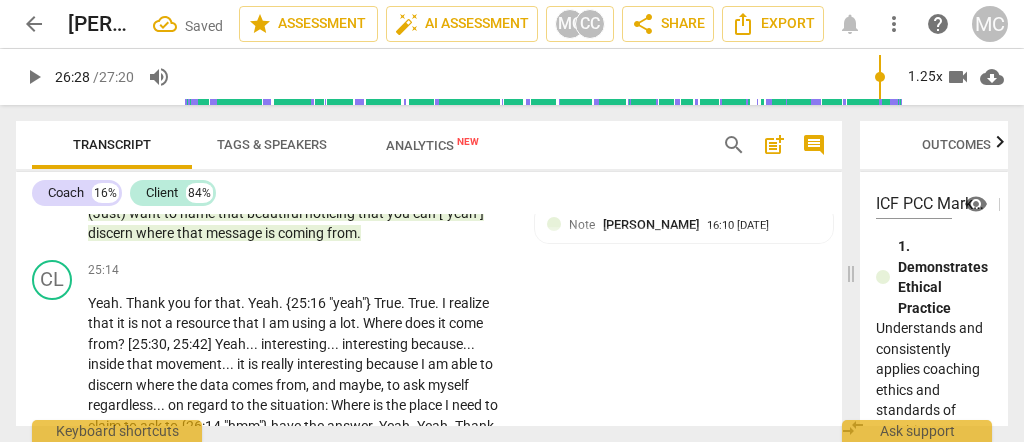 click on "CL play_arrow pause 25:14 + Add competency keyboard_arrow_right Yeah .   Thank   you   for   that .   Yeah .   {25:16   "yeah"}   True .   True .   I   realize   that   it   is   not   a   resource   that   I   am   using   a   lot .   Where   does   it   come   from ?   [25:30 ,   25:42]   Yeah . . .   interesting . . .   interesting   because . . .   inside   that   movement . . .   it   is   really   interesting   because   I   am   able   to   discern   where   the   data   comes   from ,   and   maybe ,   to   ask   myself   regardless . . .   on   regard   to   the   situation :   Where   is   the   place   I   need   to   claim   to   ask   to   {26:14   "hmm"}   have   the   answer .   Yeah .   Yeah .   Thank   you   for   that .   I   am   going   to   test   that   {26:22   inaudible}   in   your   environment .   Yeah .   Where   does   {26:26   inaudible}   that   come   from ?" at bounding box center (429, 369) 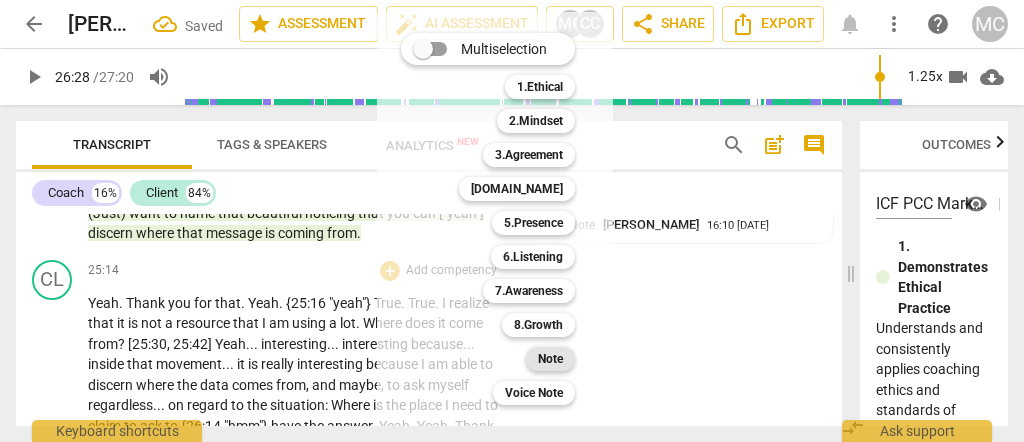 click on "Note" at bounding box center [550, 359] 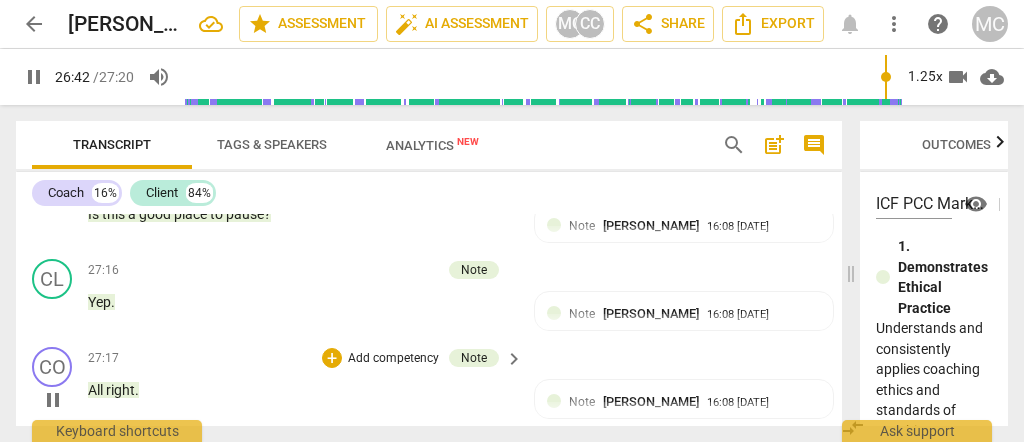 scroll, scrollTop: 7826, scrollLeft: 0, axis: vertical 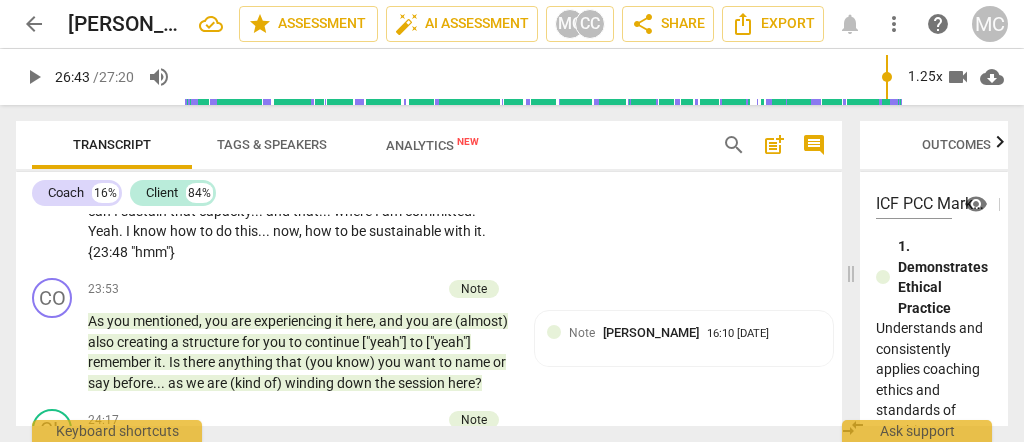 drag, startPoint x: 185, startPoint y: 251, endPoint x: 212, endPoint y: 56, distance: 196.86035 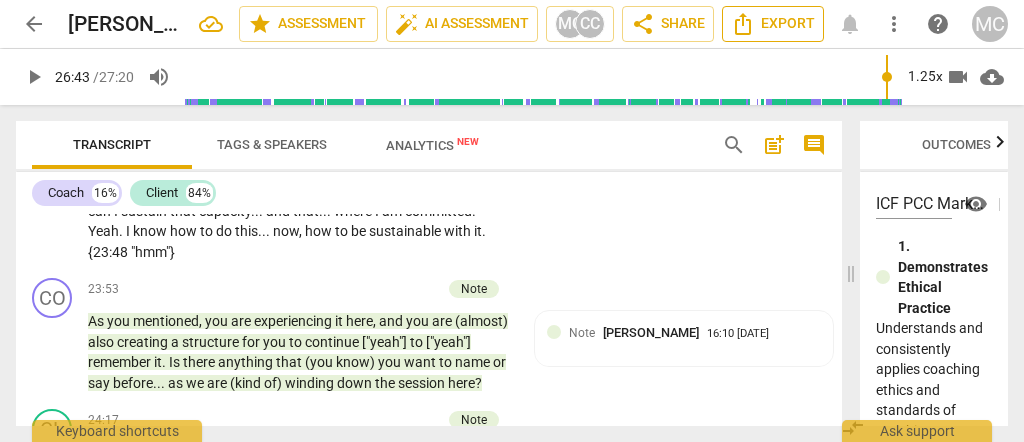scroll, scrollTop: 6333, scrollLeft: 0, axis: vertical 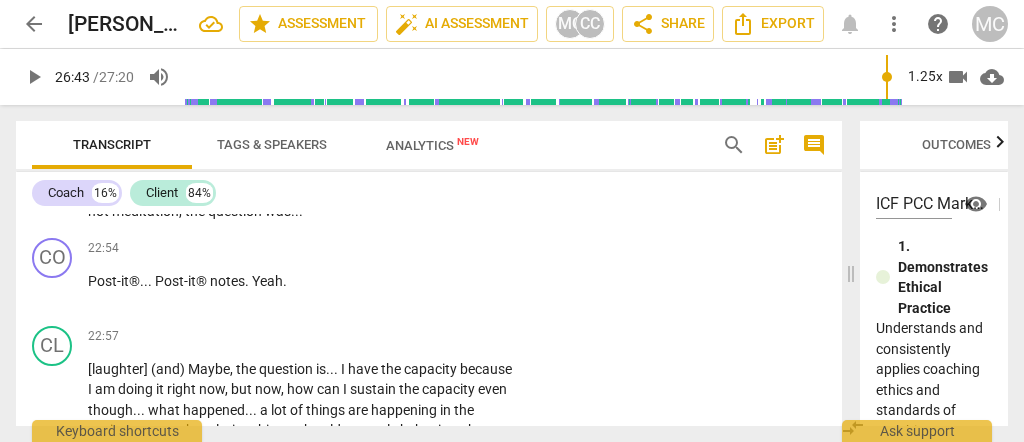 click on "more_vert" at bounding box center [894, 24] 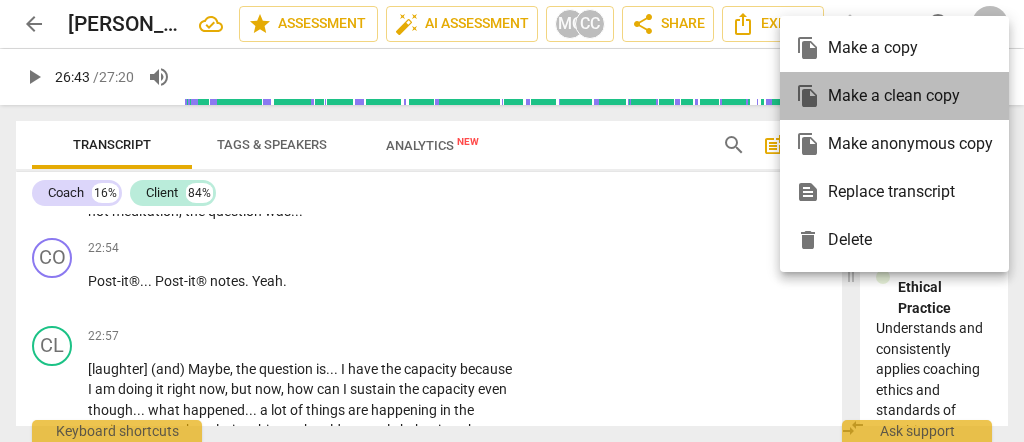 click on "file_copy    Make a clean copy" at bounding box center (894, 96) 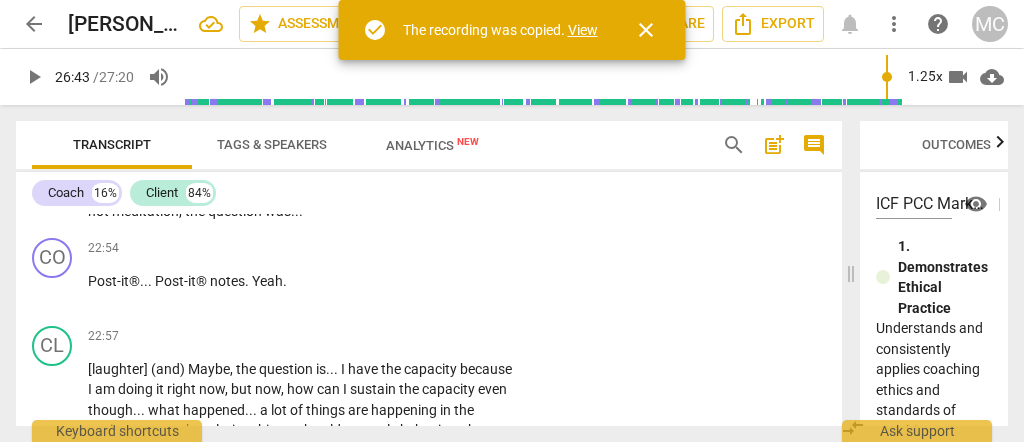 click on "View" at bounding box center [583, 30] 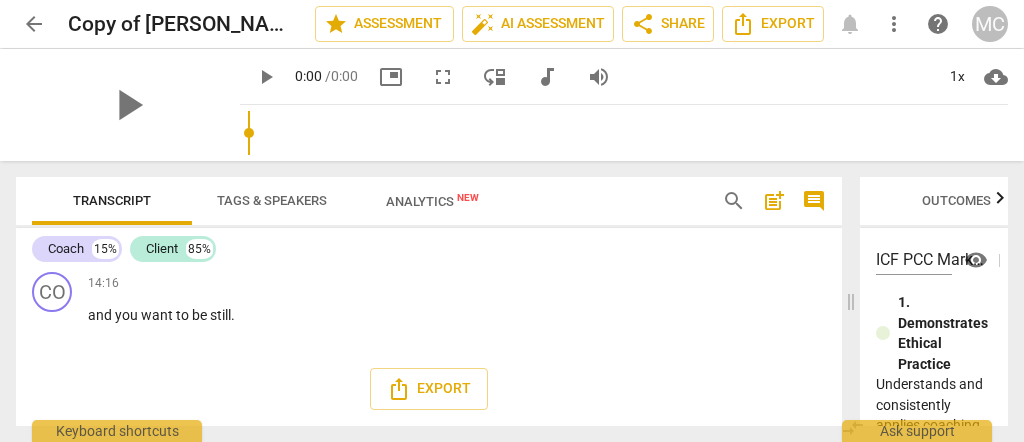 scroll, scrollTop: 0, scrollLeft: 0, axis: both 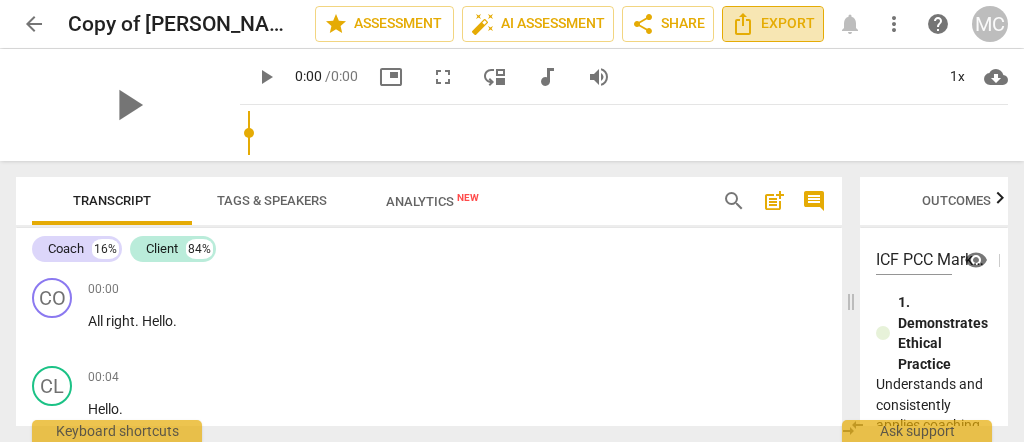 click on "Export" at bounding box center [773, 24] 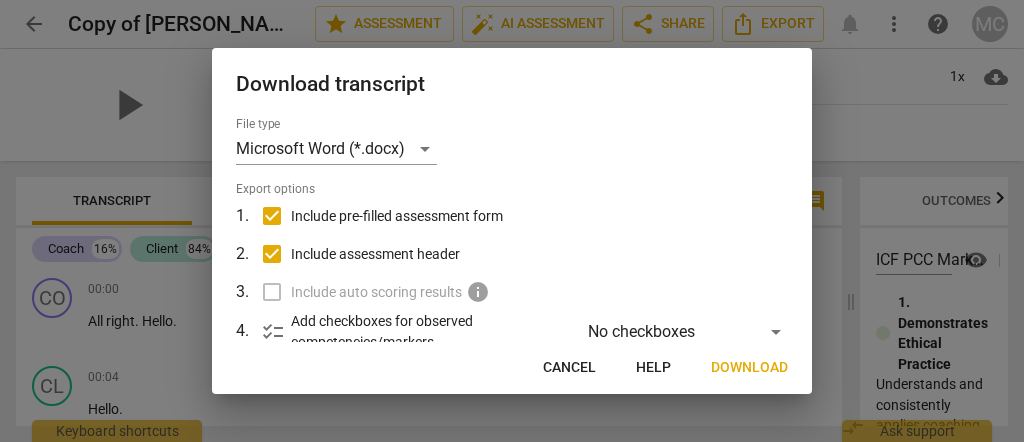 click on "Download" at bounding box center (749, 368) 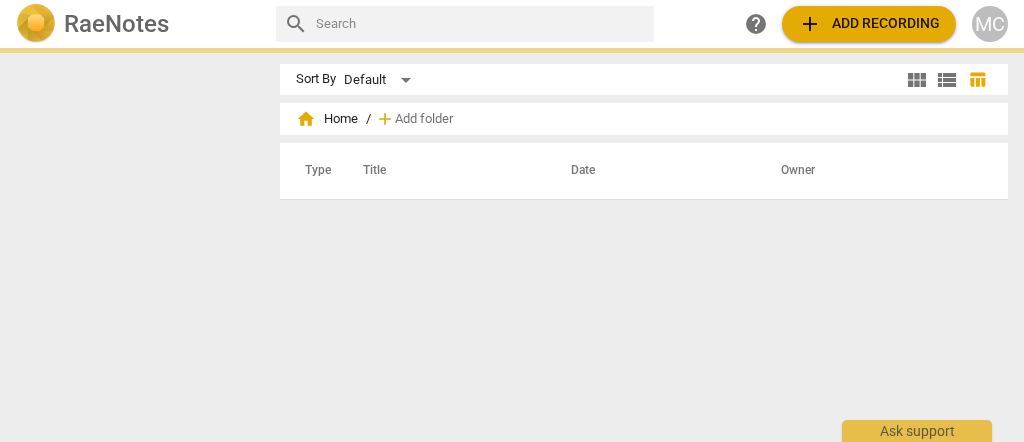 scroll, scrollTop: 0, scrollLeft: 0, axis: both 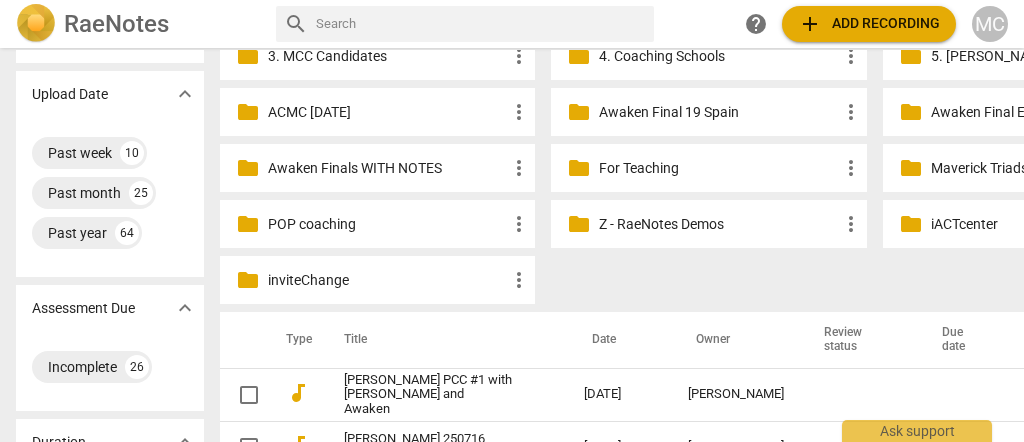 click at bounding box center (481, 24) 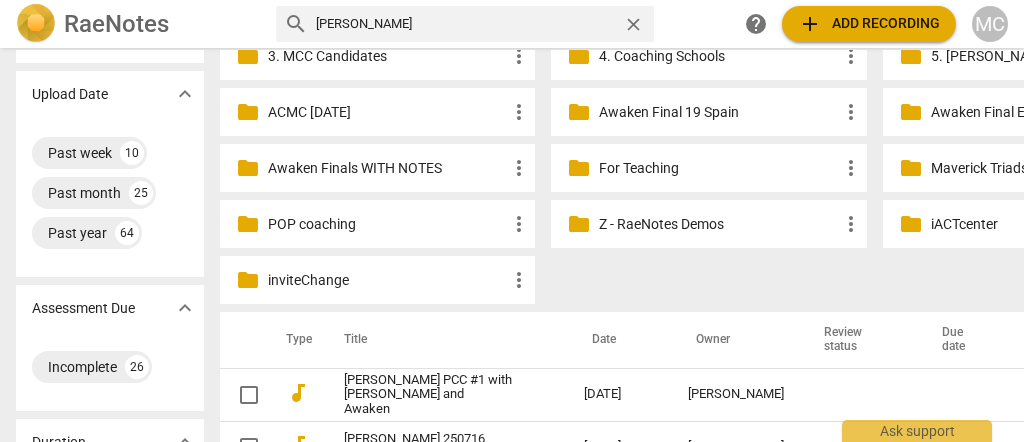type on "philip" 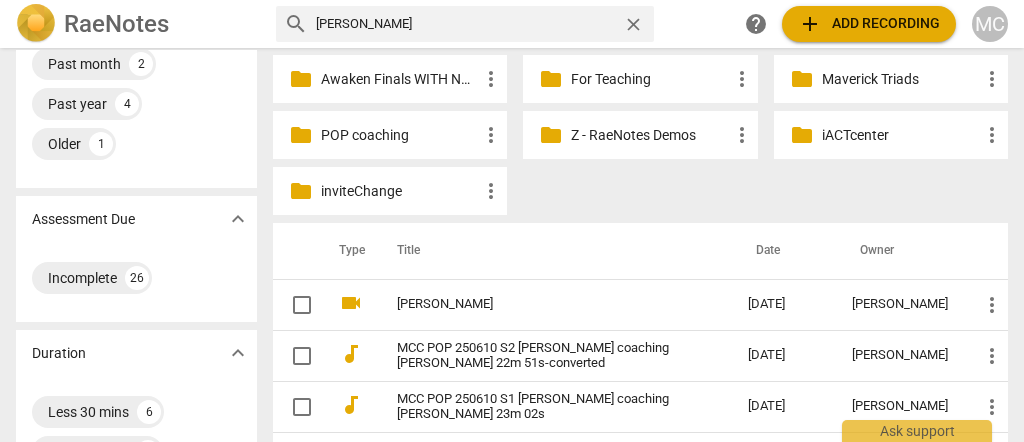 scroll, scrollTop: 266, scrollLeft: 0, axis: vertical 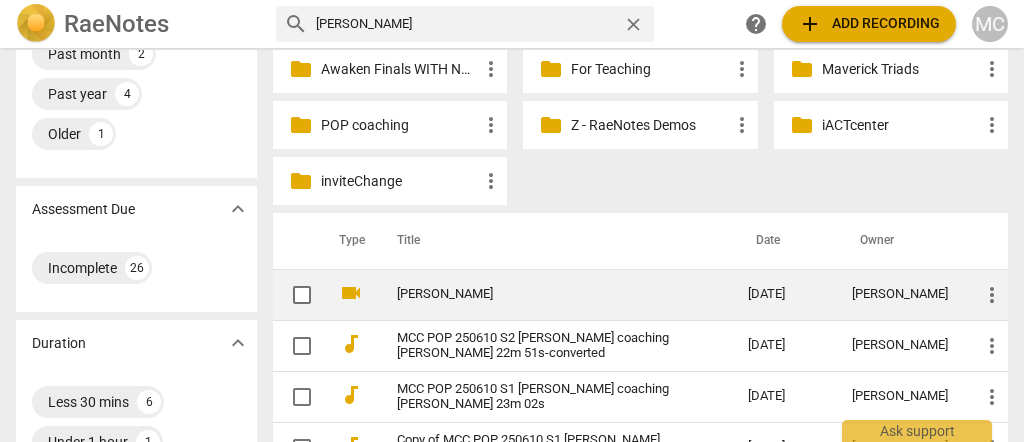 click on "Philip-Remy" at bounding box center (536, 294) 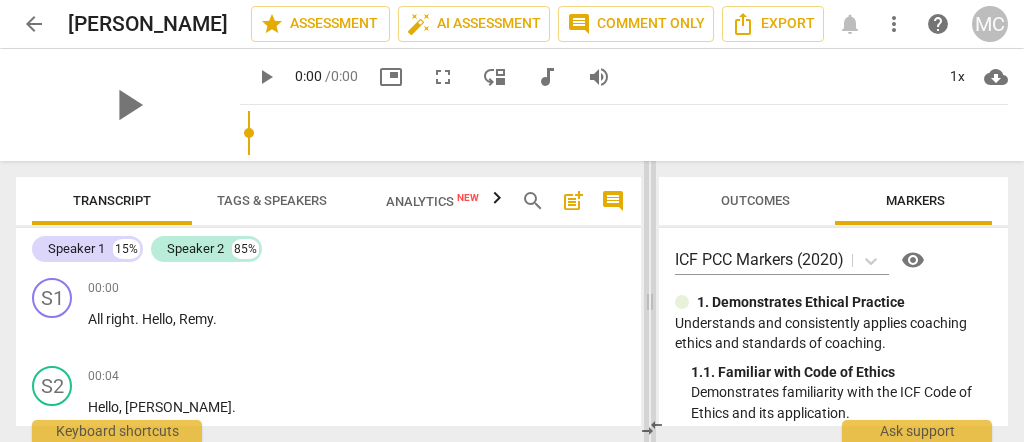 drag, startPoint x: 511, startPoint y: 287, endPoint x: 765, endPoint y: 313, distance: 255.32724 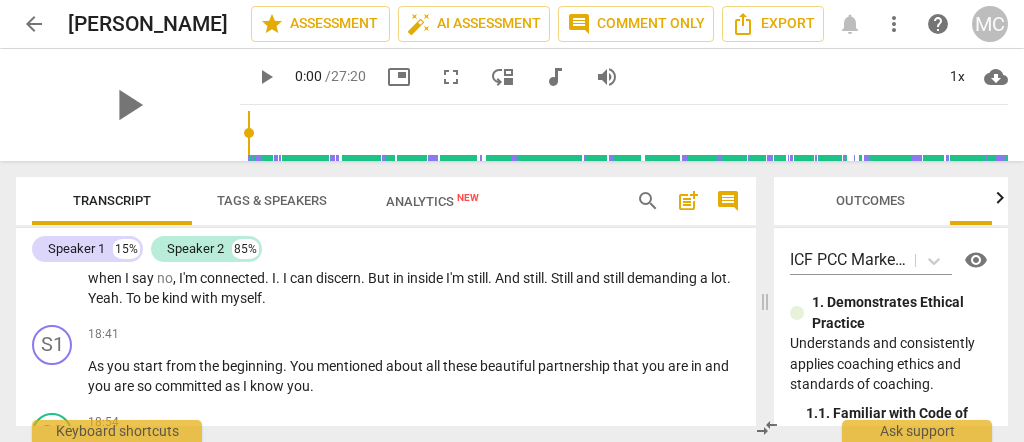 scroll, scrollTop: 4600, scrollLeft: 0, axis: vertical 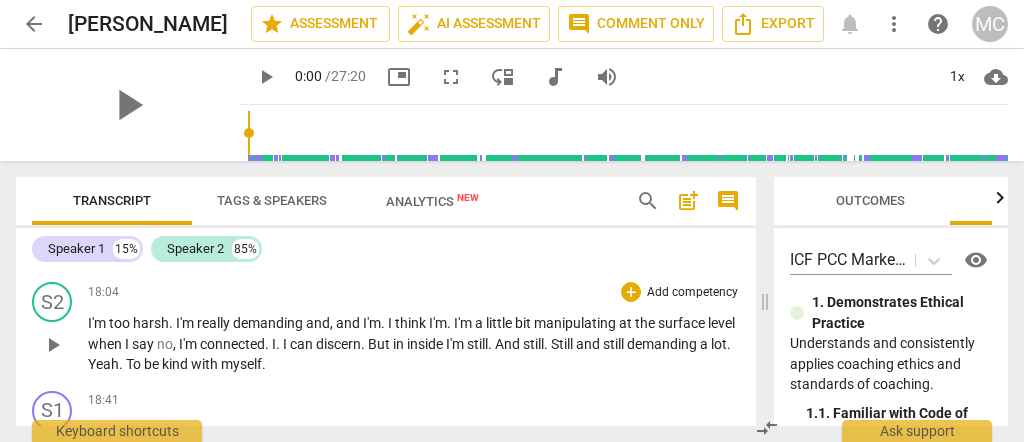 click on "demanding" at bounding box center [269, 323] 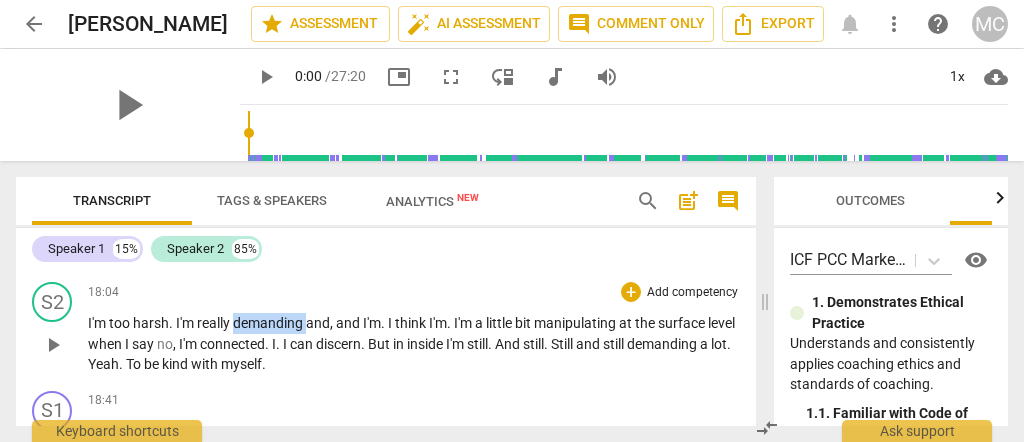 click on "demanding" at bounding box center (269, 323) 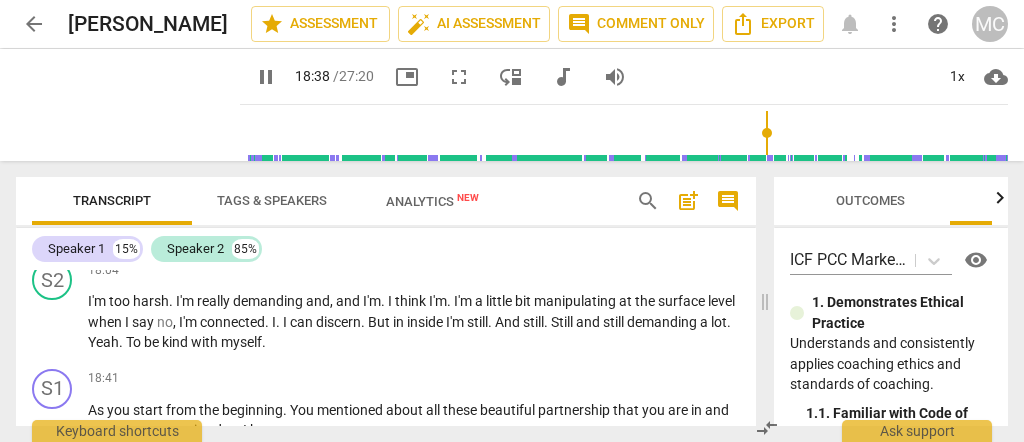 scroll, scrollTop: 4666, scrollLeft: 0, axis: vertical 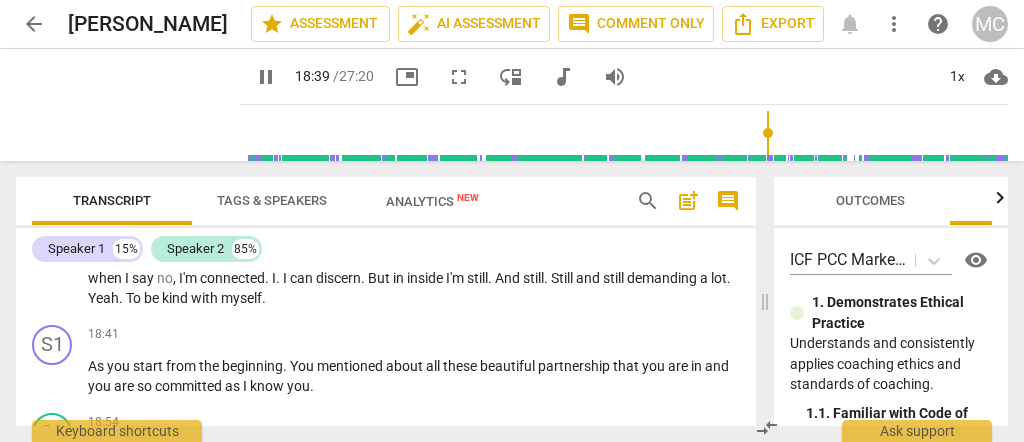 click on "pause" at bounding box center (266, 77) 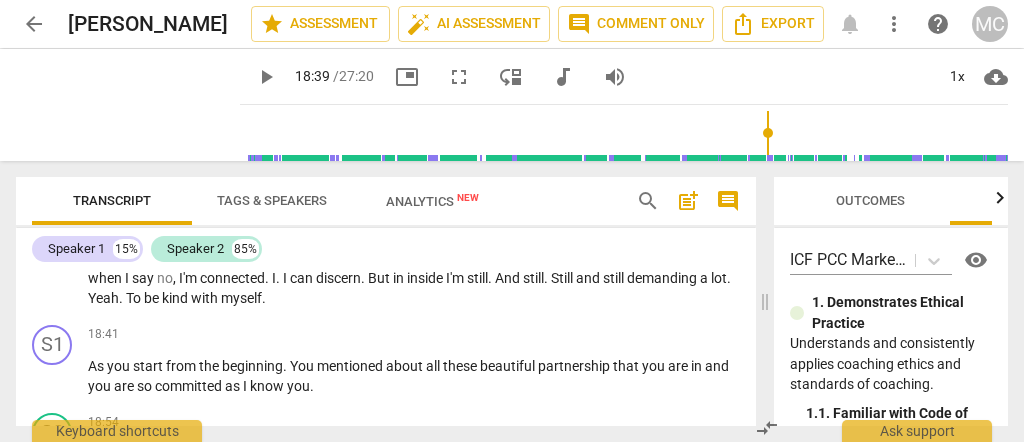 type on "1119" 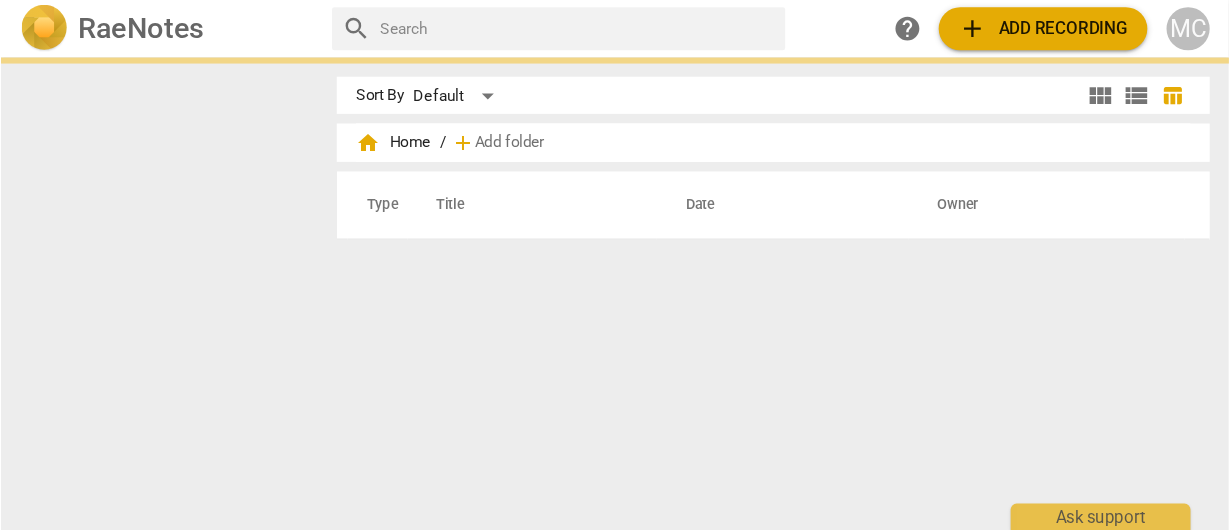 scroll, scrollTop: 0, scrollLeft: 0, axis: both 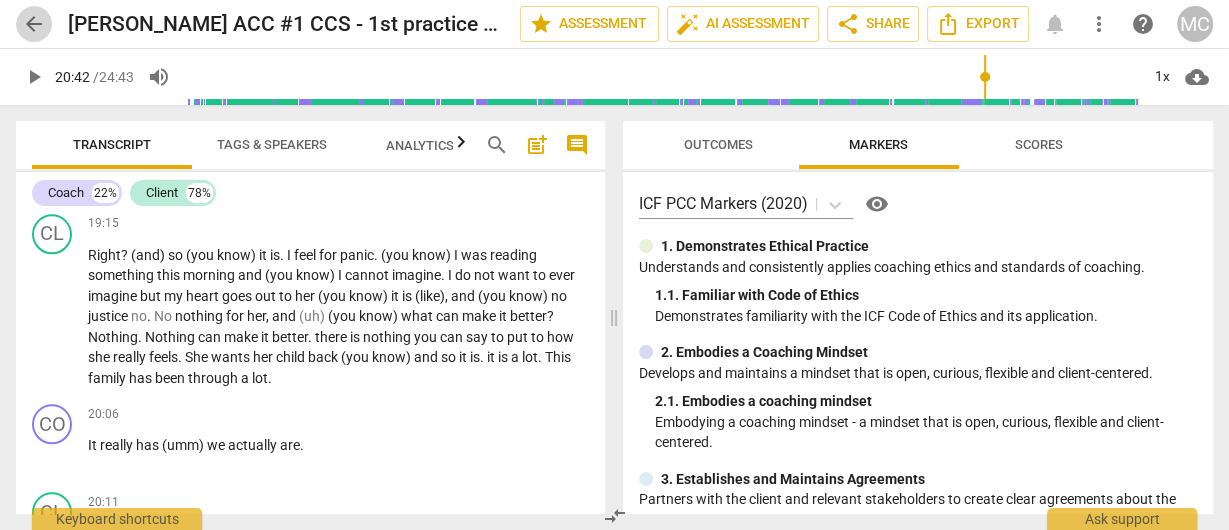 click on "arrow_back" at bounding box center (34, 24) 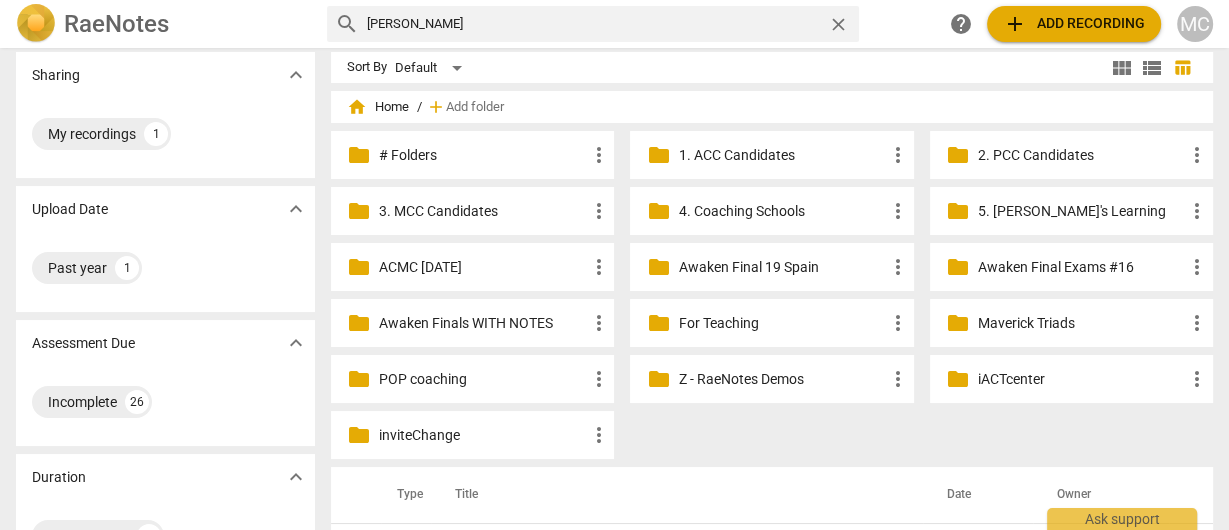 scroll, scrollTop: 0, scrollLeft: 0, axis: both 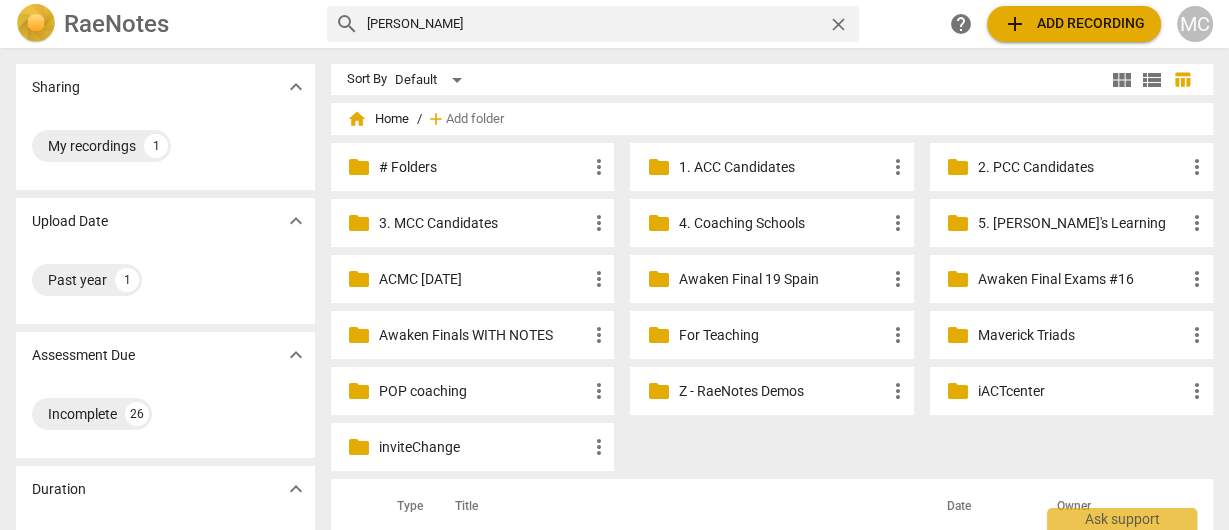 click on "MC" at bounding box center [1195, 24] 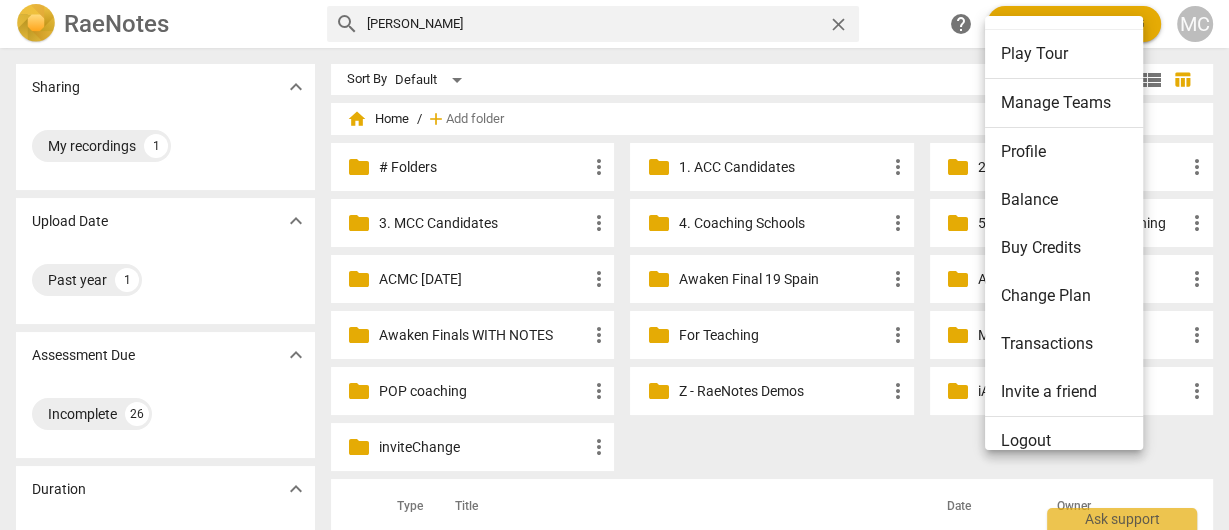 scroll, scrollTop: 64, scrollLeft: 0, axis: vertical 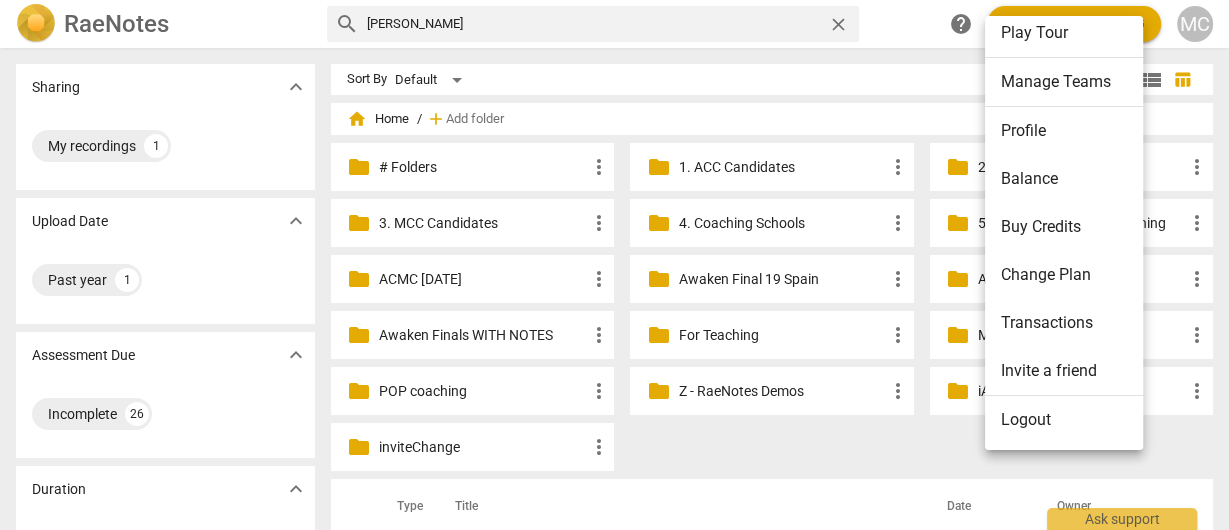 click on "Logout" at bounding box center (1067, 420) 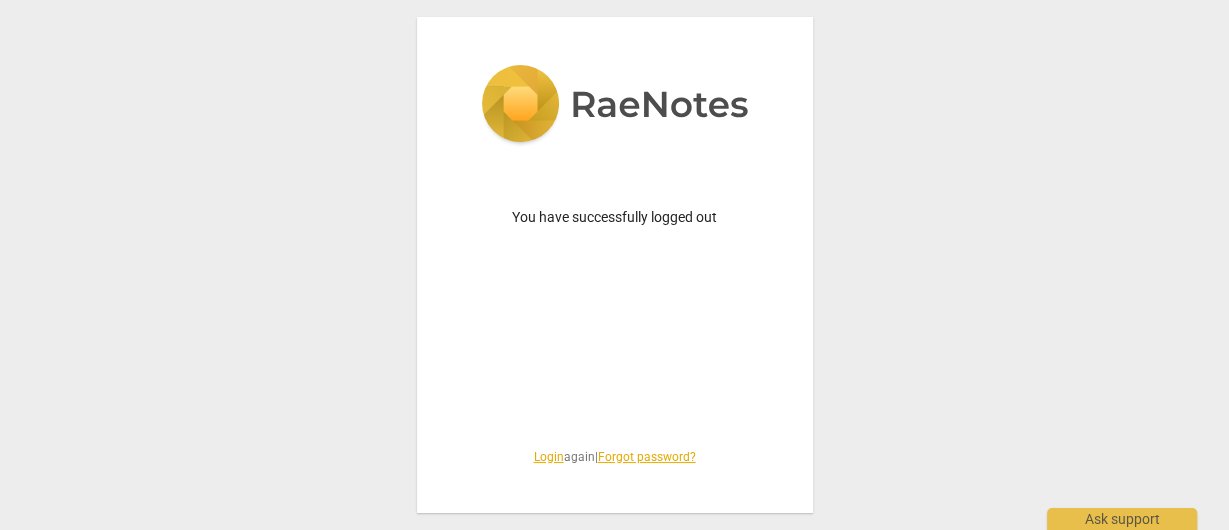 click on "Login" at bounding box center (549, 457) 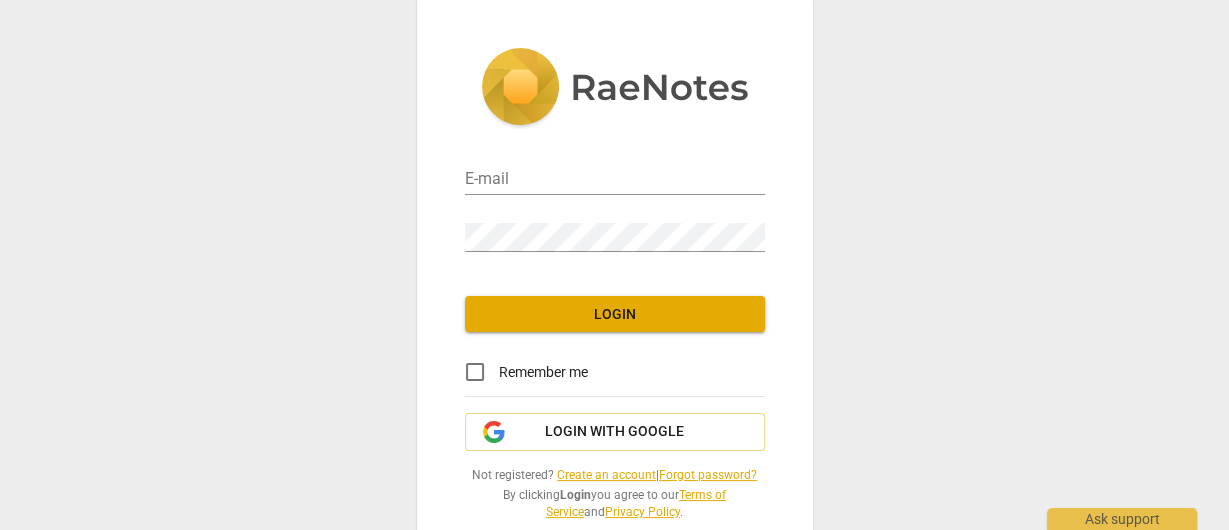 type on "matthewmcc@cintroncoaching.com" 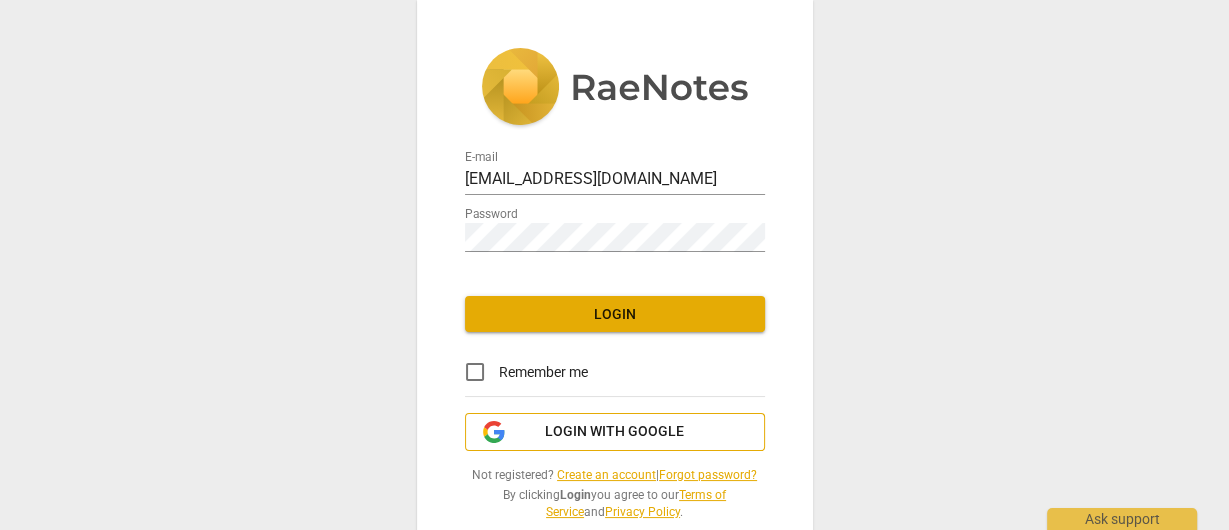 click on "Login with Google" at bounding box center (615, 432) 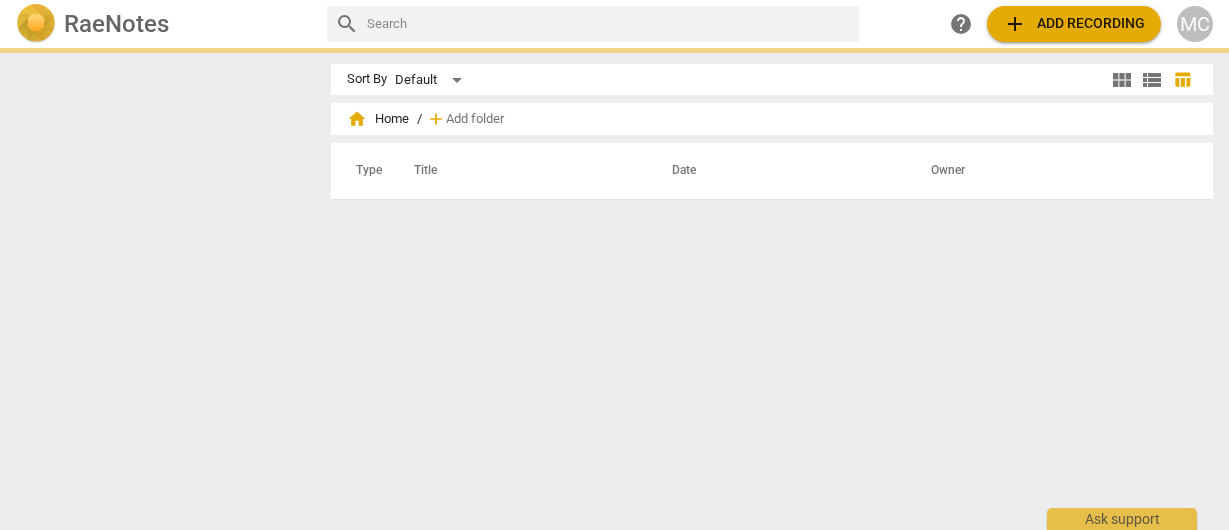 scroll, scrollTop: 0, scrollLeft: 0, axis: both 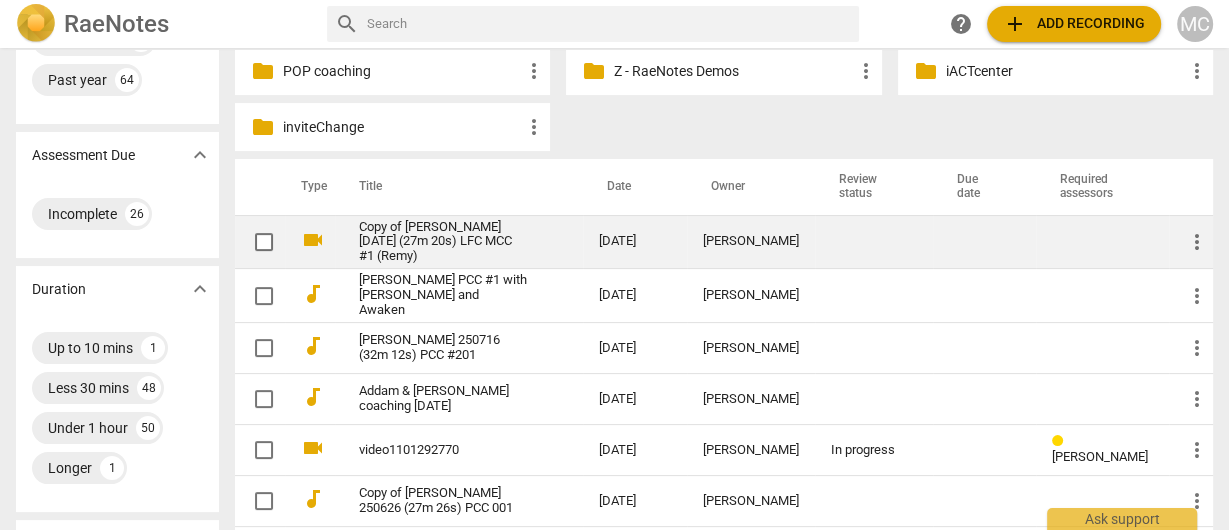 click on "Copy of [PERSON_NAME] [DATE] (27m 20s) LFC MCC #1 (Remy)" at bounding box center [443, 242] 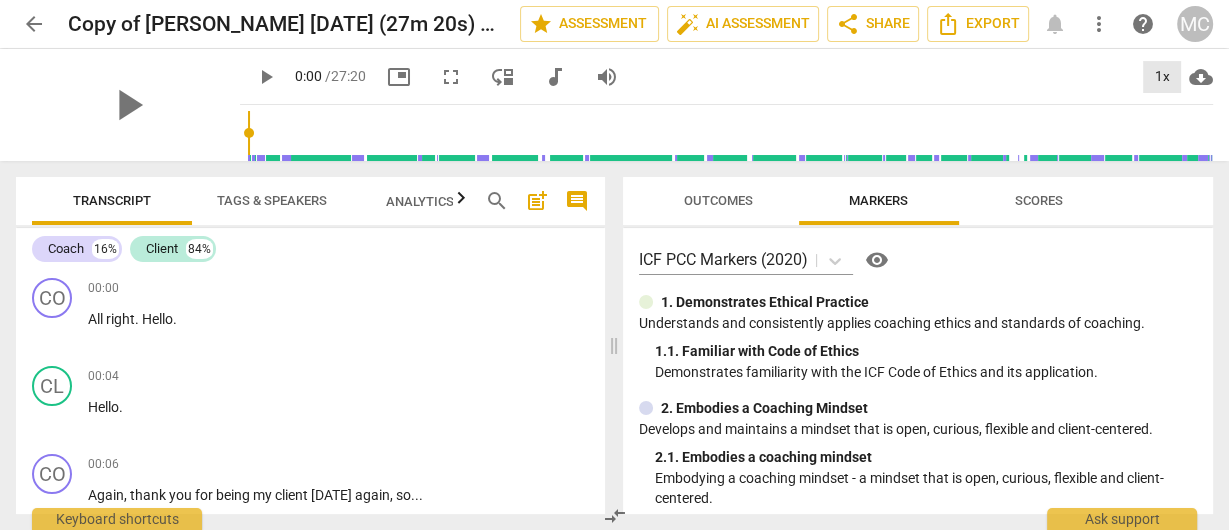 click on "1x" at bounding box center (1162, 77) 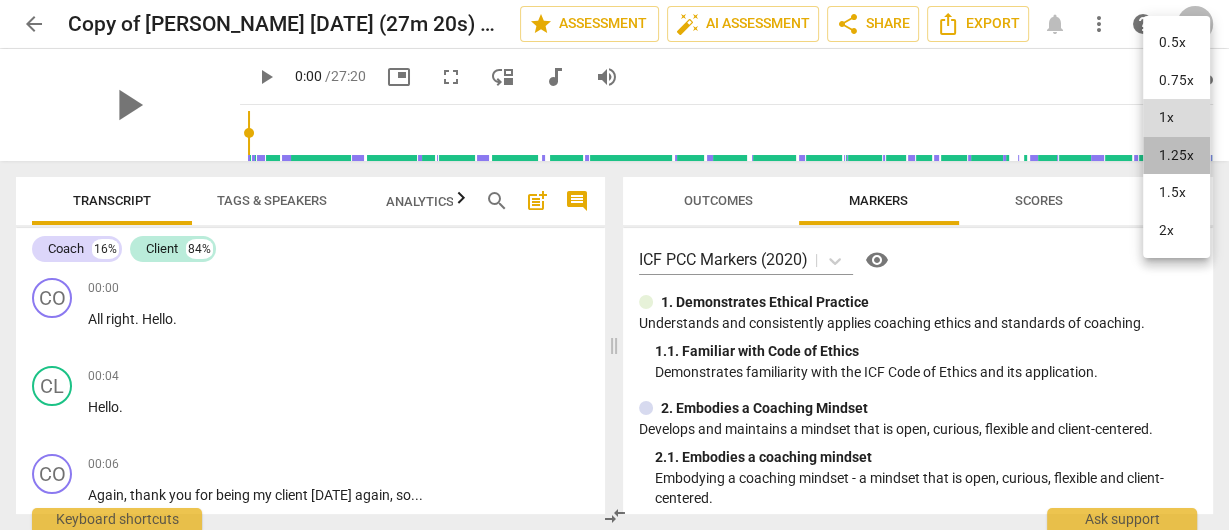 click on "1.25x" at bounding box center (1176, 156) 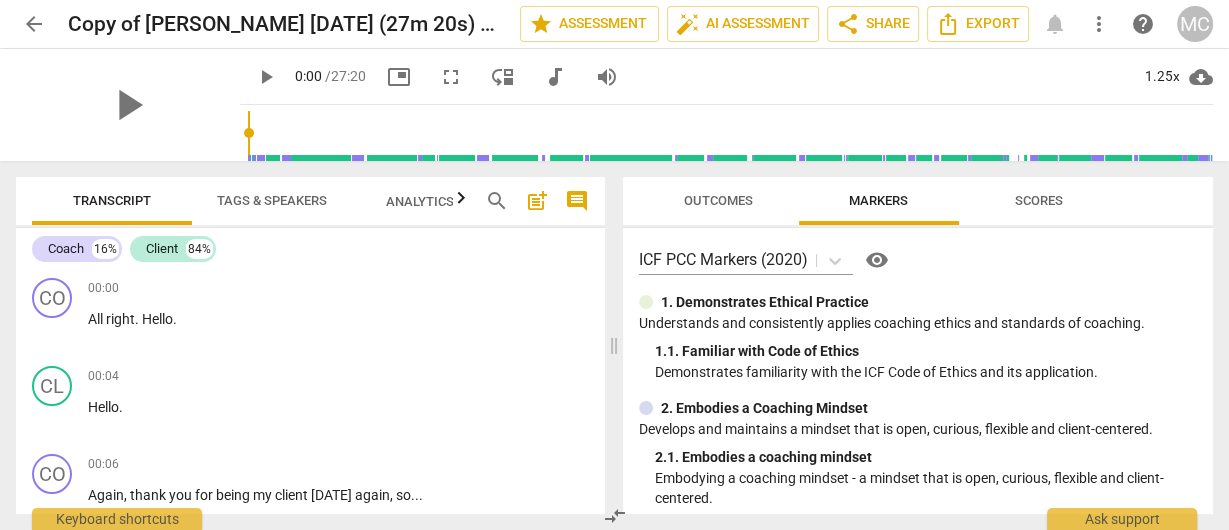 click on "play_arrow" at bounding box center (266, 77) 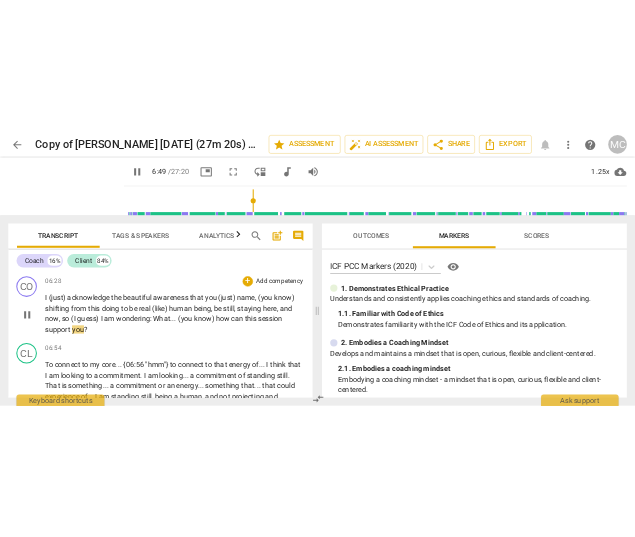 scroll, scrollTop: 1776, scrollLeft: 0, axis: vertical 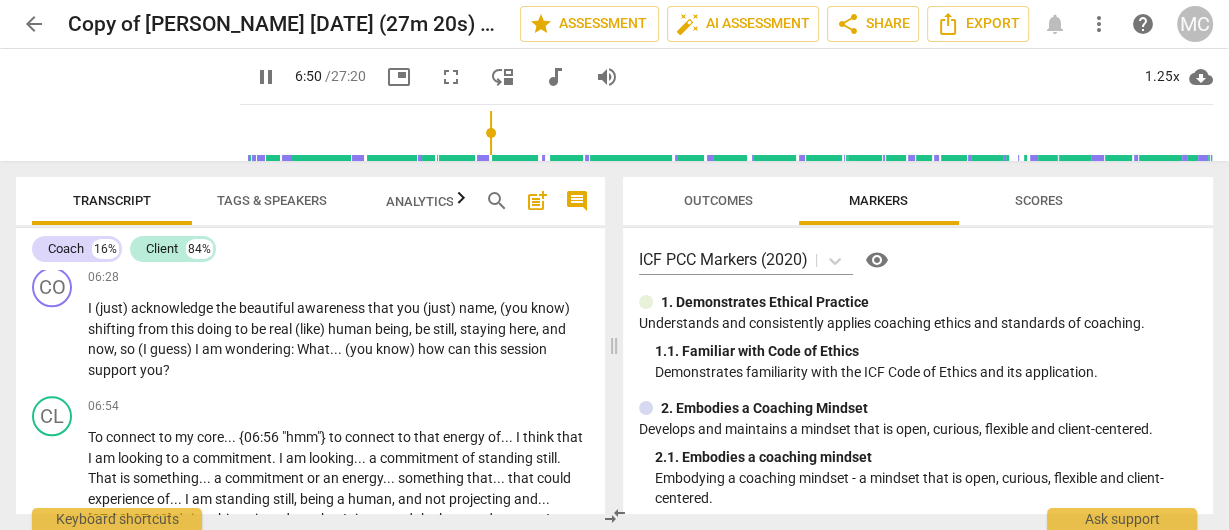 click on "pause" at bounding box center [266, 77] 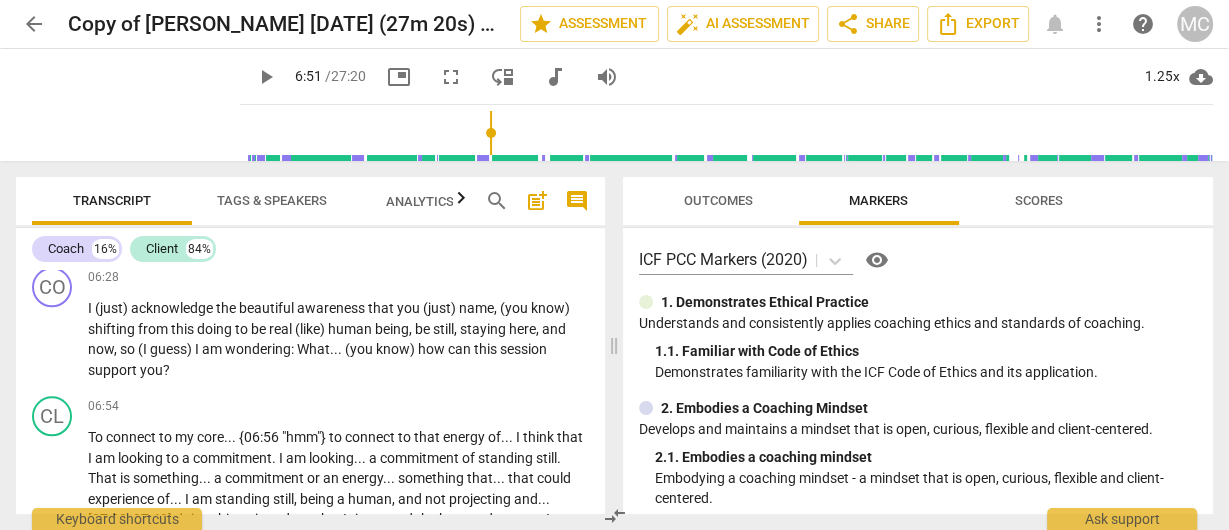type on "411" 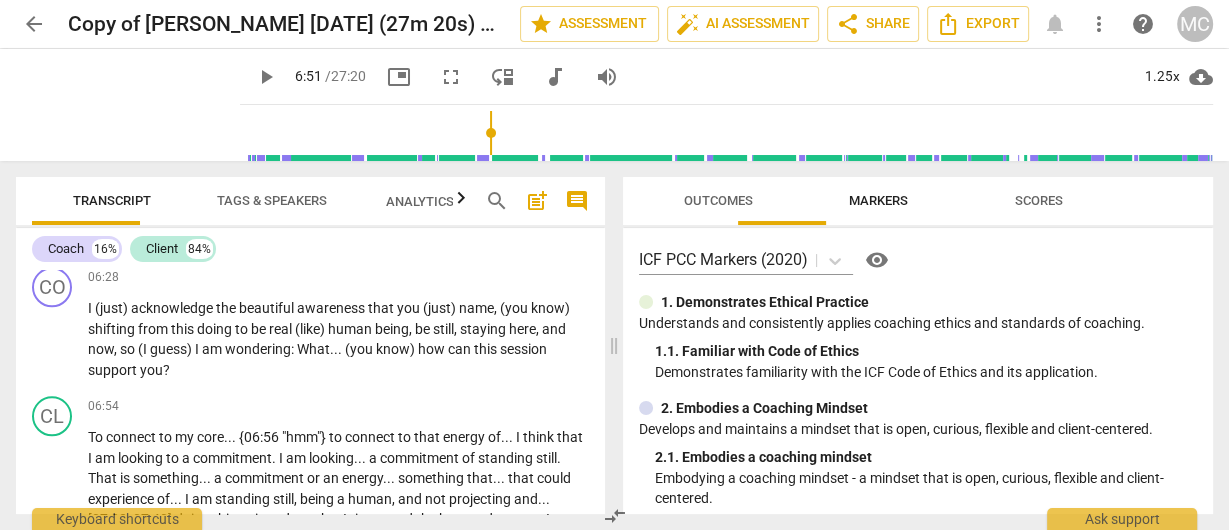 scroll, scrollTop: 2145, scrollLeft: 0, axis: vertical 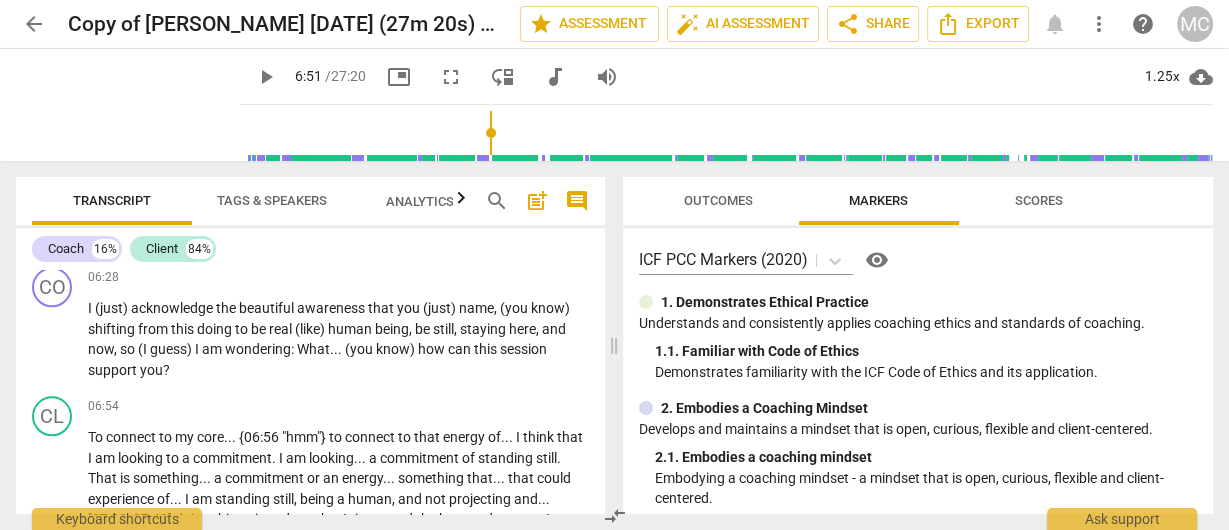 click on "arrow_back" at bounding box center [34, 24] 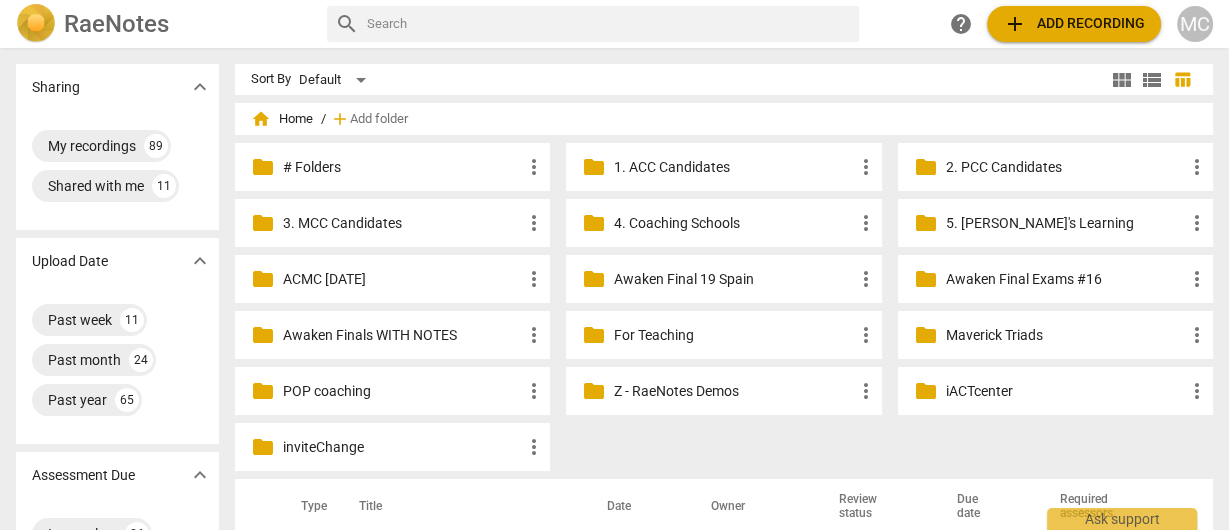 scroll, scrollTop: 240, scrollLeft: 0, axis: vertical 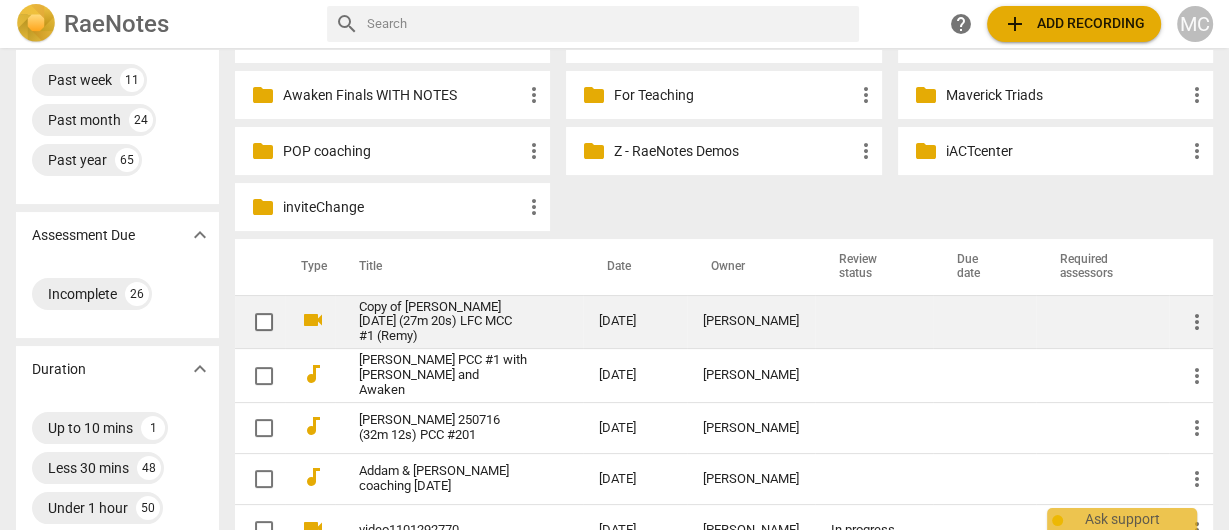 click on "Copy of [PERSON_NAME] [DATE] (27m 20s) LFC MCC #1 (Remy)" at bounding box center [443, 322] 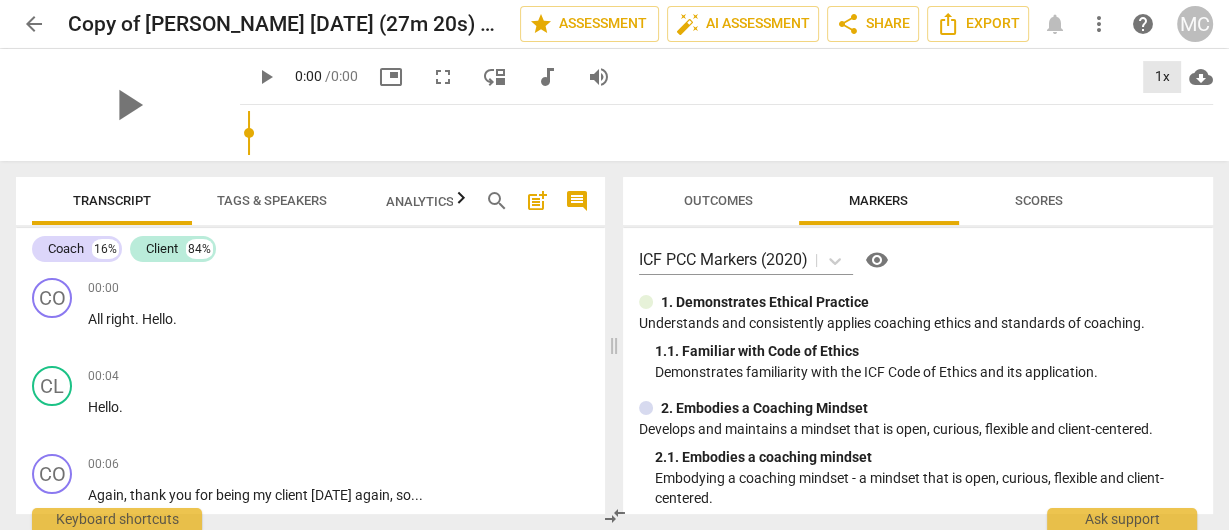 click on "1x" at bounding box center (1162, 77) 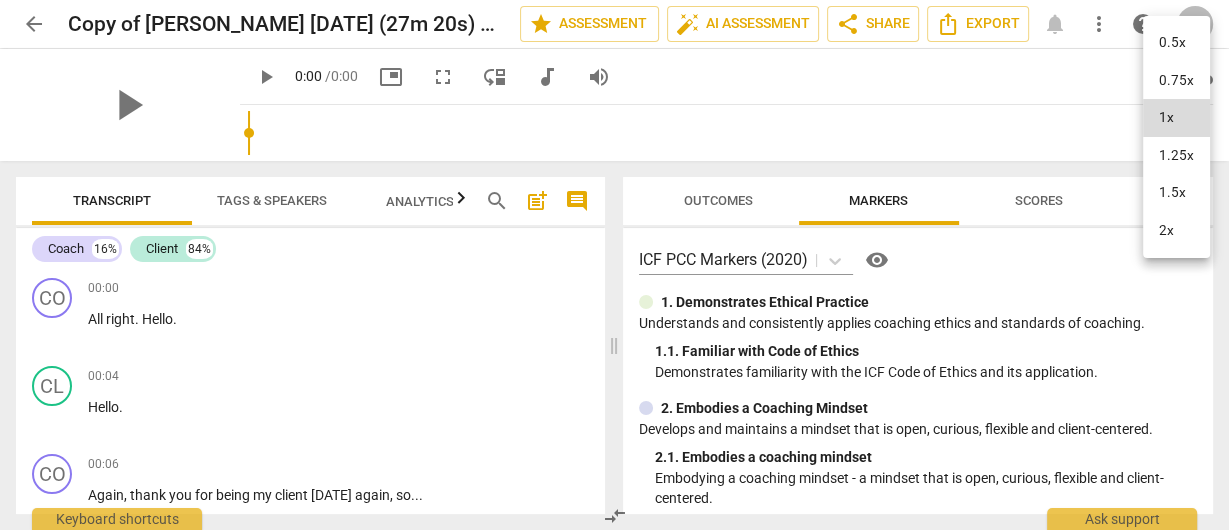 click on "1.25x" at bounding box center (1176, 156) 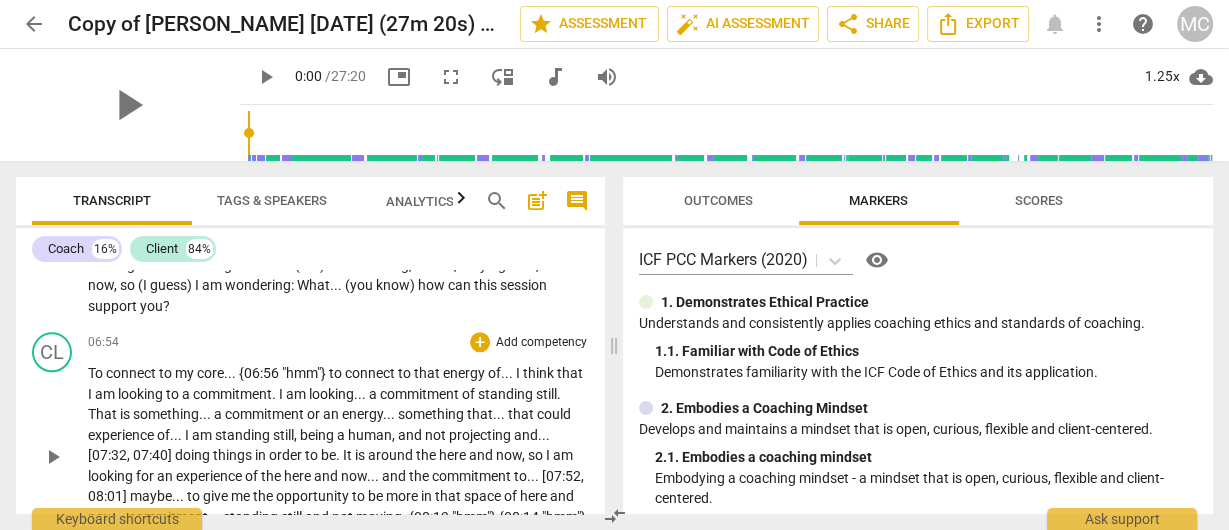 scroll, scrollTop: 1920, scrollLeft: 0, axis: vertical 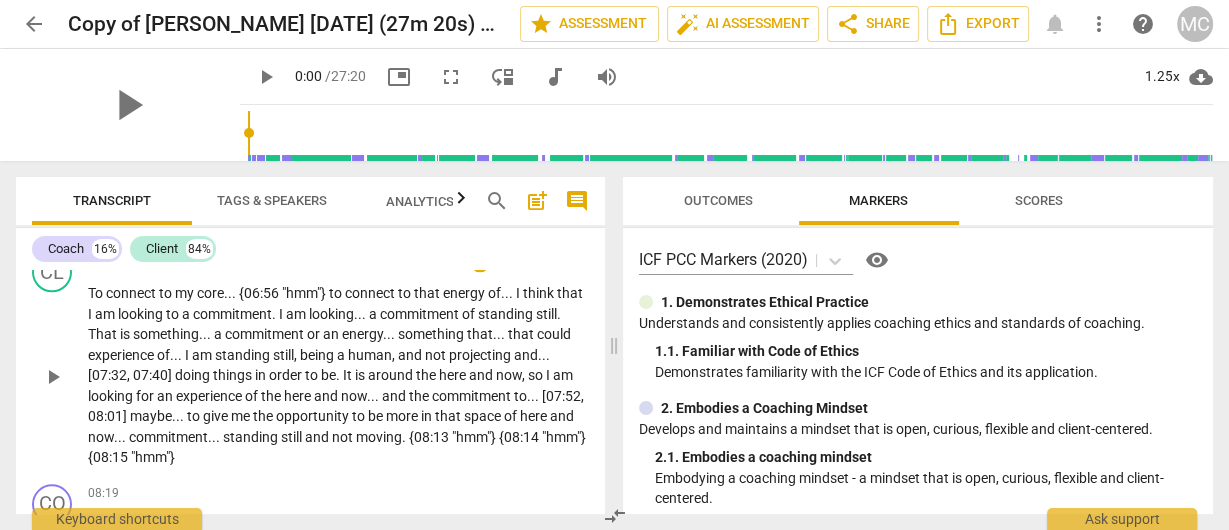 click on "play_arrow" at bounding box center [53, 377] 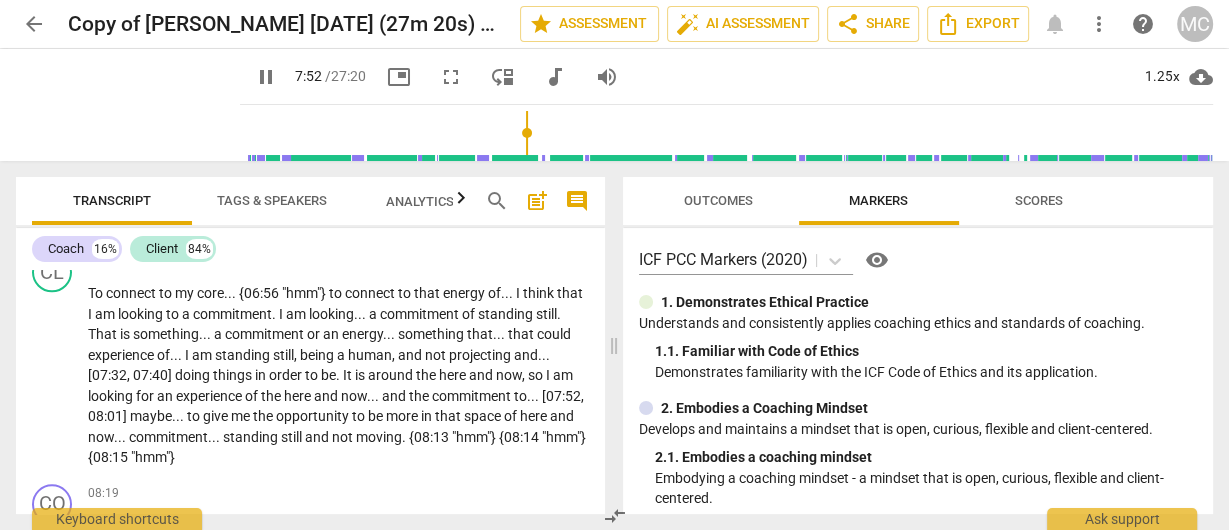 drag, startPoint x: 240, startPoint y: 71, endPoint x: 266, endPoint y: 70, distance: 26.019224 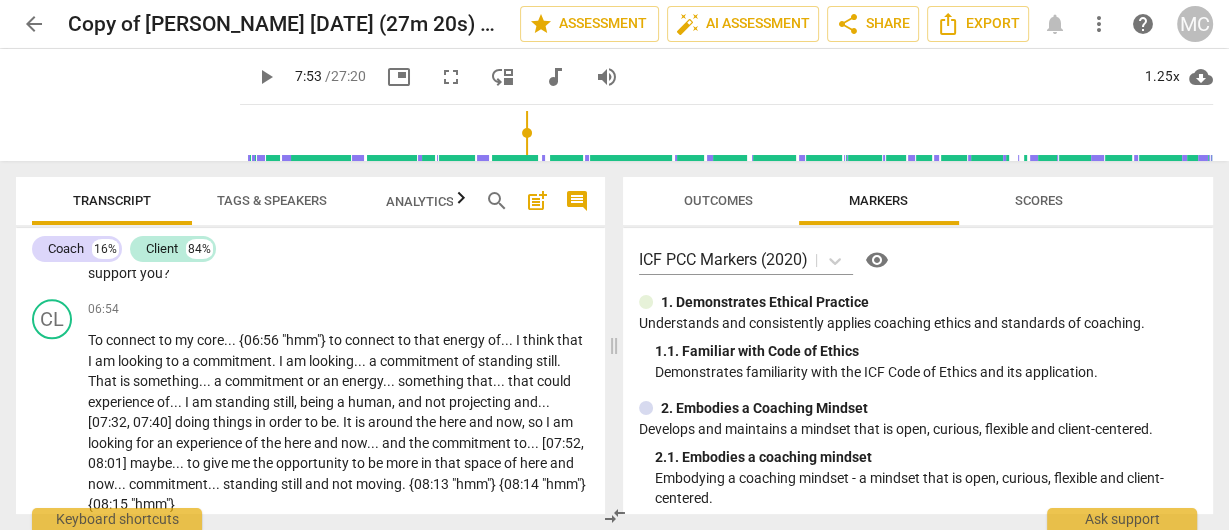 scroll, scrollTop: 1840, scrollLeft: 0, axis: vertical 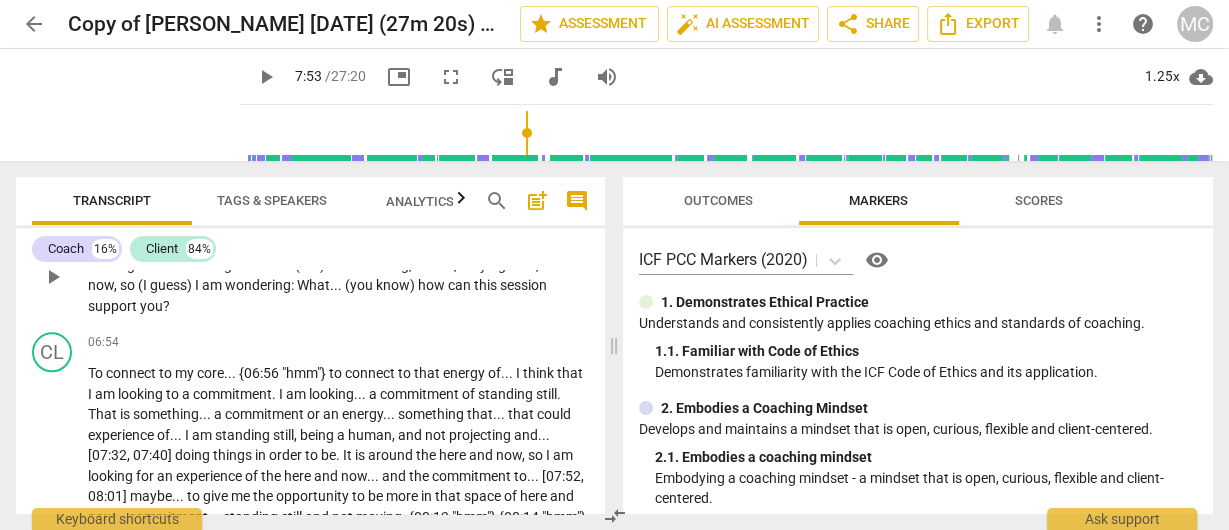 click on "support" at bounding box center [114, 306] 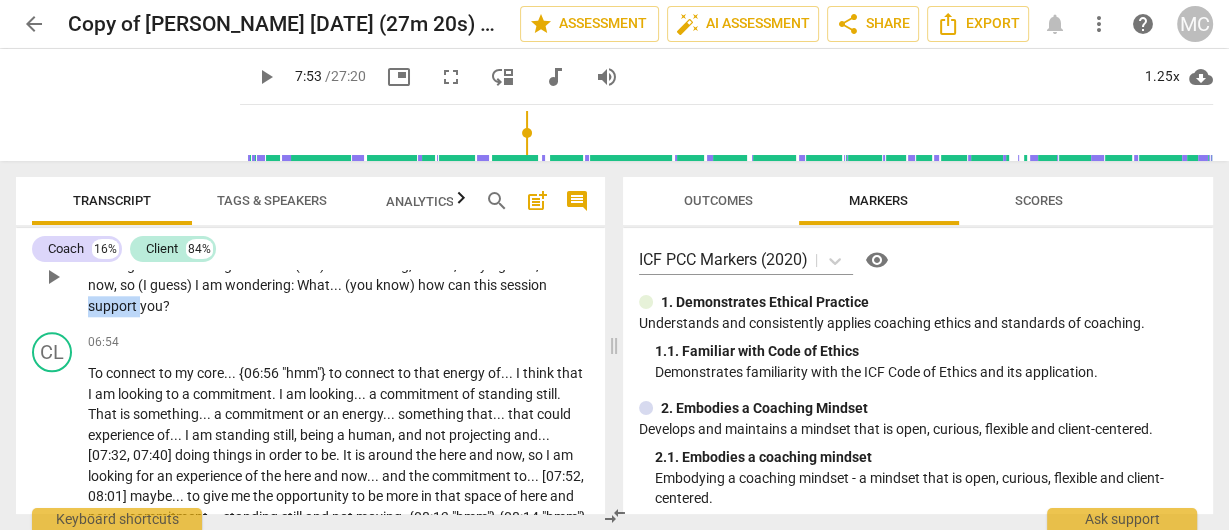 click on "support" at bounding box center [114, 306] 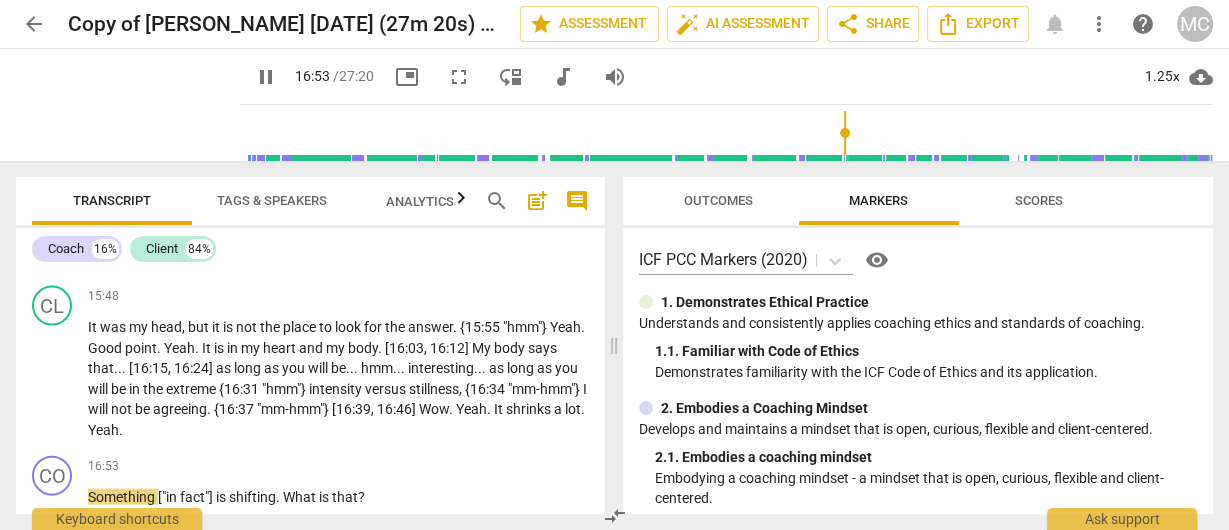scroll, scrollTop: 3979, scrollLeft: 0, axis: vertical 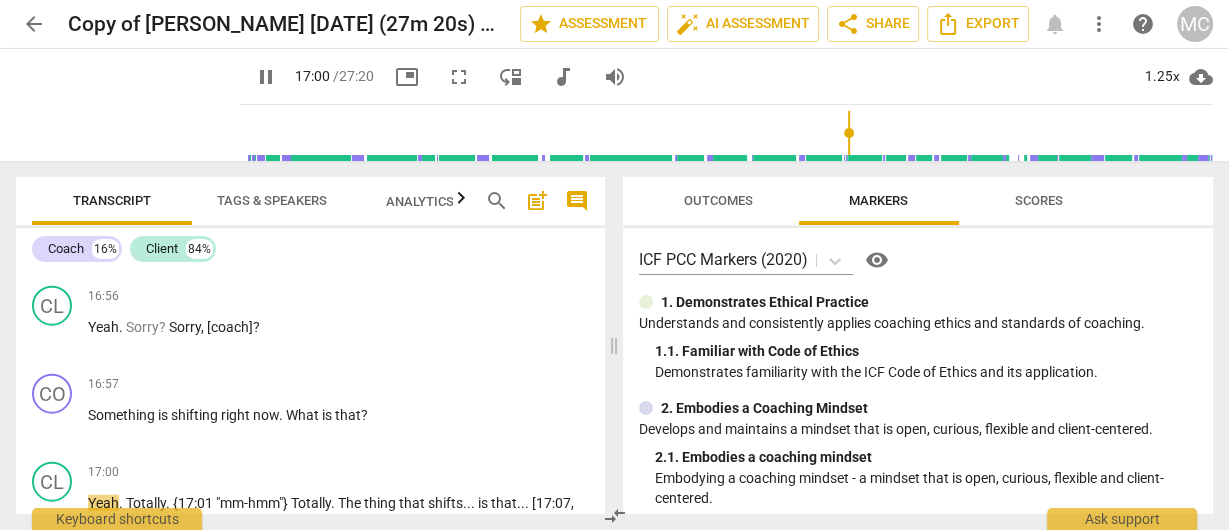 drag, startPoint x: 247, startPoint y: 82, endPoint x: 1023, endPoint y: 316, distance: 810.5134 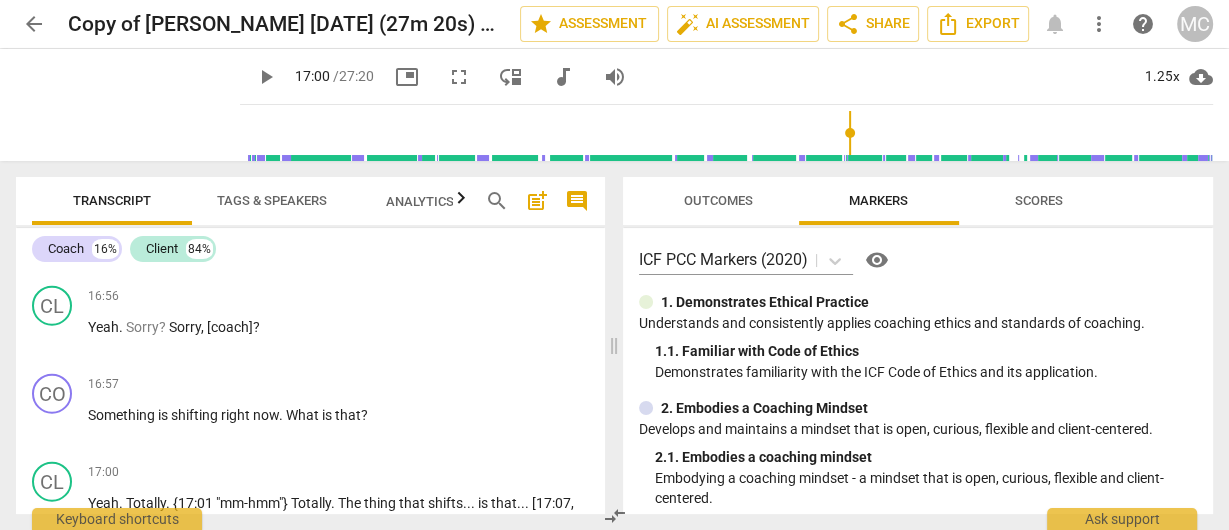 type on "1021" 